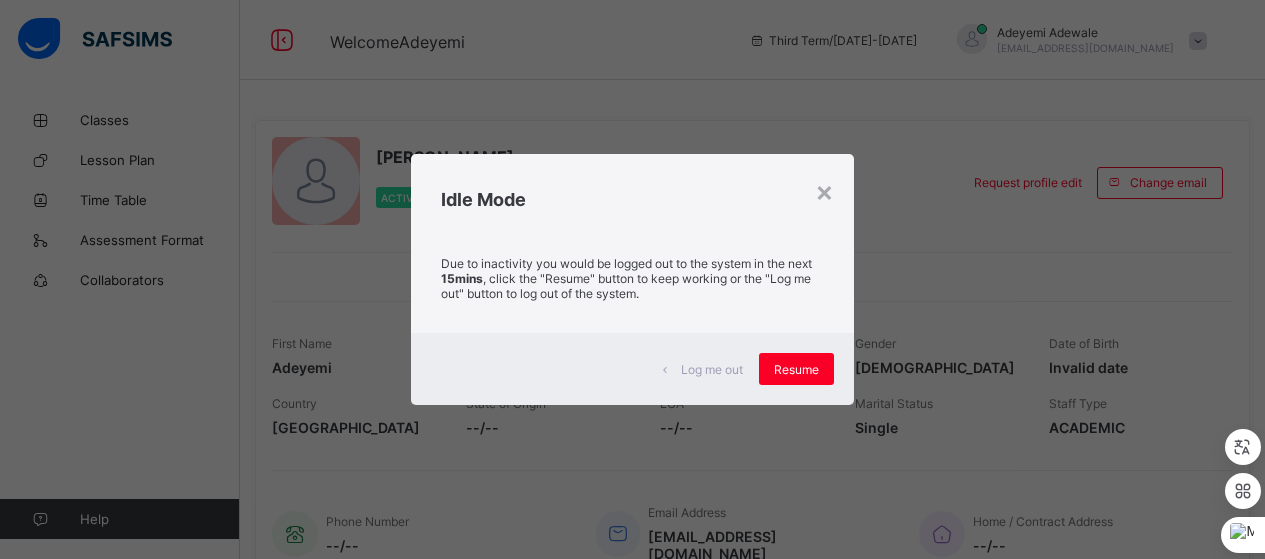scroll, scrollTop: 0, scrollLeft: 0, axis: both 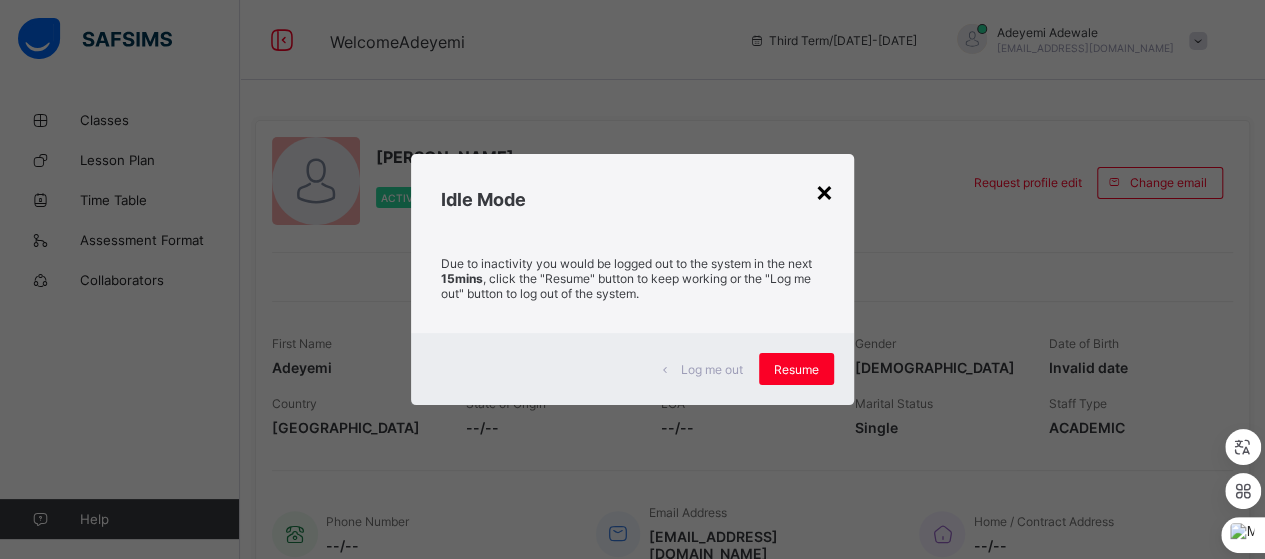 click on "×" at bounding box center [824, 191] 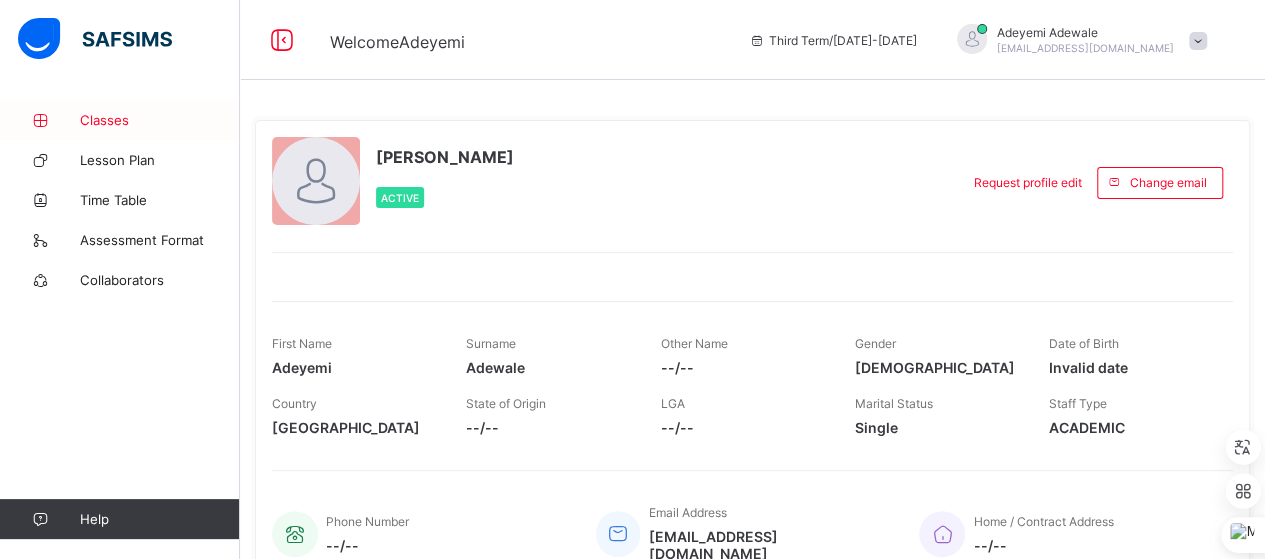 click on "Classes" at bounding box center [160, 120] 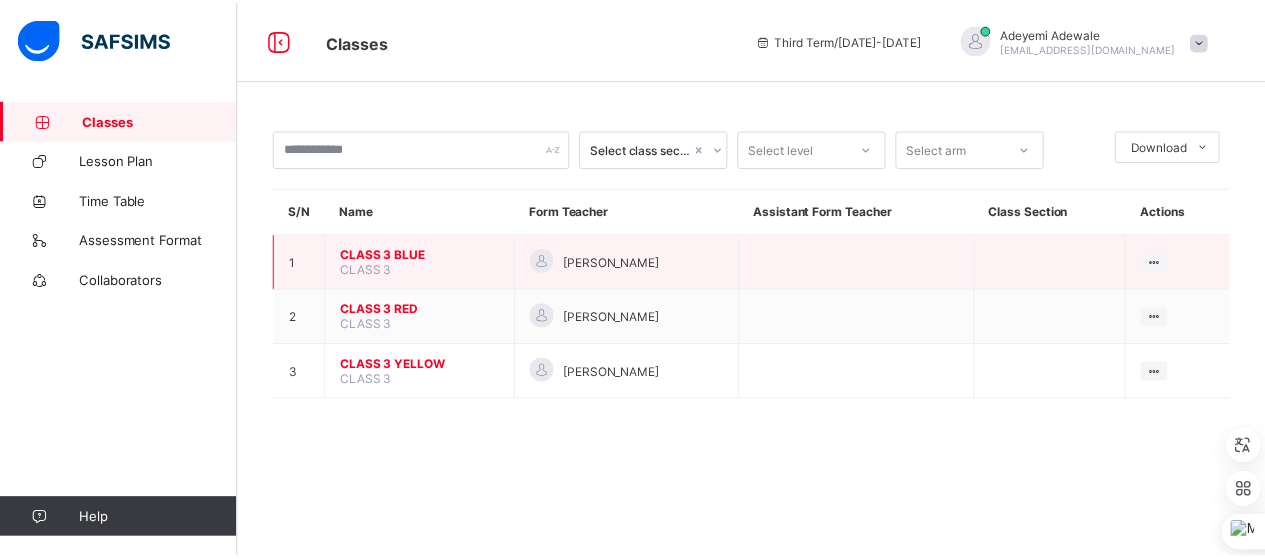scroll, scrollTop: 0, scrollLeft: 0, axis: both 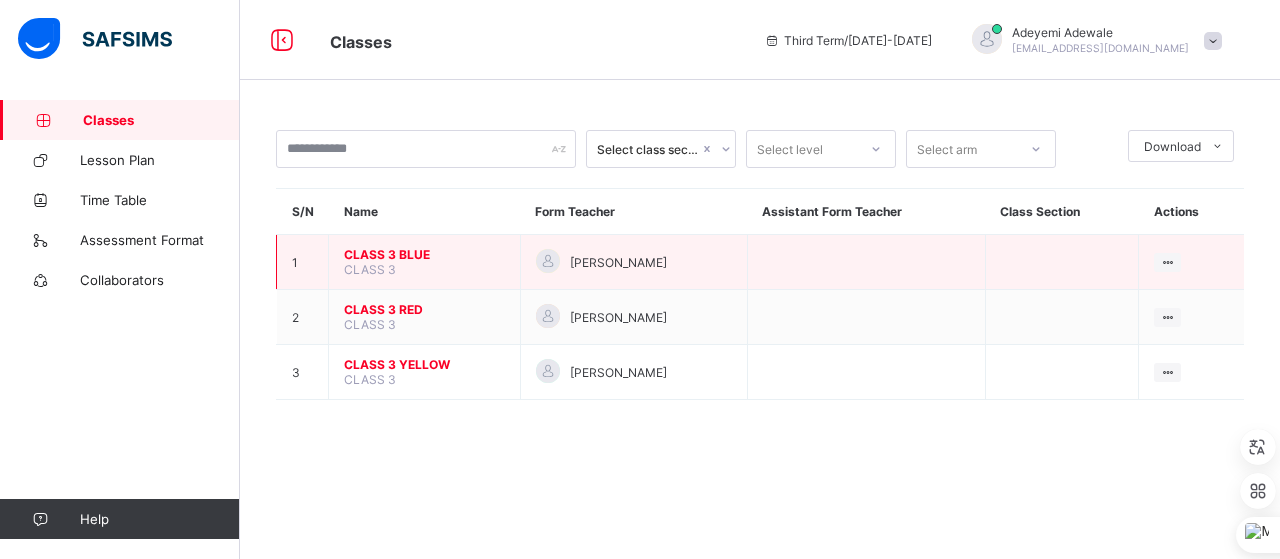 click on "CLASS 3   BLUE" at bounding box center (424, 254) 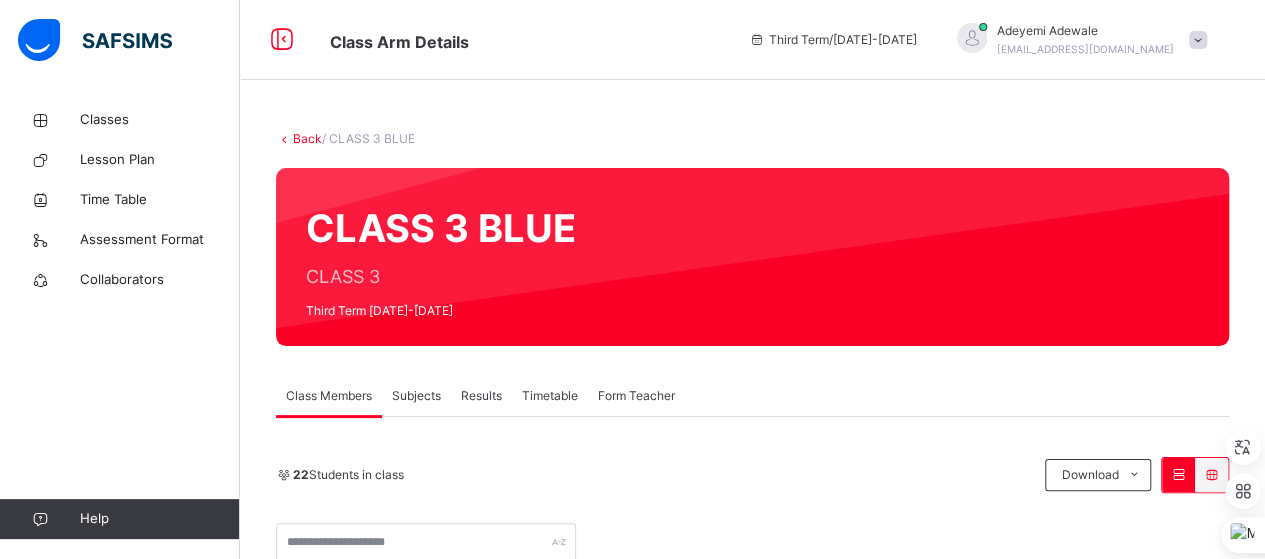 click on "Subjects" at bounding box center (416, 396) 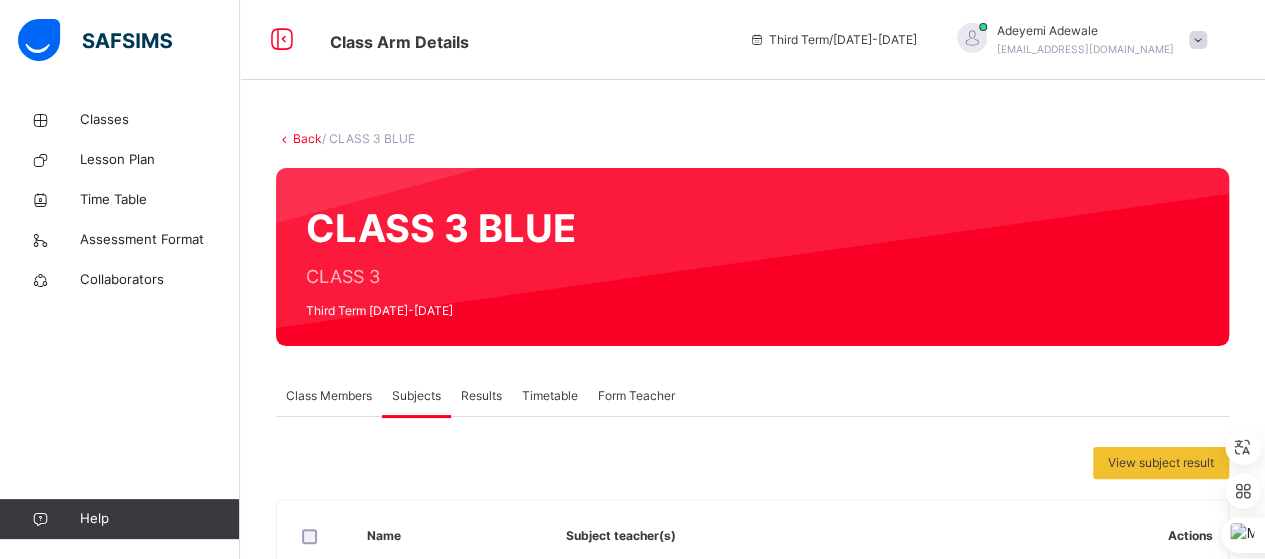 scroll, scrollTop: 489, scrollLeft: 0, axis: vertical 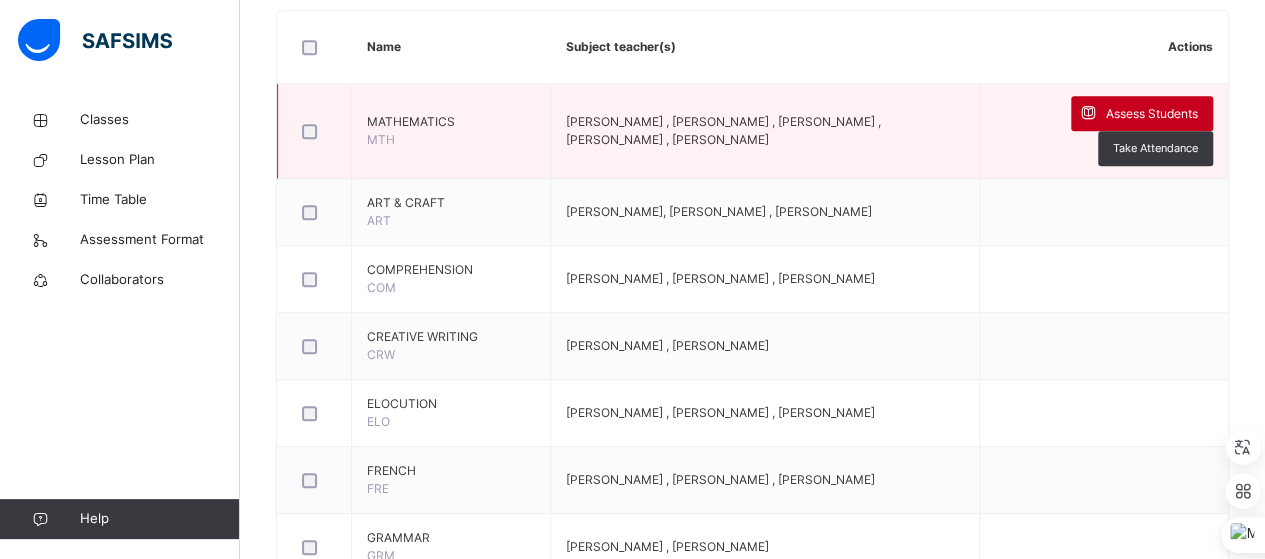 click on "Assess Students" at bounding box center [1152, 114] 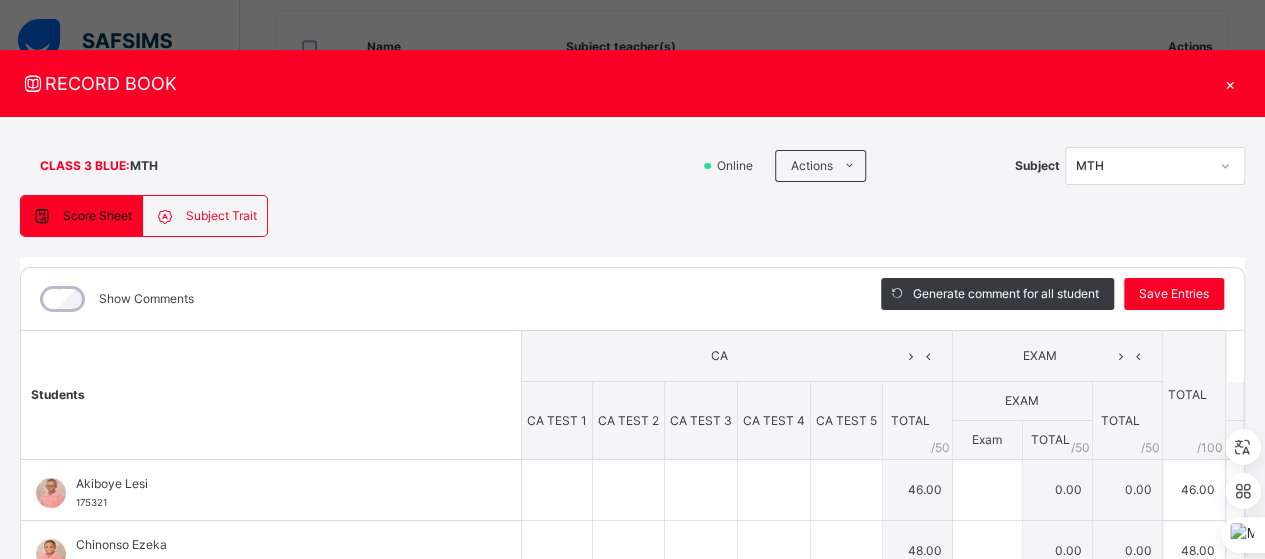 type on "**" 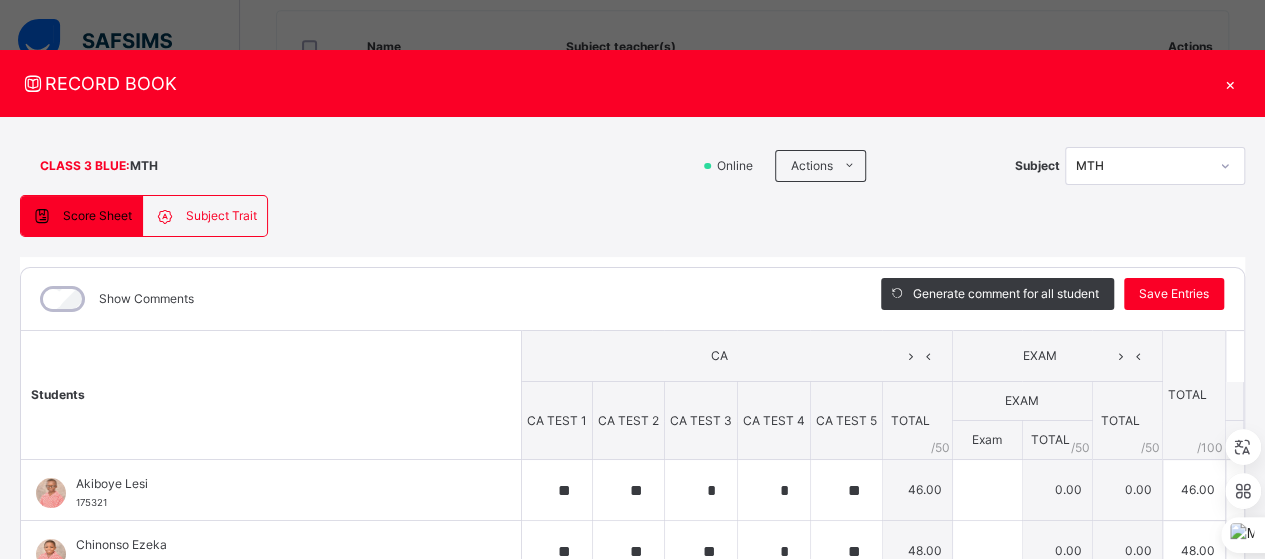 type on "**" 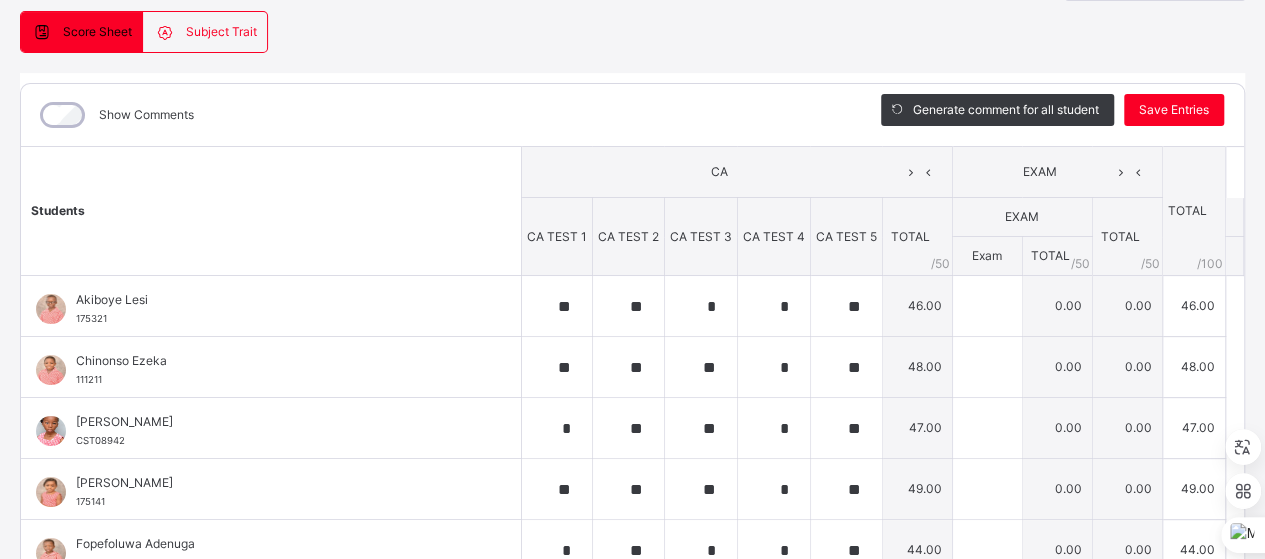 scroll, scrollTop: 188, scrollLeft: 0, axis: vertical 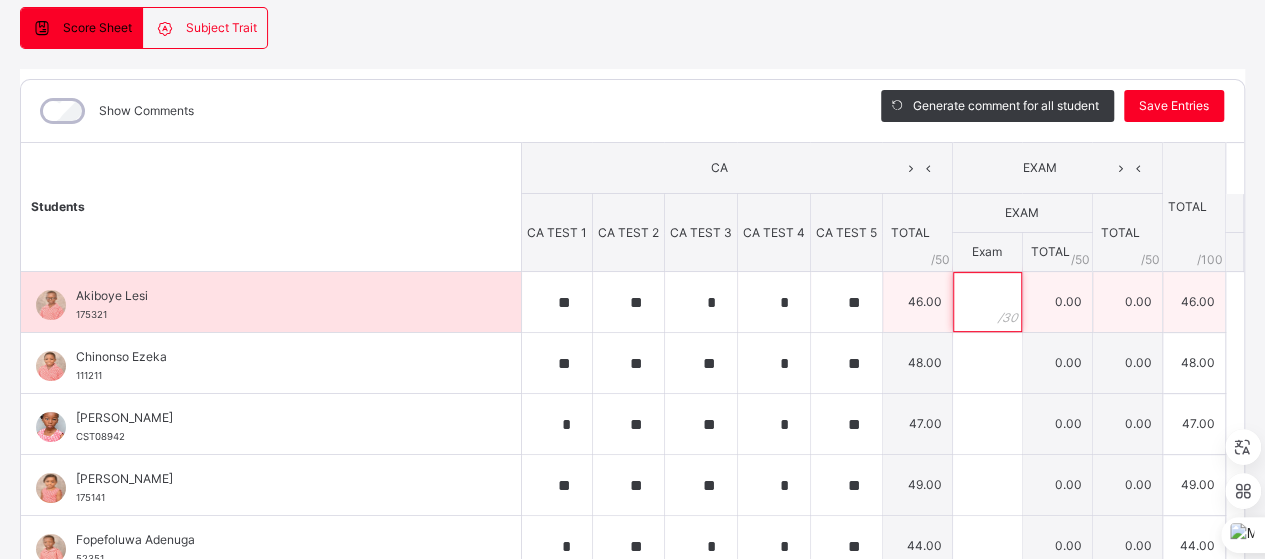 click at bounding box center (987, 302) 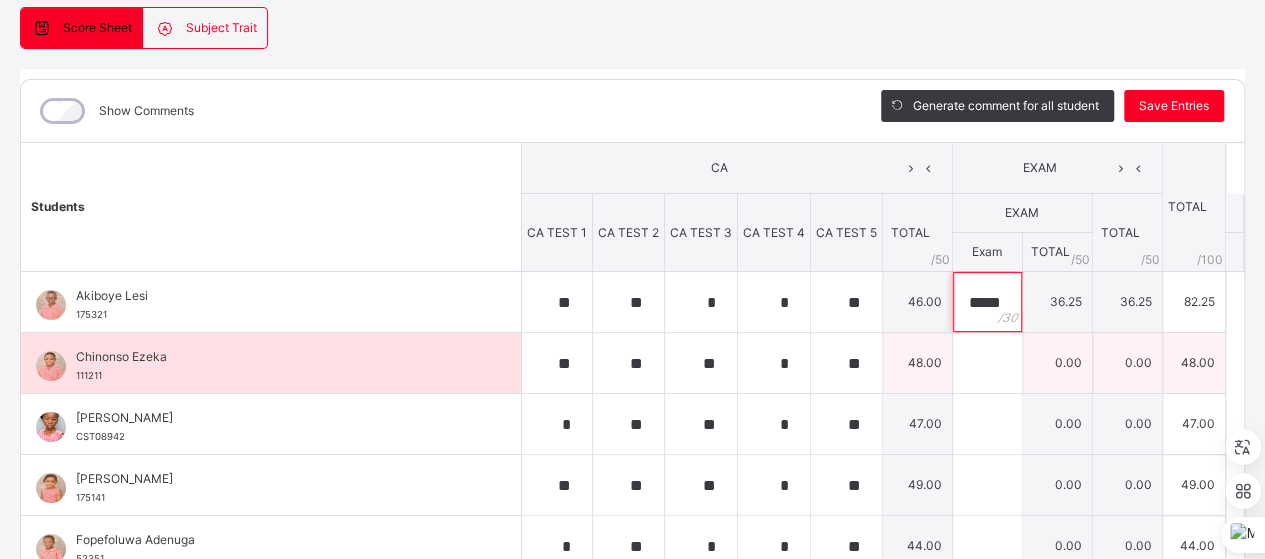 type on "*****" 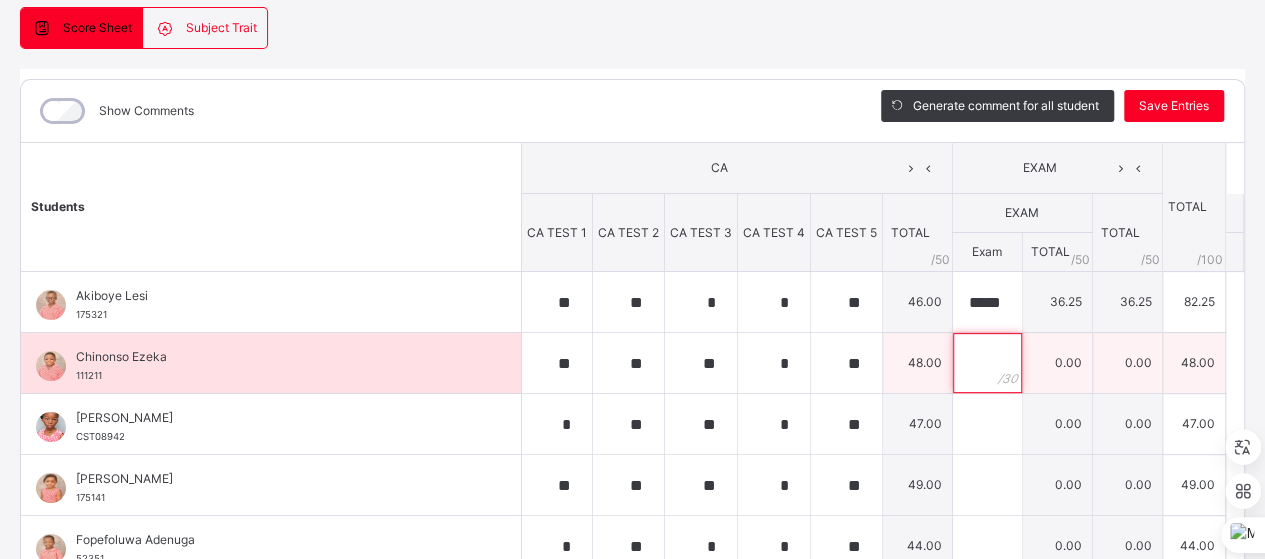 click at bounding box center (987, 363) 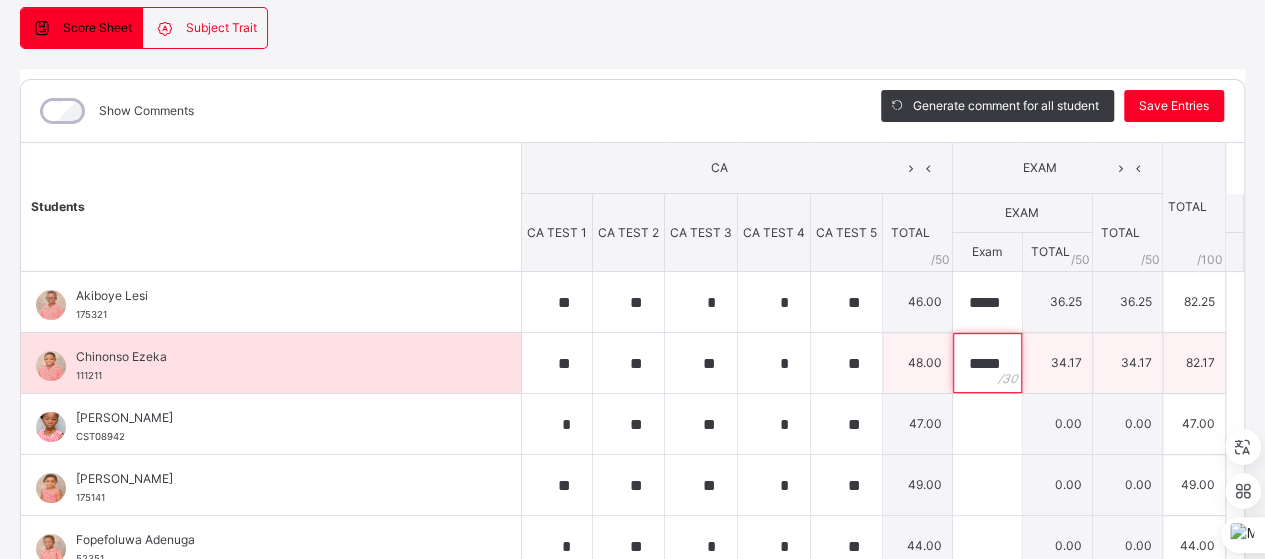 scroll, scrollTop: 0, scrollLeft: 2, axis: horizontal 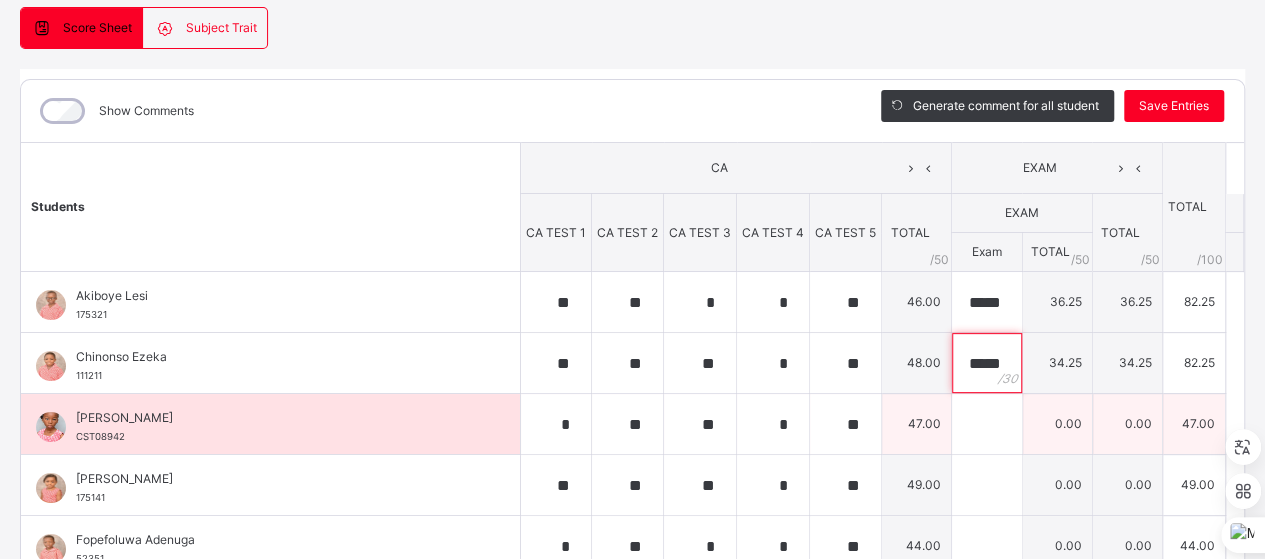 type on "*****" 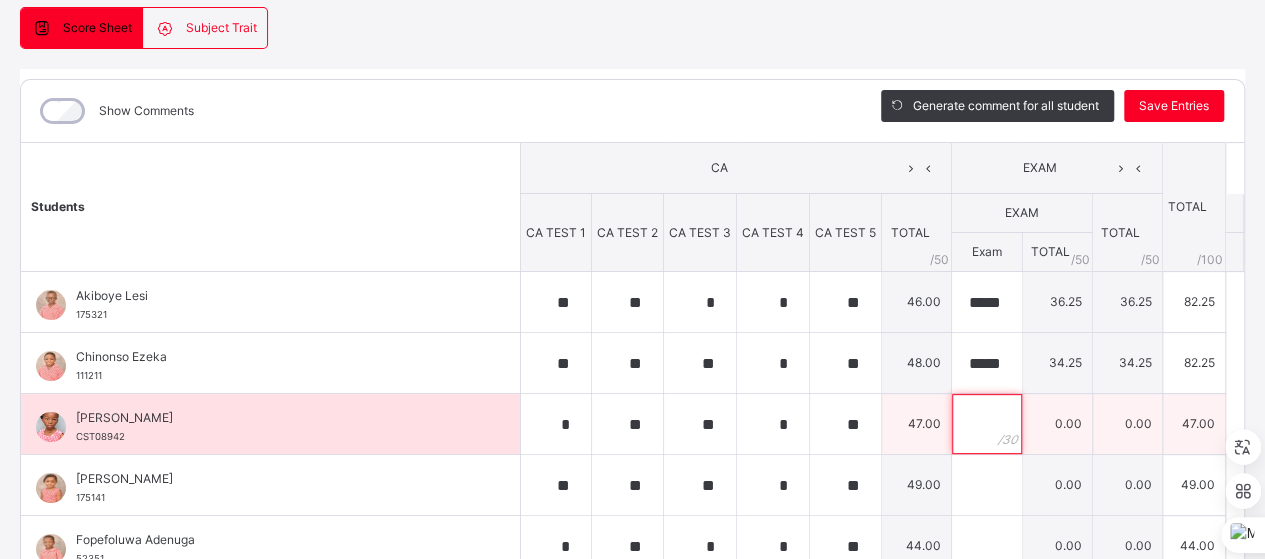 scroll, scrollTop: 0, scrollLeft: 0, axis: both 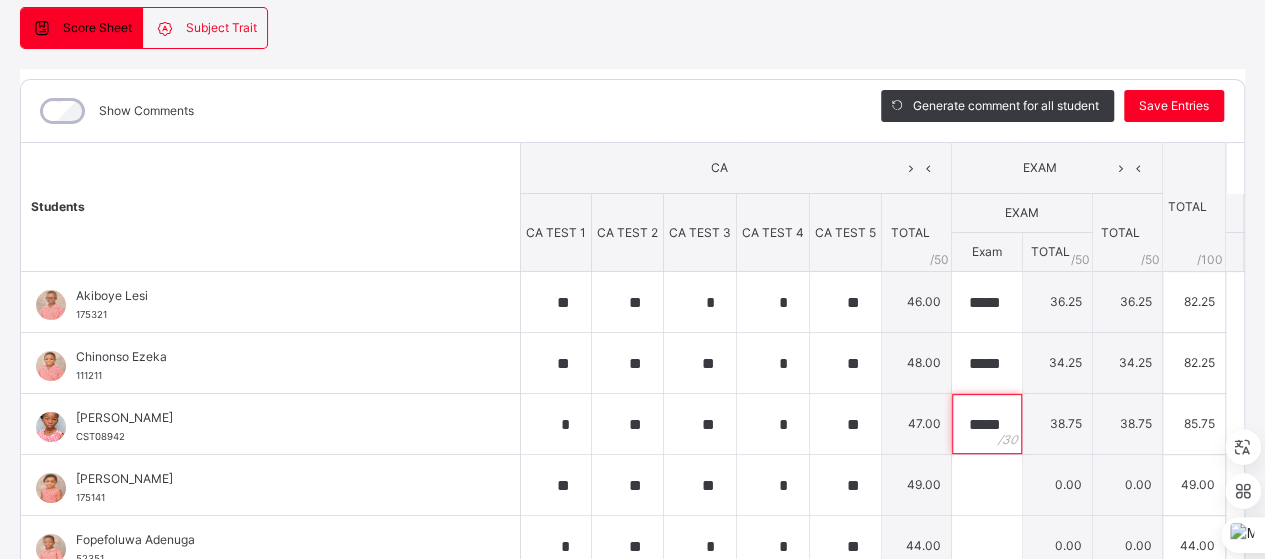 type on "*****" 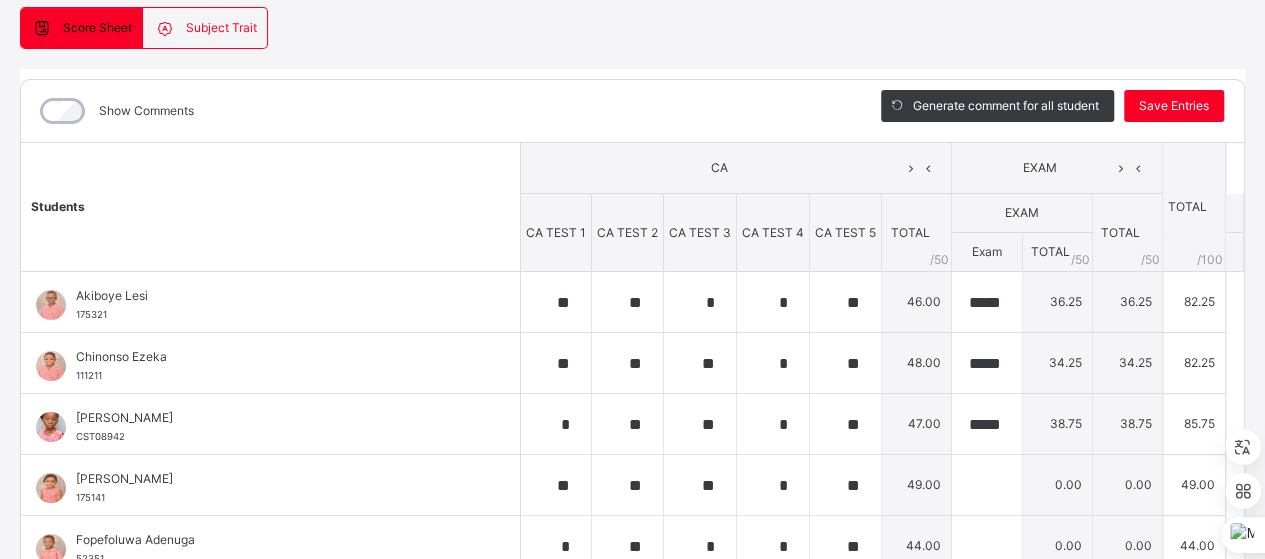 scroll, scrollTop: 0, scrollLeft: 0, axis: both 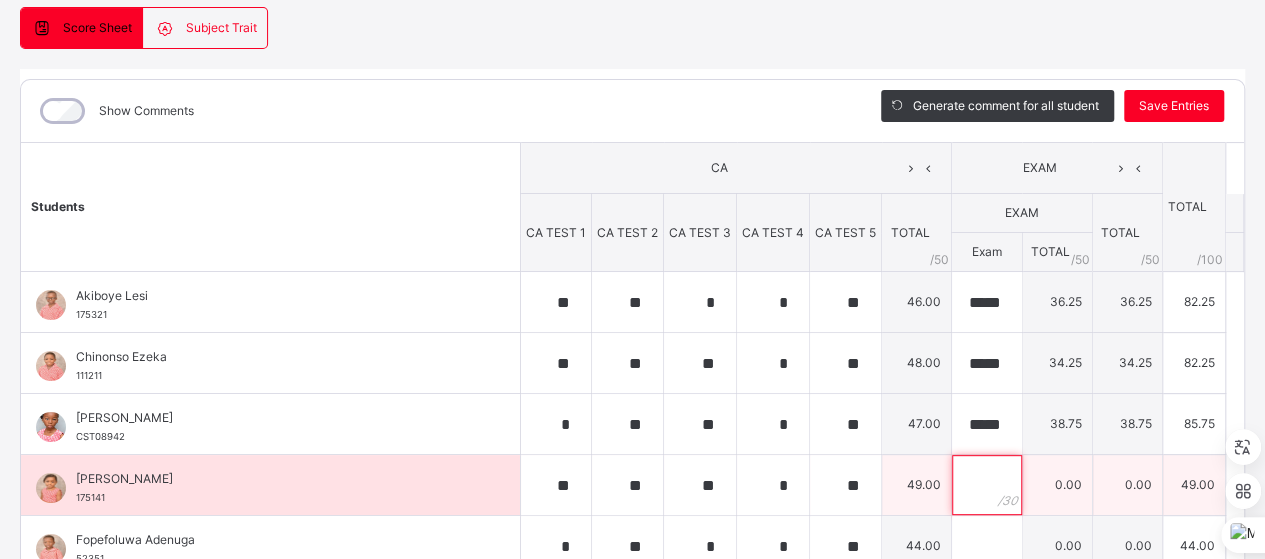 click at bounding box center [986, 485] 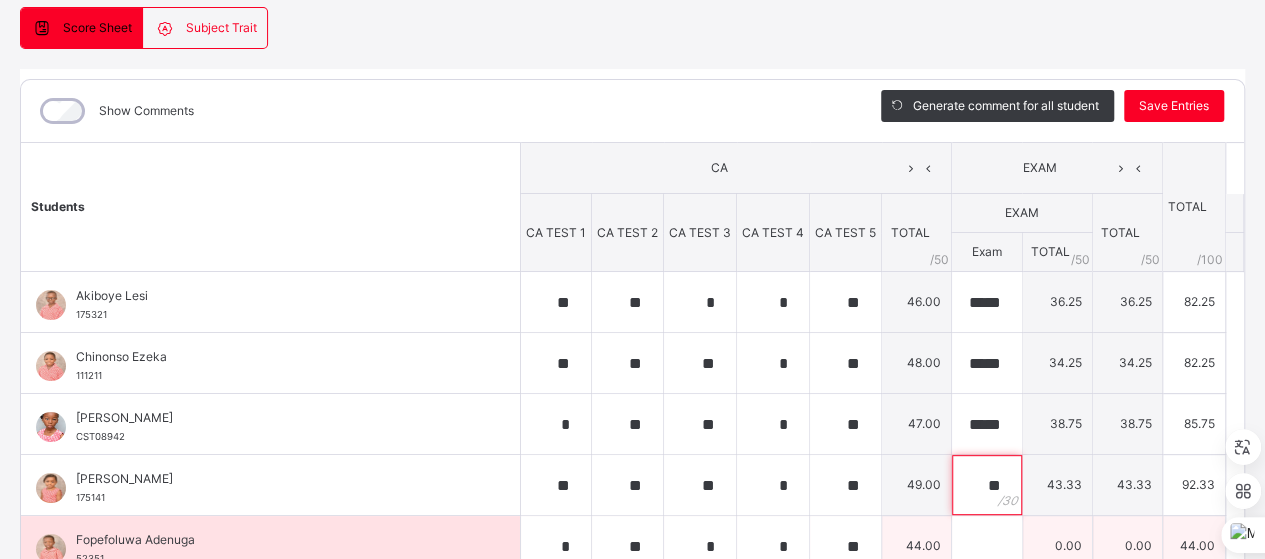 type on "**" 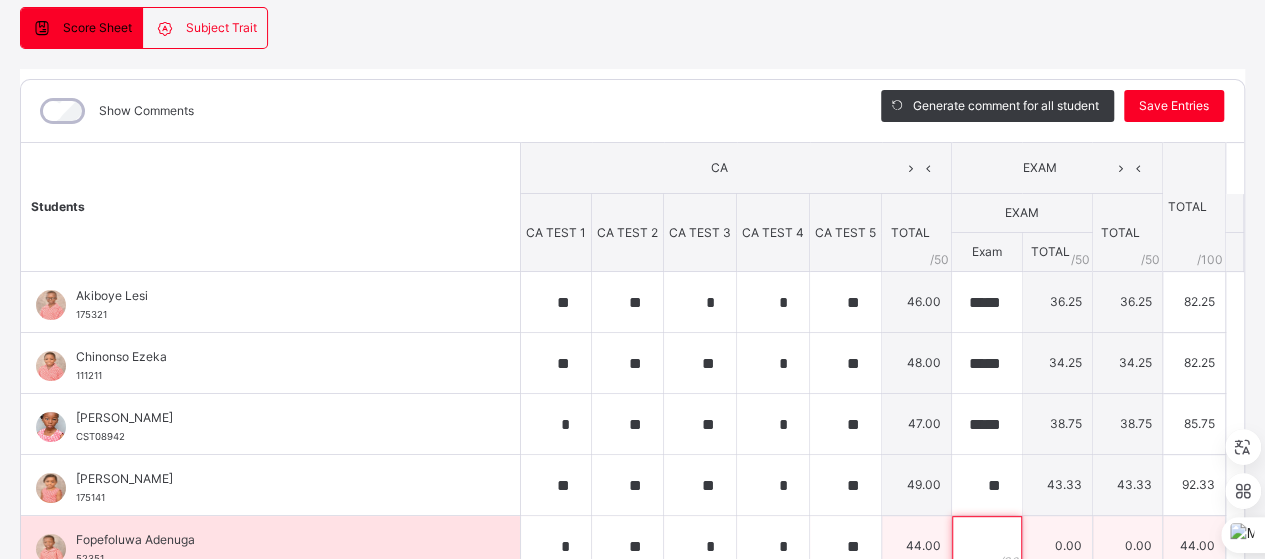 click at bounding box center [986, 546] 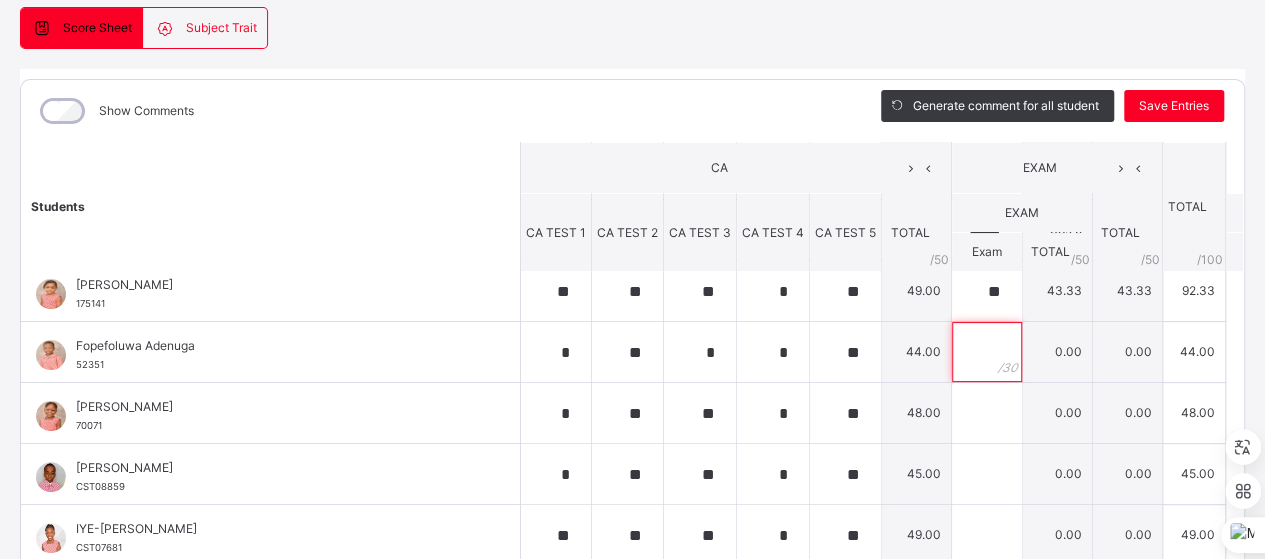 scroll, scrollTop: 198, scrollLeft: 0, axis: vertical 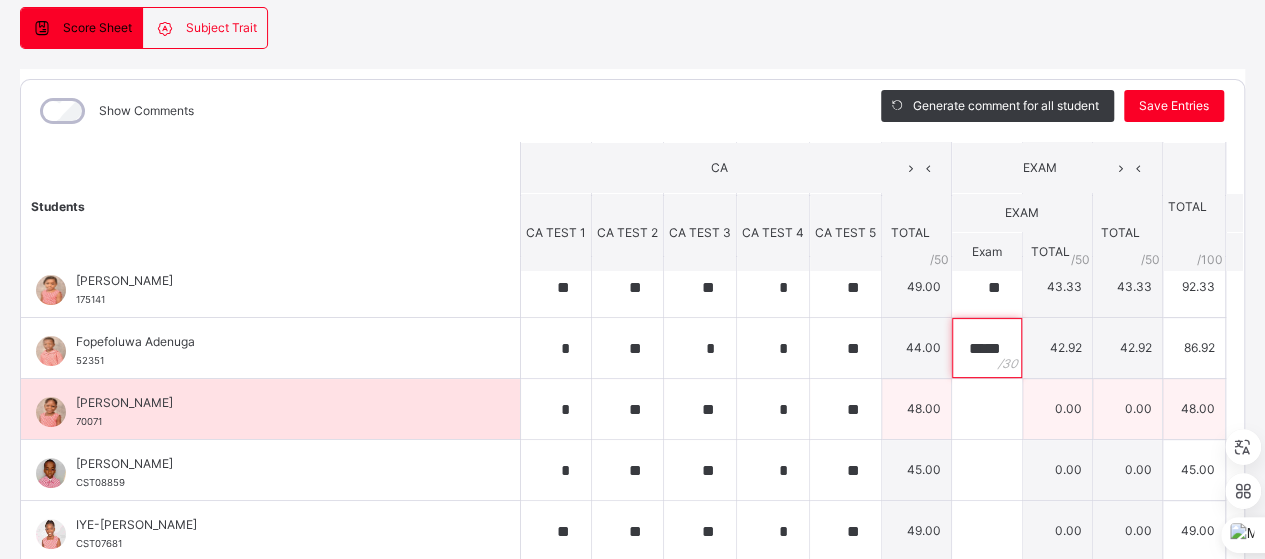 type on "*****" 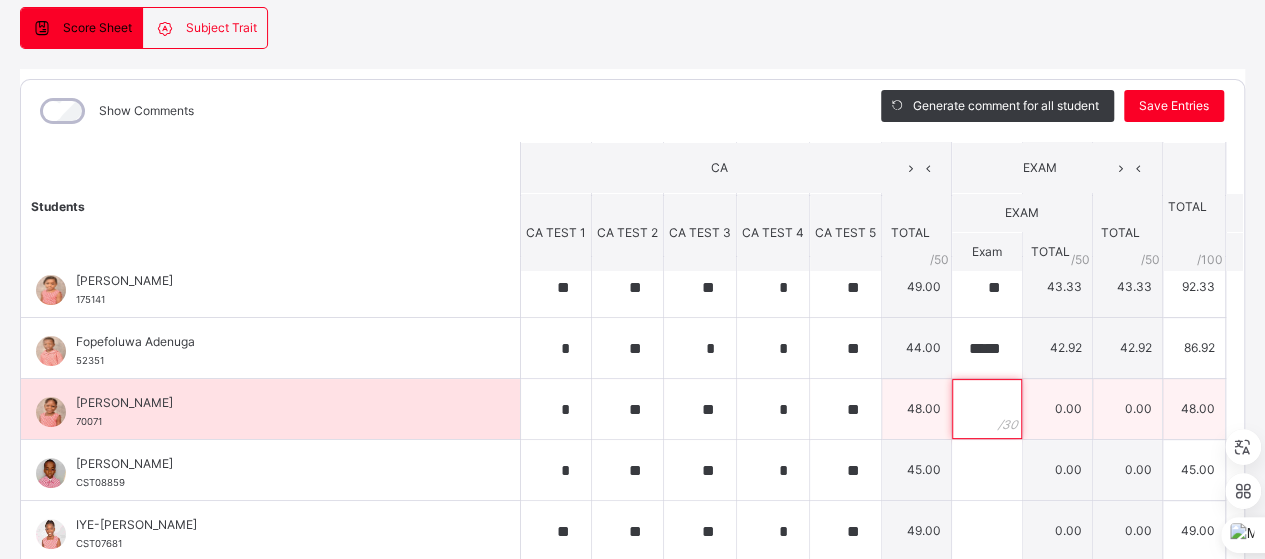 scroll, scrollTop: 0, scrollLeft: 0, axis: both 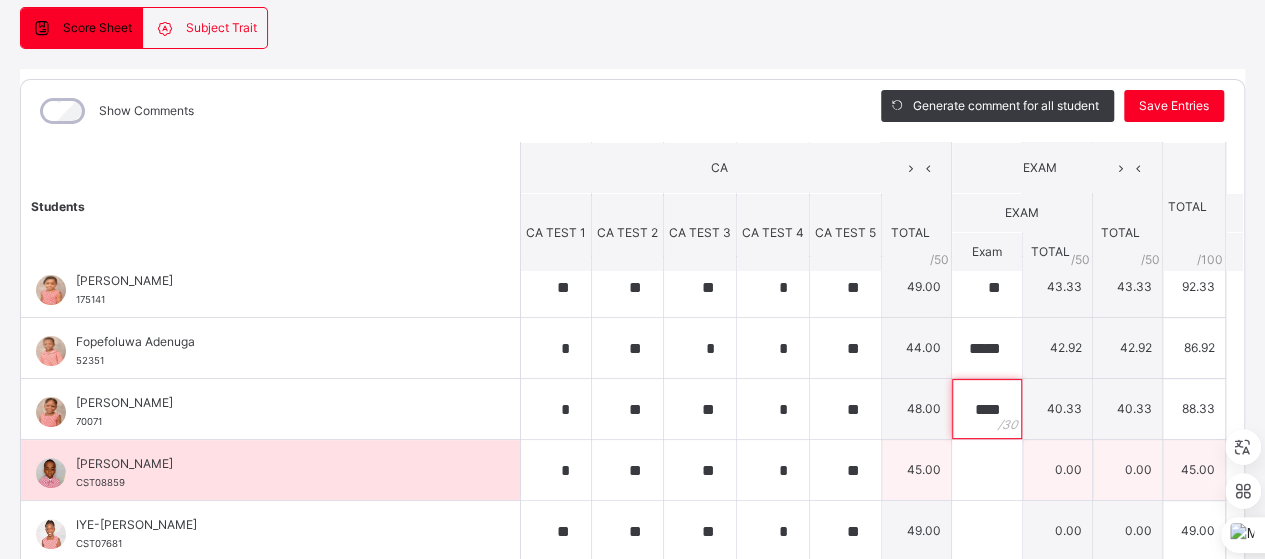 type on "****" 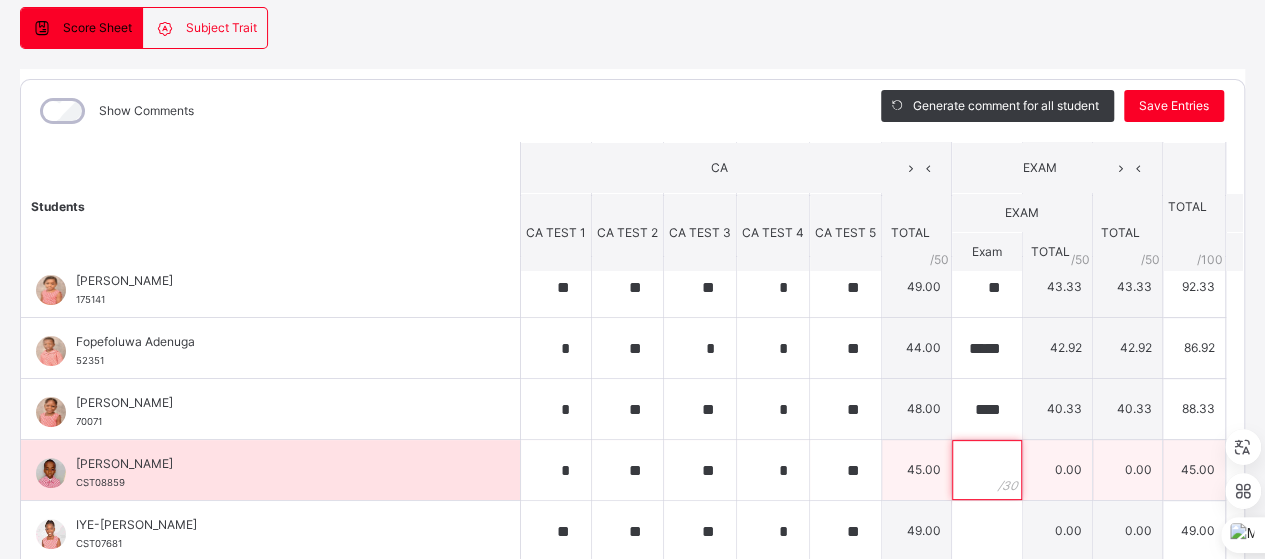 click at bounding box center [986, 470] 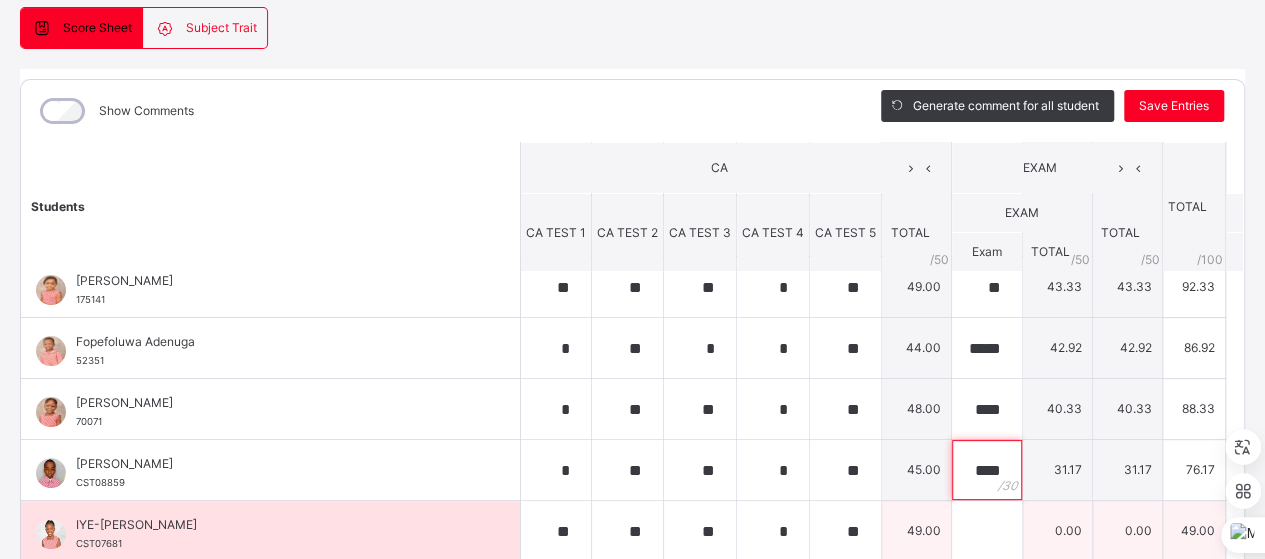 type on "****" 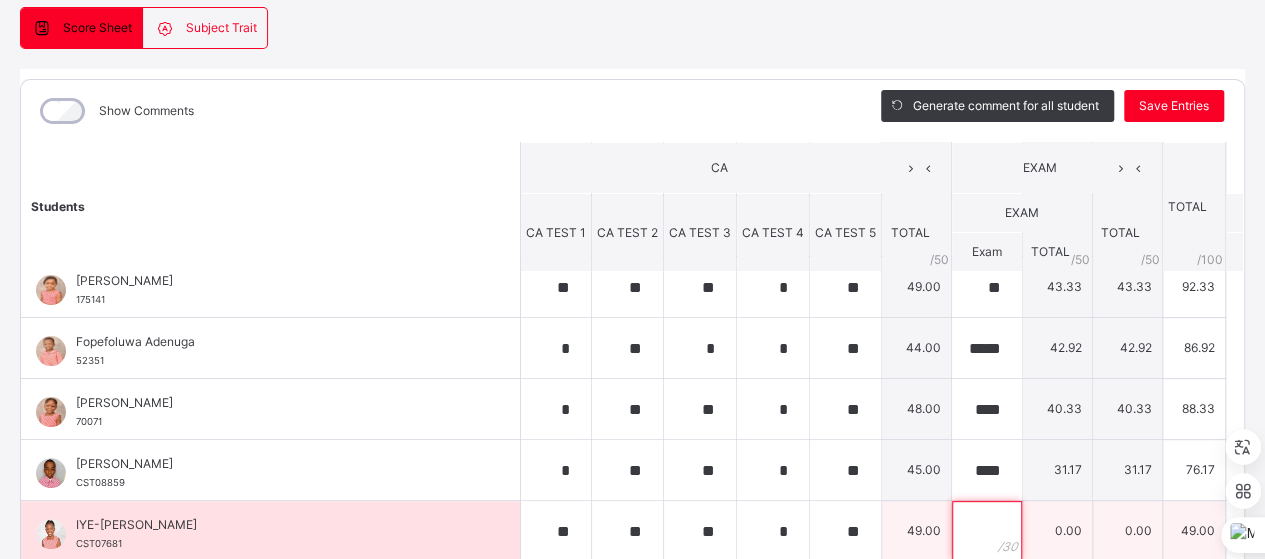 click at bounding box center [986, 531] 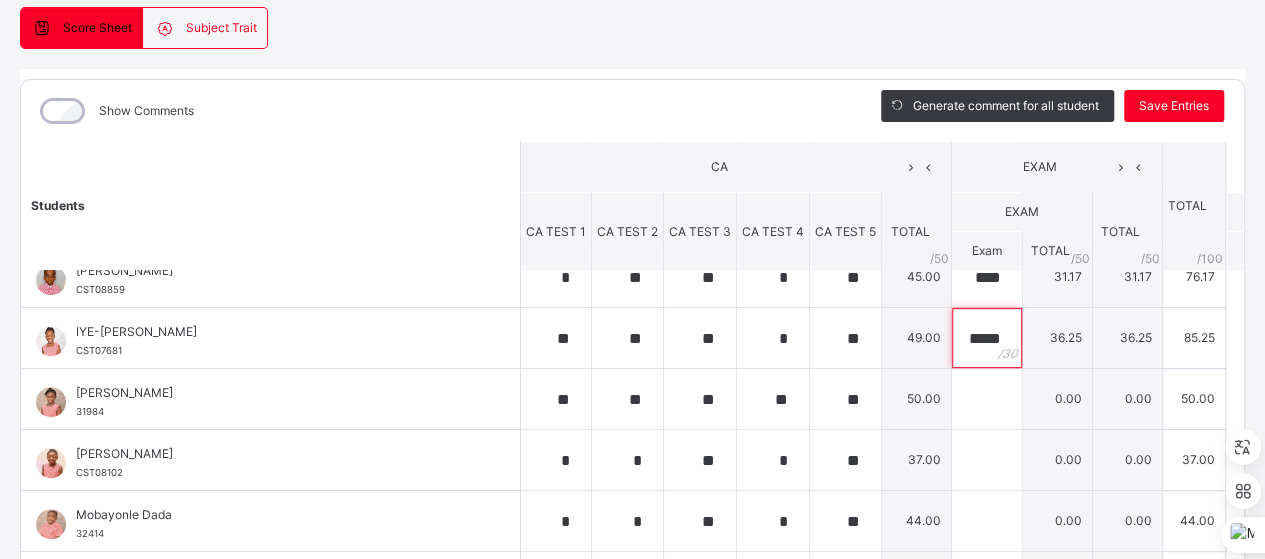 scroll, scrollTop: 410, scrollLeft: 0, axis: vertical 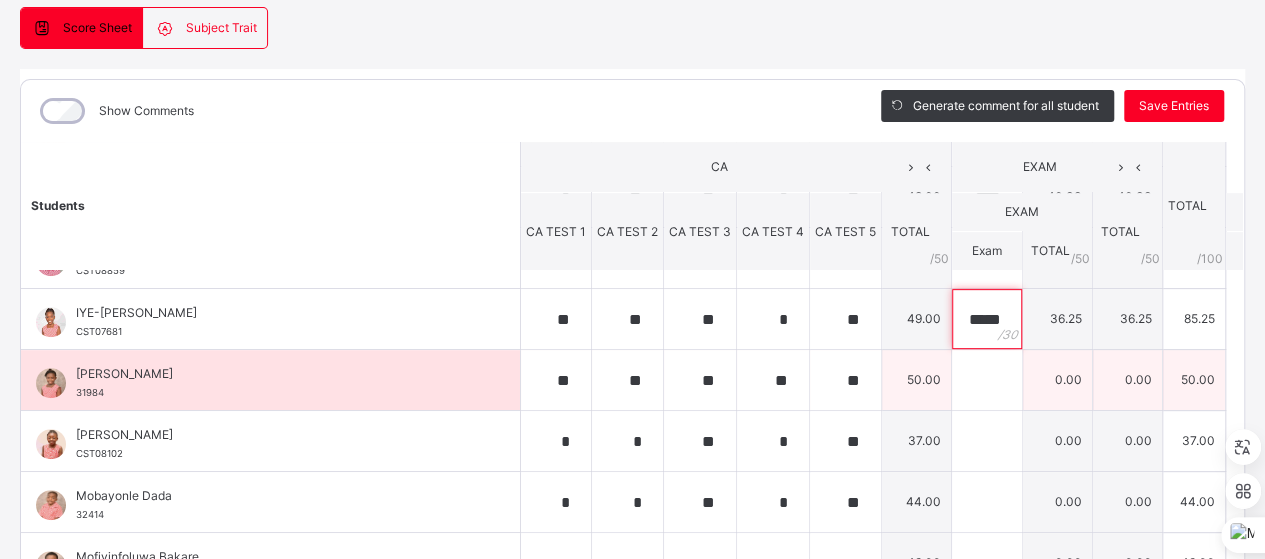 type on "*****" 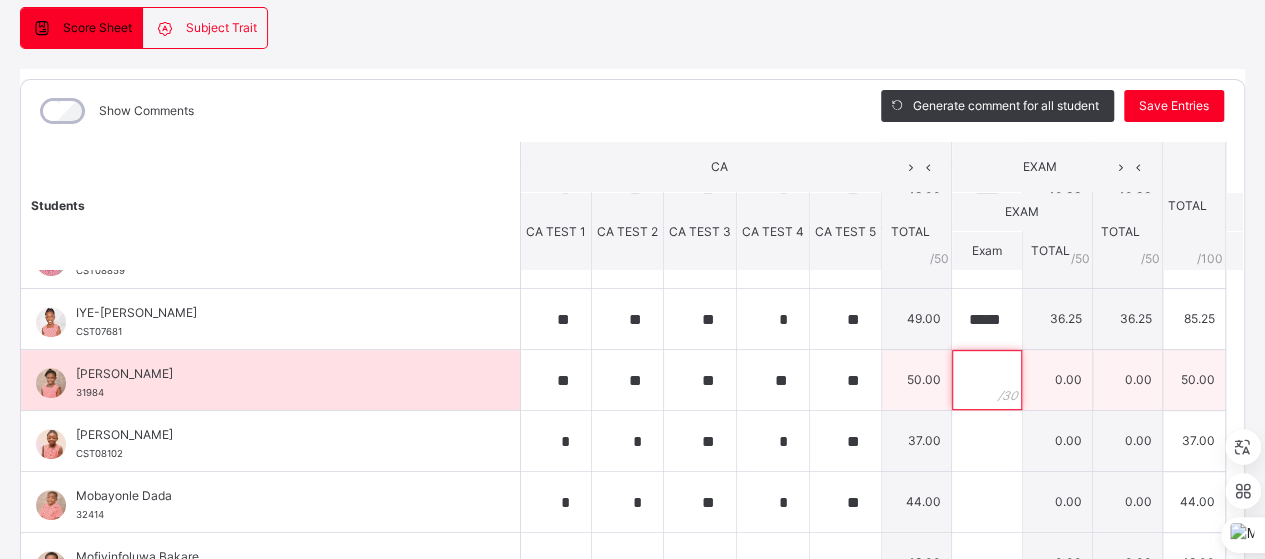 click at bounding box center [986, 380] 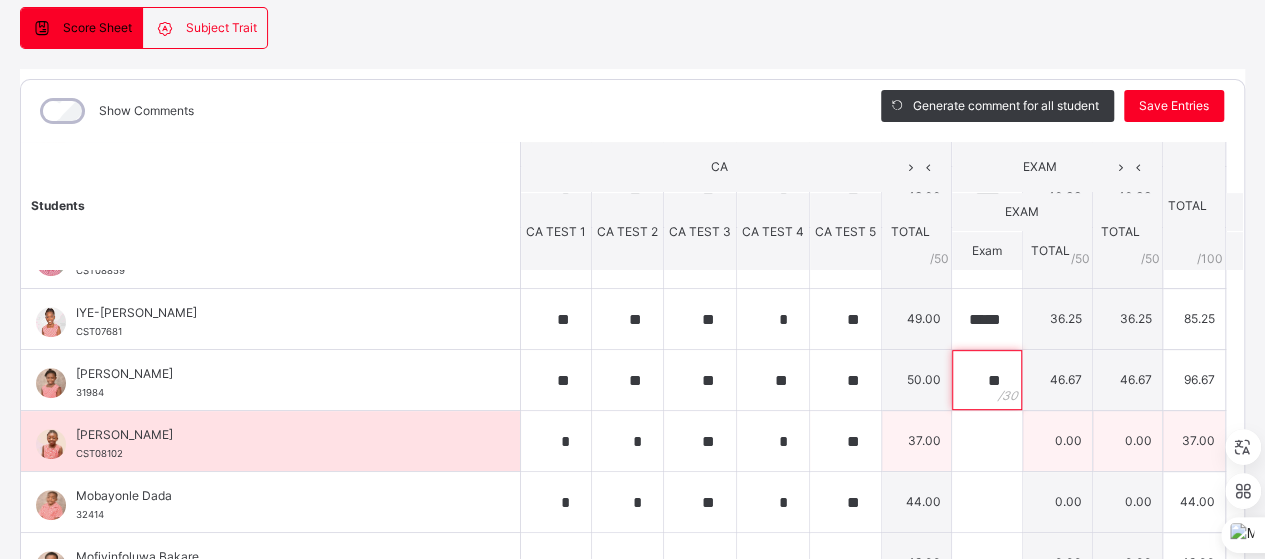 type on "**" 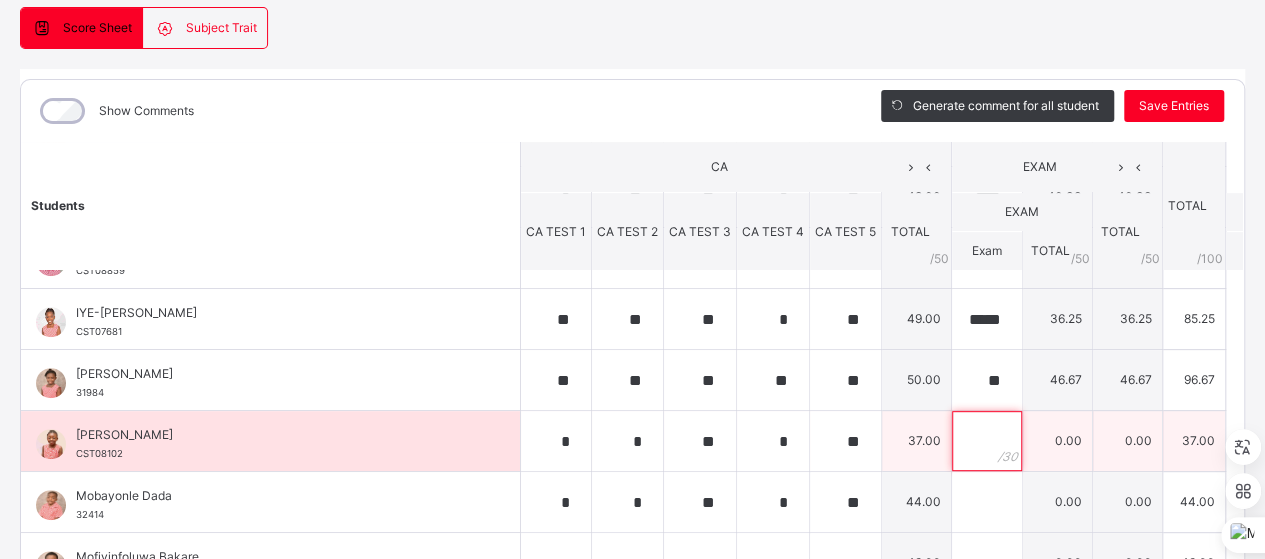 click at bounding box center (986, 441) 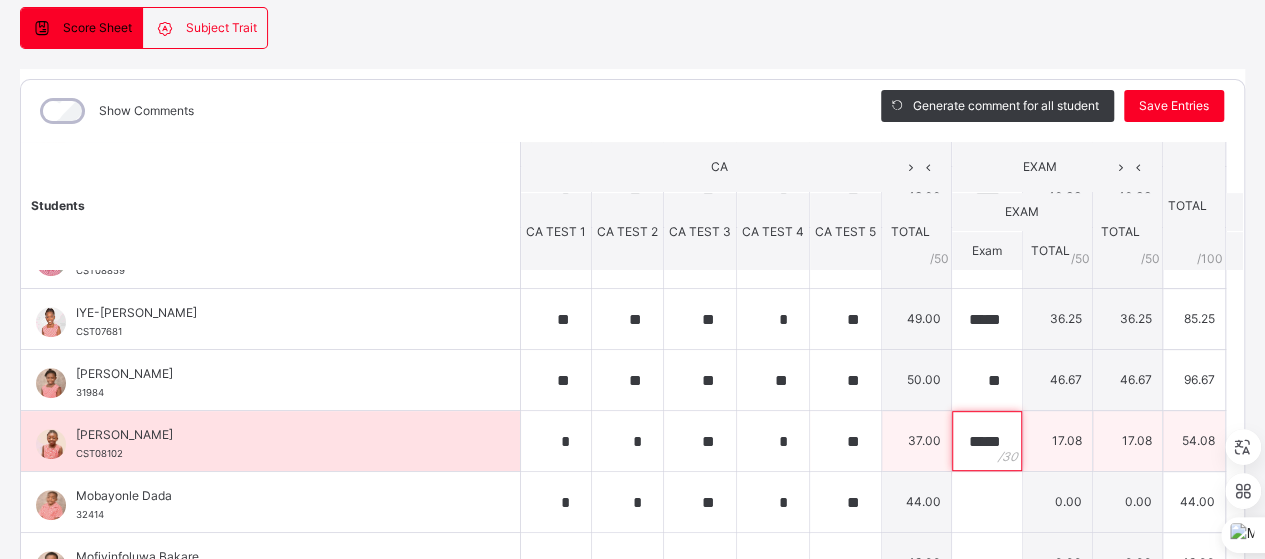 scroll, scrollTop: 0, scrollLeft: 0, axis: both 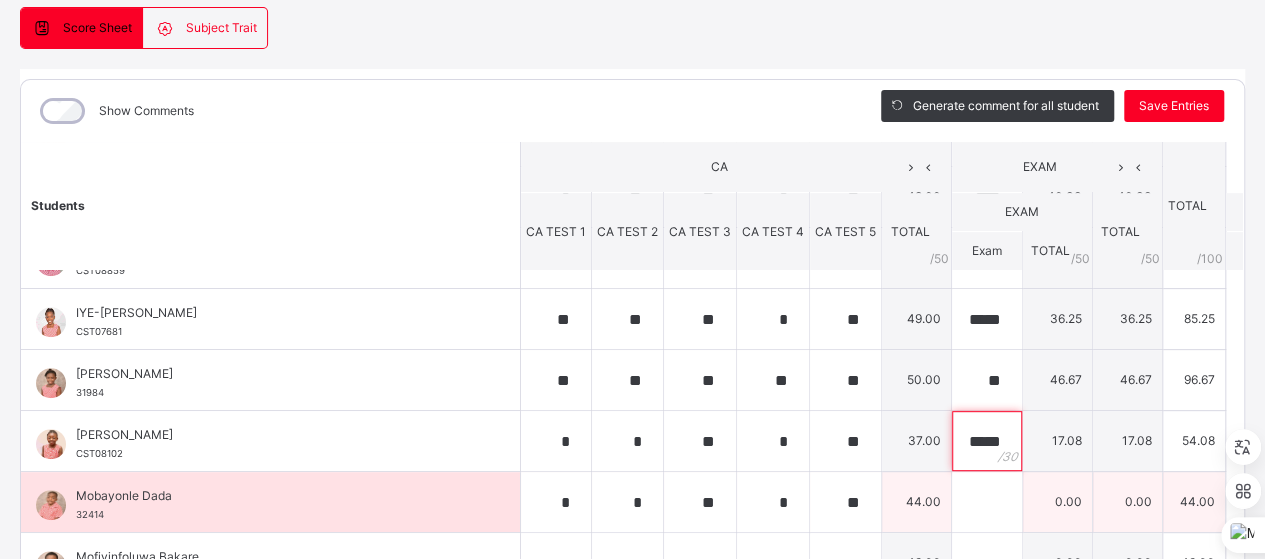 type on "*****" 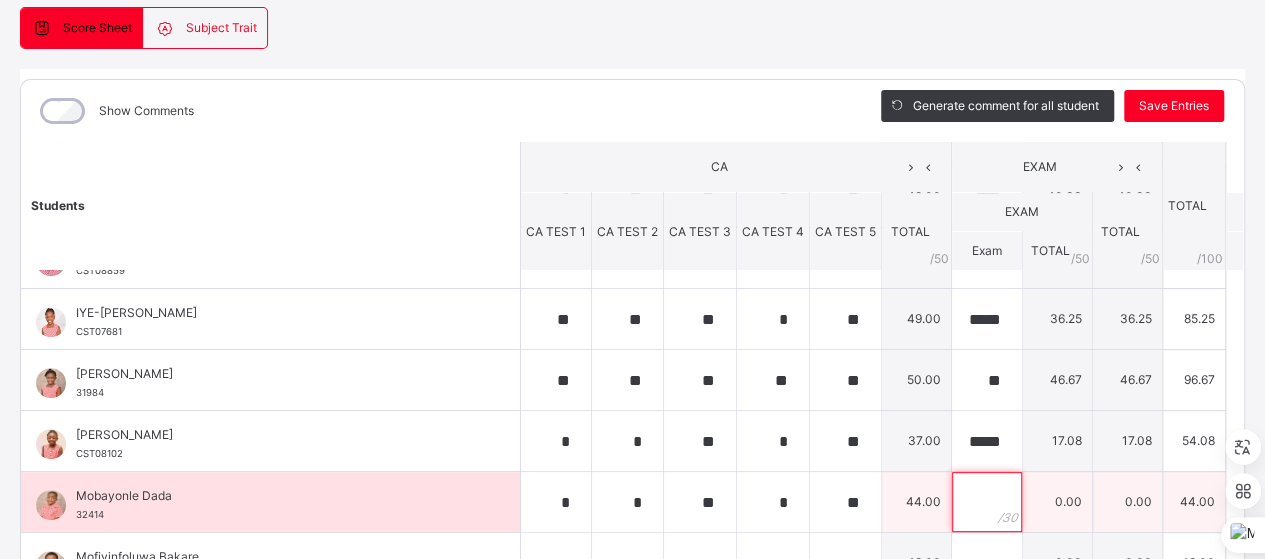 scroll, scrollTop: 0, scrollLeft: 0, axis: both 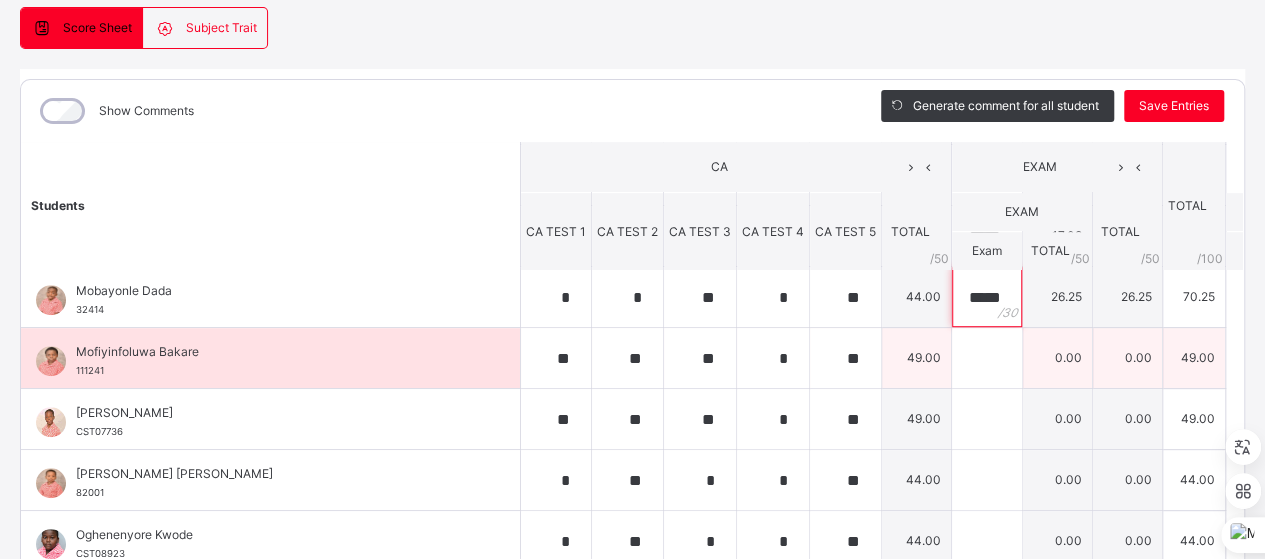 type on "*****" 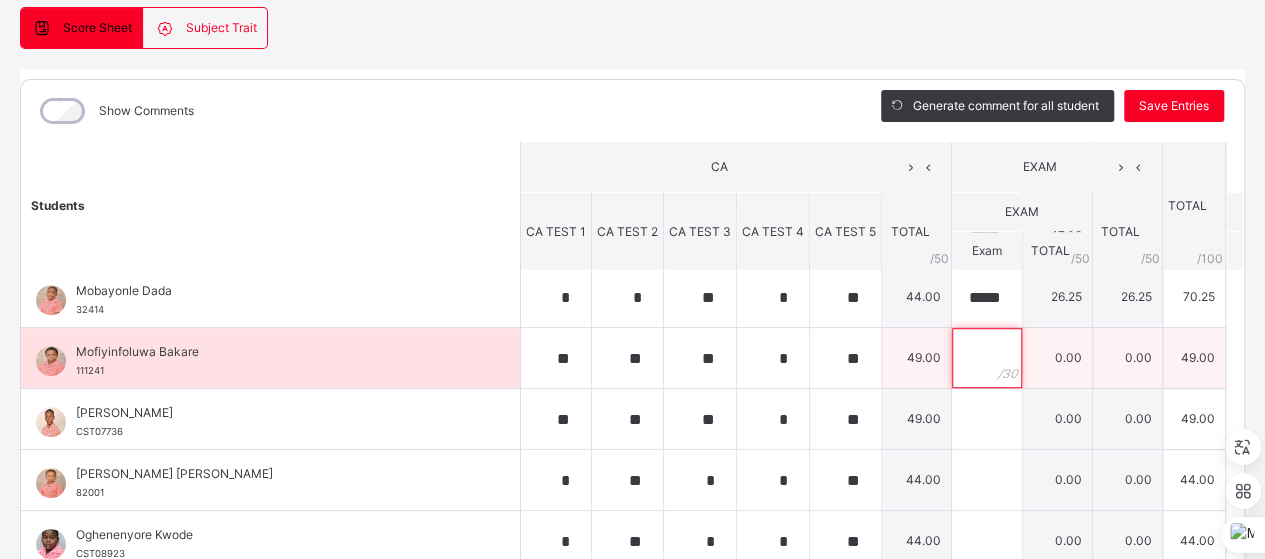 click at bounding box center (986, 358) 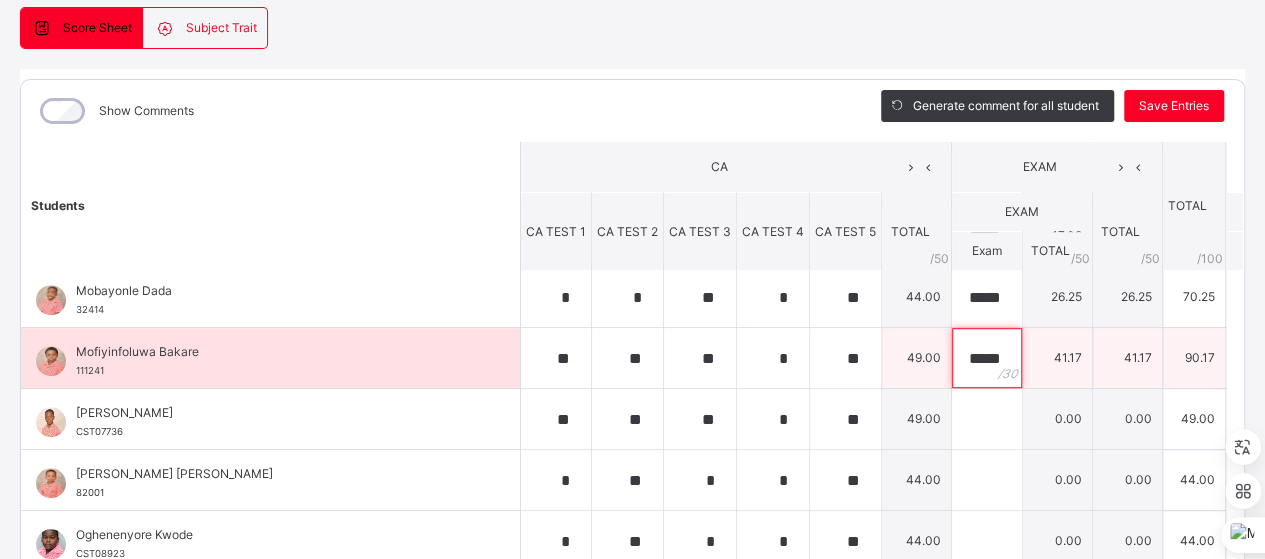 scroll, scrollTop: 0, scrollLeft: 2, axis: horizontal 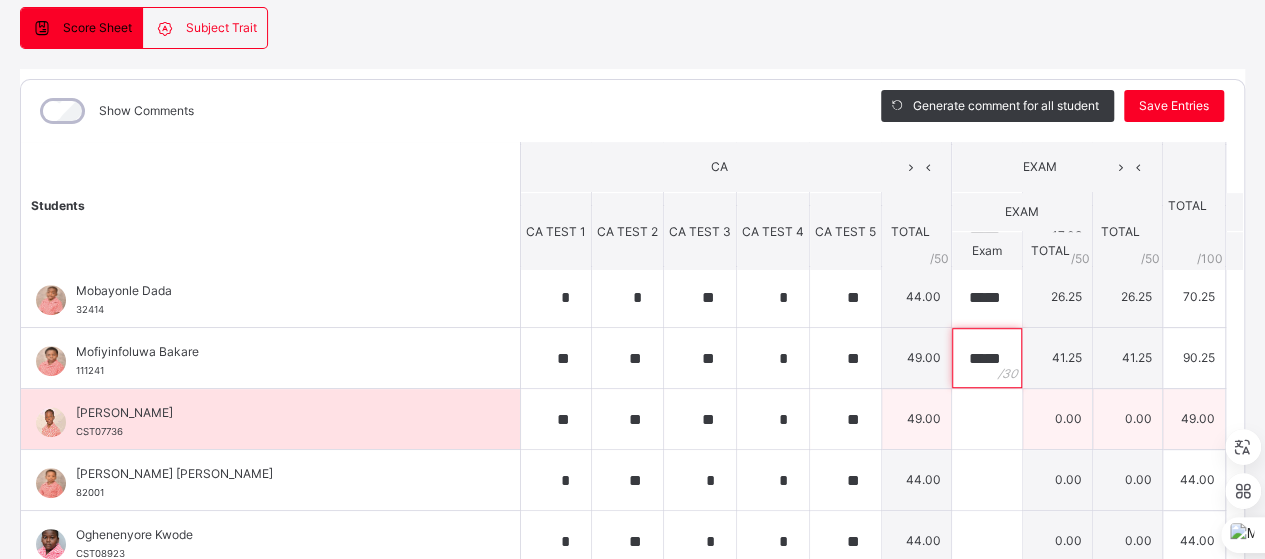 type on "*****" 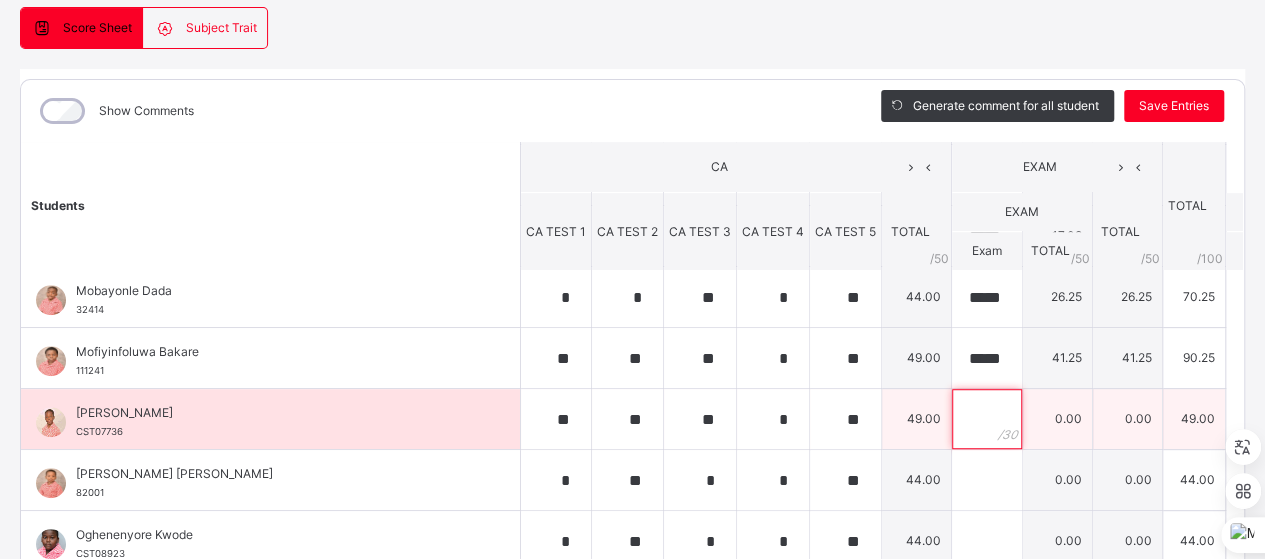 scroll, scrollTop: 0, scrollLeft: 0, axis: both 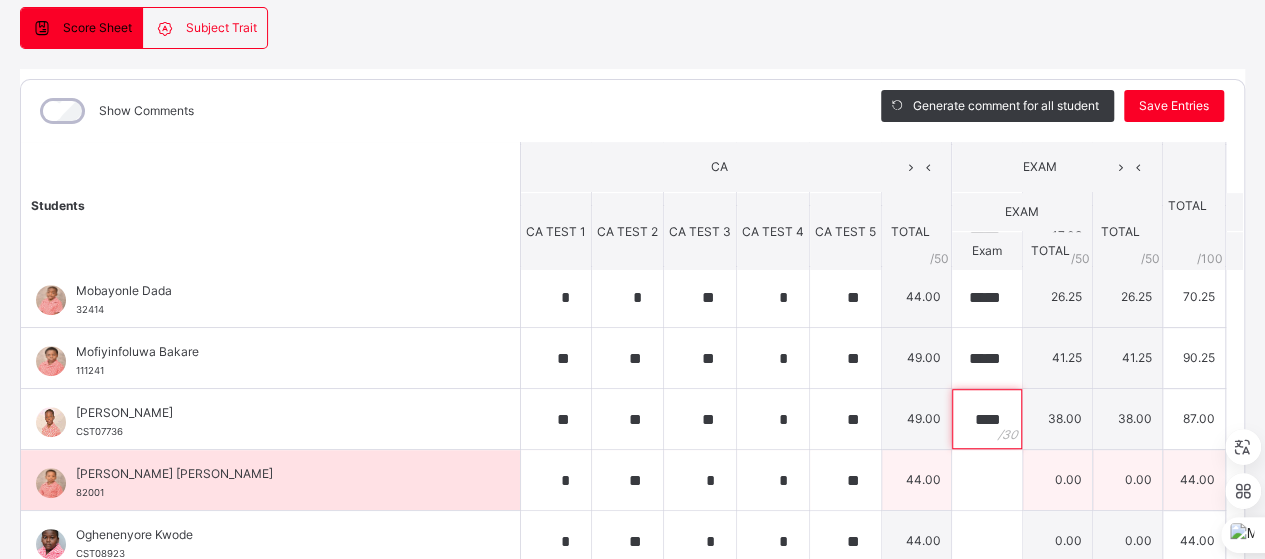 type on "****" 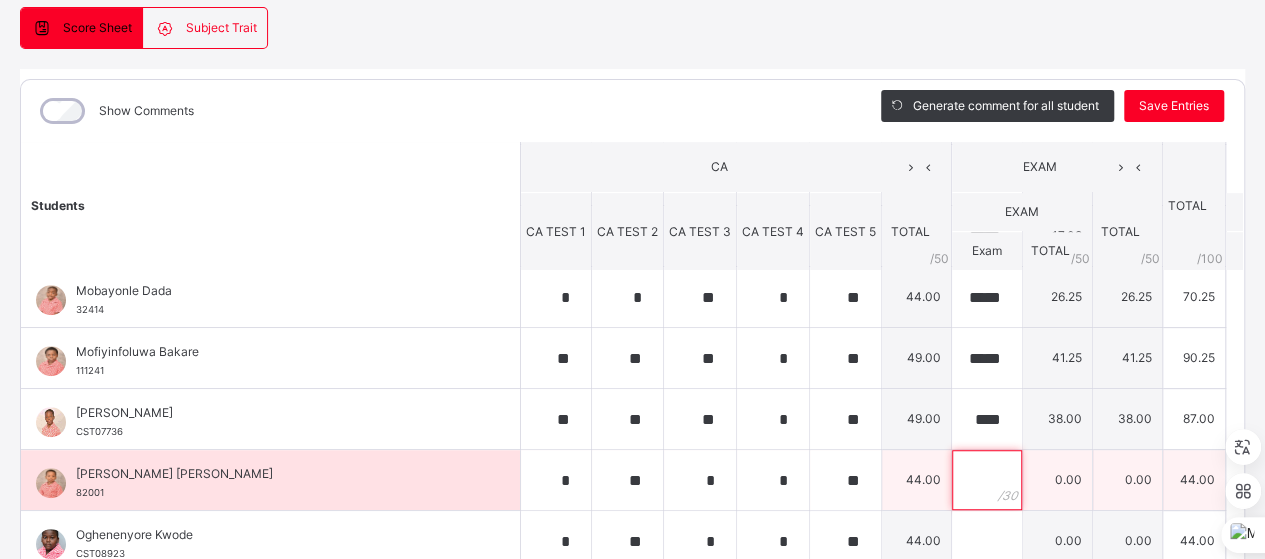 click at bounding box center [986, 480] 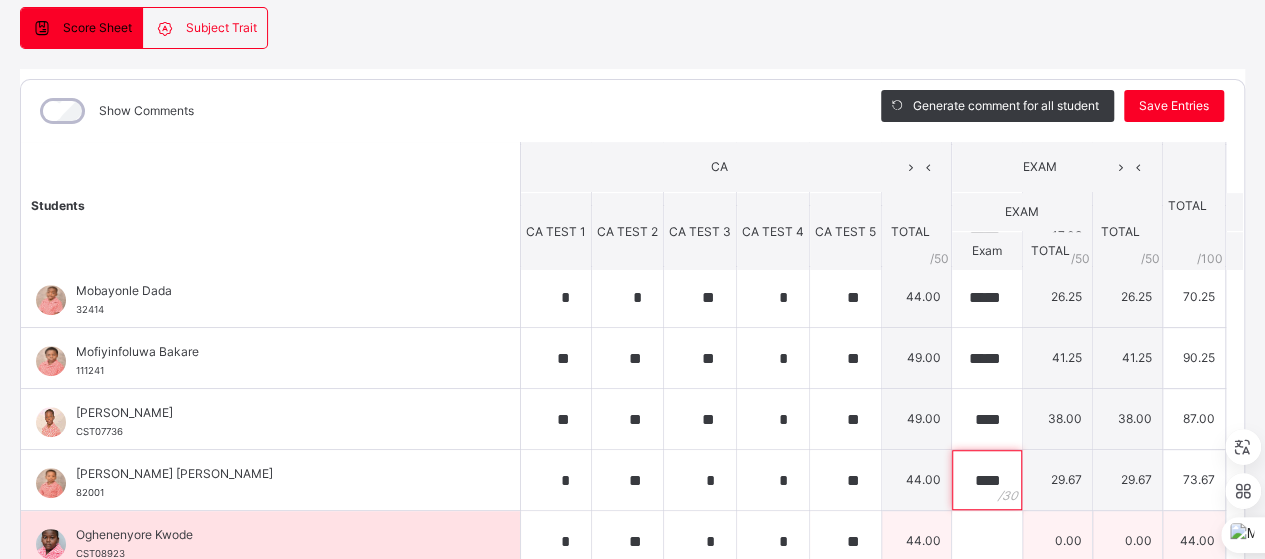type on "****" 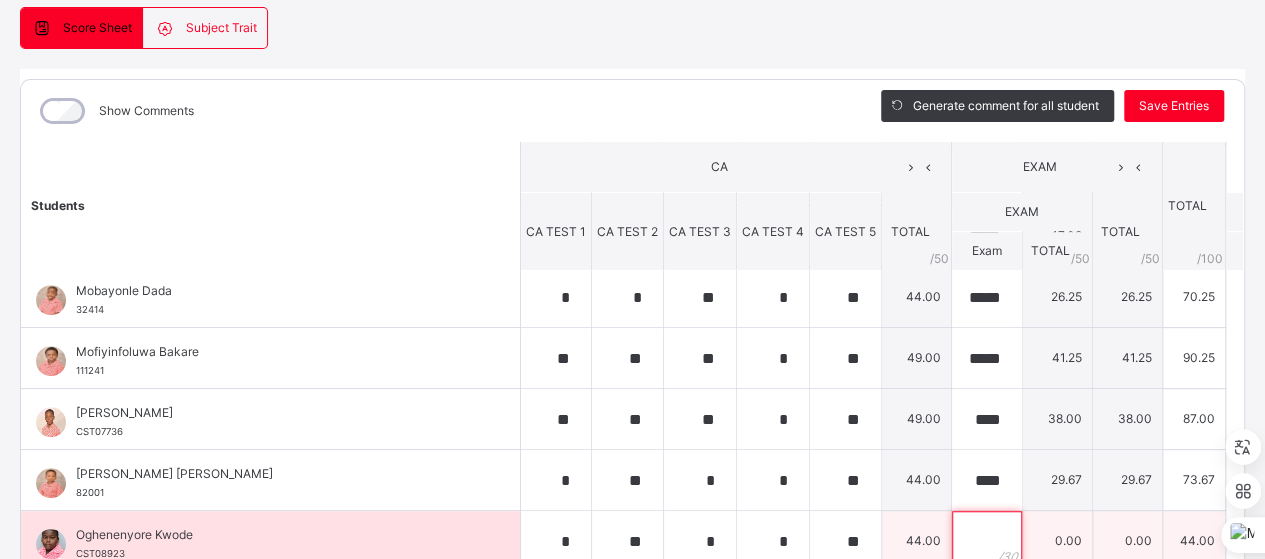 click at bounding box center [986, 541] 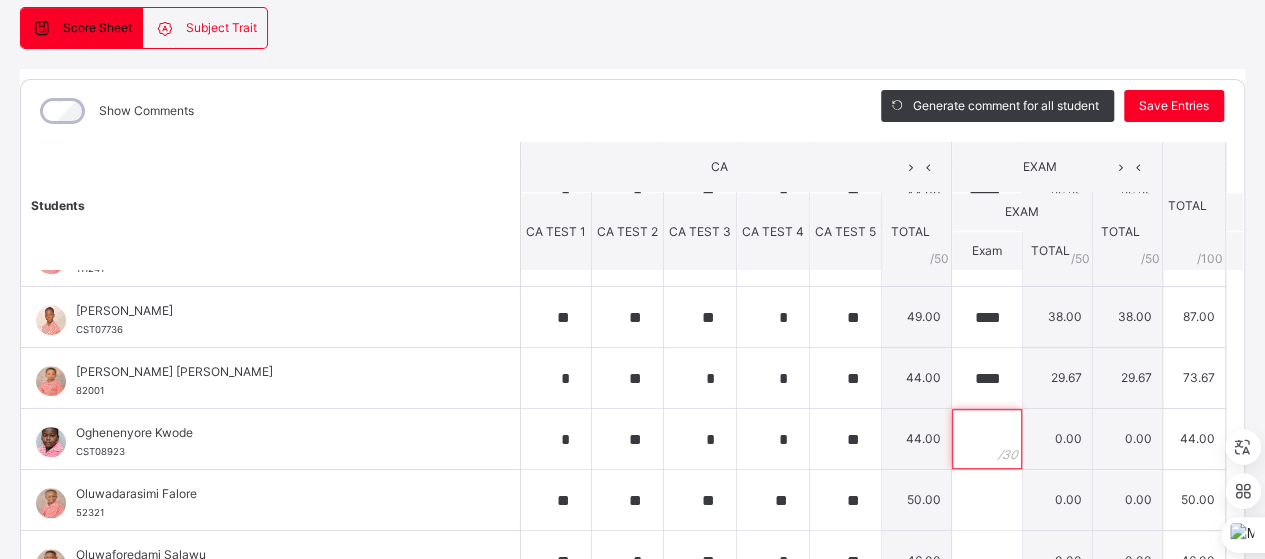 scroll, scrollTop: 780, scrollLeft: 0, axis: vertical 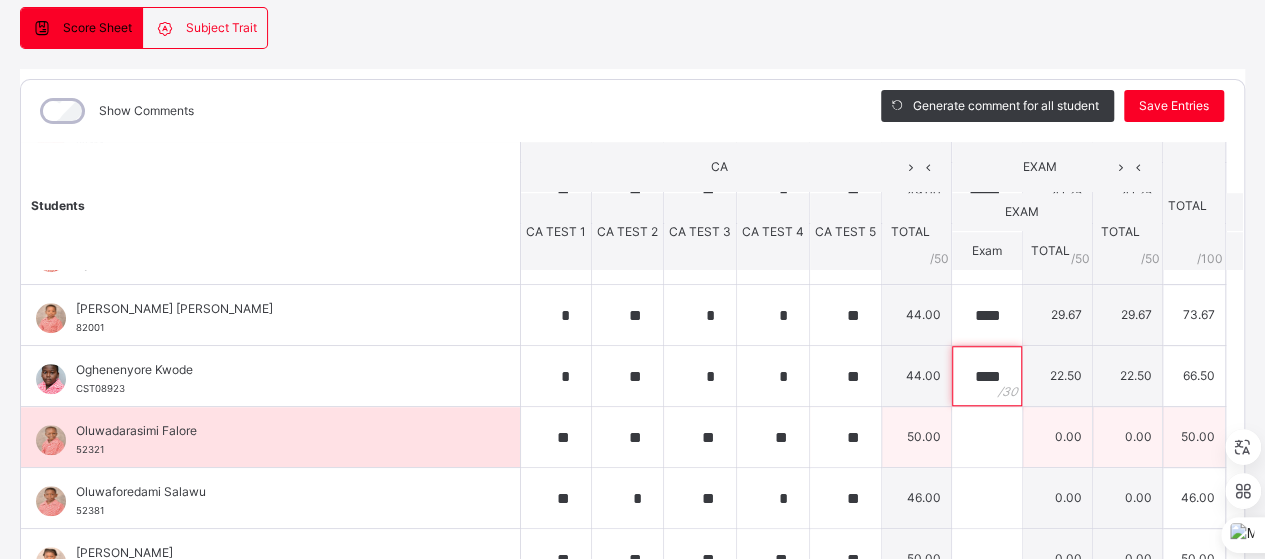 type on "****" 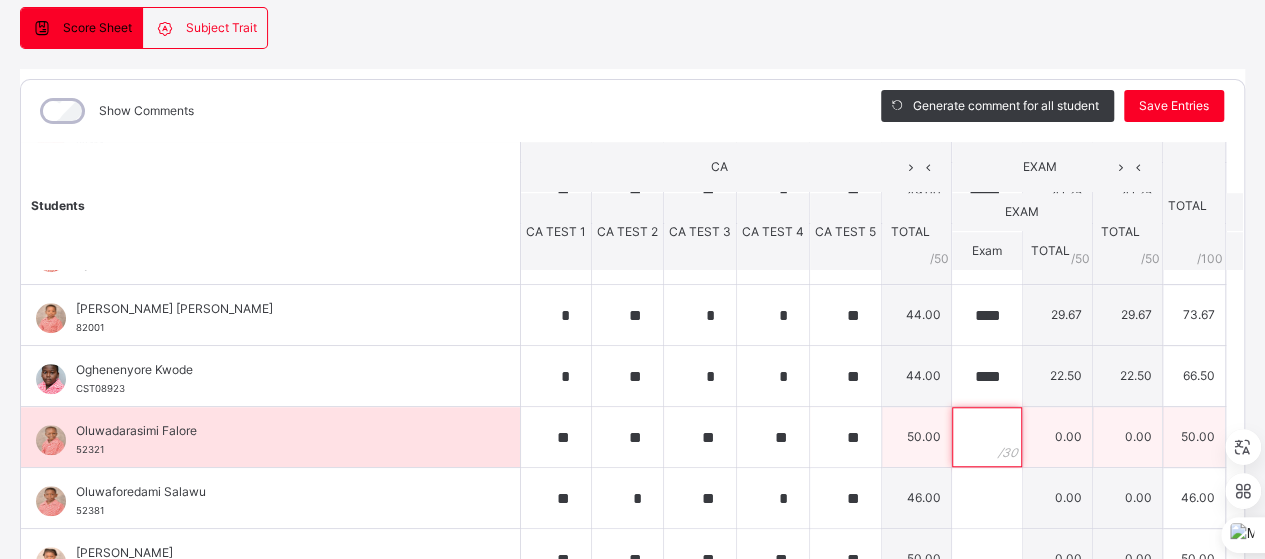 click at bounding box center [986, 437] 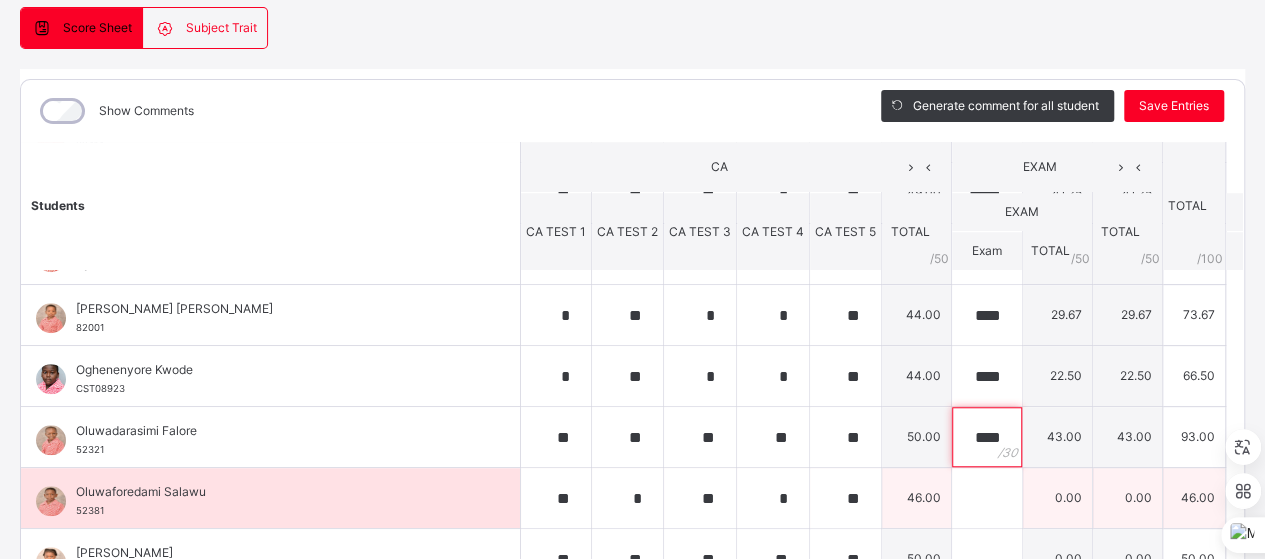 type on "****" 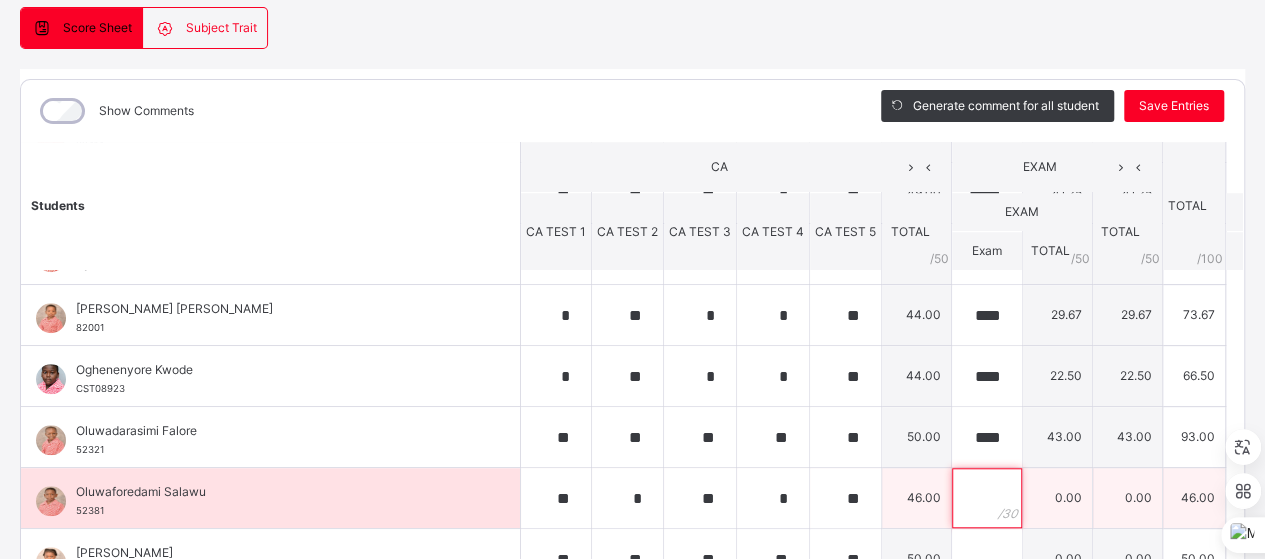 click at bounding box center [986, 498] 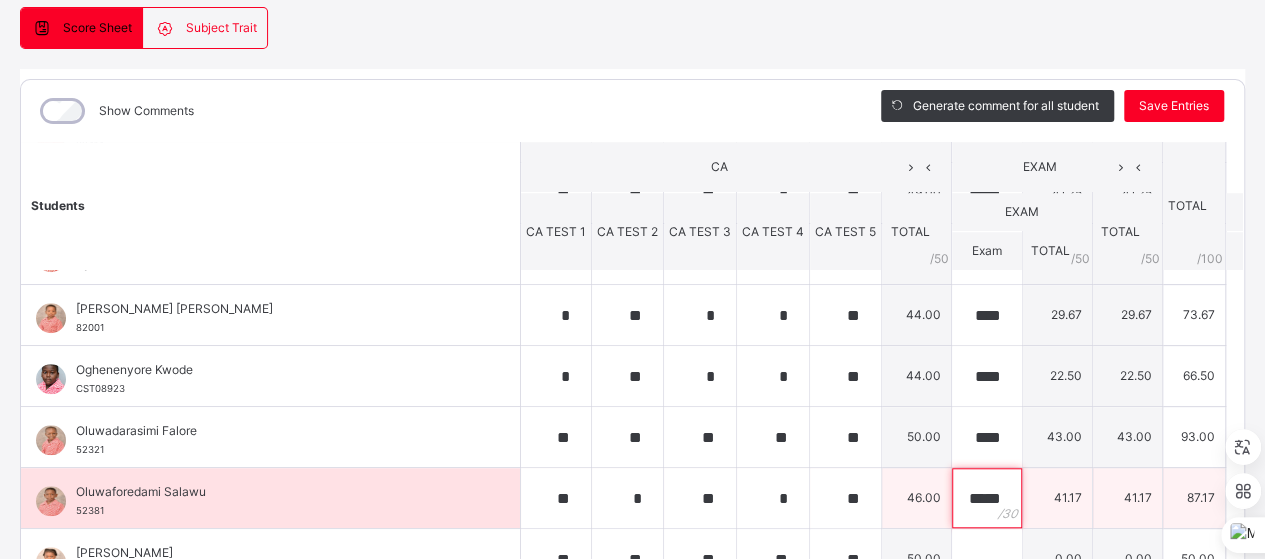 scroll, scrollTop: 0, scrollLeft: 2, axis: horizontal 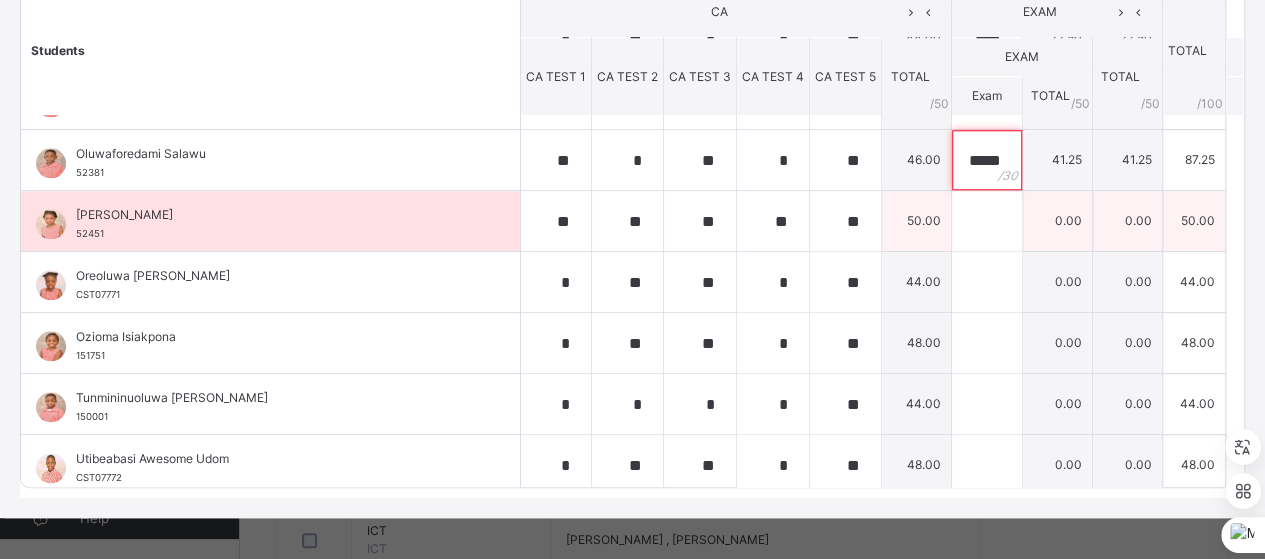 type on "*****" 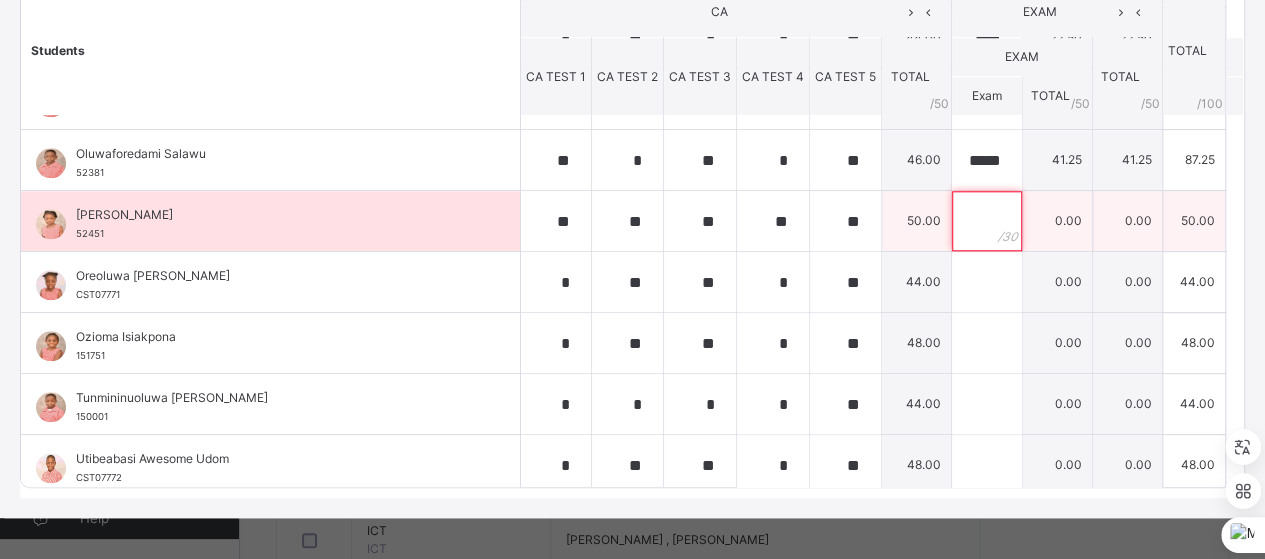 scroll, scrollTop: 0, scrollLeft: 0, axis: both 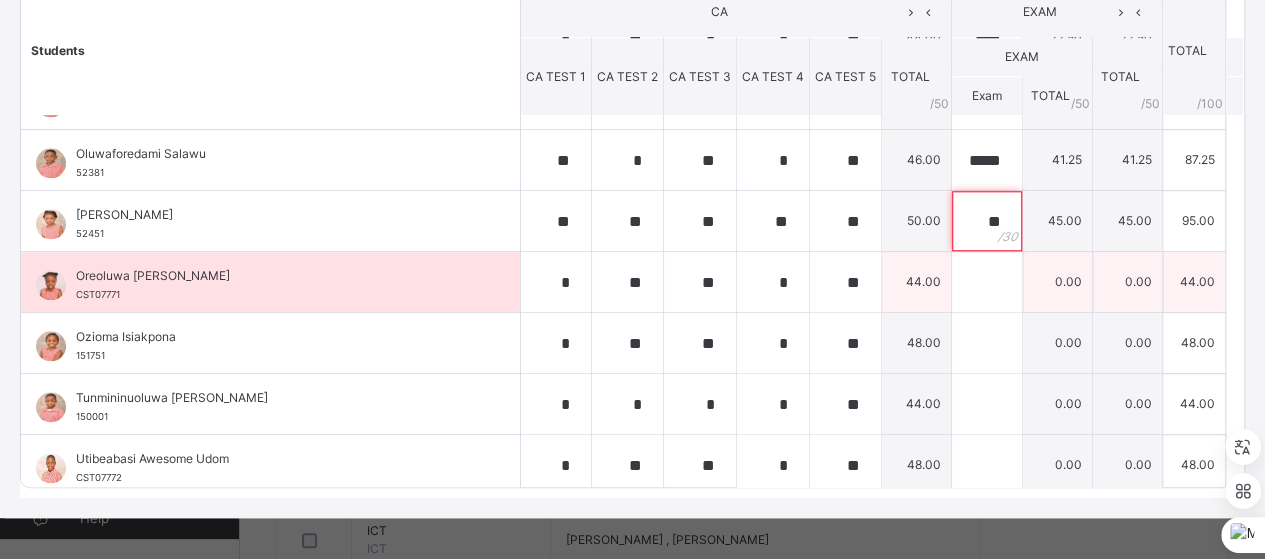 type on "**" 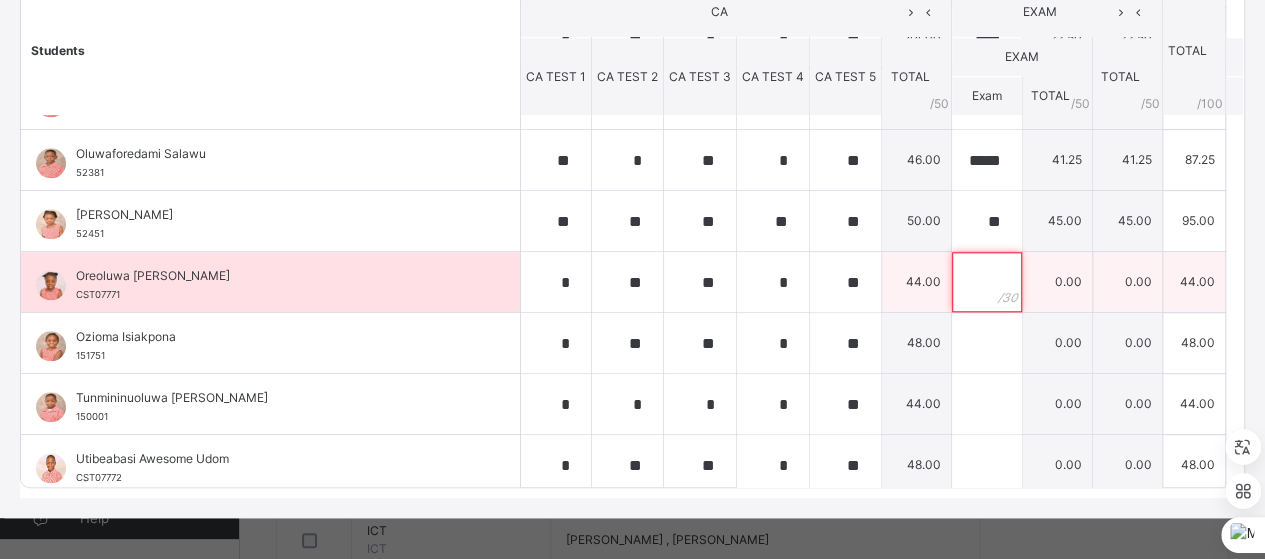 click at bounding box center (986, 282) 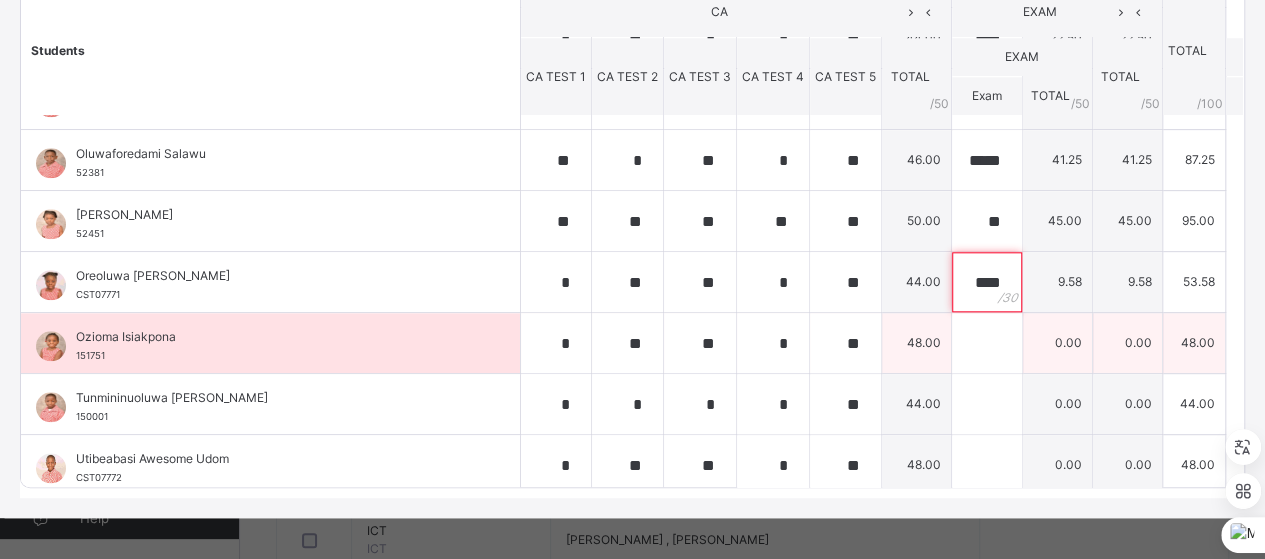 type on "****" 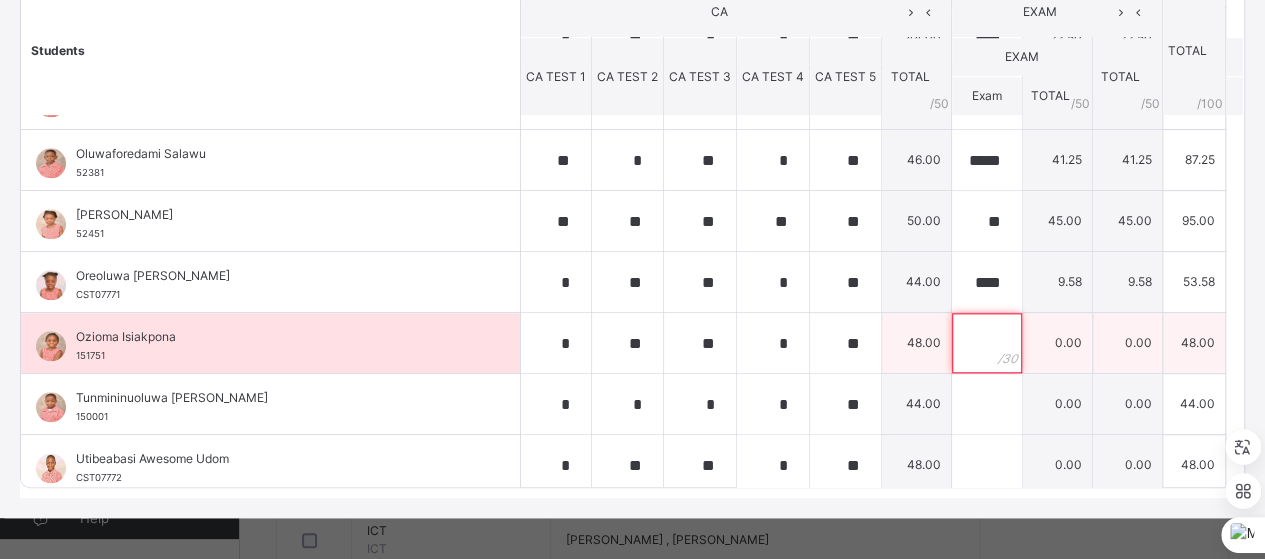 click at bounding box center (986, 343) 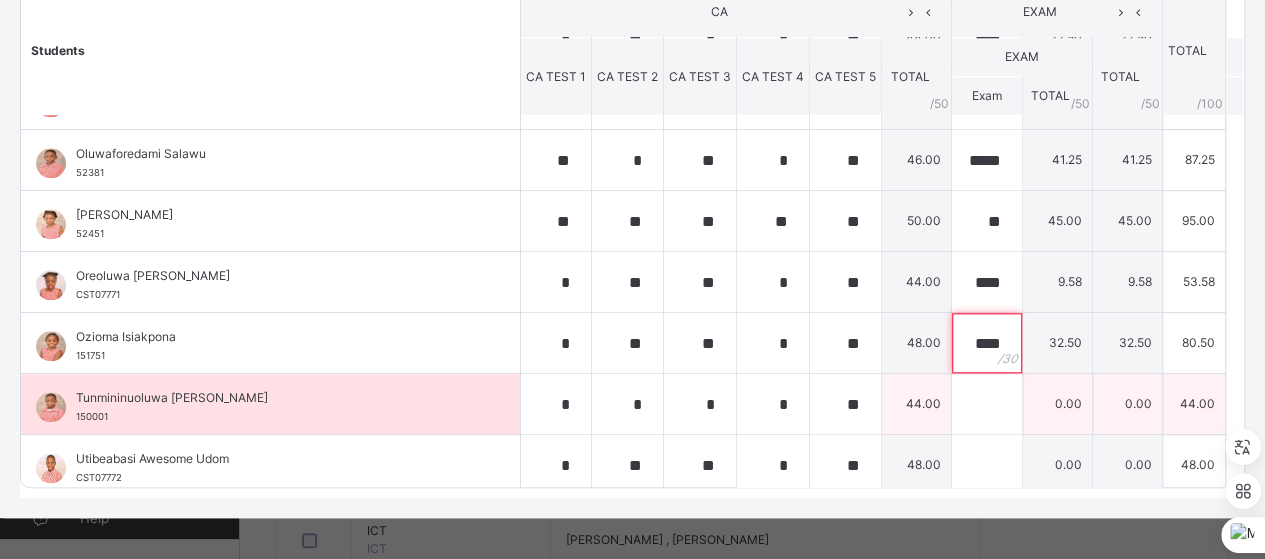 type on "****" 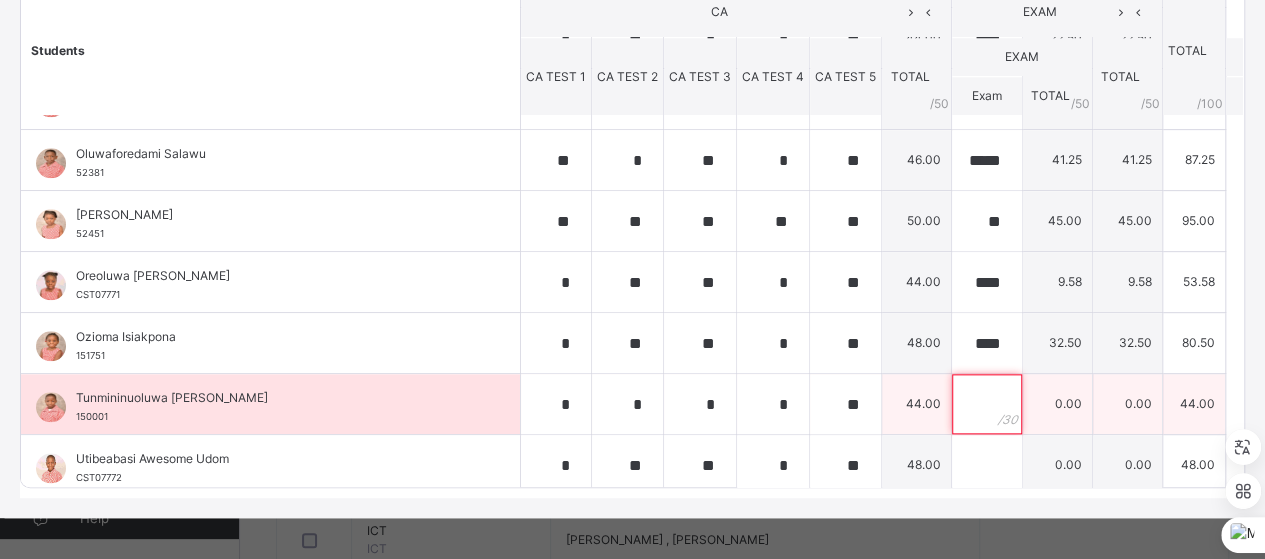click at bounding box center (986, 404) 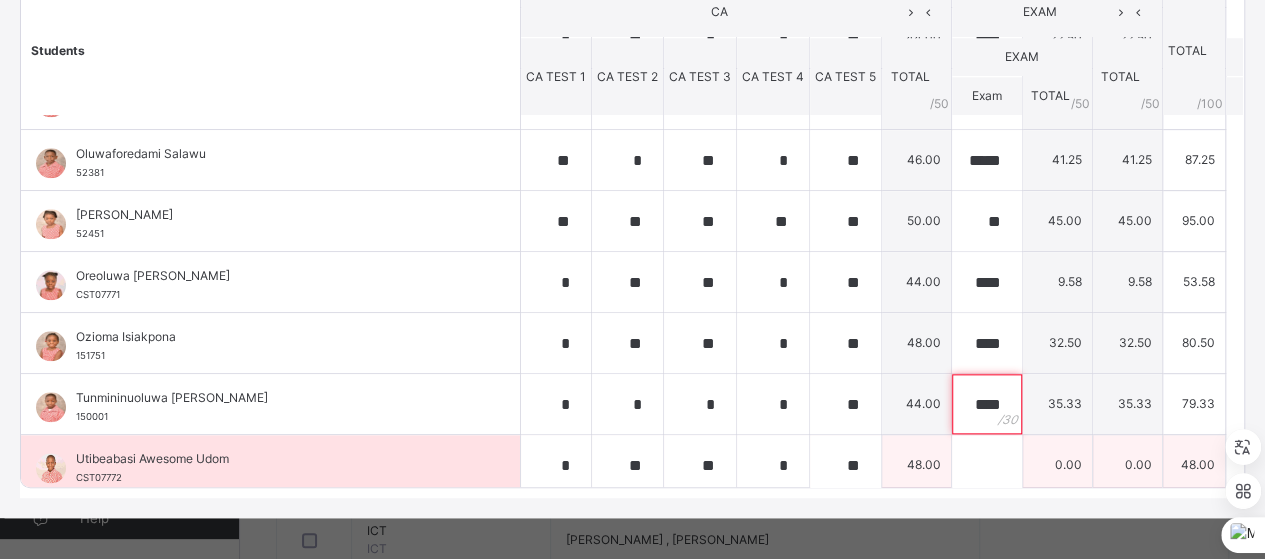type on "****" 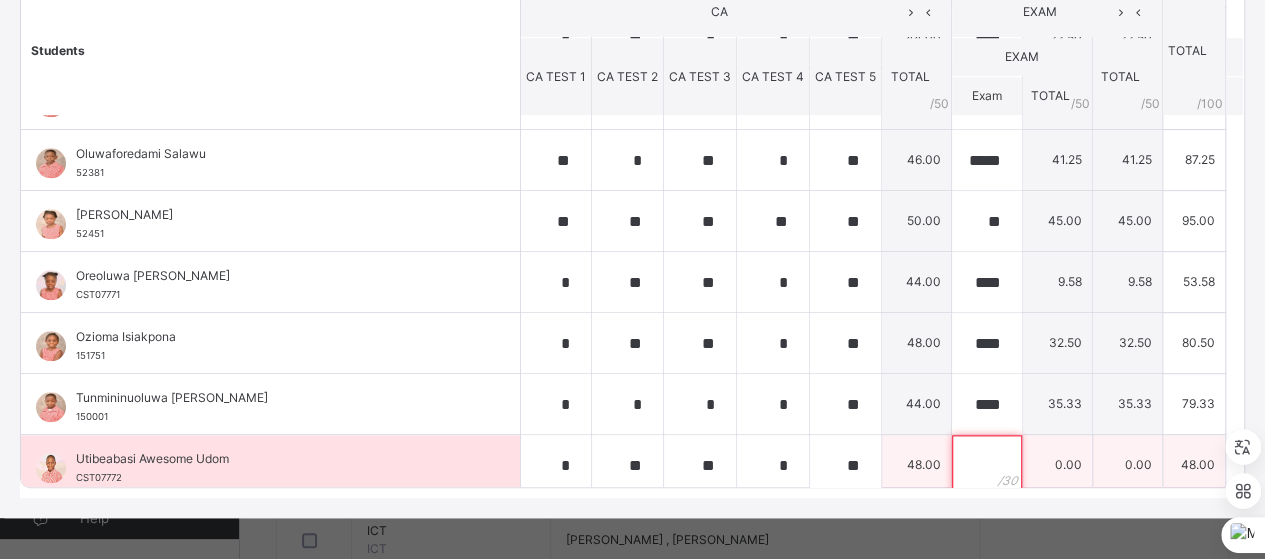 click at bounding box center [986, 465] 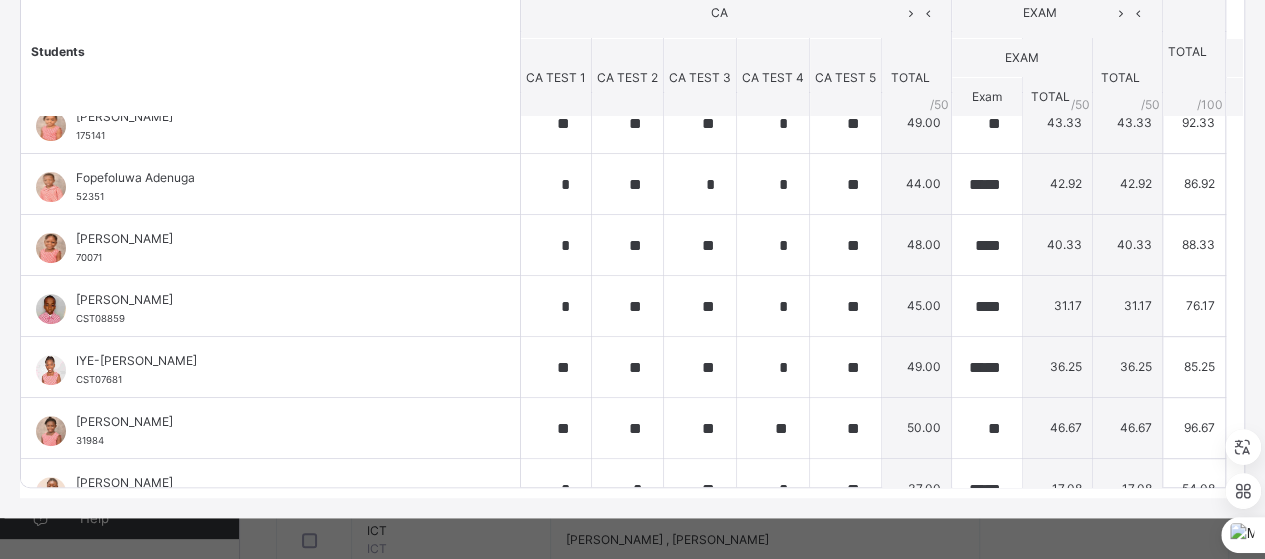 scroll, scrollTop: 209, scrollLeft: 0, axis: vertical 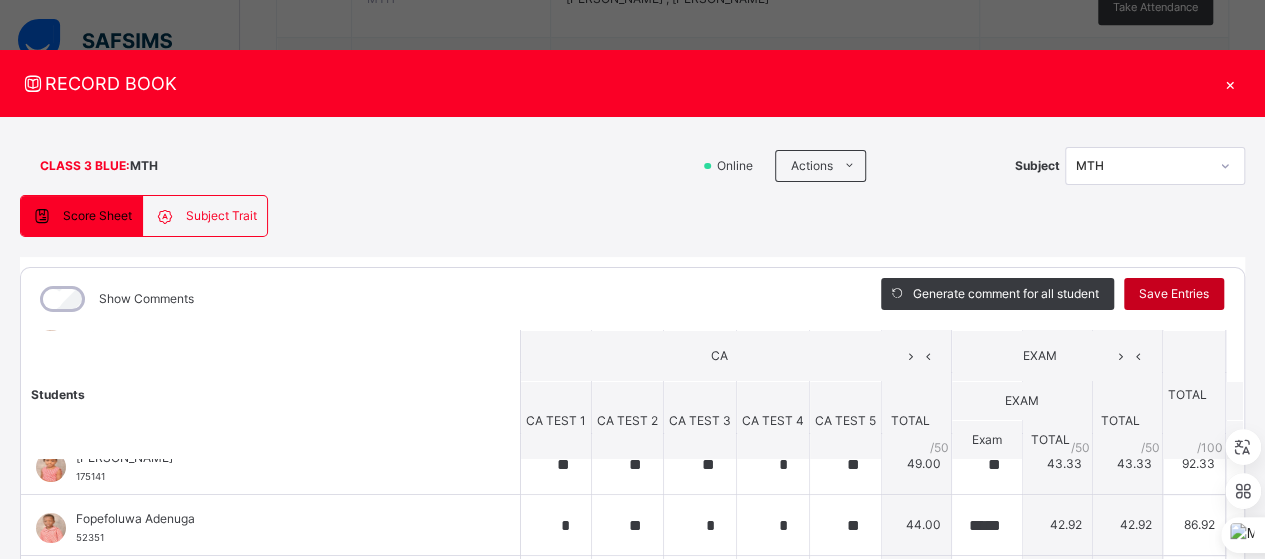 type on "****" 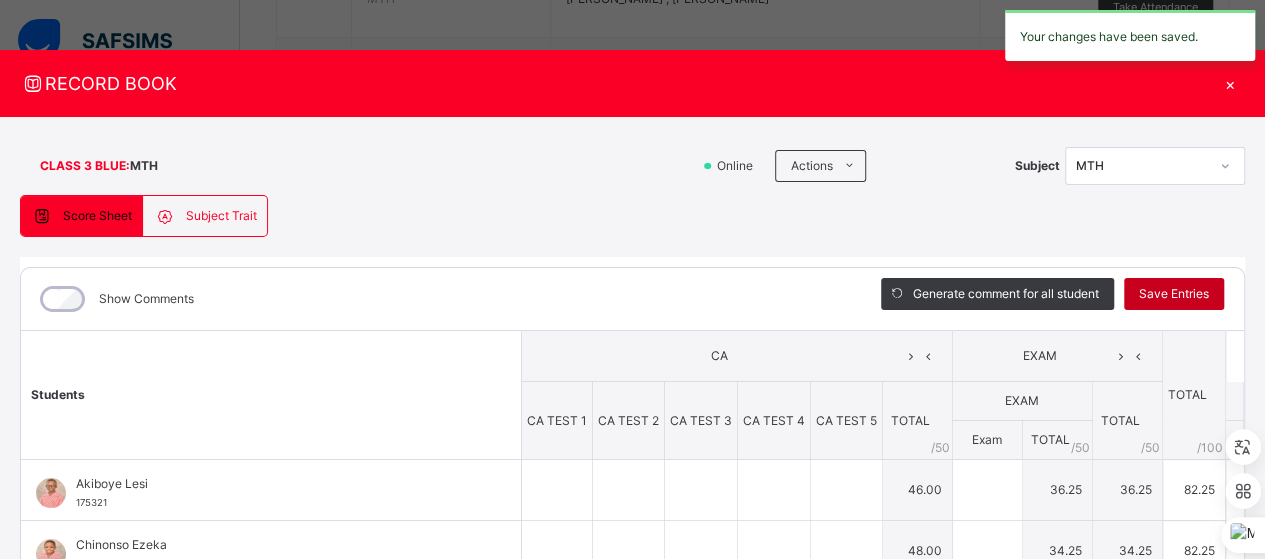 type on "**" 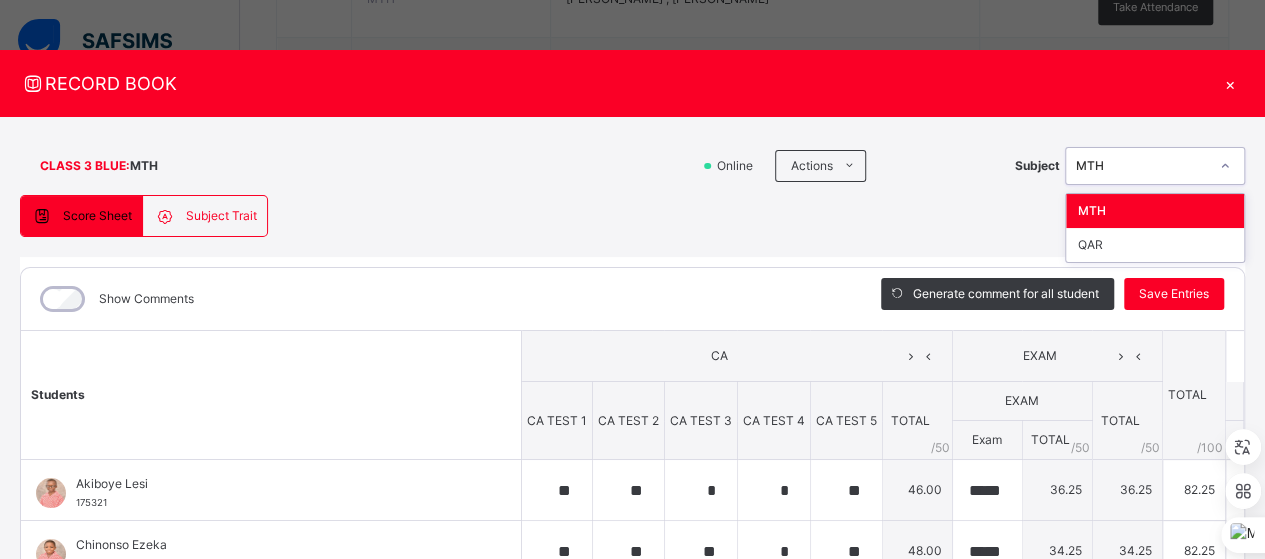 click at bounding box center (1225, 166) 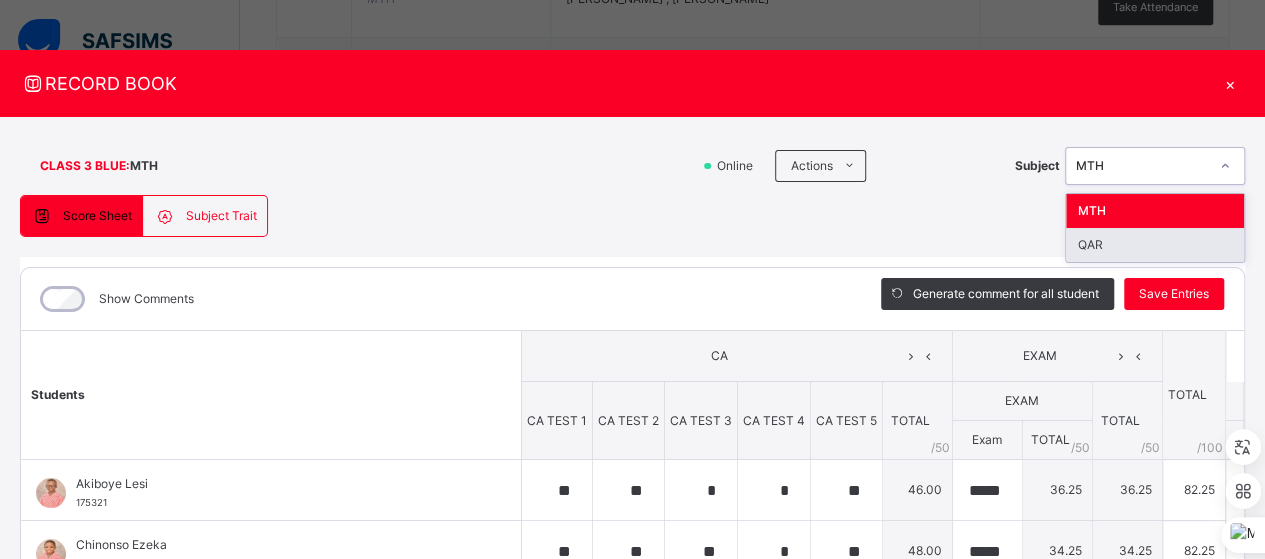 click on "QAR" at bounding box center [1155, 245] 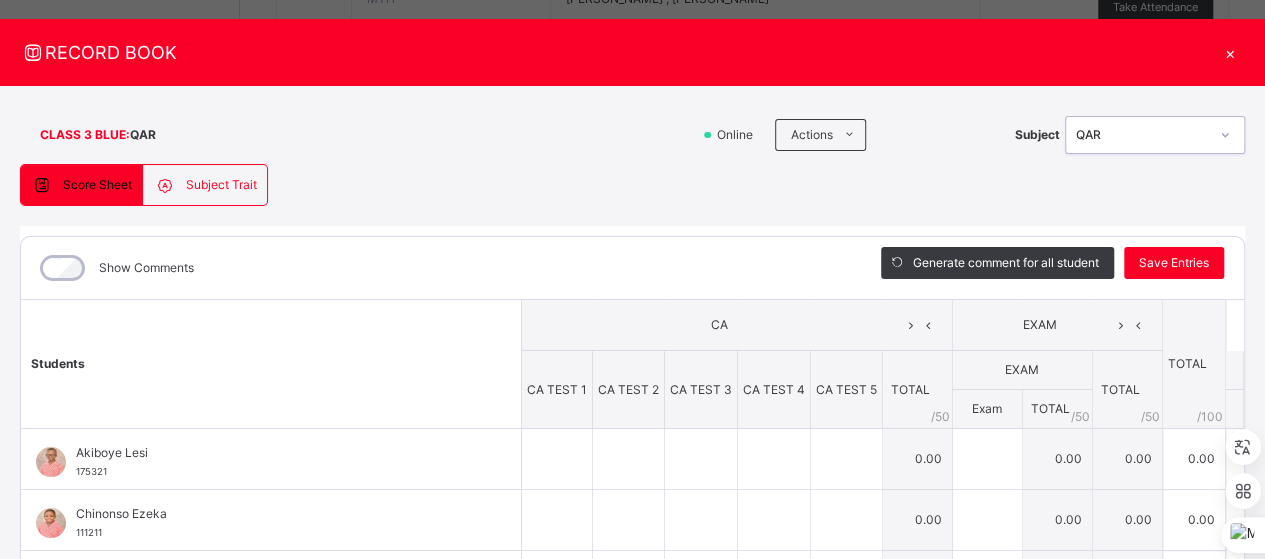 scroll, scrollTop: 0, scrollLeft: 0, axis: both 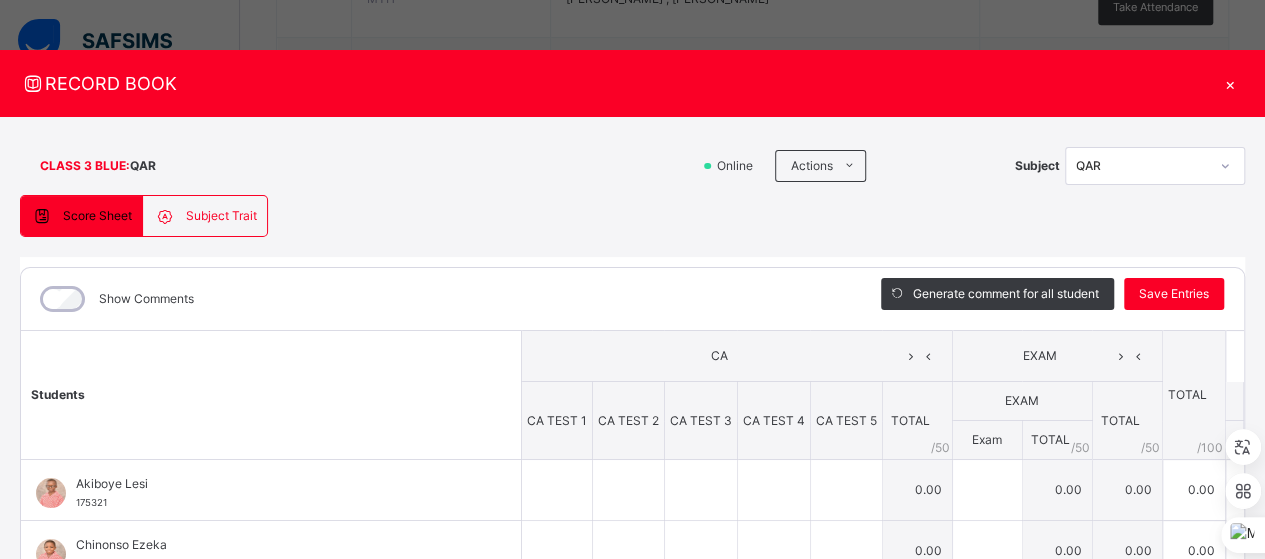 click on "×" at bounding box center (1230, 83) 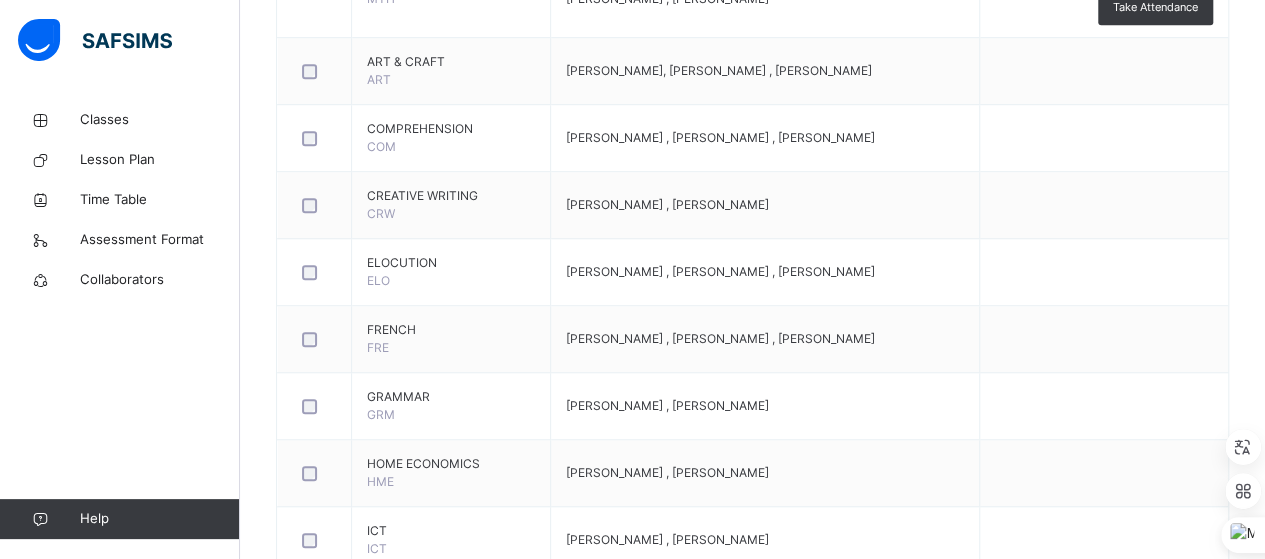 scroll, scrollTop: 140, scrollLeft: 0, axis: vertical 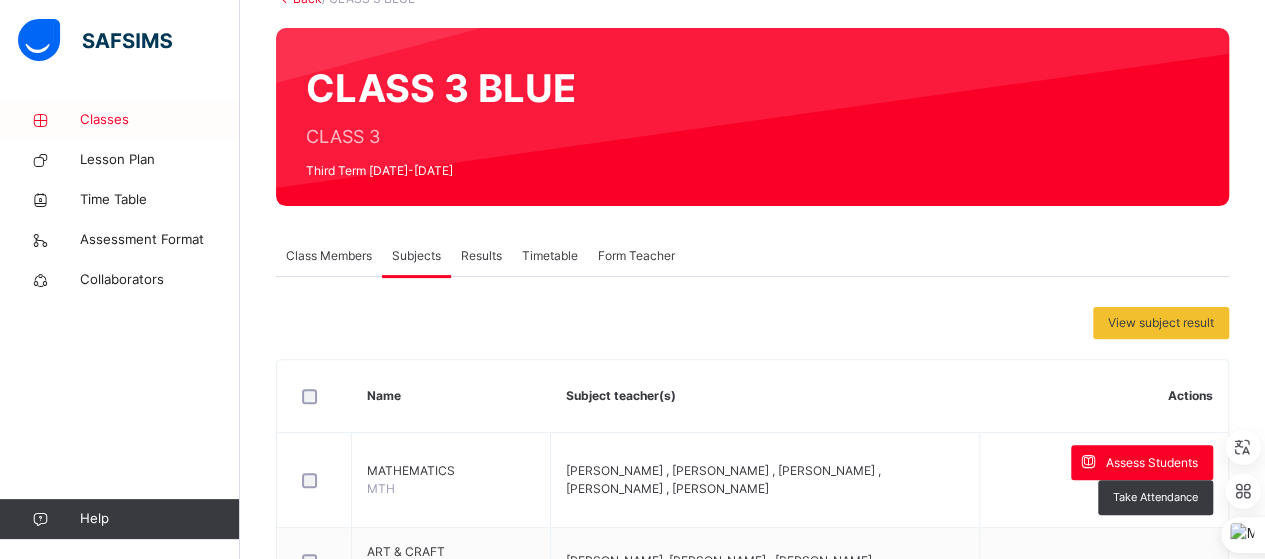click on "Classes" at bounding box center (160, 120) 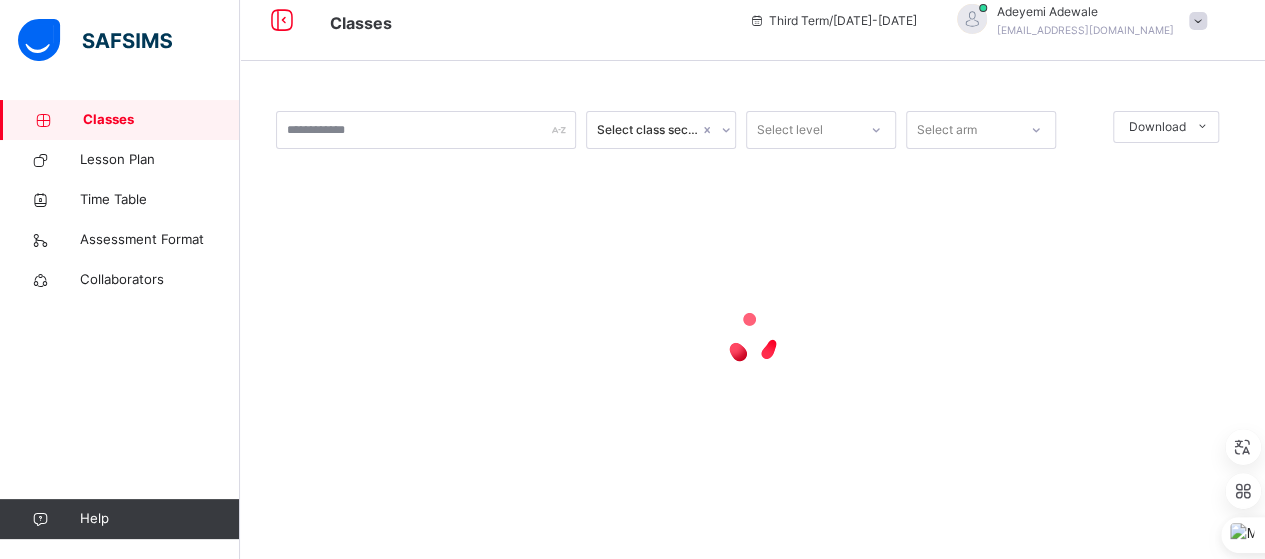 scroll, scrollTop: 0, scrollLeft: 0, axis: both 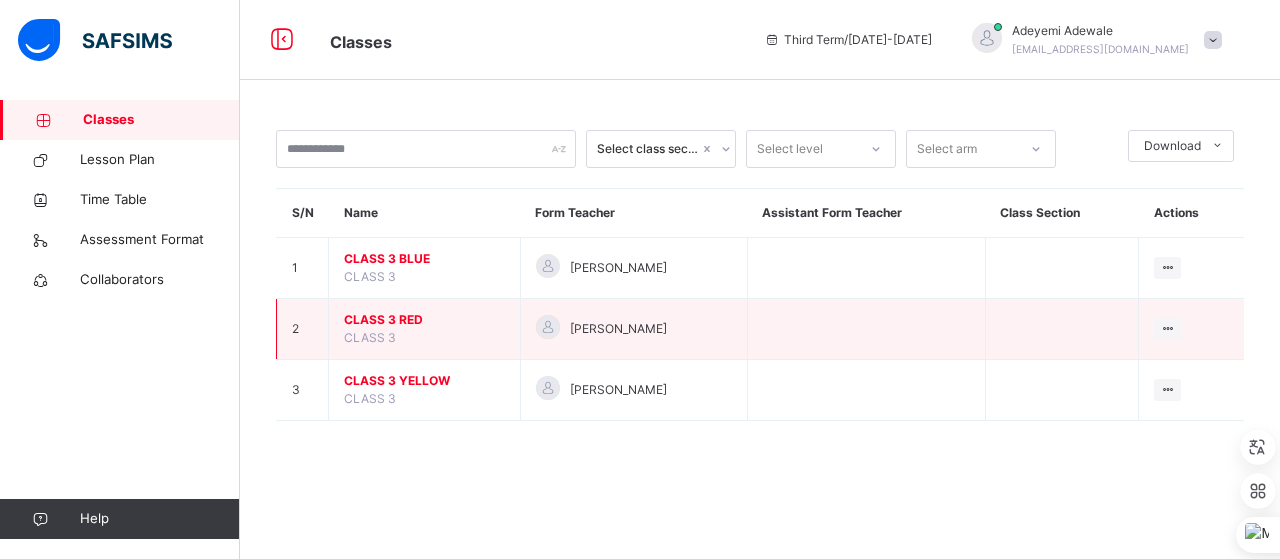 click on "CLASS 3   RED" at bounding box center (424, 320) 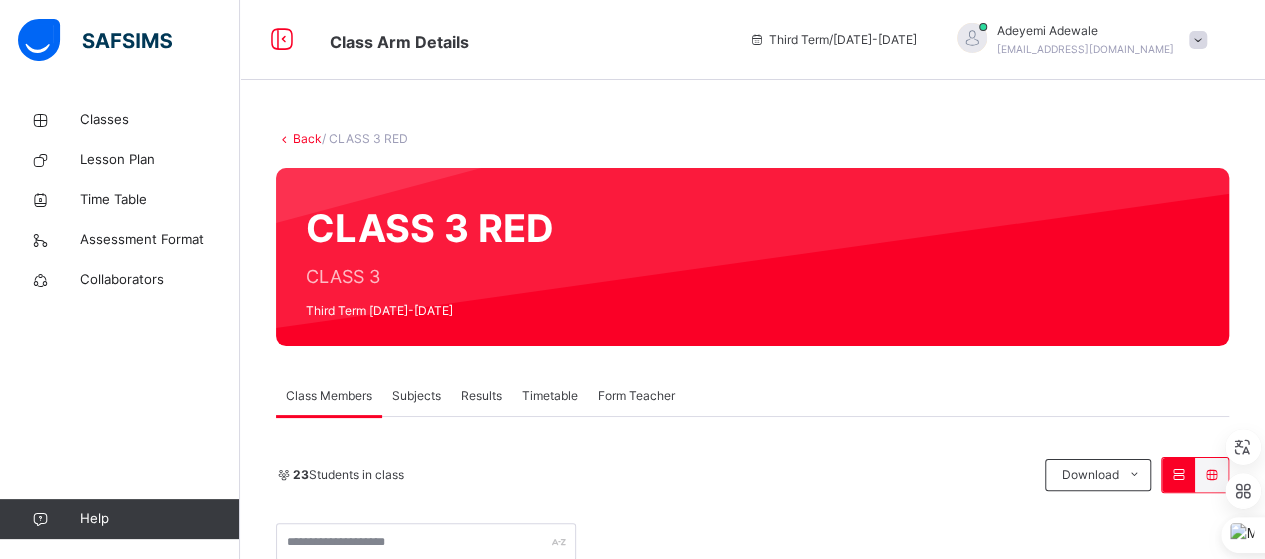 scroll, scrollTop: 405, scrollLeft: 0, axis: vertical 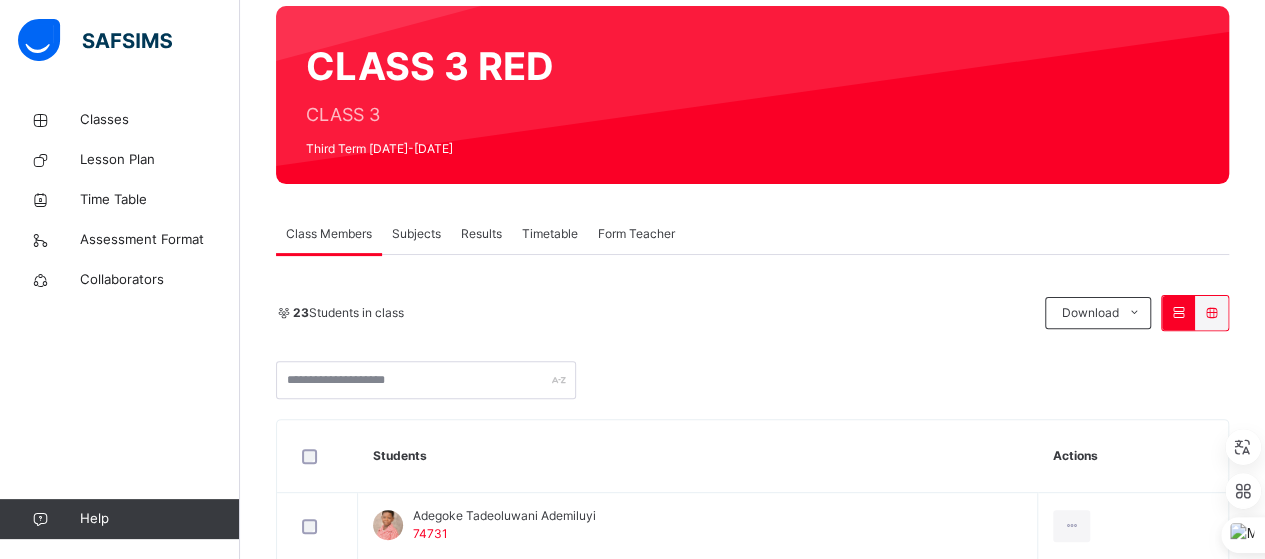 click on "Subjects" at bounding box center (416, 234) 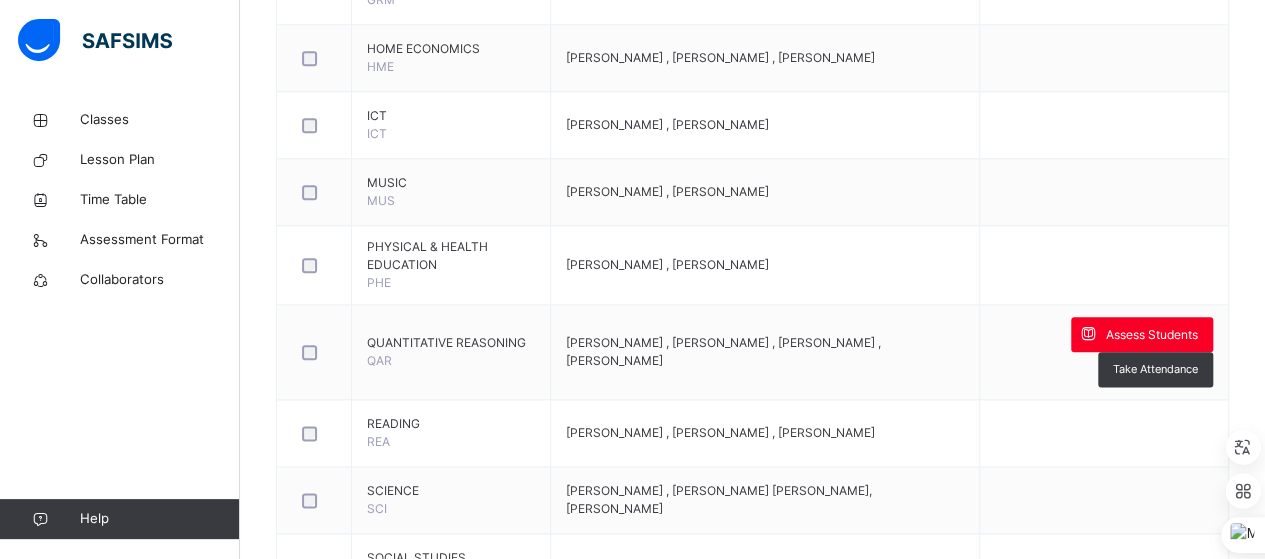 scroll, scrollTop: 1048, scrollLeft: 0, axis: vertical 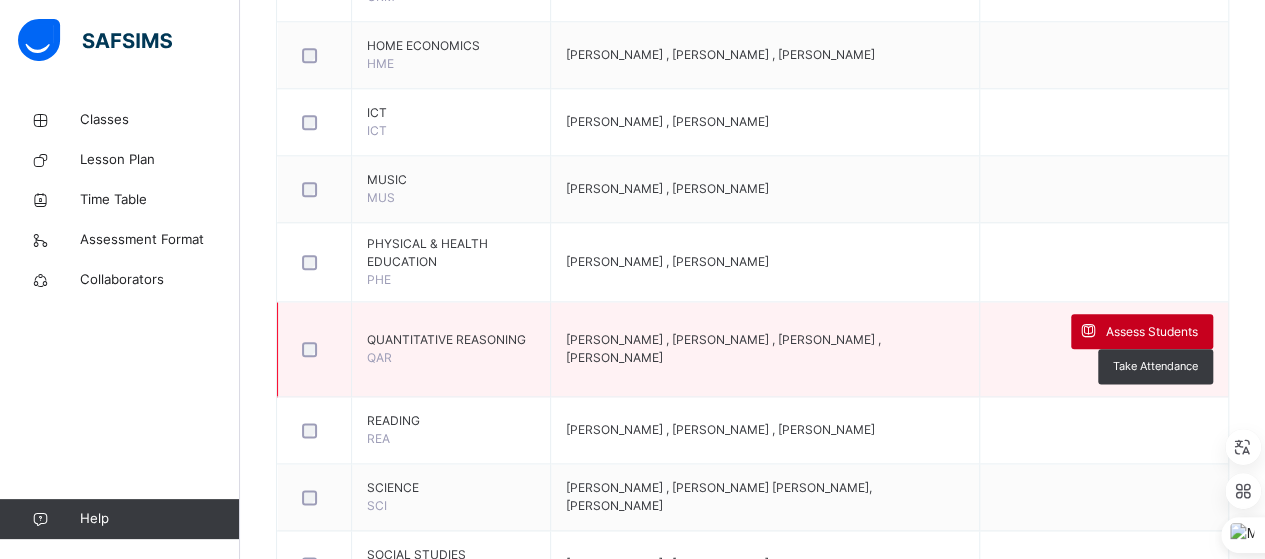 click on "Assess Students" at bounding box center (1152, 332) 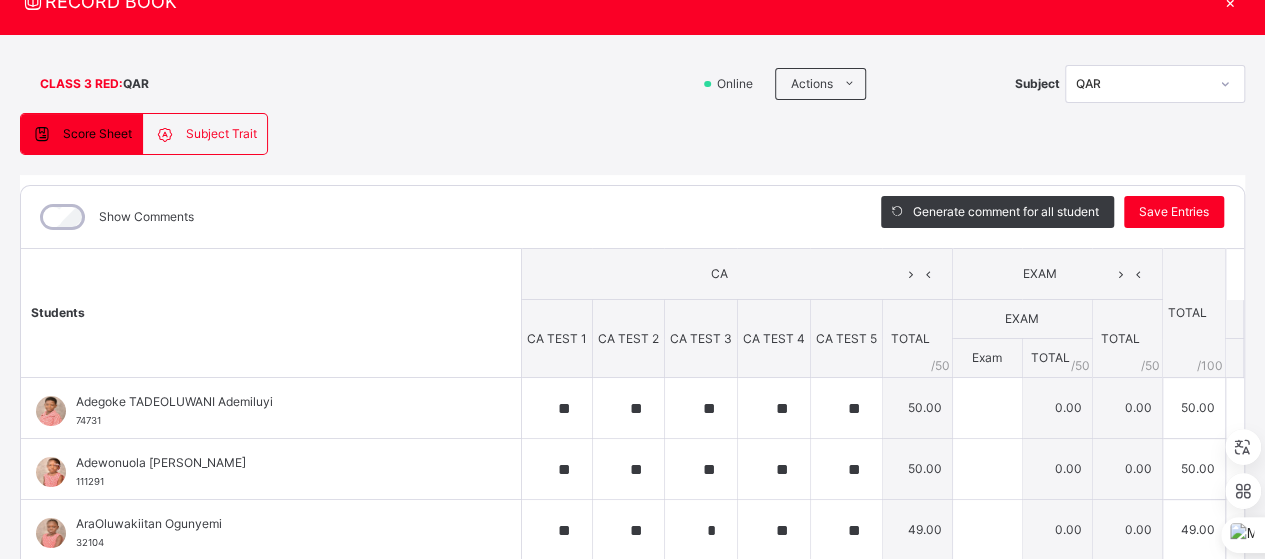 scroll, scrollTop: 0, scrollLeft: 0, axis: both 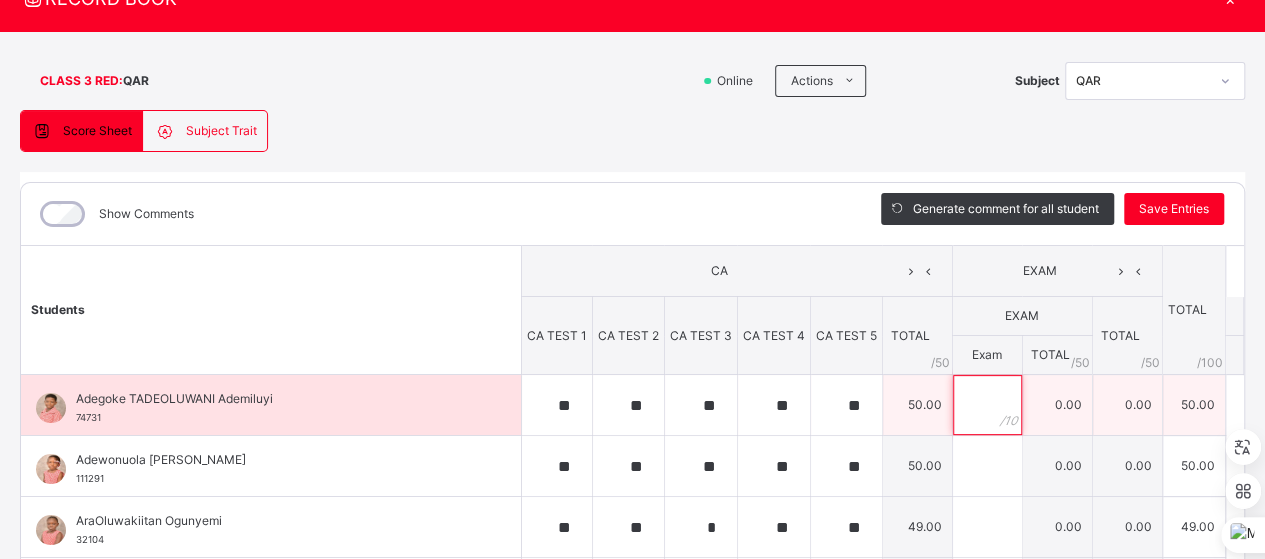 click at bounding box center [987, 405] 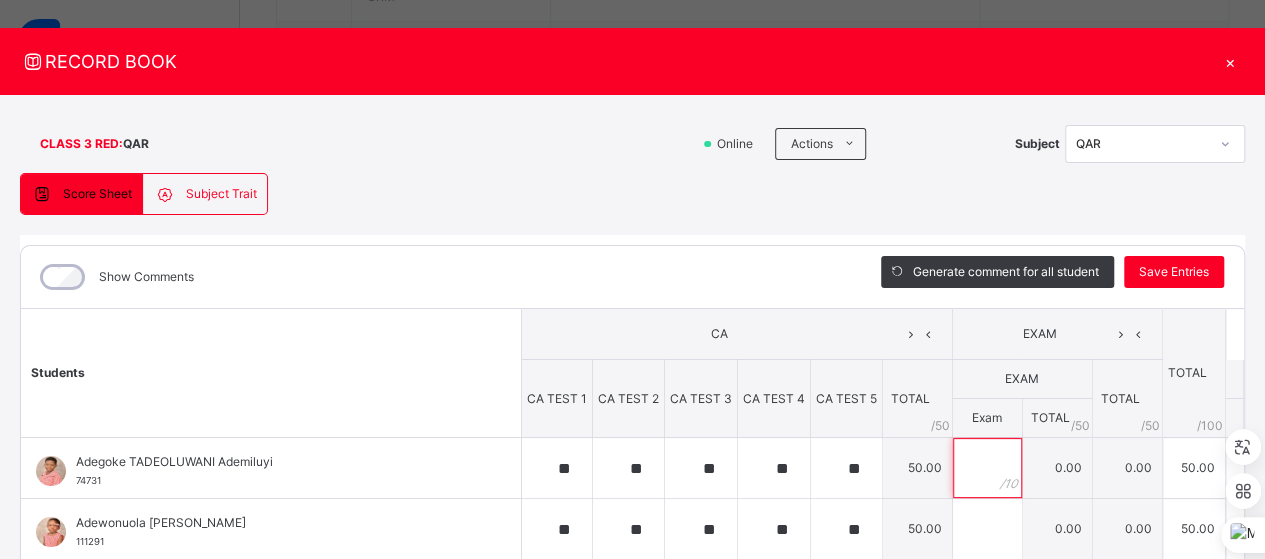 scroll, scrollTop: 16, scrollLeft: 0, axis: vertical 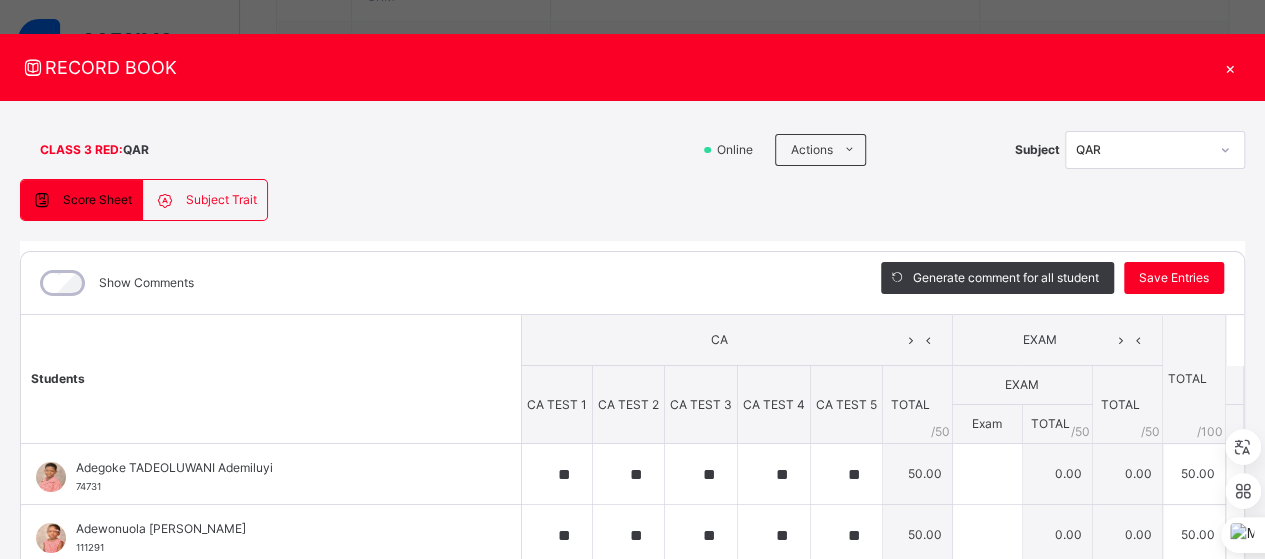 click on "×" at bounding box center (1230, 67) 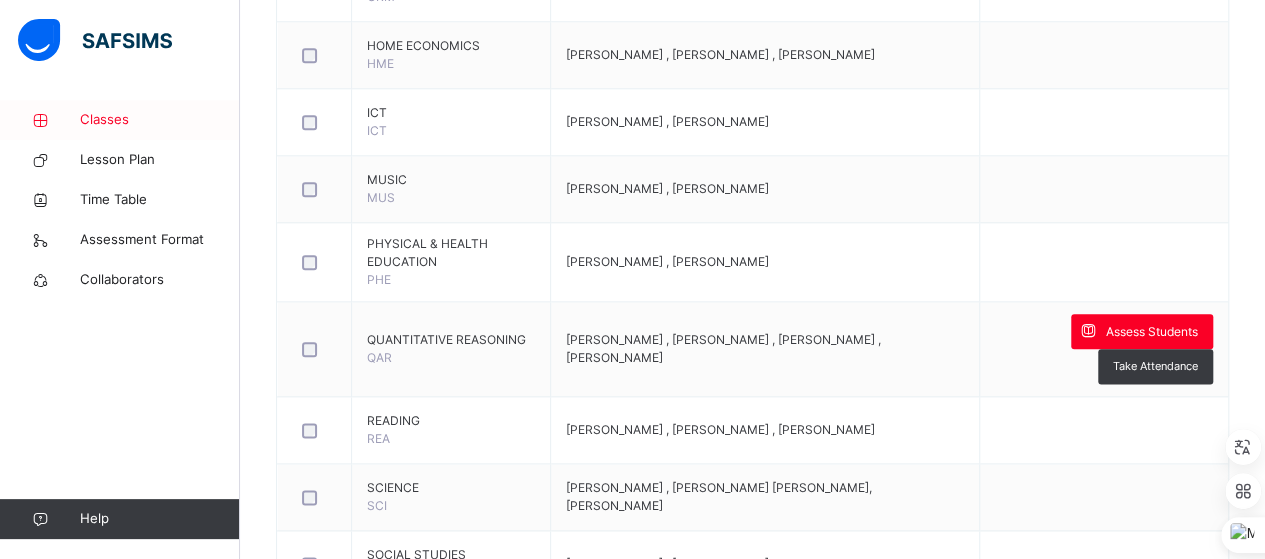 click on "Classes" at bounding box center (160, 120) 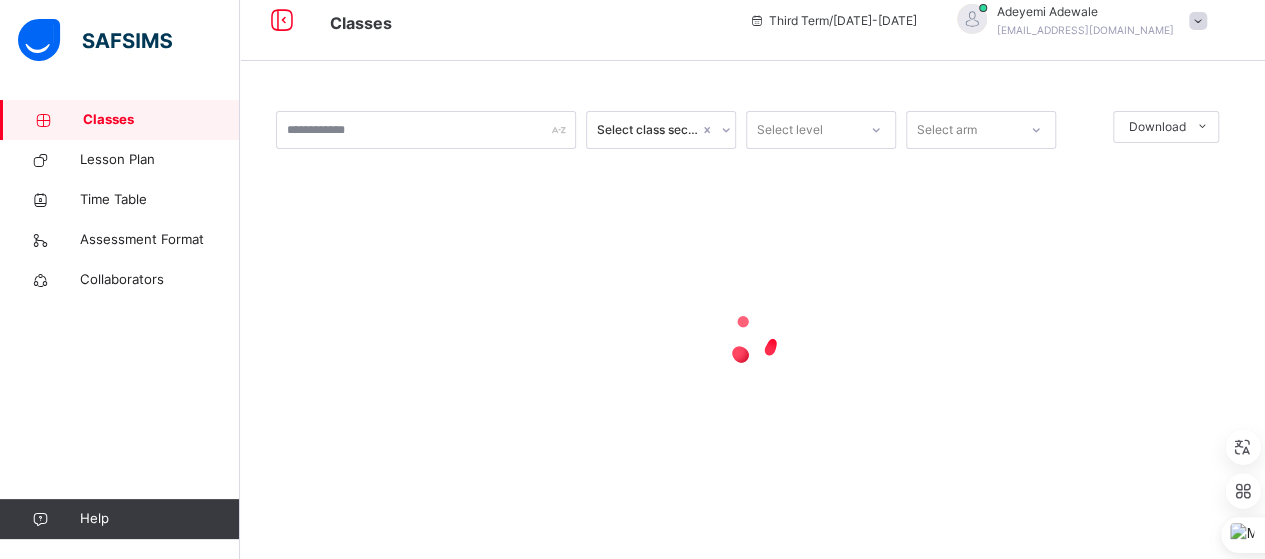 scroll, scrollTop: 0, scrollLeft: 0, axis: both 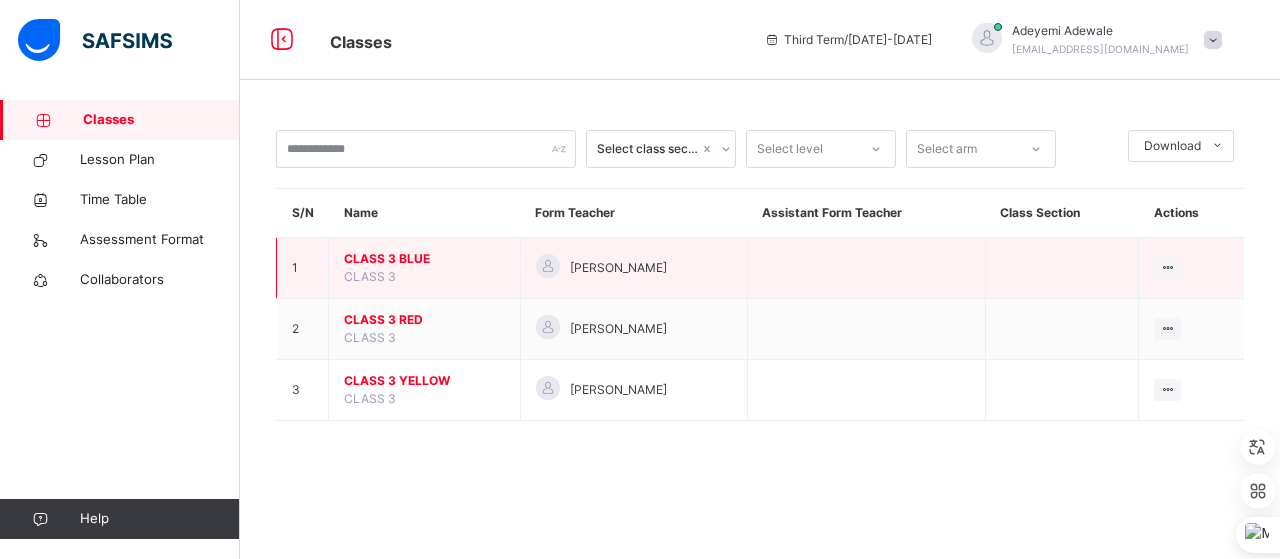 click on "CLASS 3   BLUE" at bounding box center (424, 259) 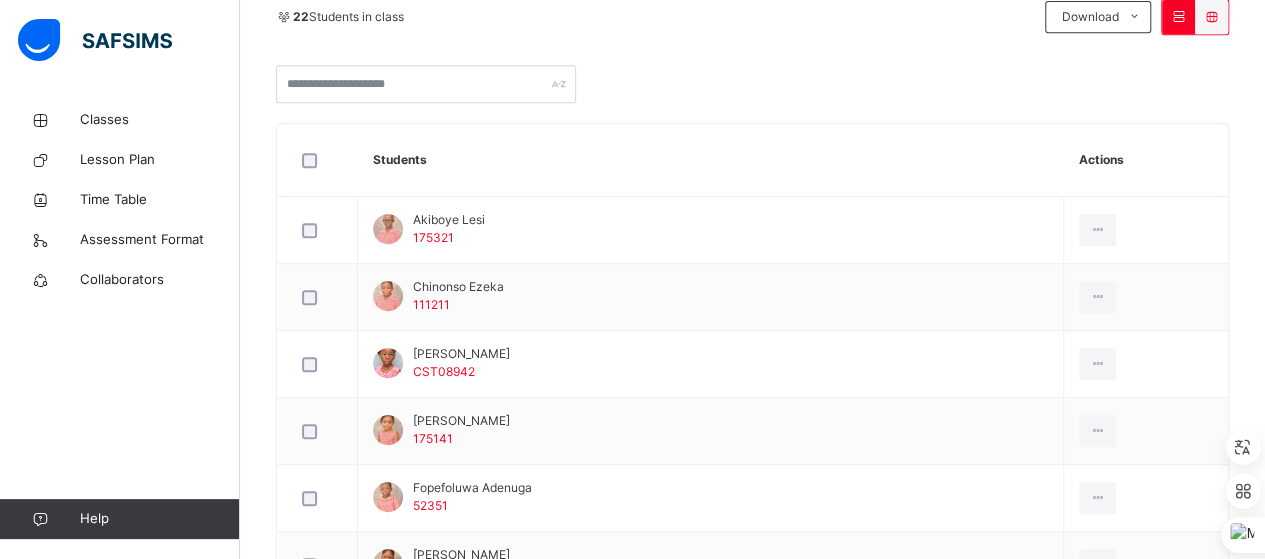 scroll, scrollTop: 0, scrollLeft: 0, axis: both 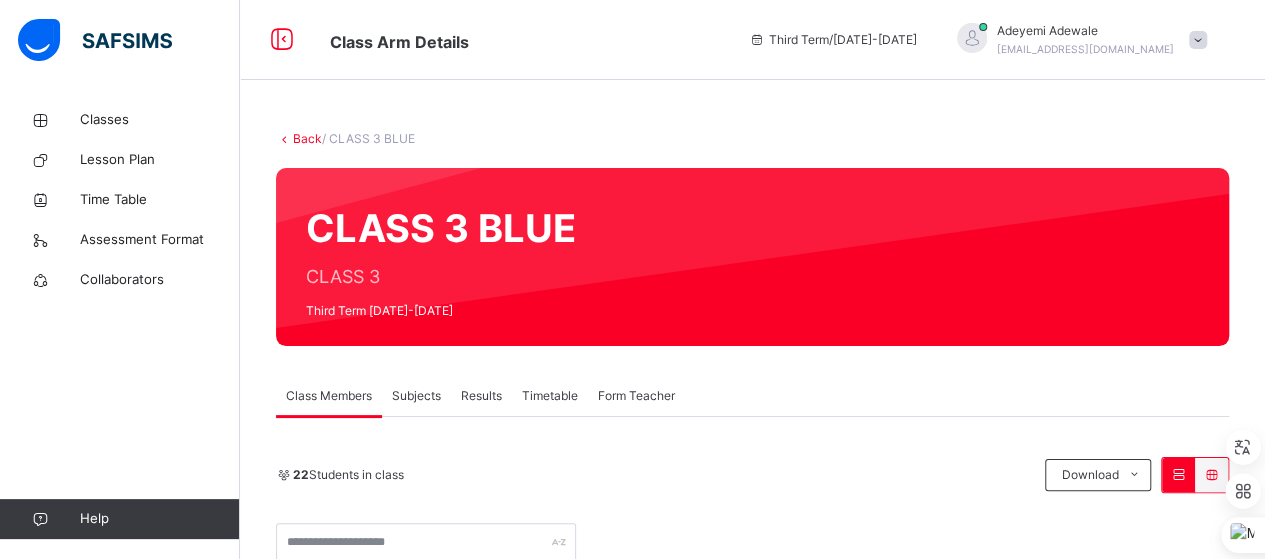click on "Subjects" at bounding box center [416, 396] 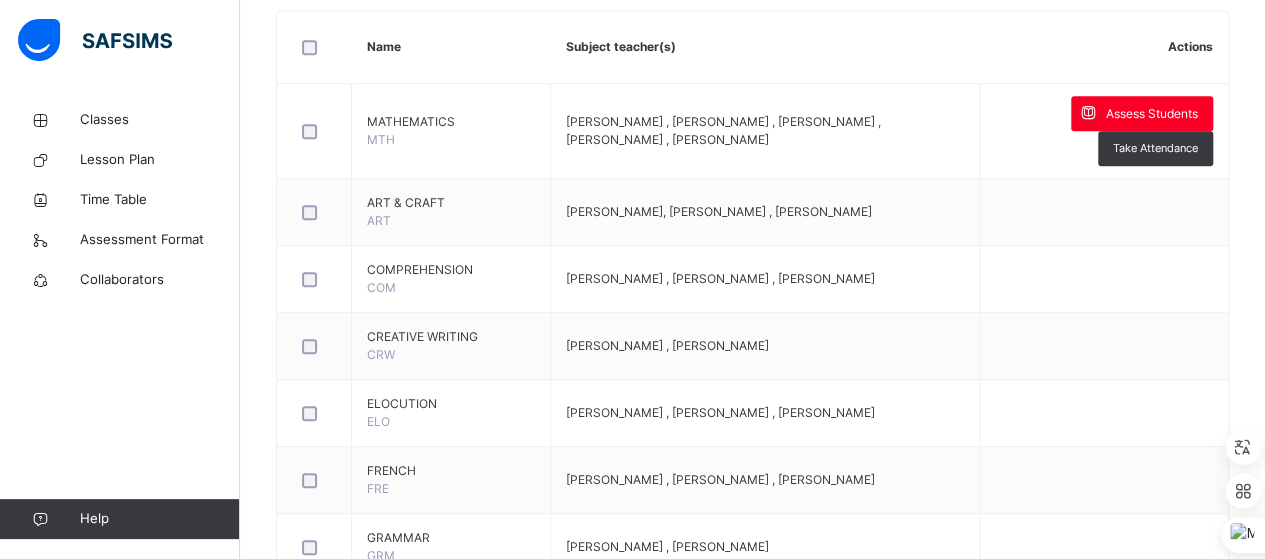 scroll, scrollTop: 978, scrollLeft: 0, axis: vertical 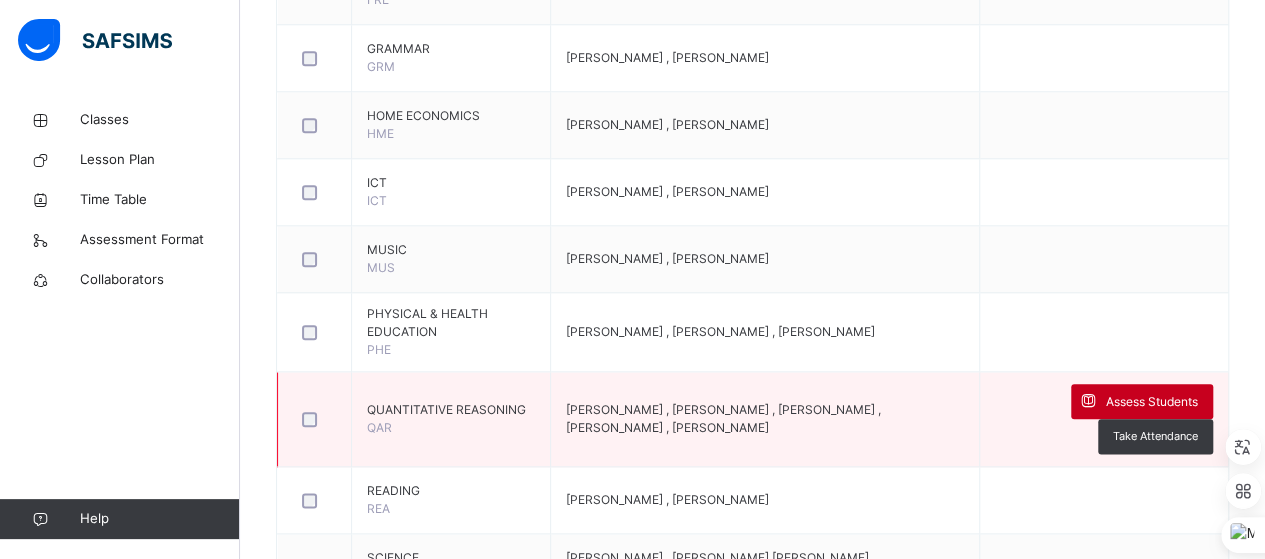 click on "Assess Students" at bounding box center [1152, 402] 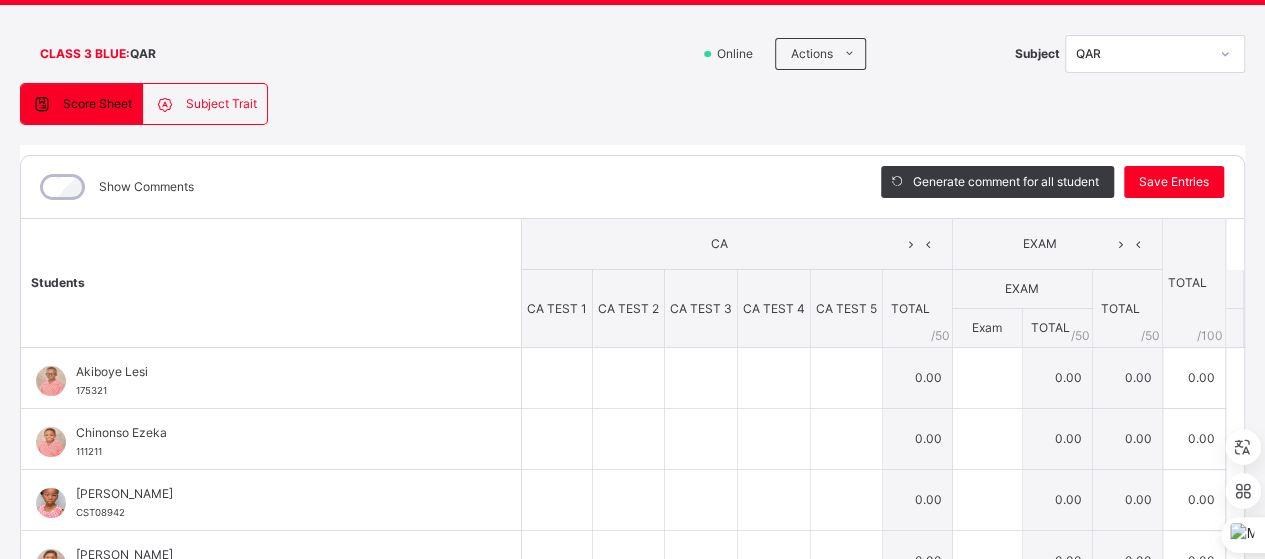 scroll, scrollTop: 114, scrollLeft: 0, axis: vertical 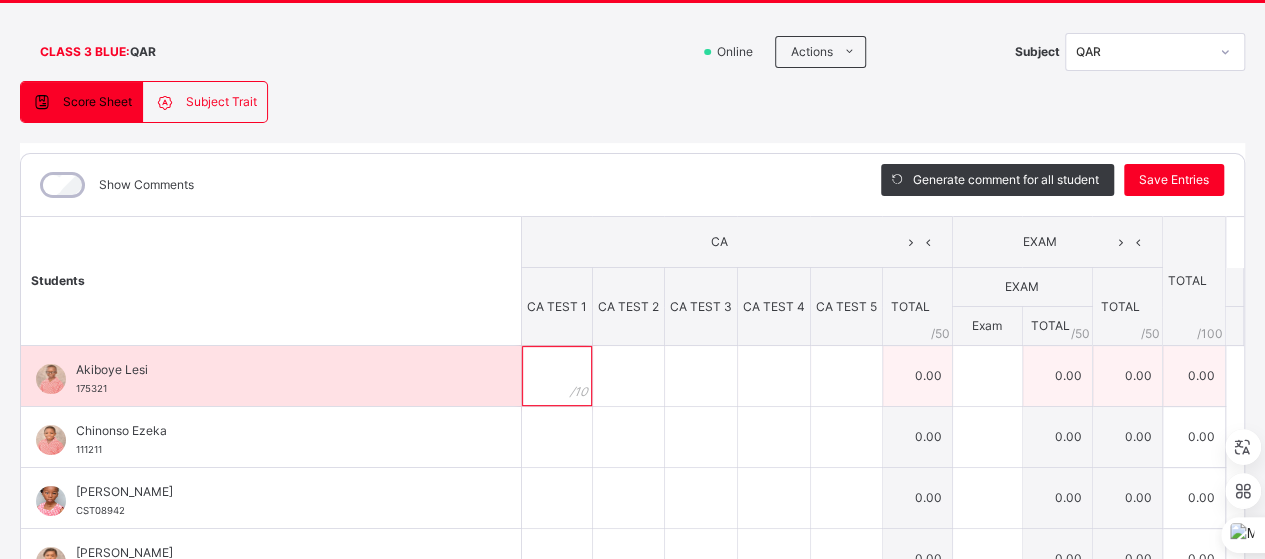 click at bounding box center (557, 376) 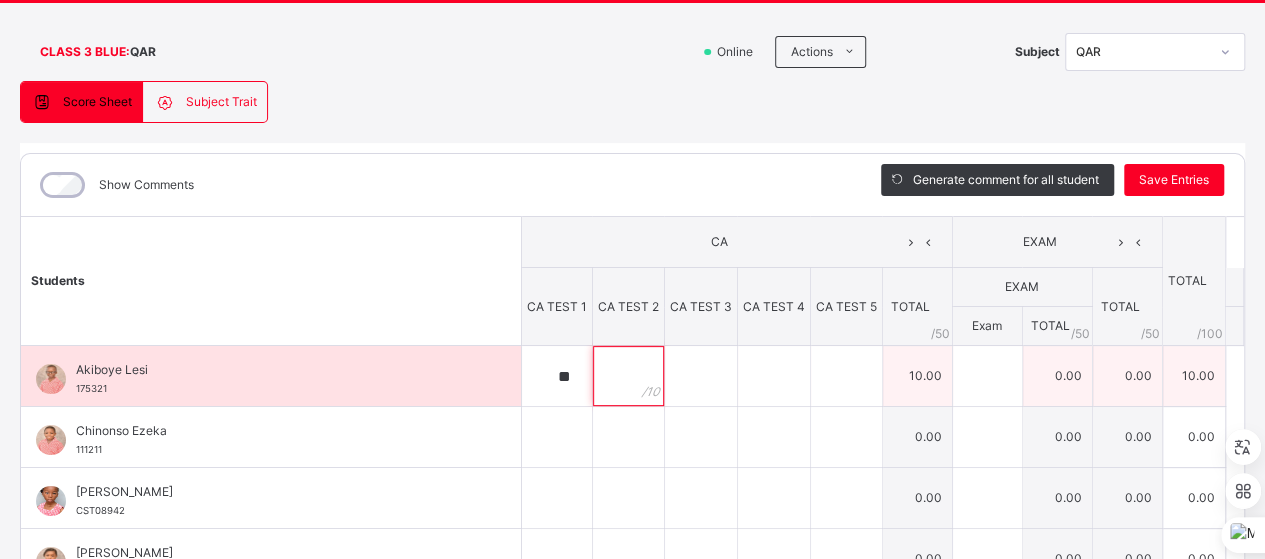 click at bounding box center [628, 376] 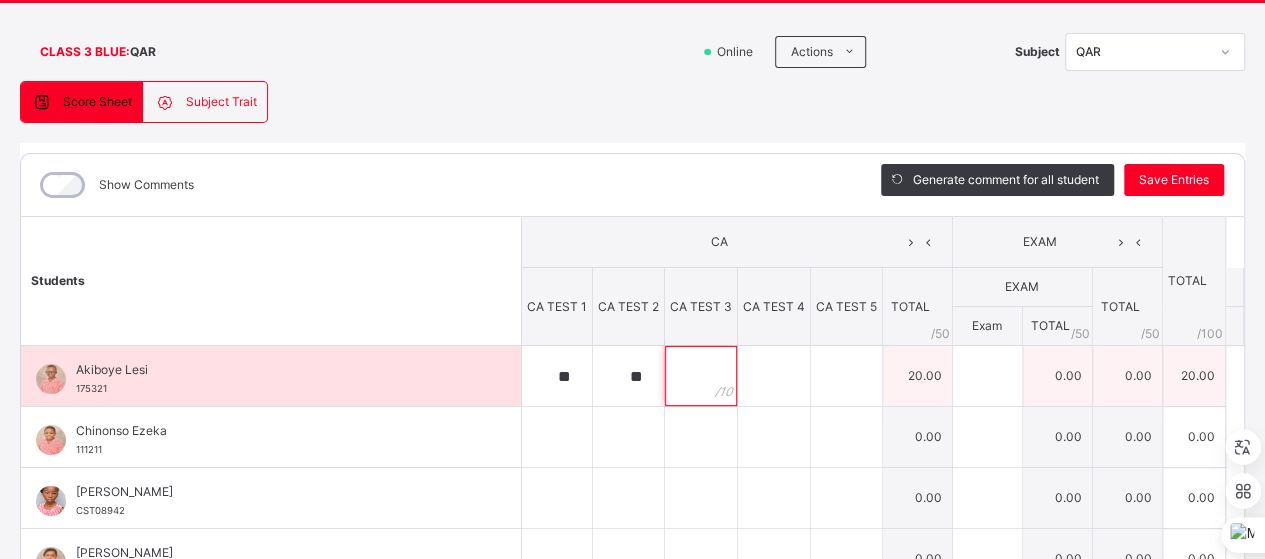 click at bounding box center (701, 376) 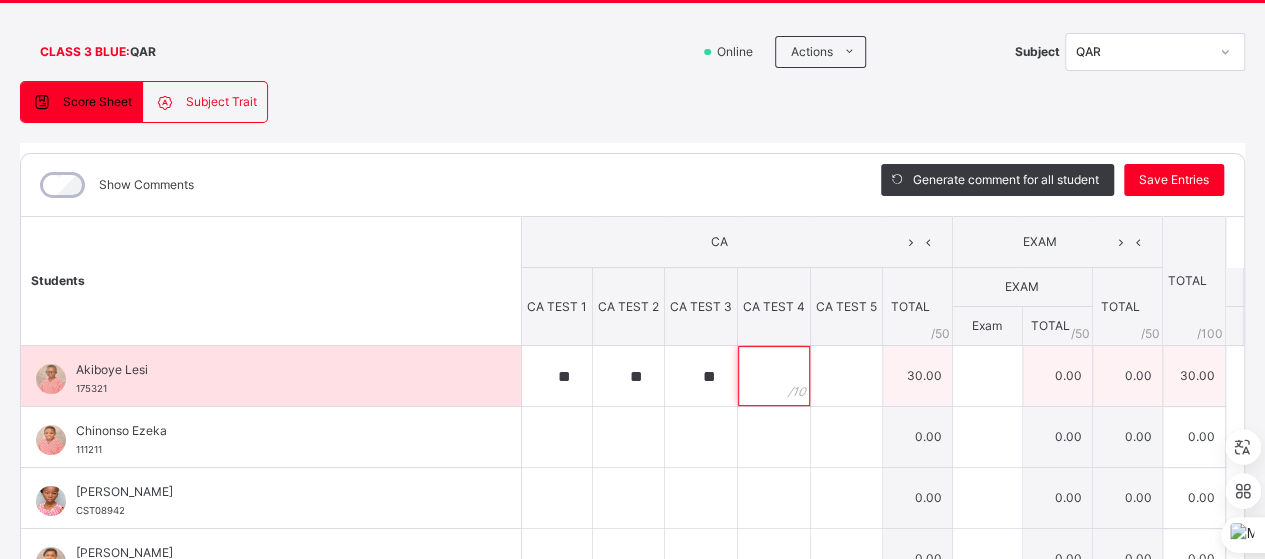 click at bounding box center (774, 376) 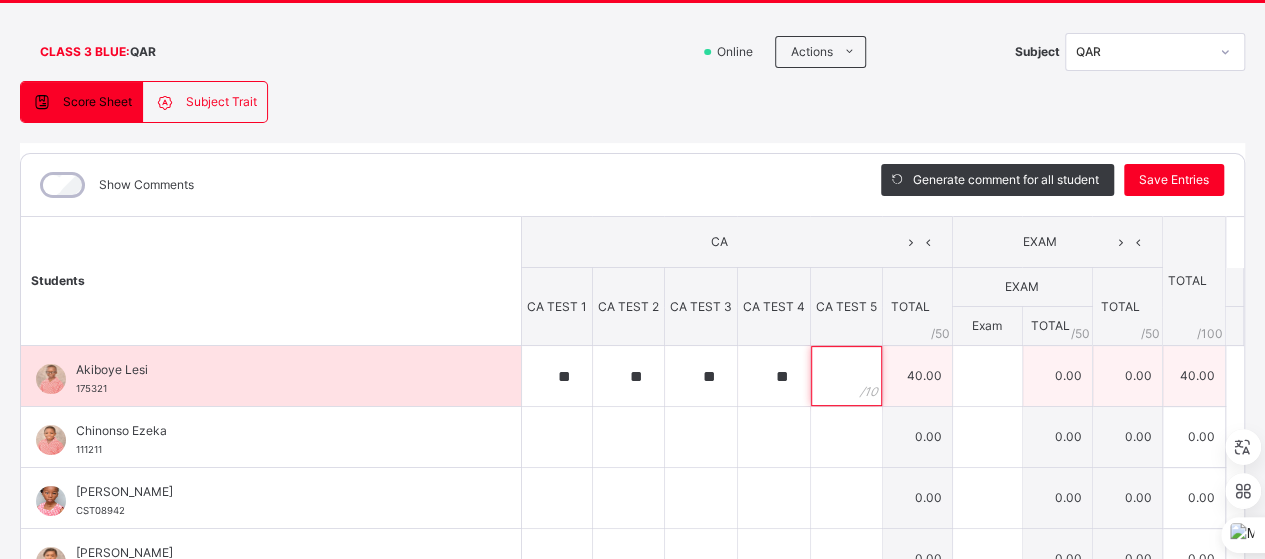 click at bounding box center [846, 376] 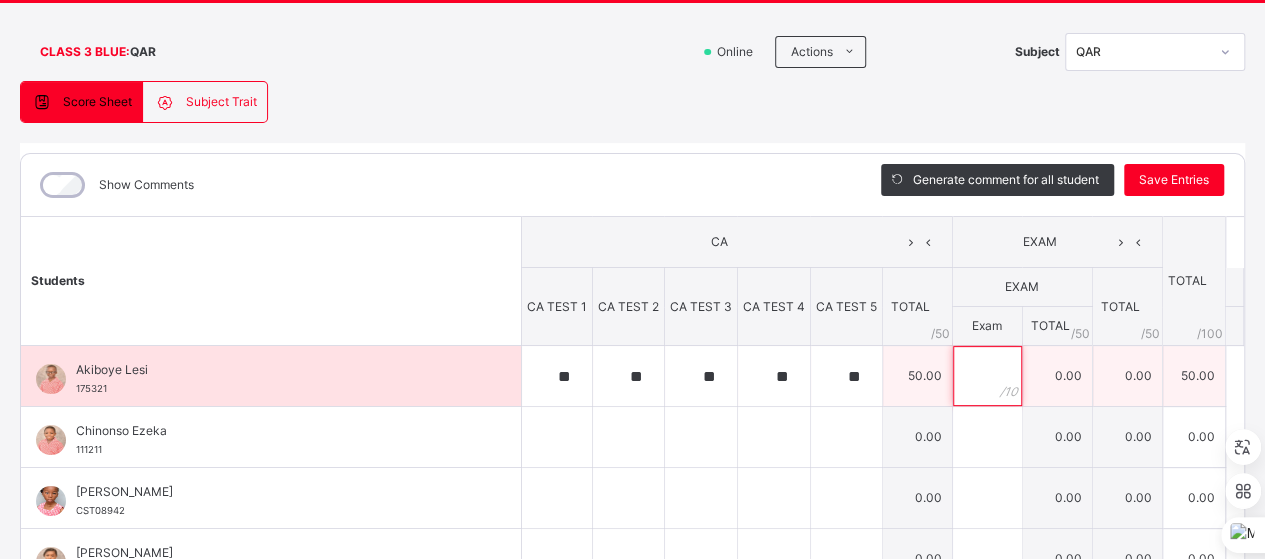 click at bounding box center [987, 376] 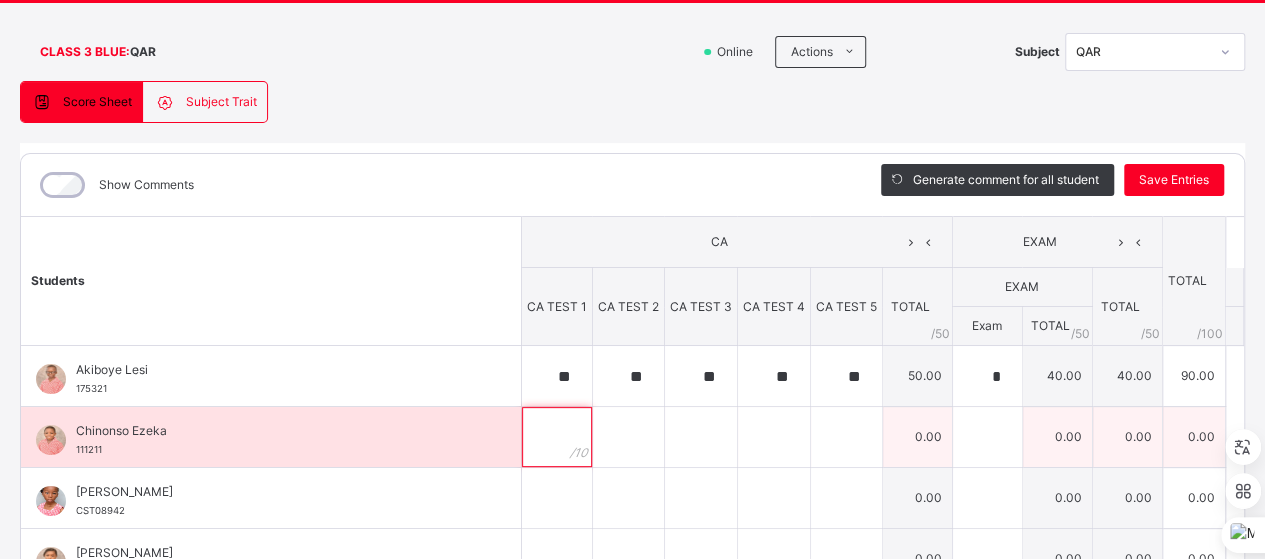 click at bounding box center (557, 437) 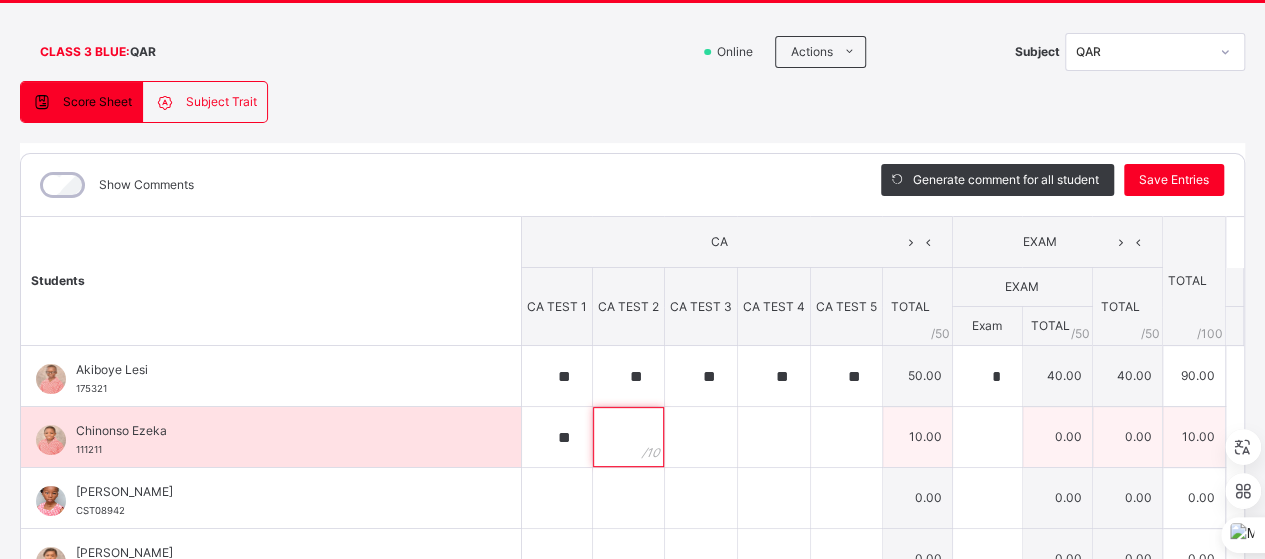 click at bounding box center [628, 437] 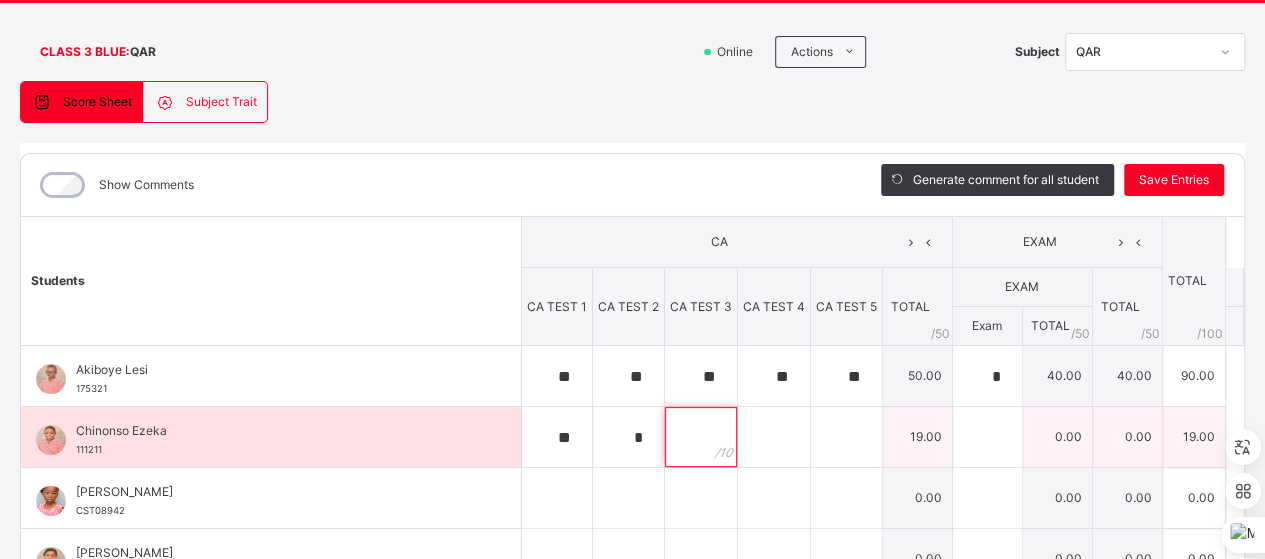 click at bounding box center (701, 437) 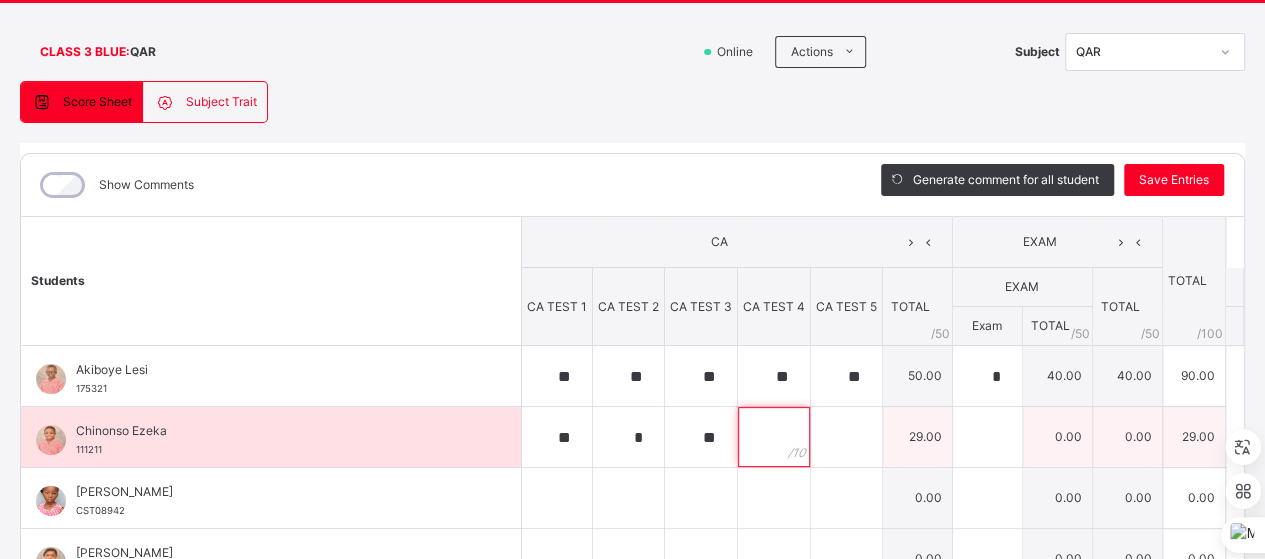 click at bounding box center (774, 437) 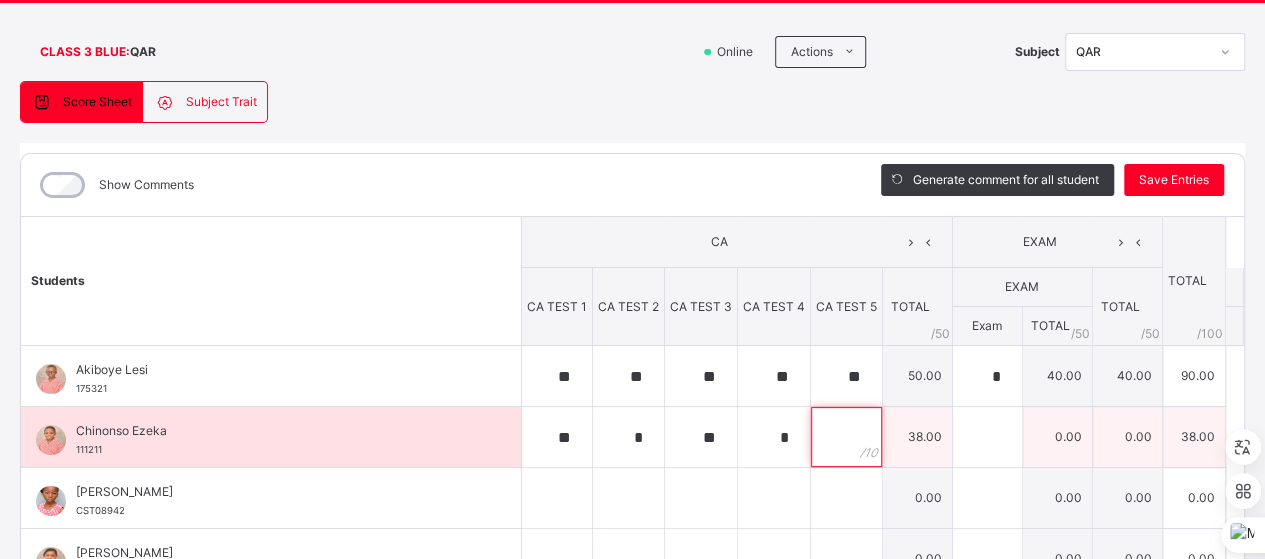 click at bounding box center [846, 437] 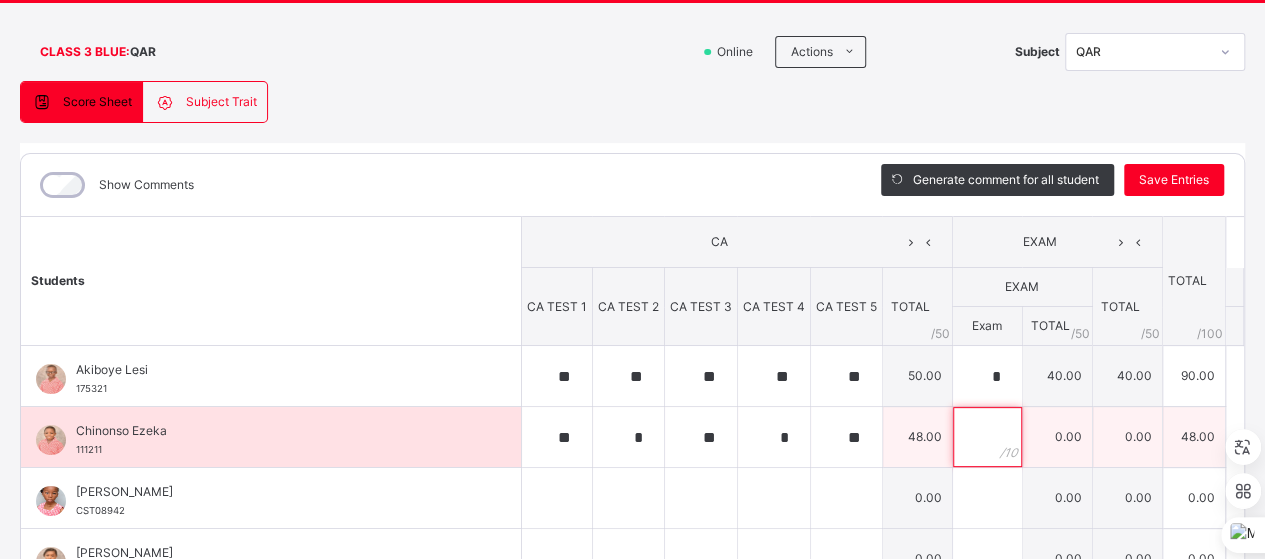 click at bounding box center (987, 437) 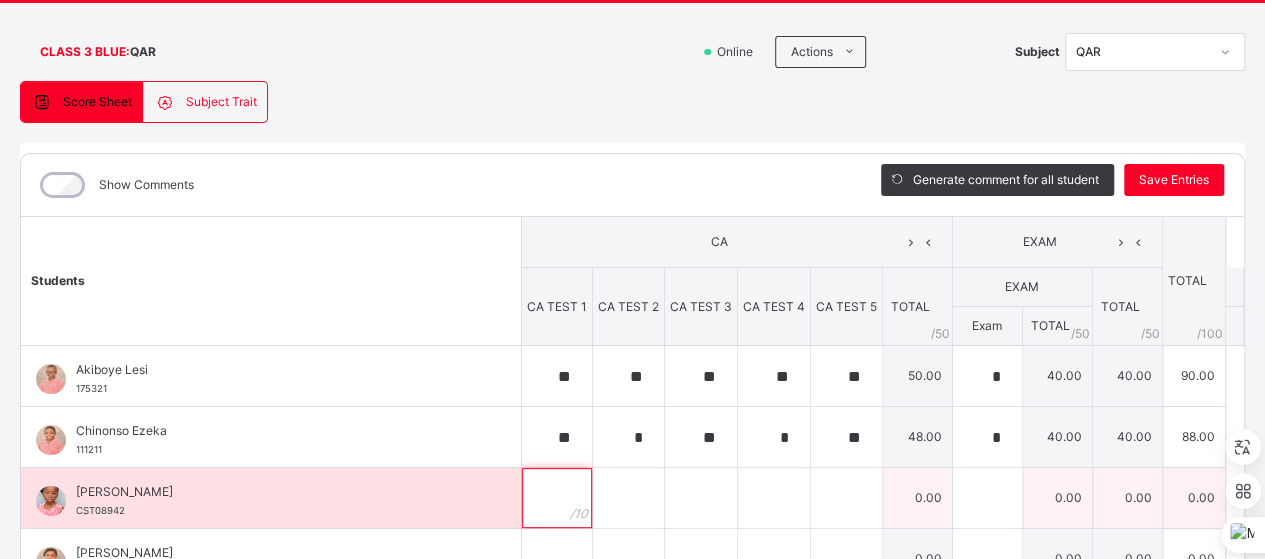 click at bounding box center [557, 498] 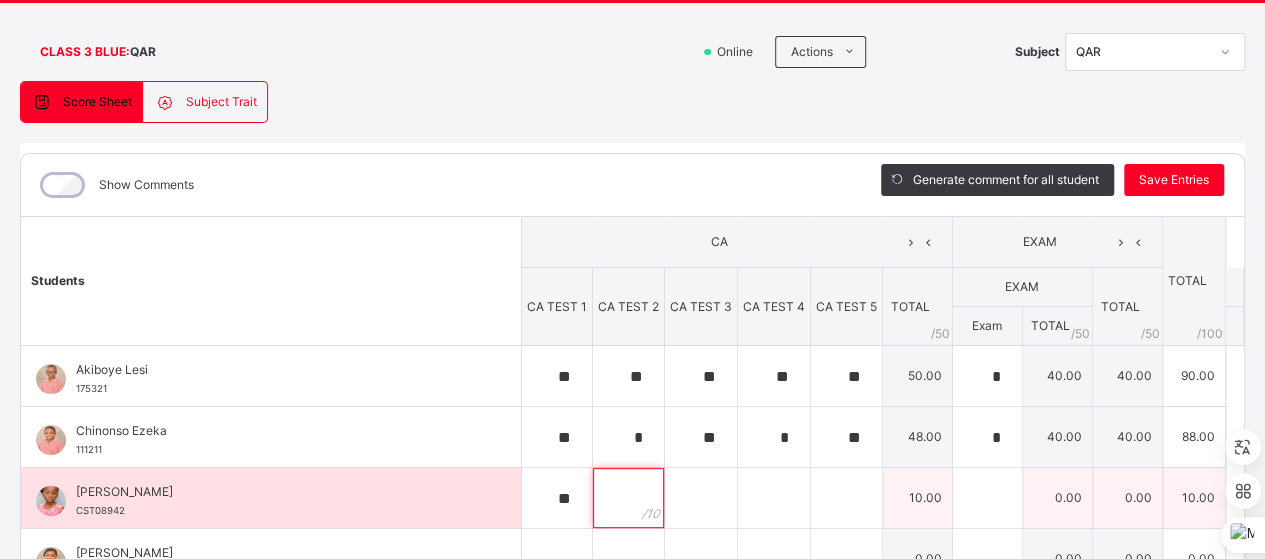 click at bounding box center (628, 498) 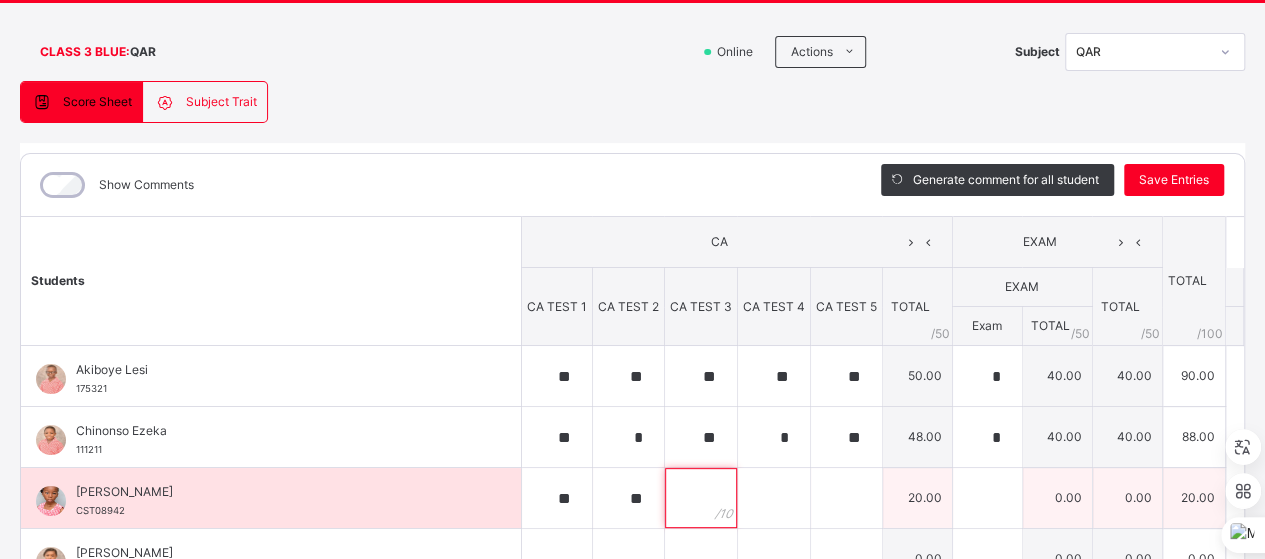 click at bounding box center [701, 498] 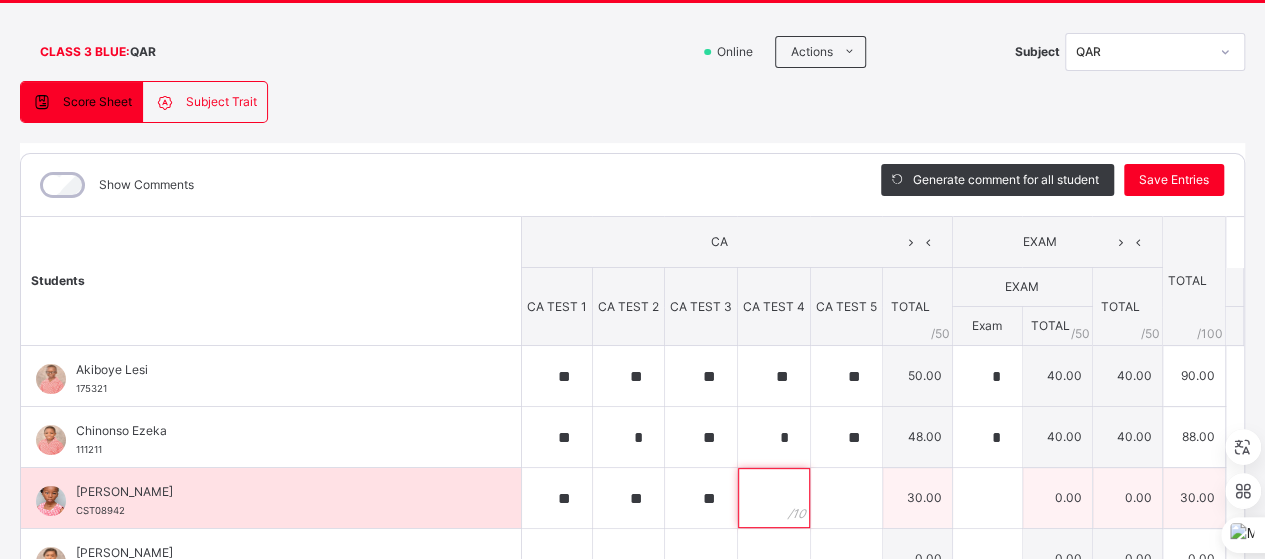 click at bounding box center [774, 498] 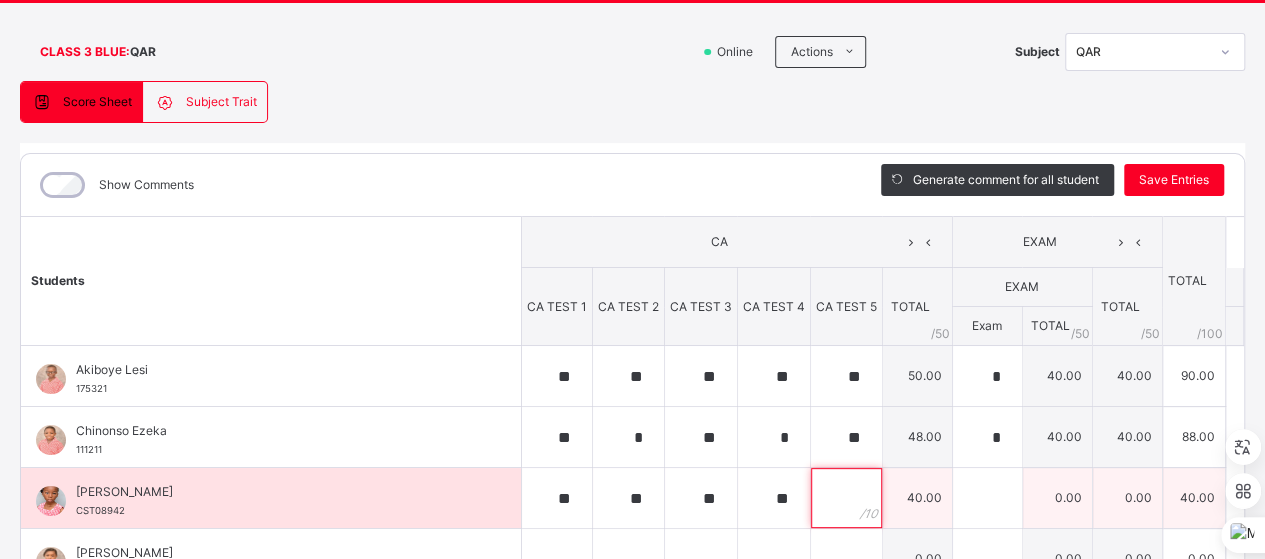click at bounding box center (846, 498) 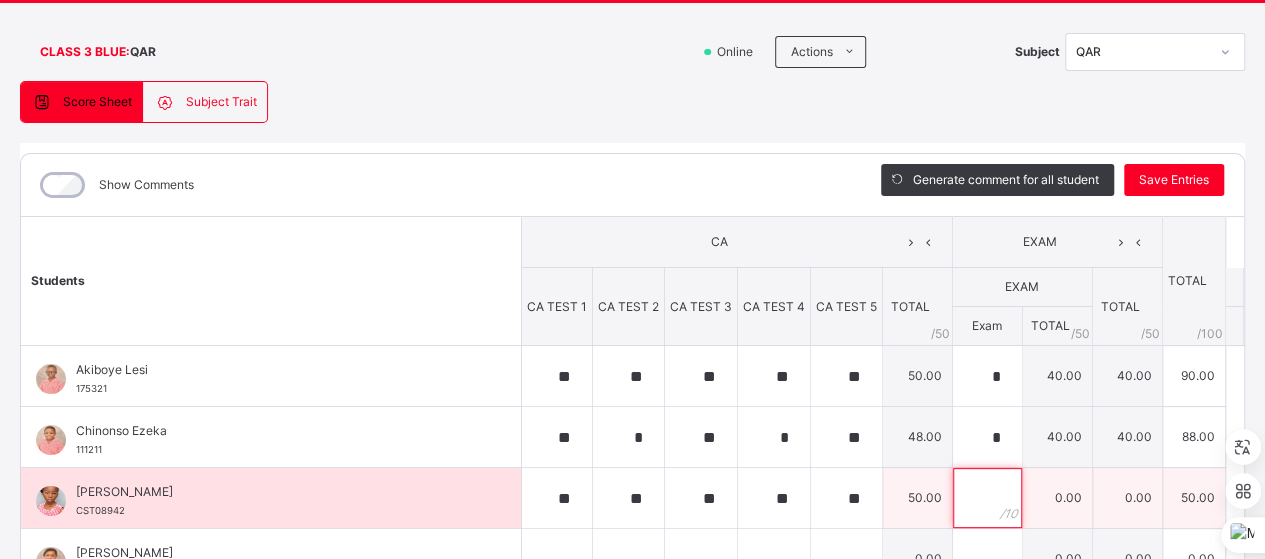 click at bounding box center [987, 498] 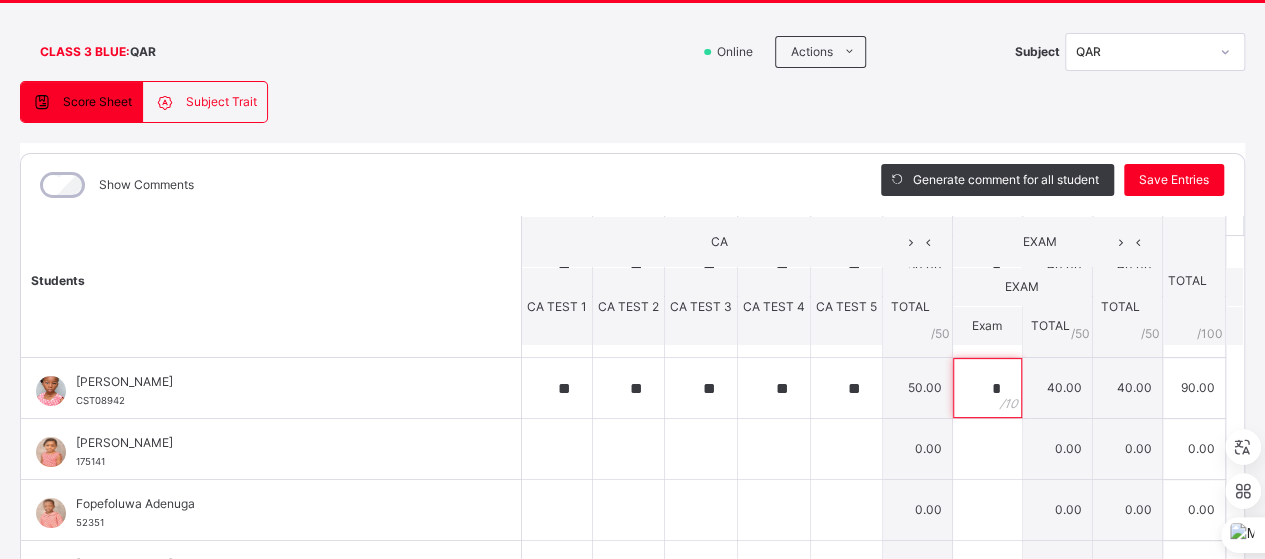scroll, scrollTop: 116, scrollLeft: 0, axis: vertical 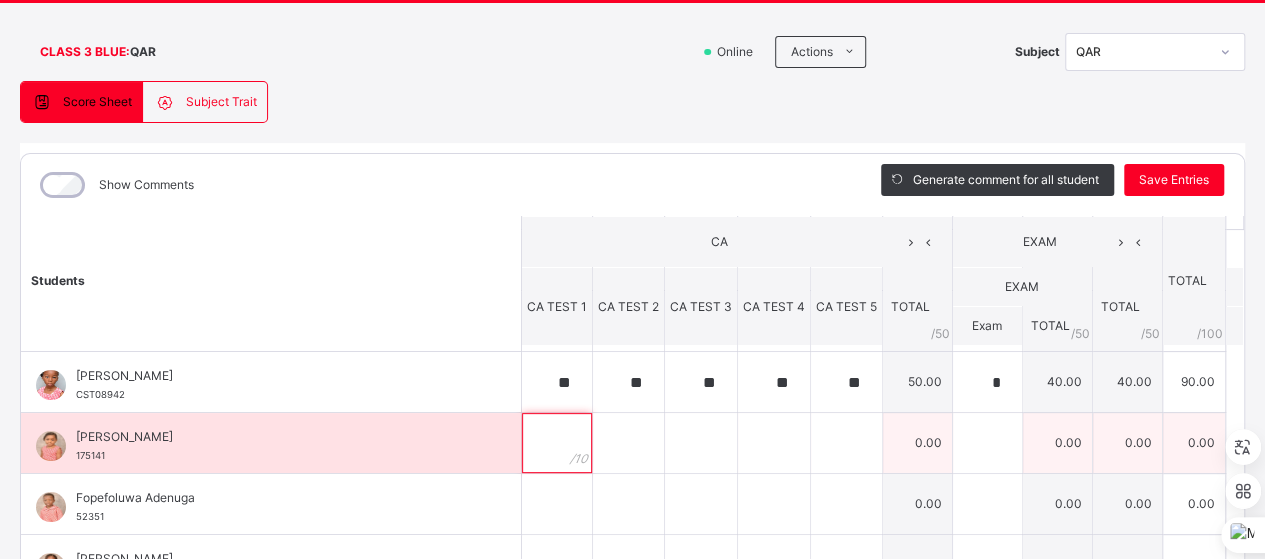 click at bounding box center (557, 443) 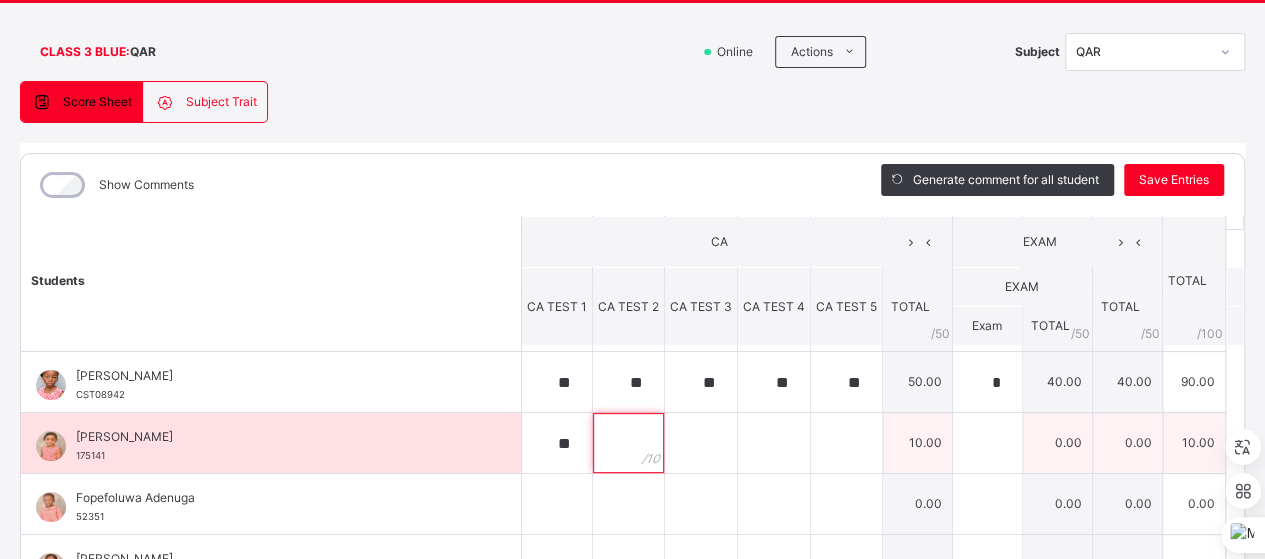 click at bounding box center (628, 443) 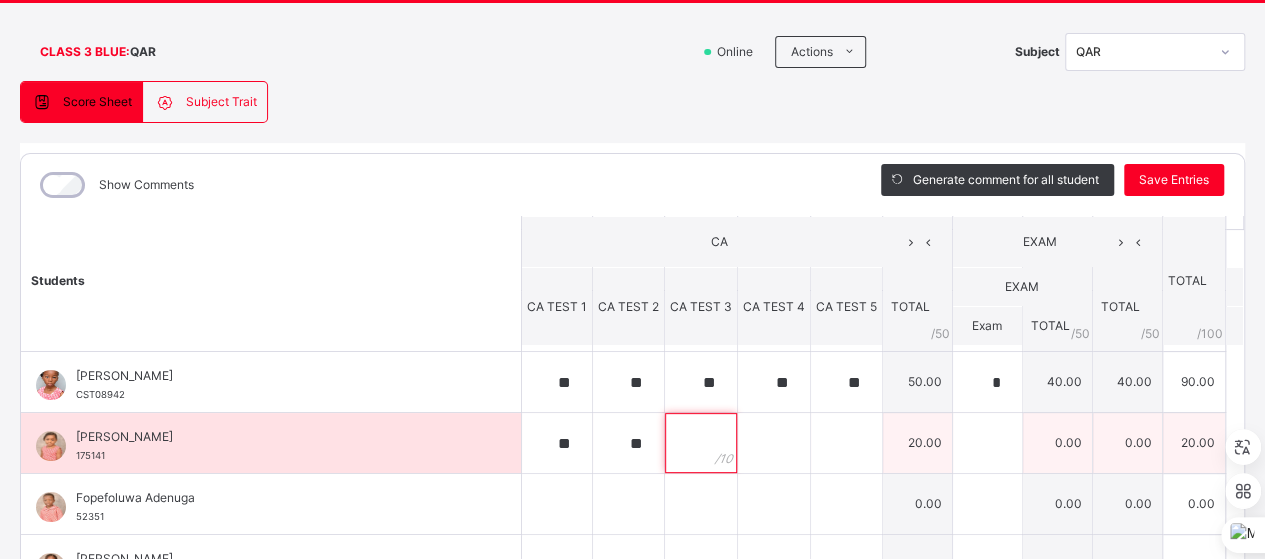 click at bounding box center (701, 443) 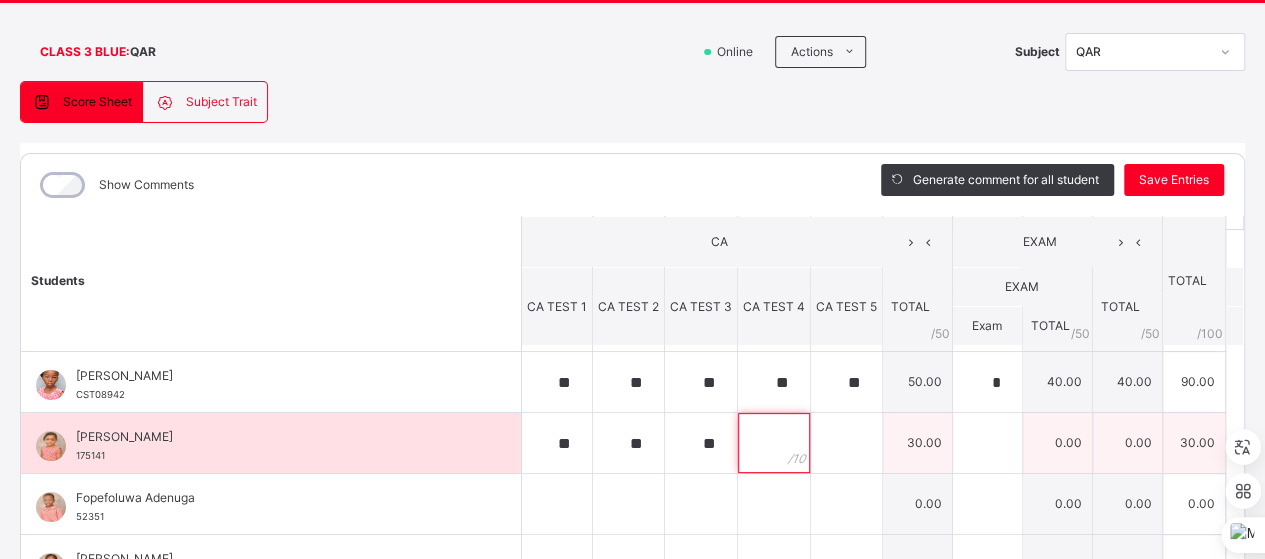 click at bounding box center [774, 443] 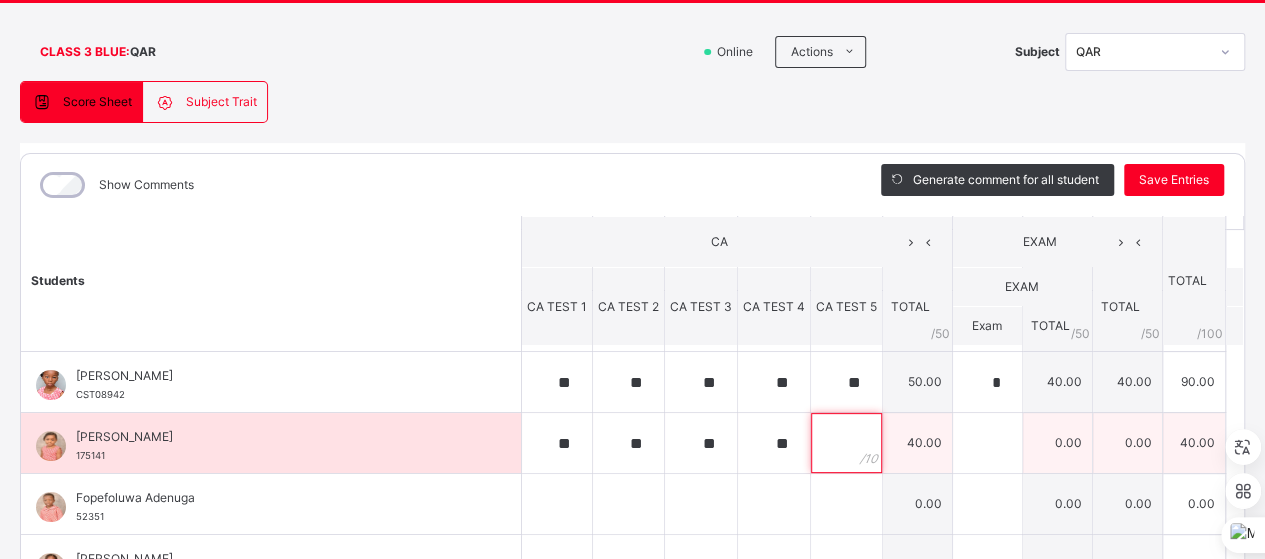 click at bounding box center (846, 443) 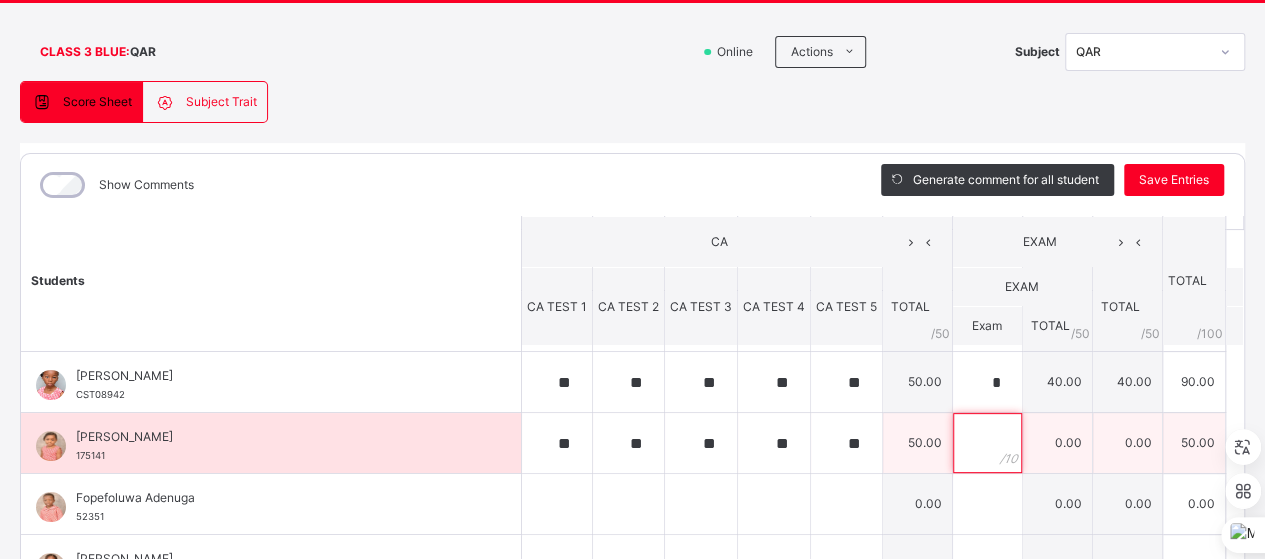 click at bounding box center [987, 443] 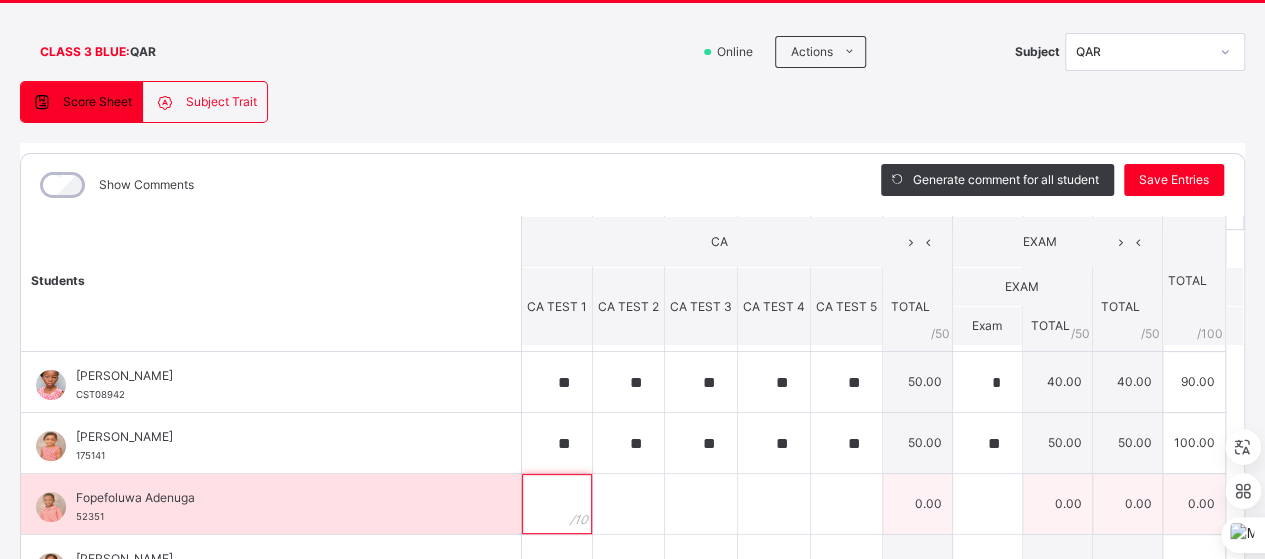 click at bounding box center (557, 504) 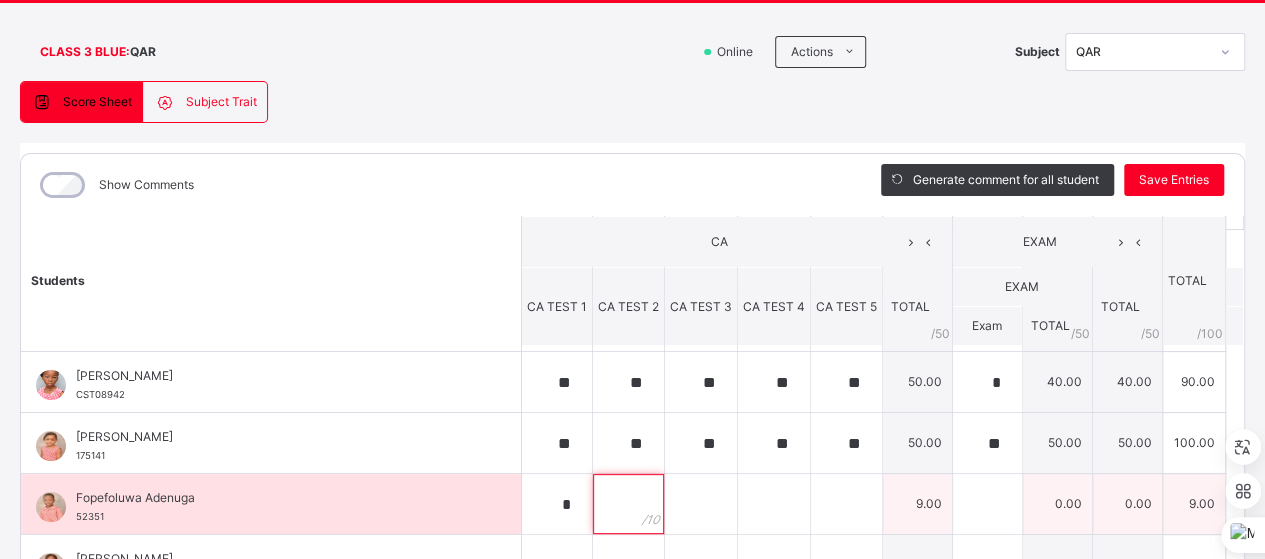 click at bounding box center (628, 504) 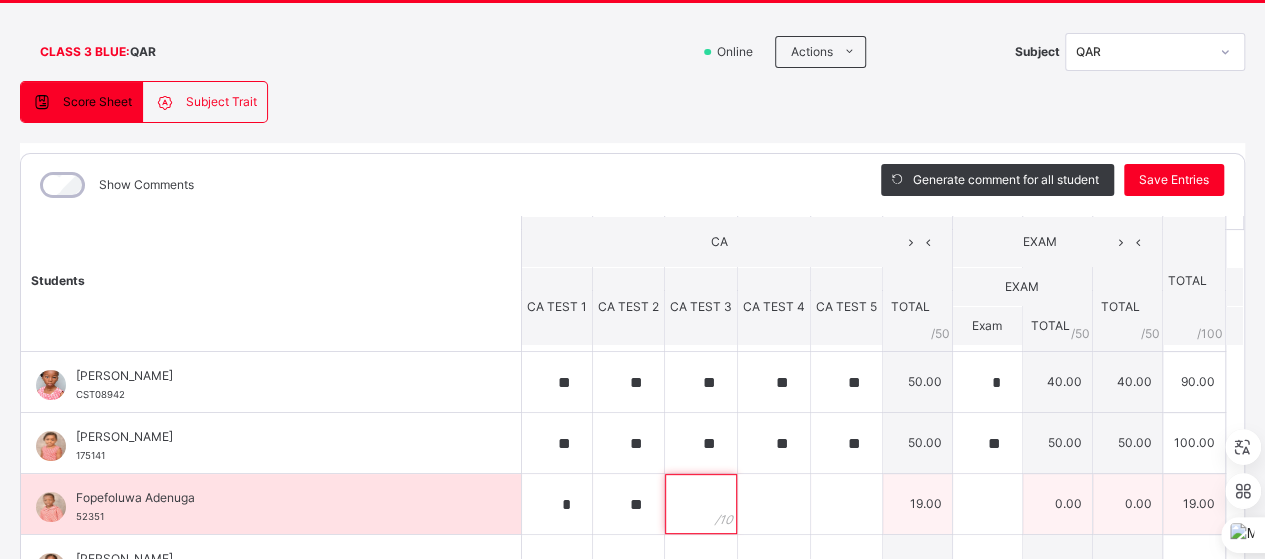 click at bounding box center (701, 504) 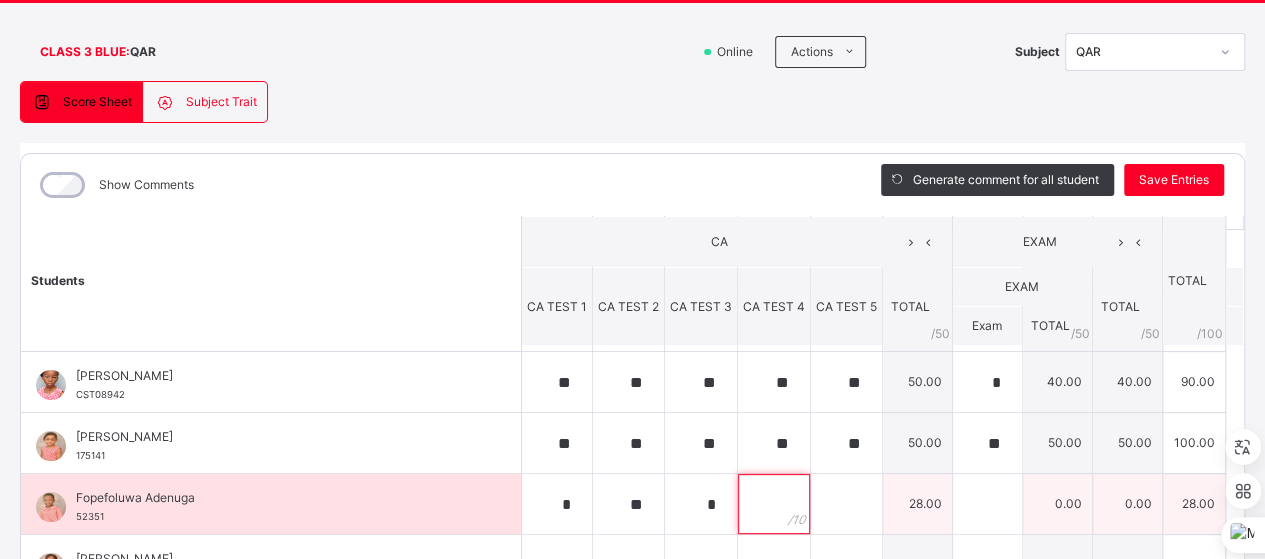 click at bounding box center (774, 504) 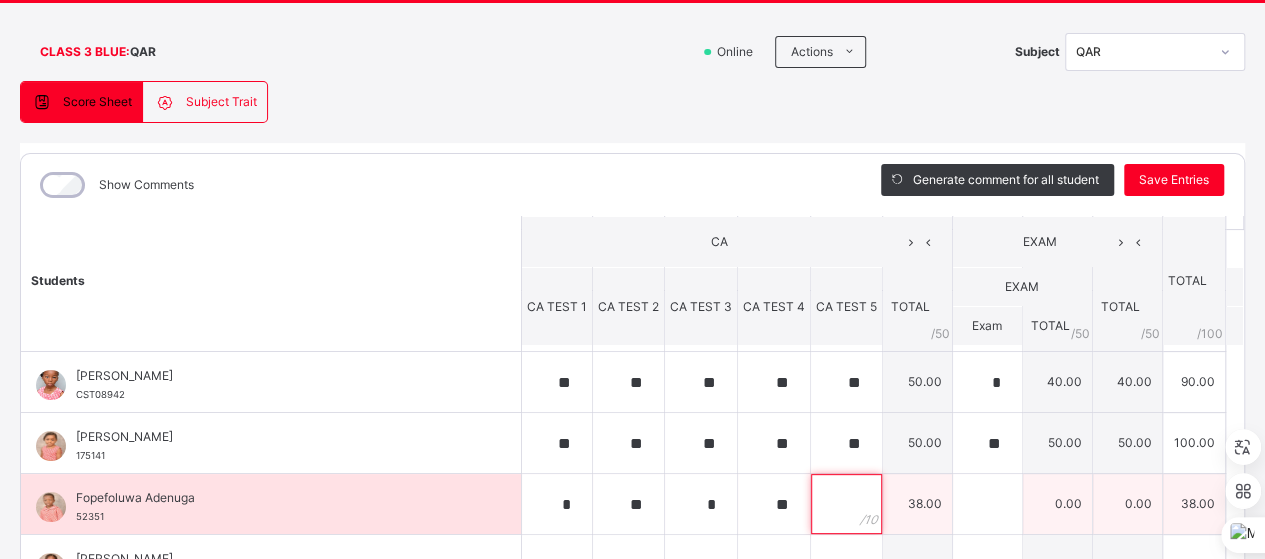 click at bounding box center [846, 504] 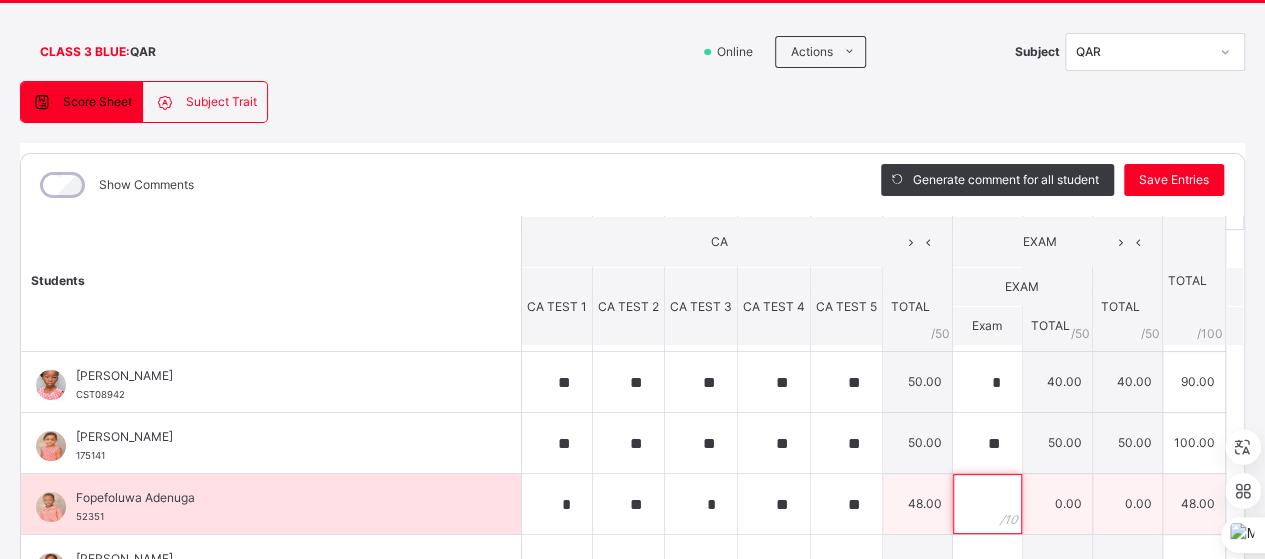 click at bounding box center (987, 504) 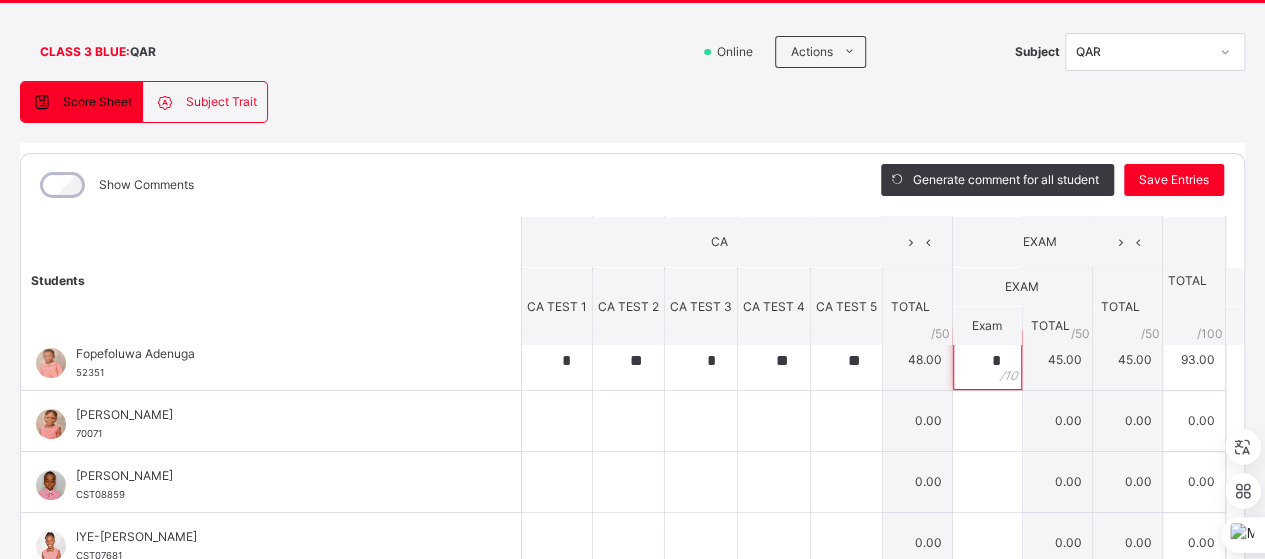 scroll, scrollTop: 258, scrollLeft: 0, axis: vertical 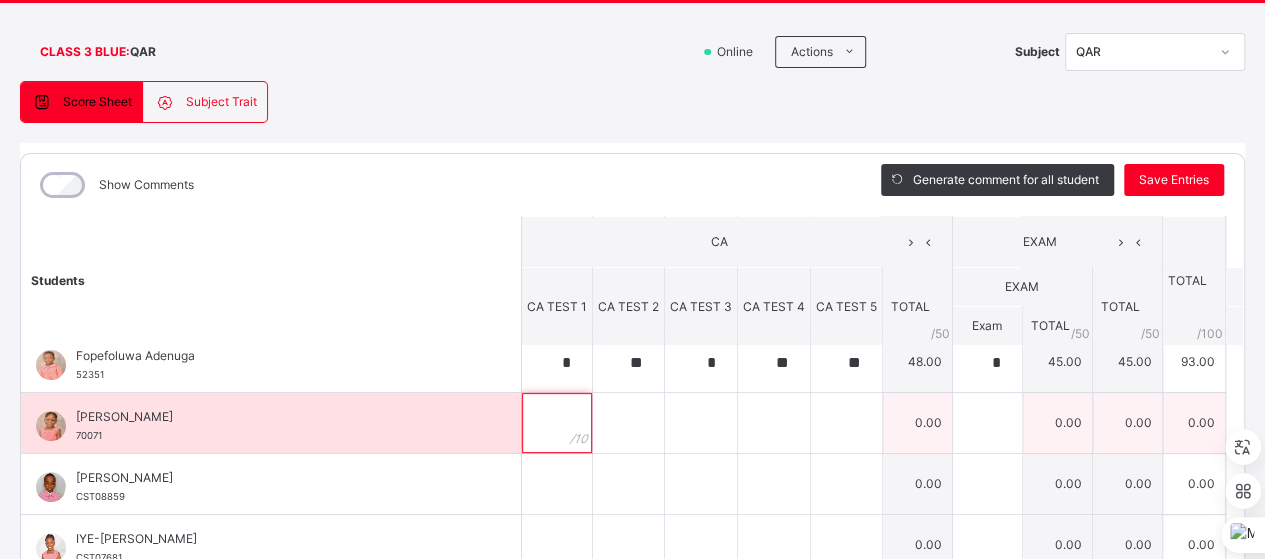 click at bounding box center (557, 423) 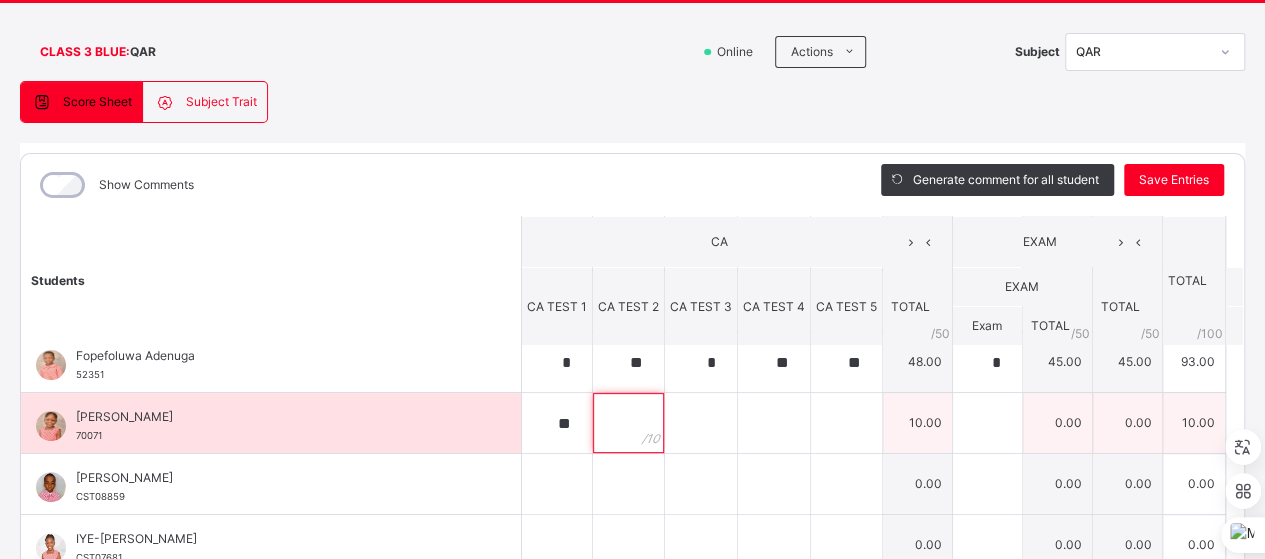 click at bounding box center (628, 423) 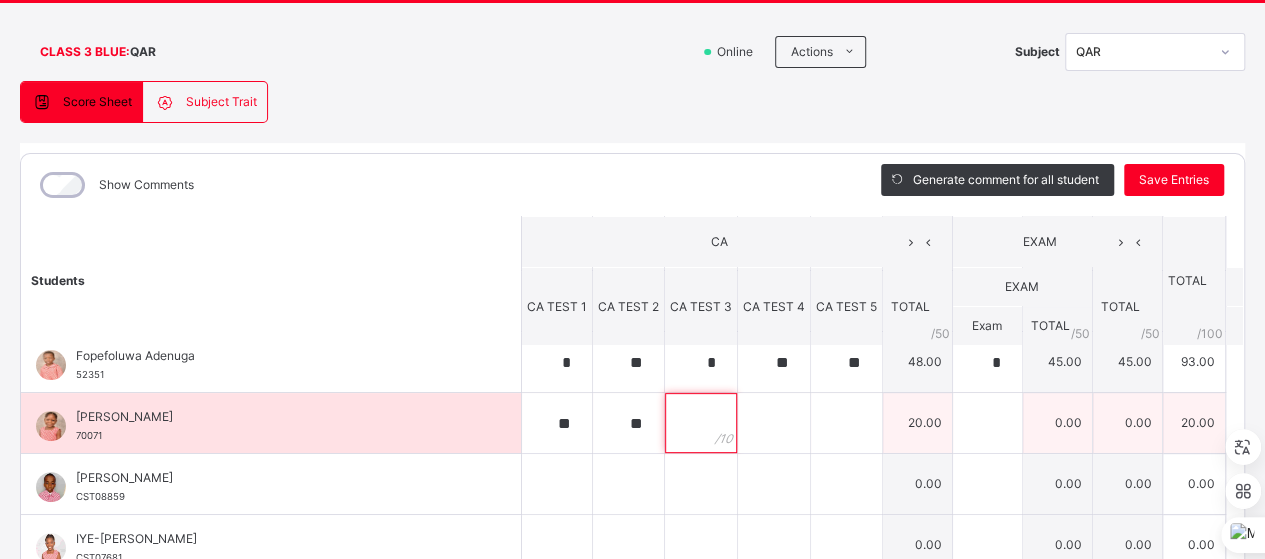 click at bounding box center [701, 423] 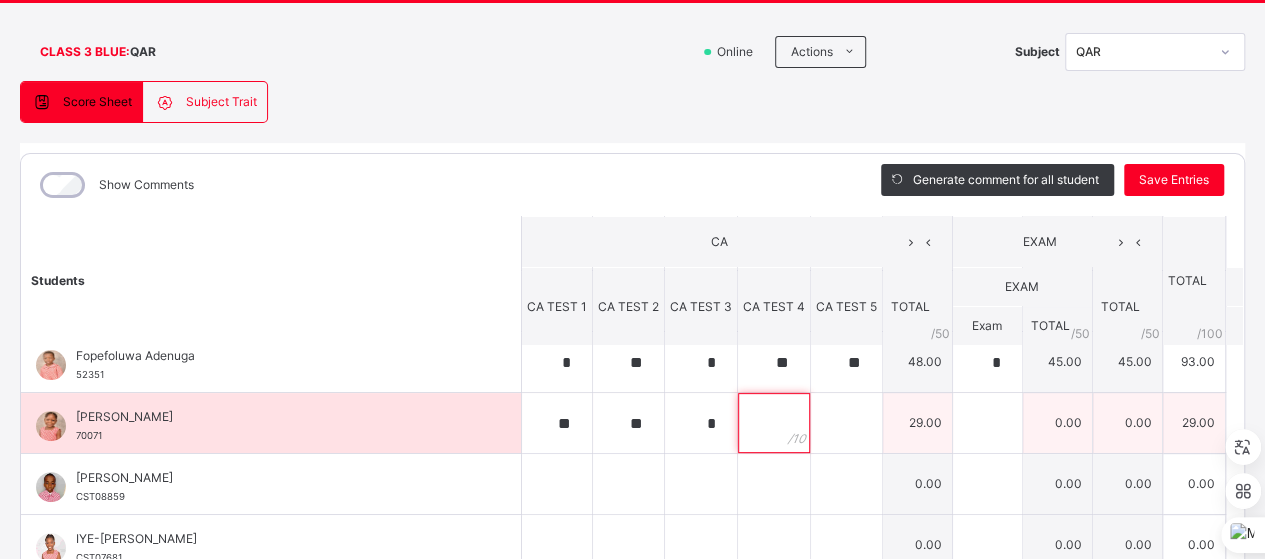 click at bounding box center (774, 423) 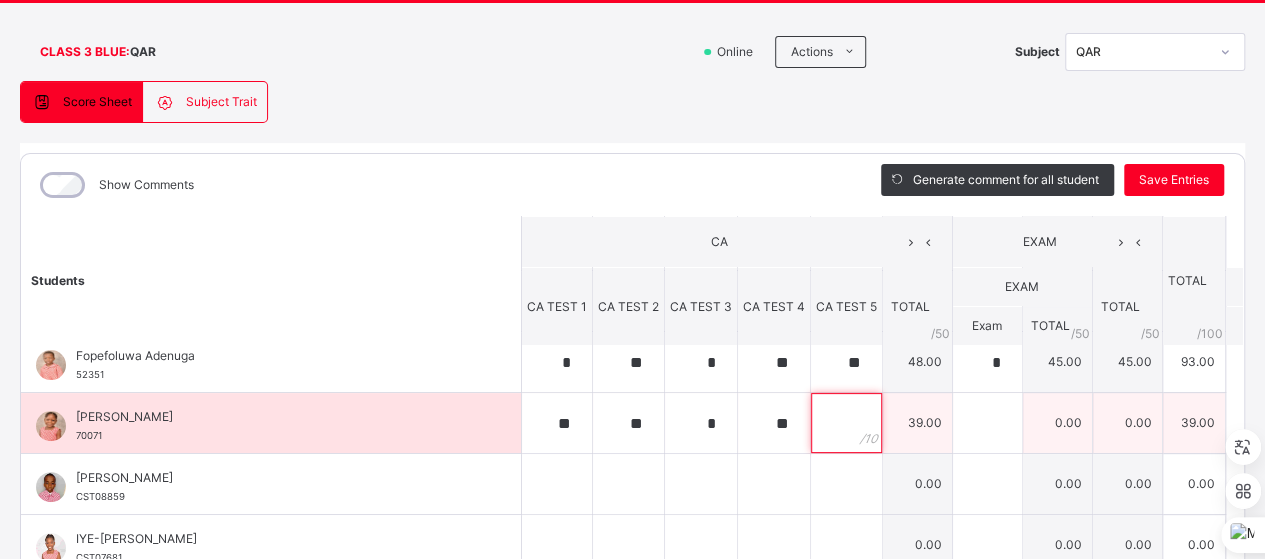 click at bounding box center (846, 423) 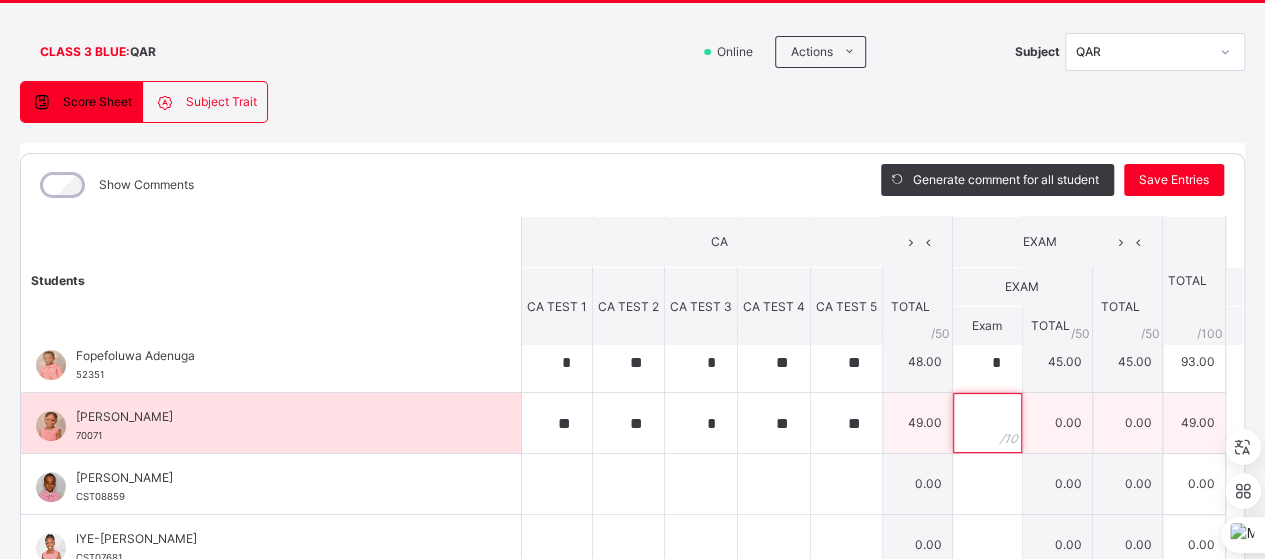 click at bounding box center (987, 423) 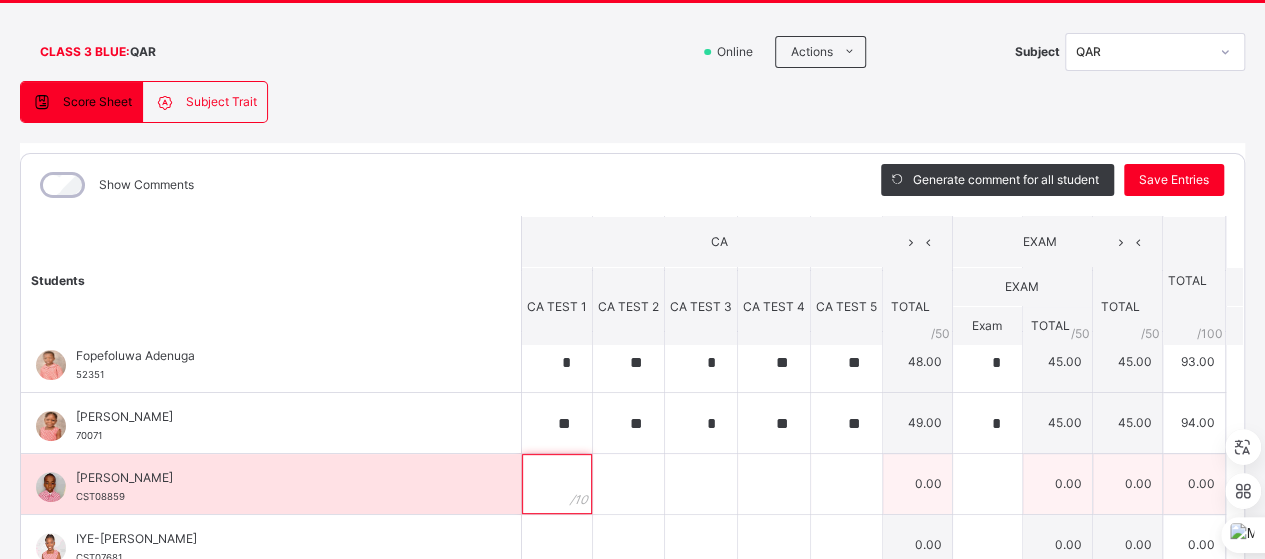 click at bounding box center [557, 484] 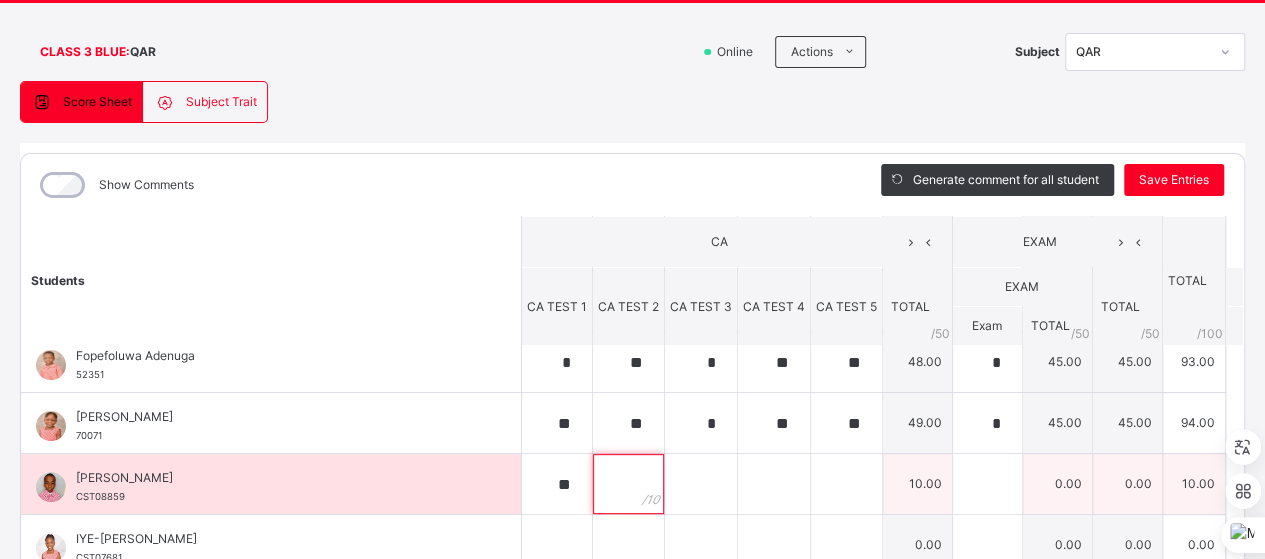 click at bounding box center [628, 484] 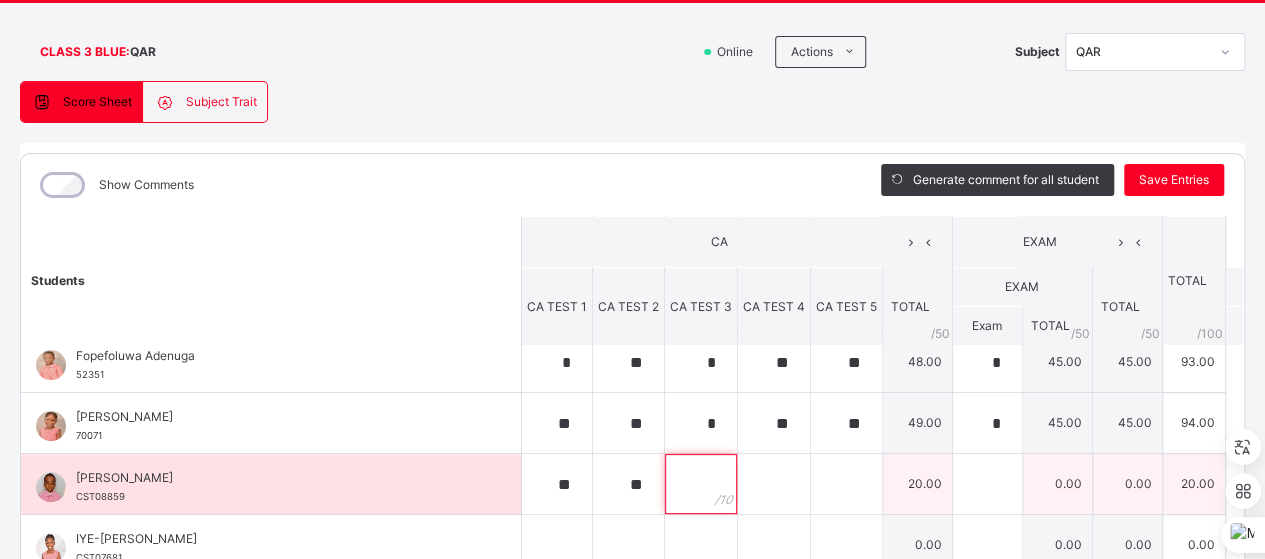 click at bounding box center [701, 484] 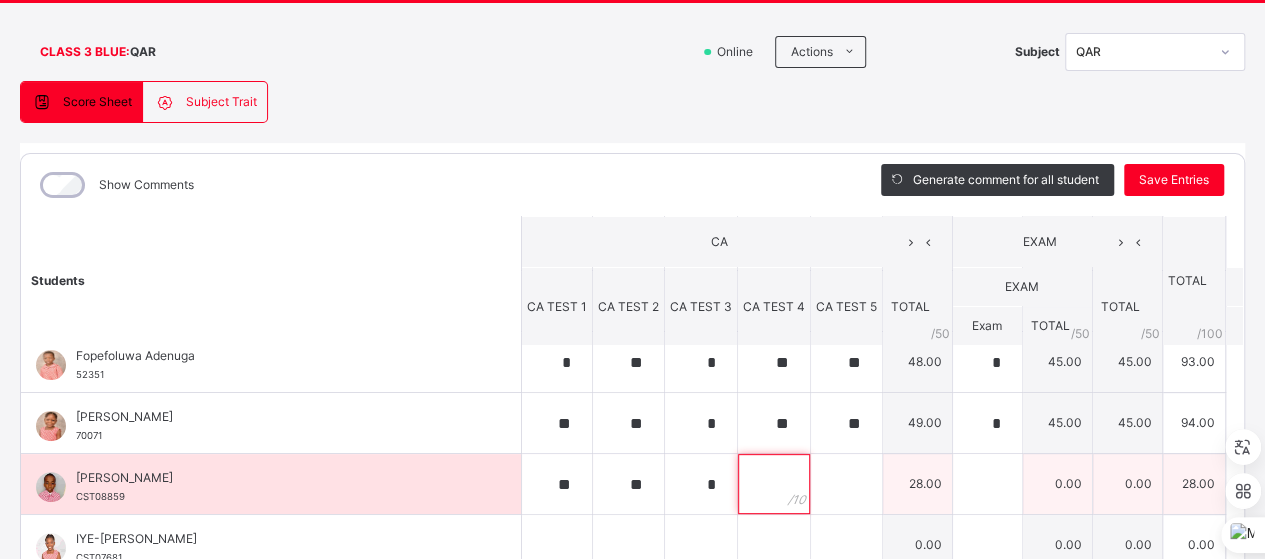 click at bounding box center [774, 484] 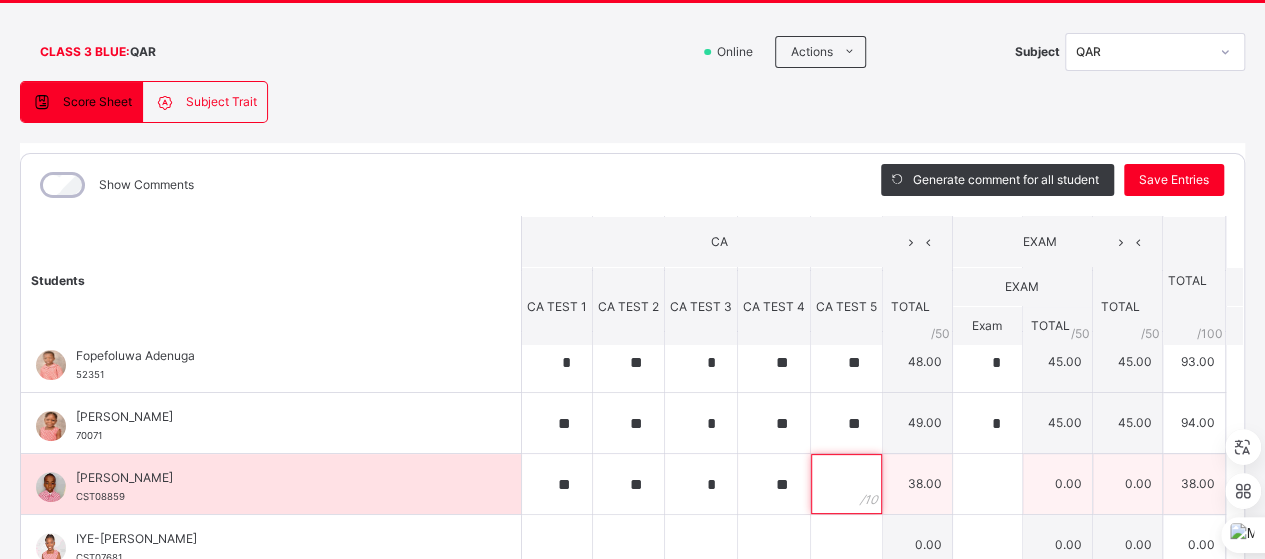 click at bounding box center (846, 484) 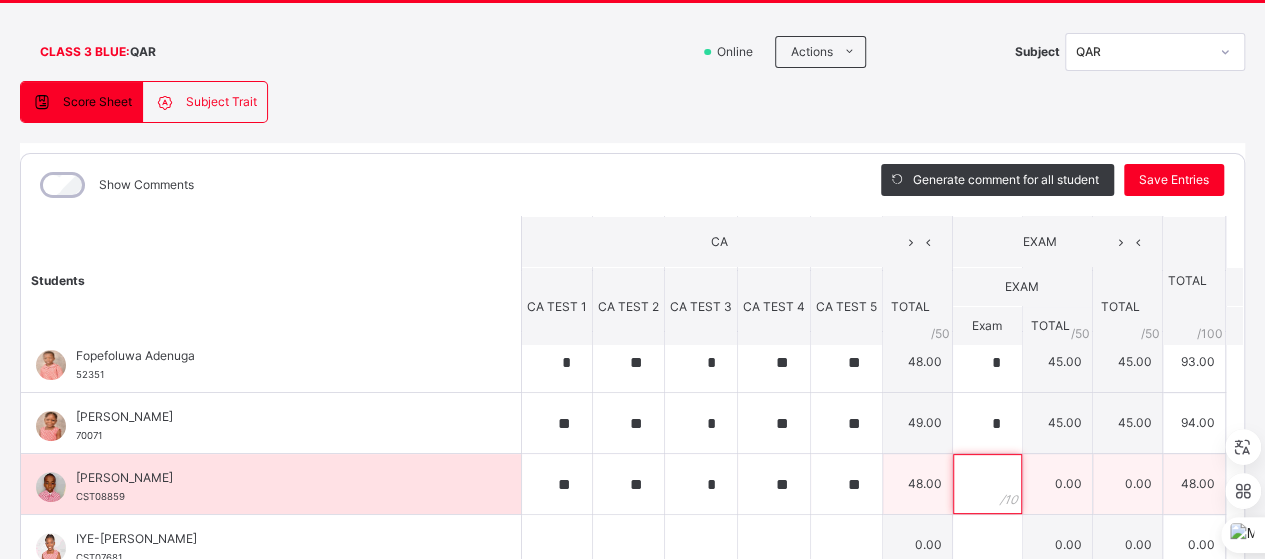 click at bounding box center (987, 484) 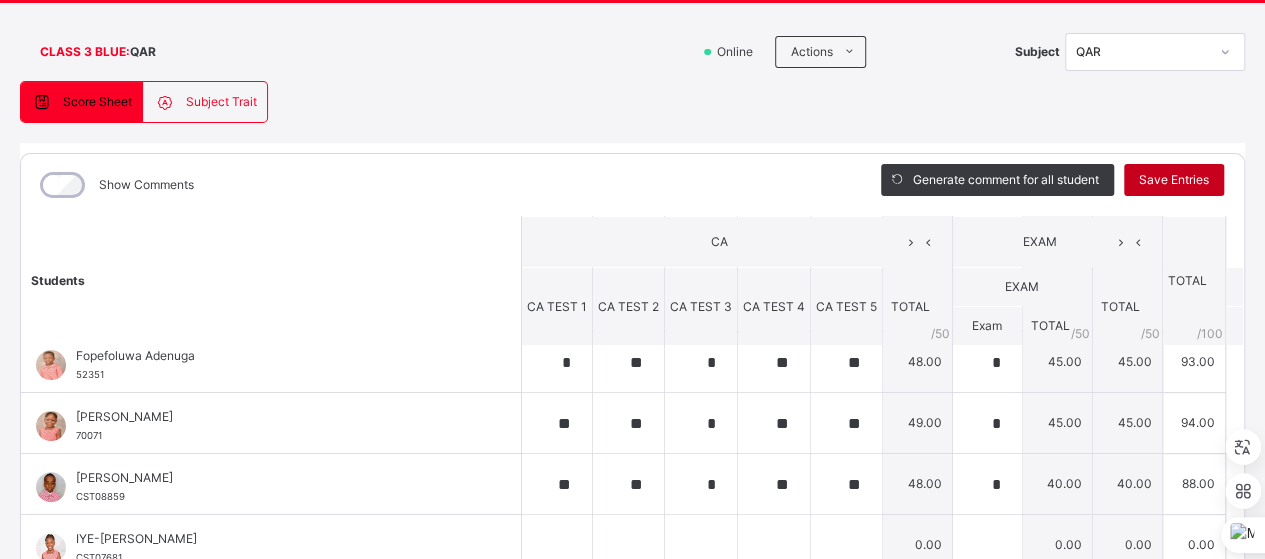 click on "Save Entries" at bounding box center (1174, 180) 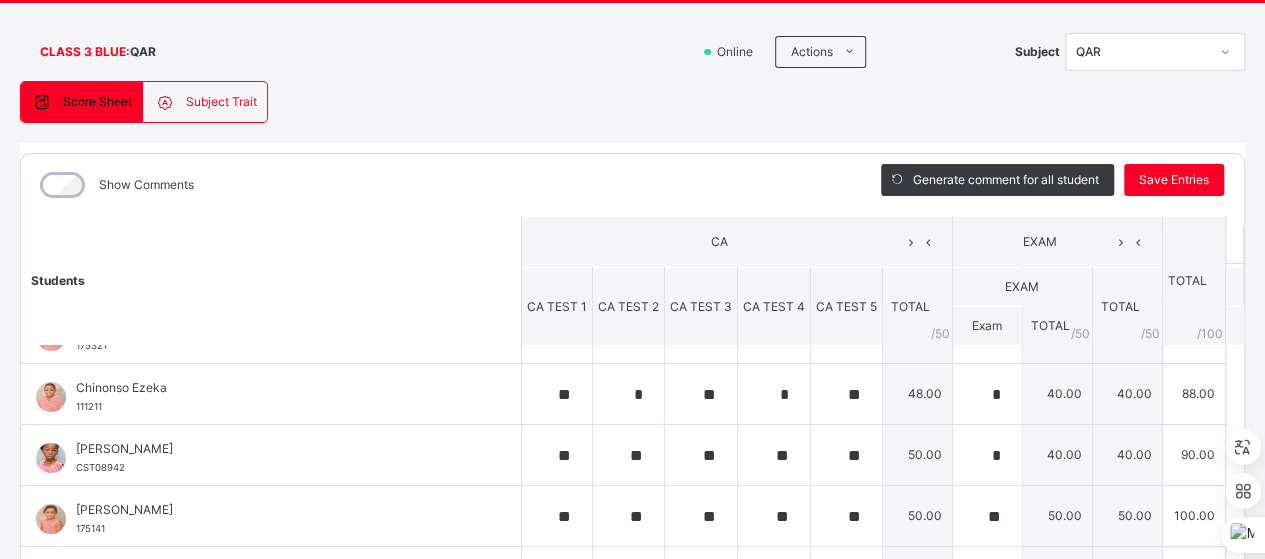 scroll, scrollTop: 0, scrollLeft: 0, axis: both 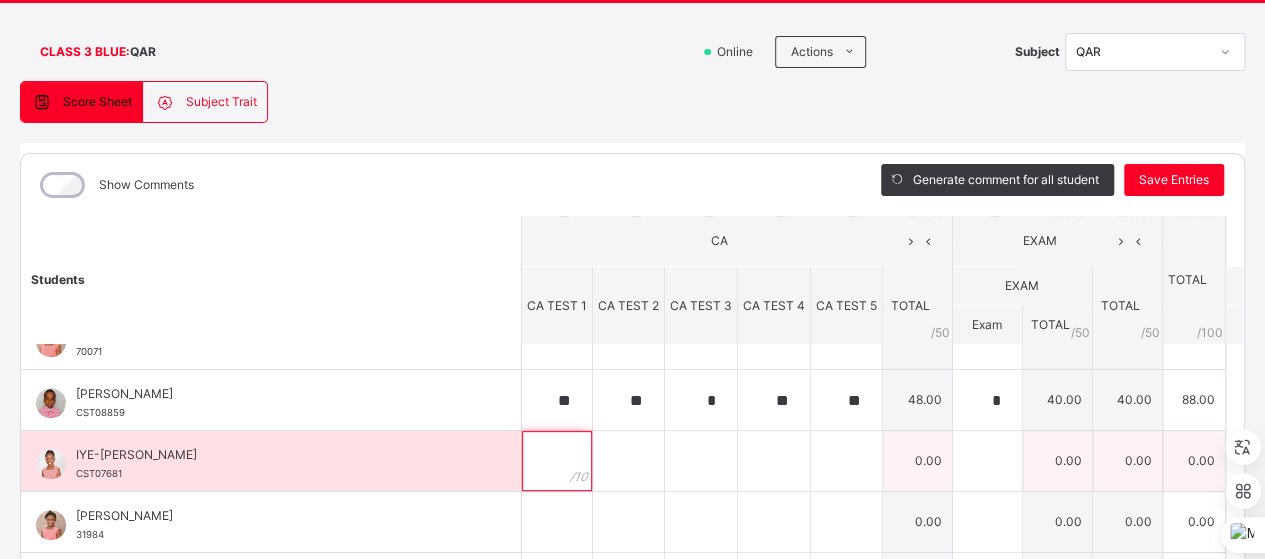 click at bounding box center (557, 461) 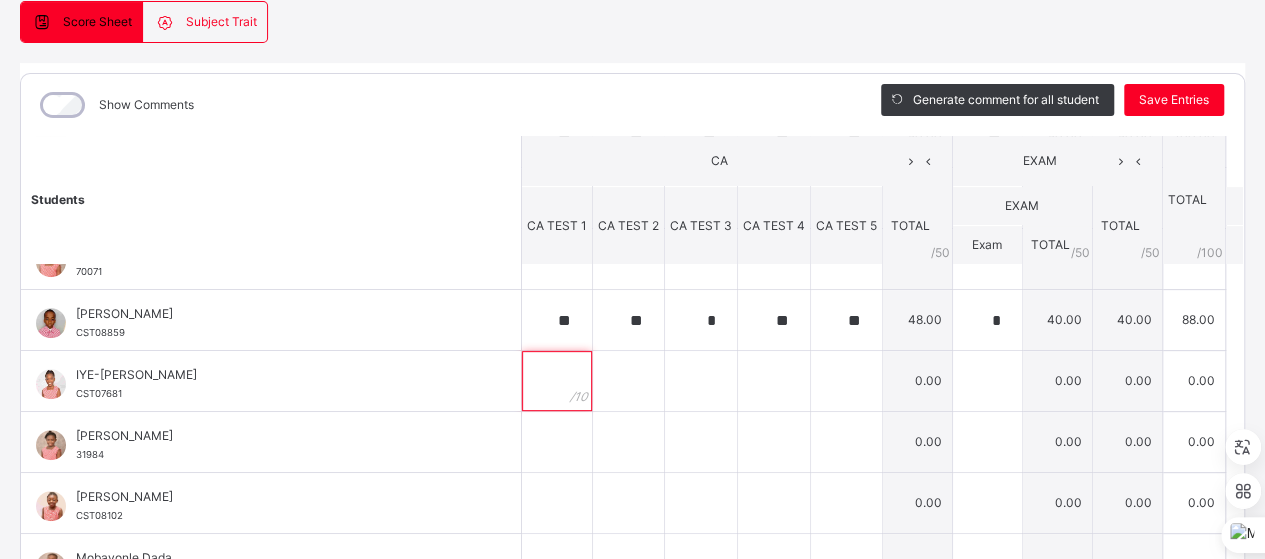 scroll, scrollTop: 231, scrollLeft: 0, axis: vertical 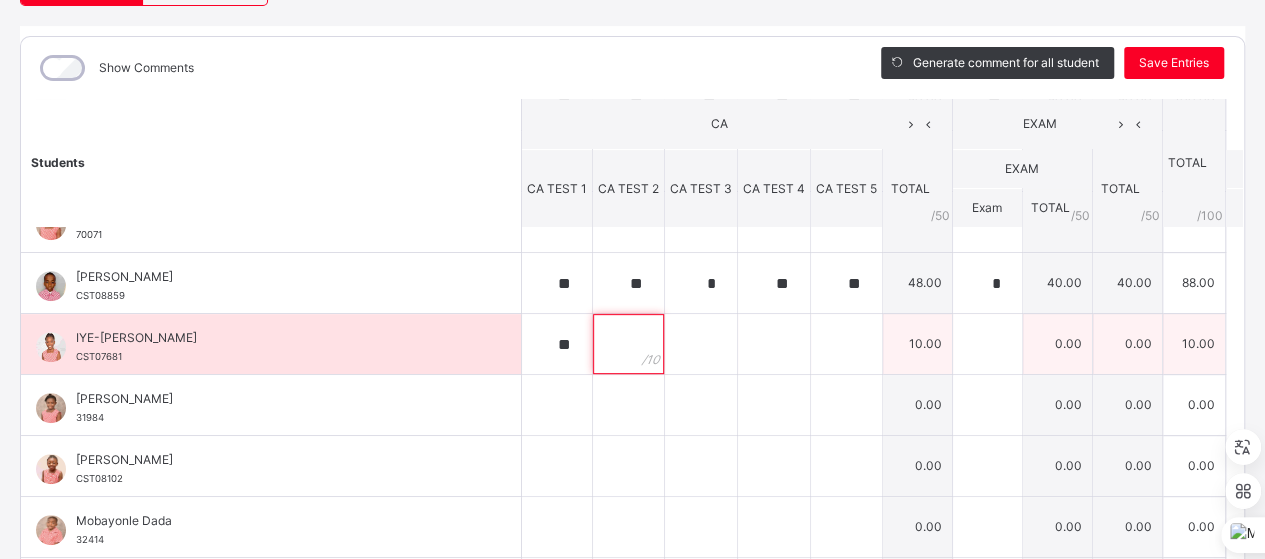 click at bounding box center (628, 344) 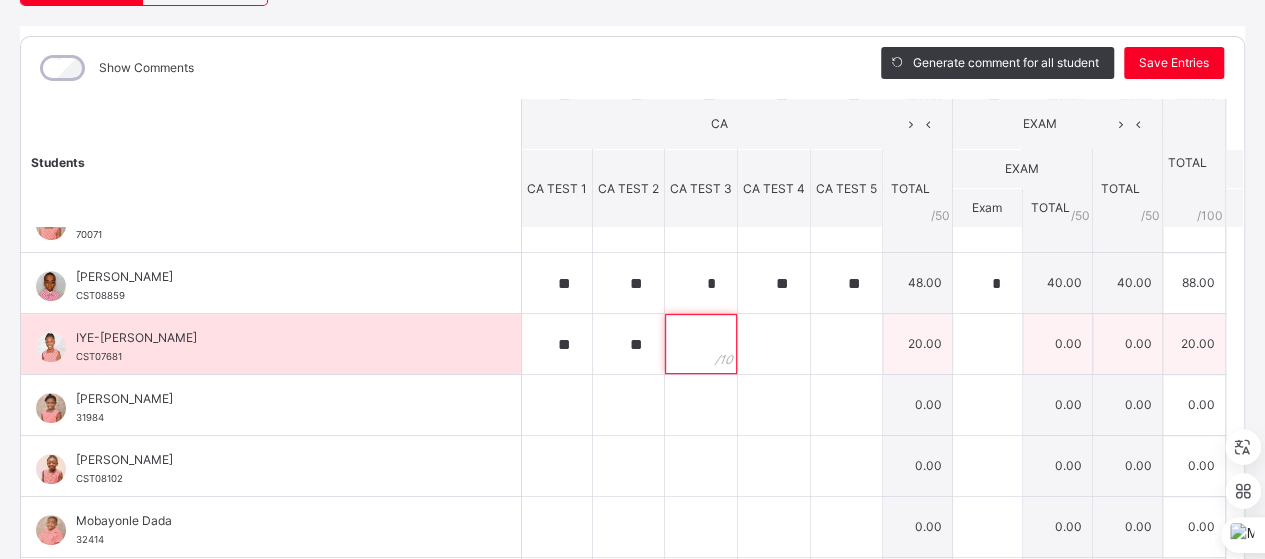 click at bounding box center (701, 344) 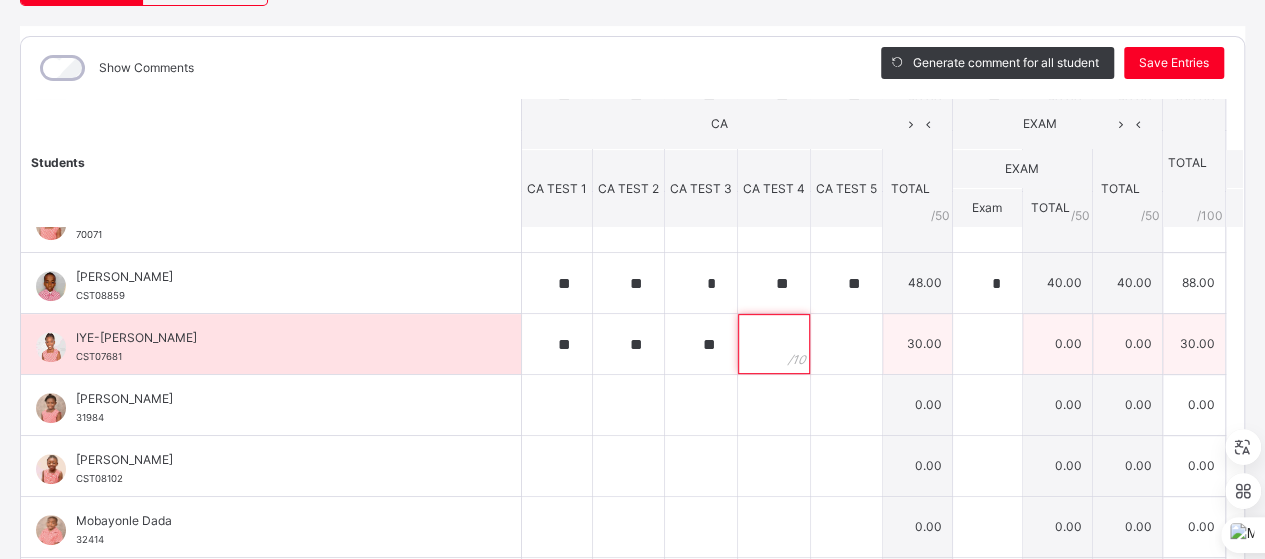 click at bounding box center [774, 344] 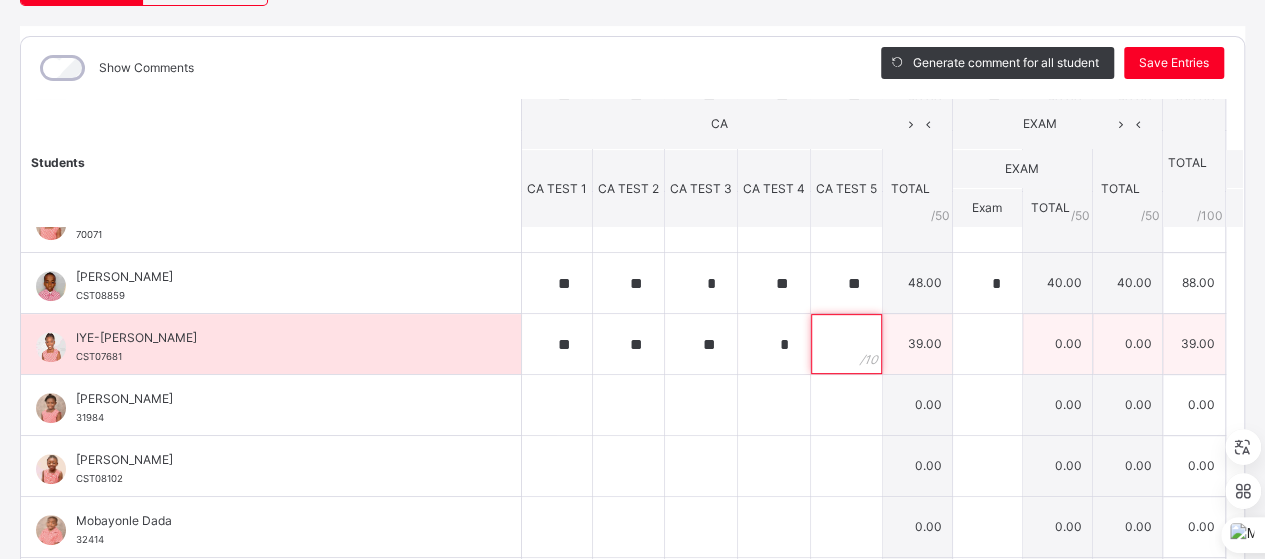 click at bounding box center (846, 344) 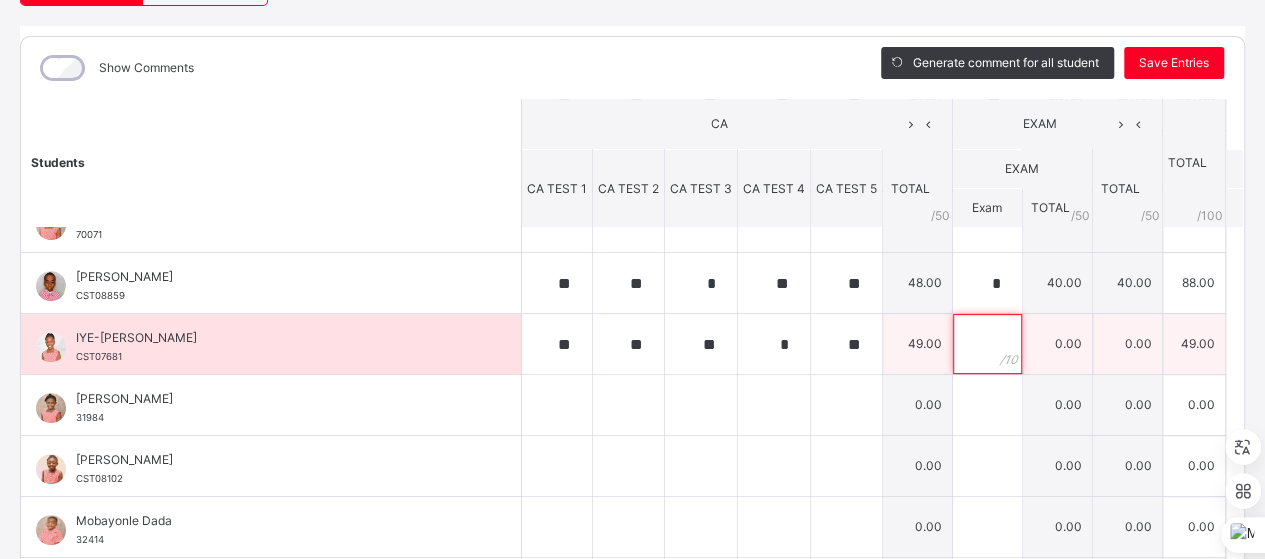 click at bounding box center [987, 344] 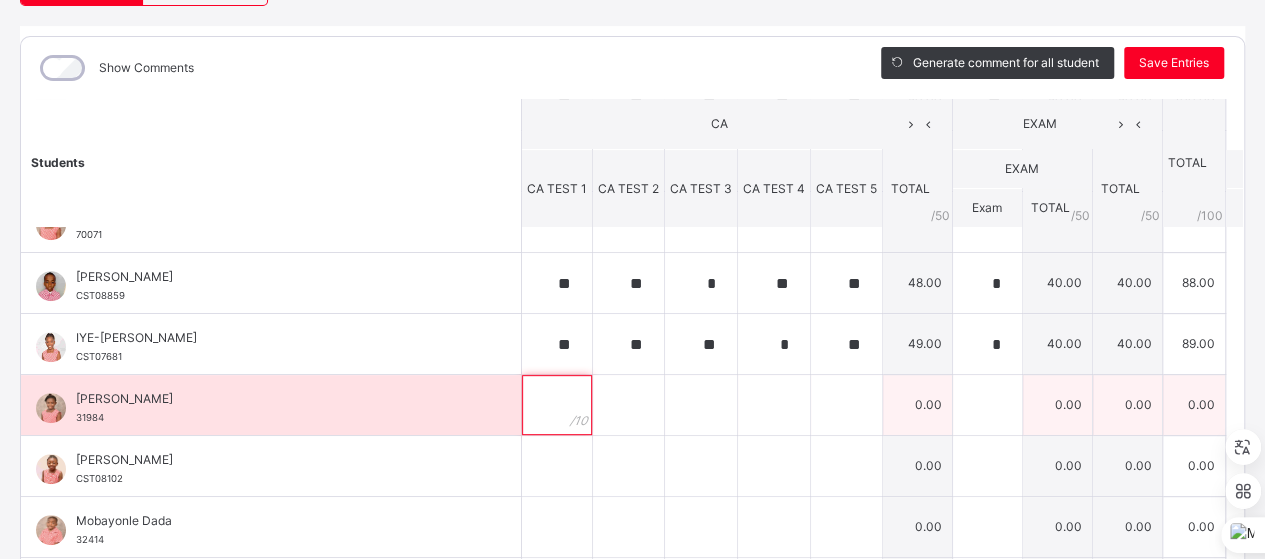 click at bounding box center [557, 405] 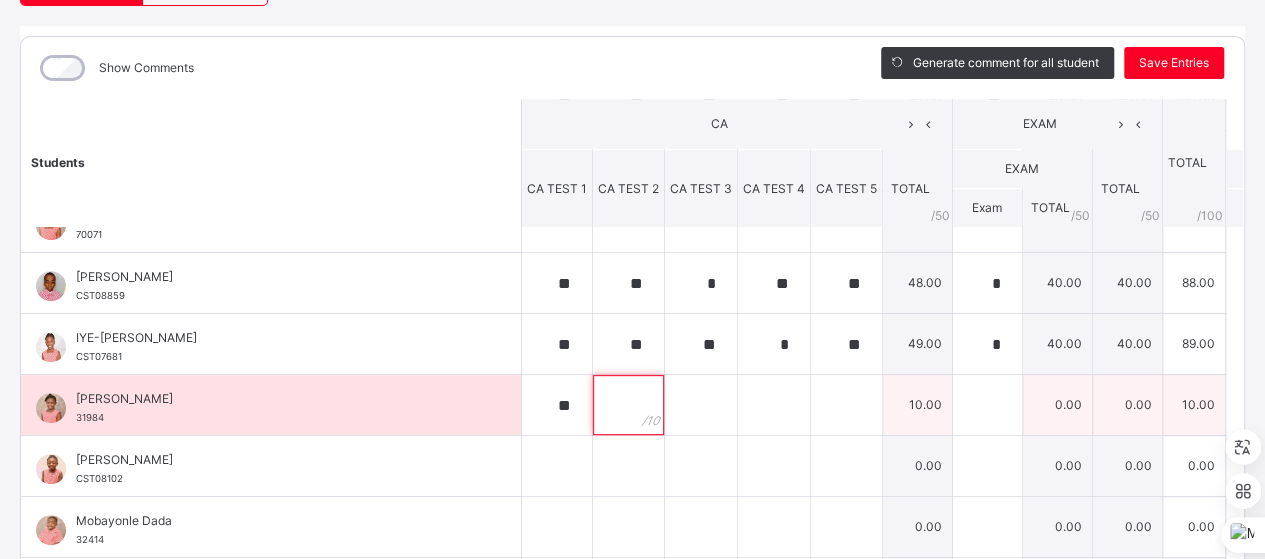 click at bounding box center (628, 405) 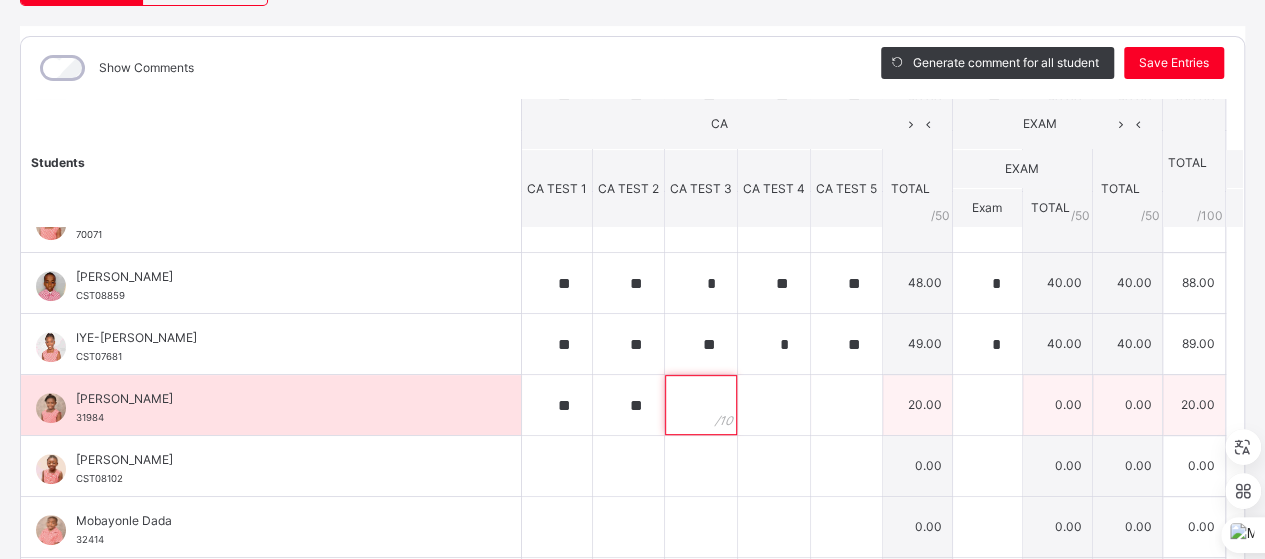 click at bounding box center (701, 405) 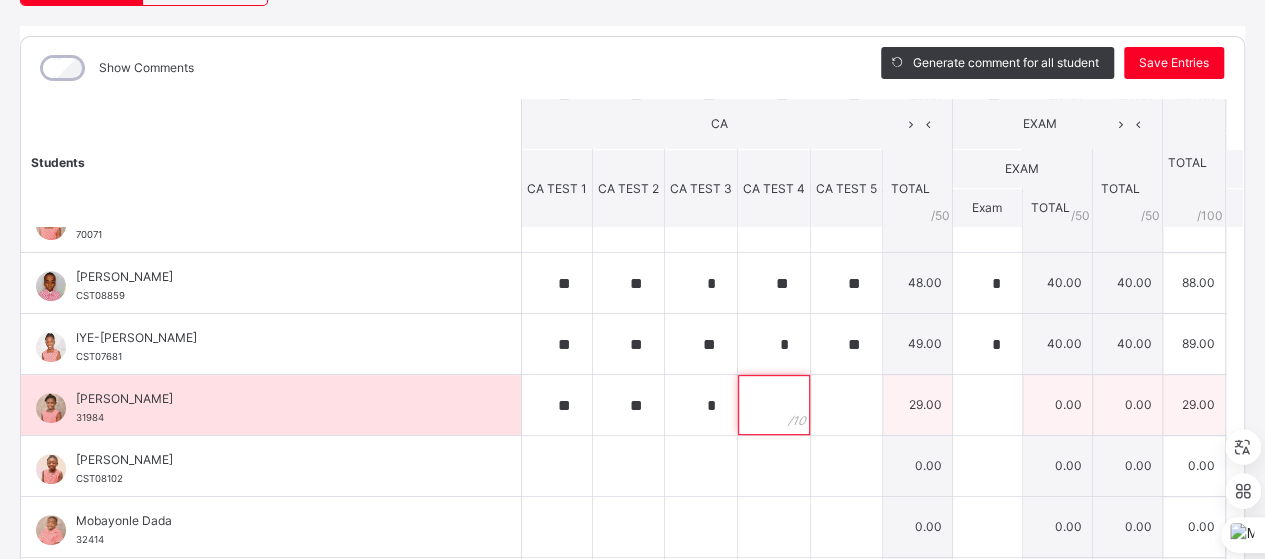 click at bounding box center [774, 405] 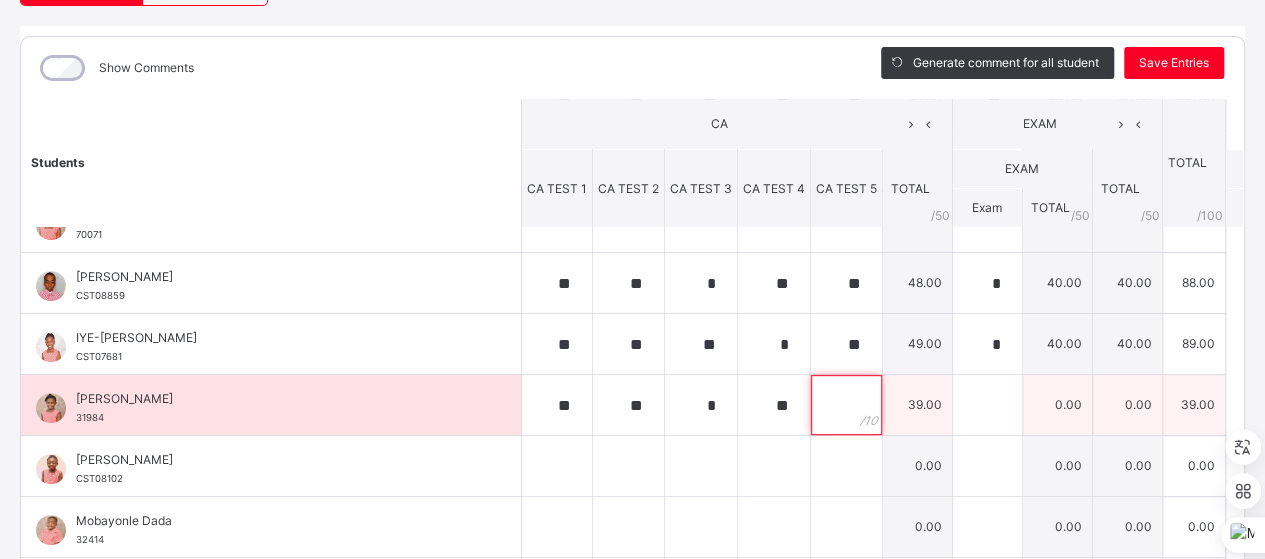 click at bounding box center [846, 405] 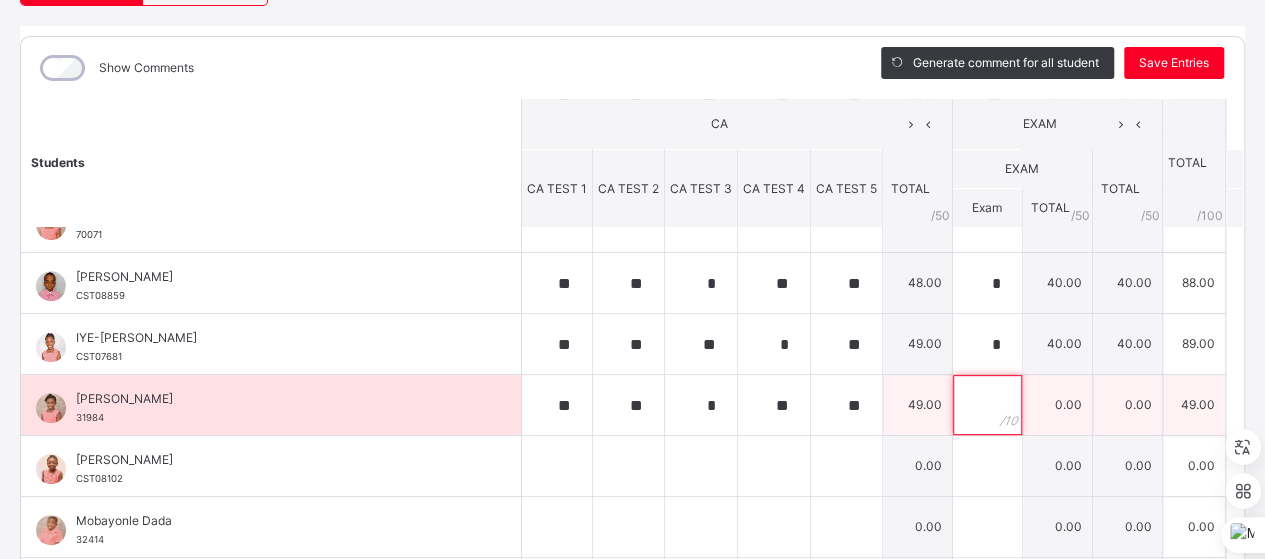 click at bounding box center [987, 405] 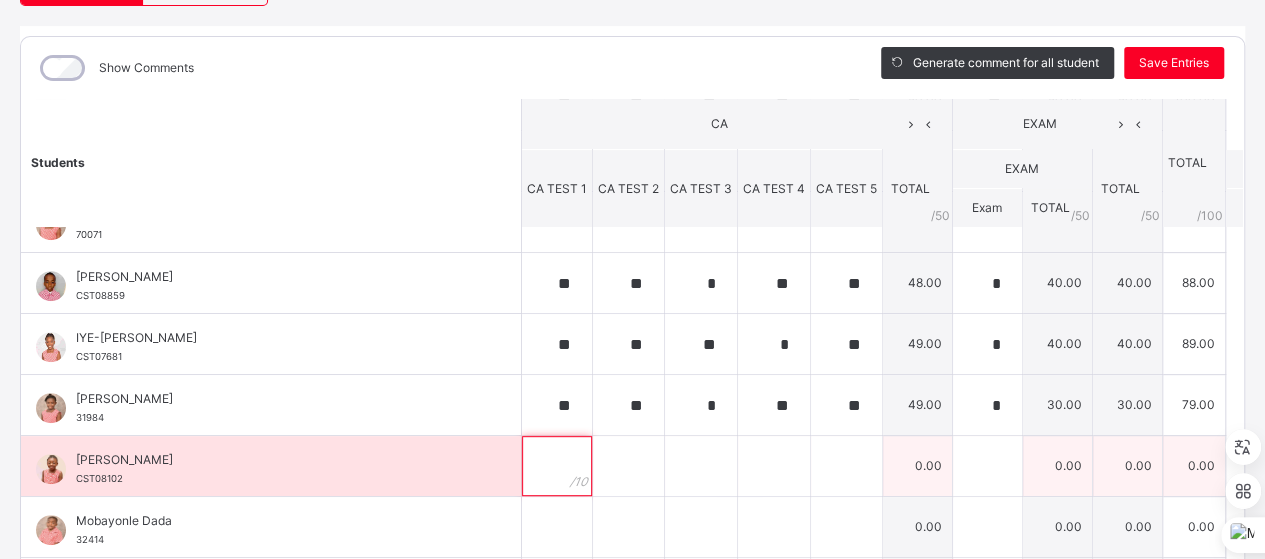 click at bounding box center [557, 466] 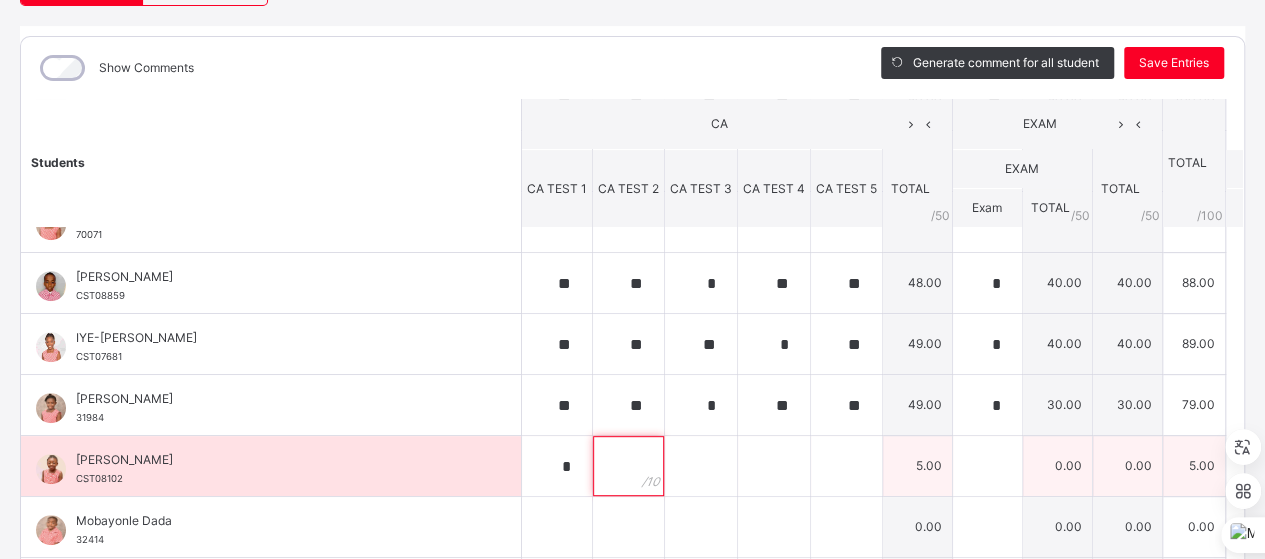 click at bounding box center [628, 466] 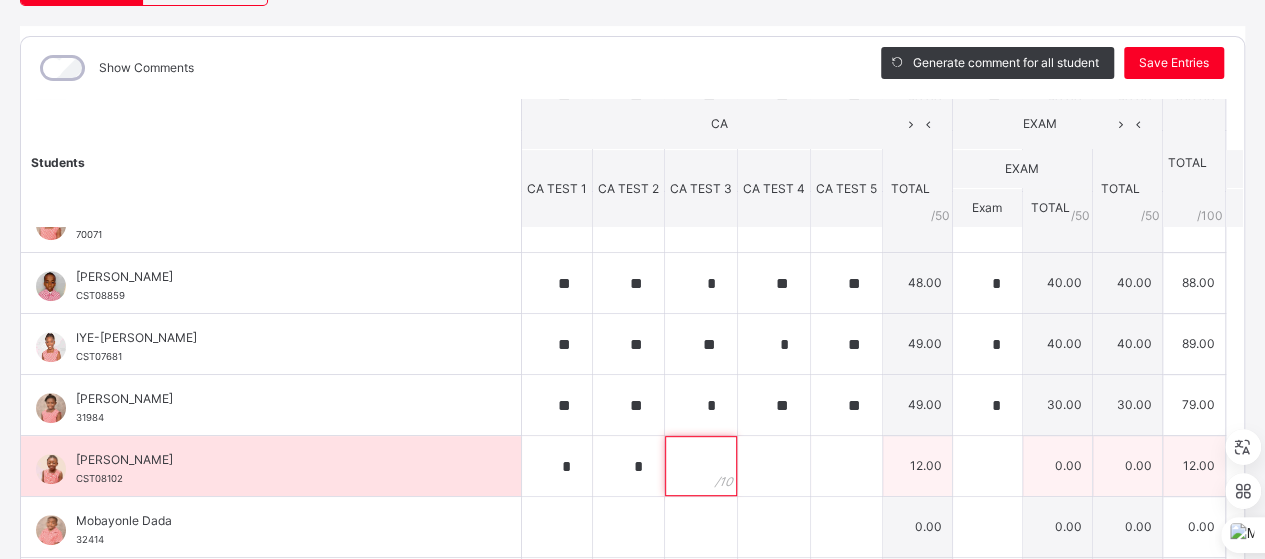click at bounding box center (701, 466) 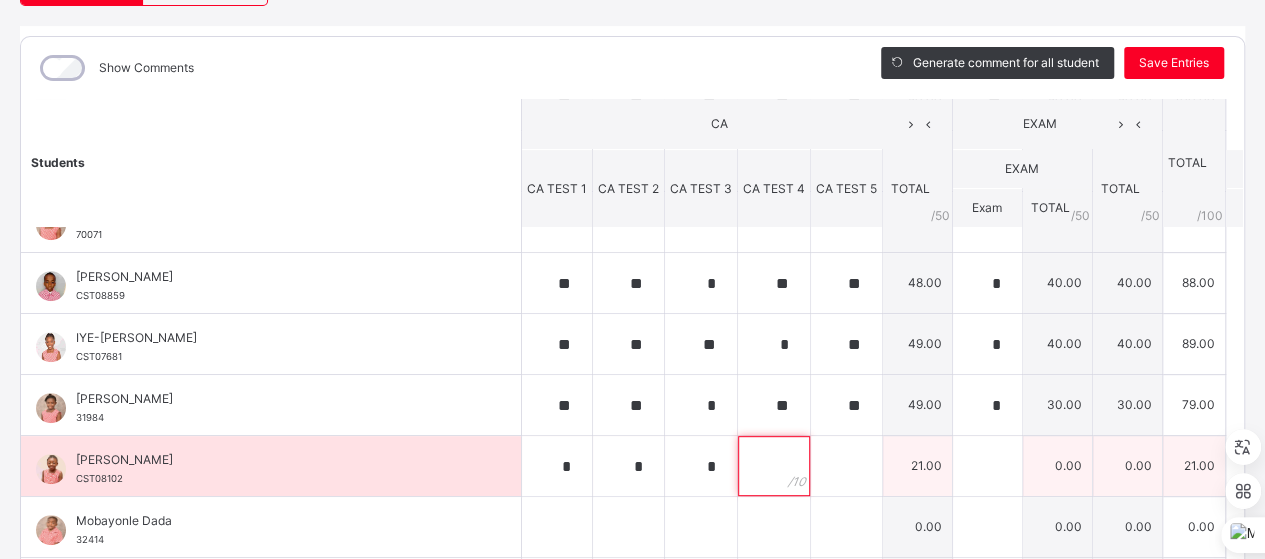 click at bounding box center (774, 466) 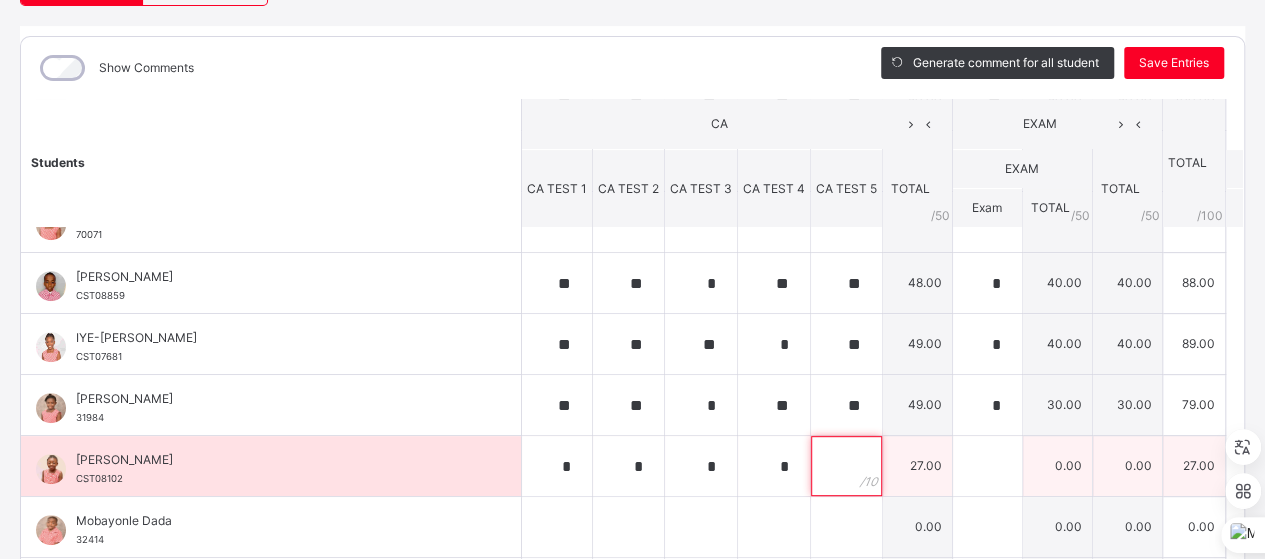 click at bounding box center [846, 466] 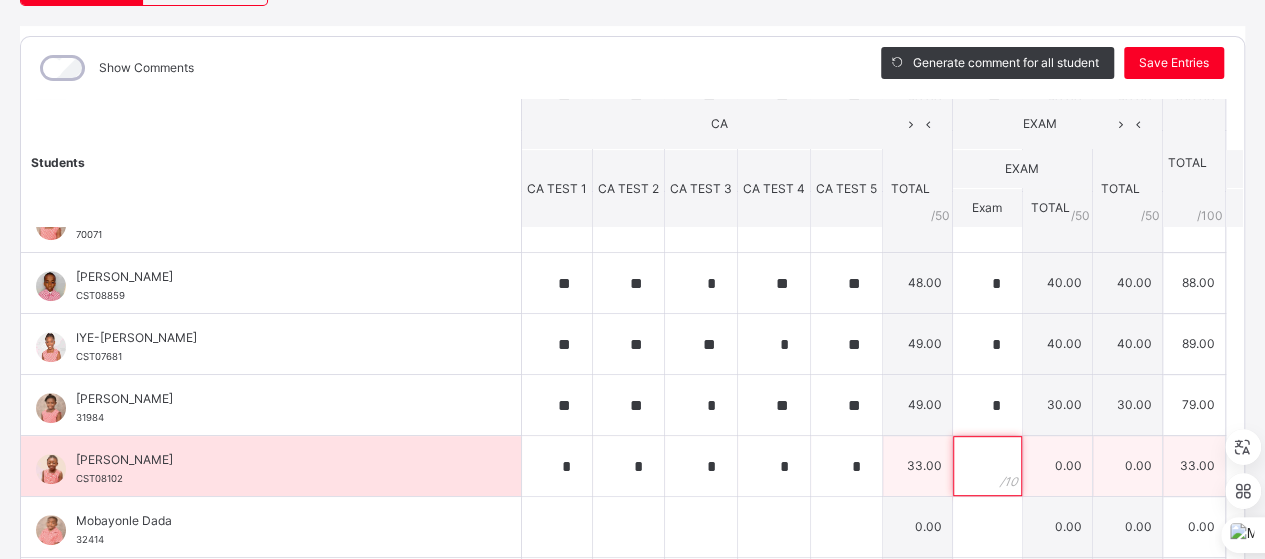 click at bounding box center (987, 466) 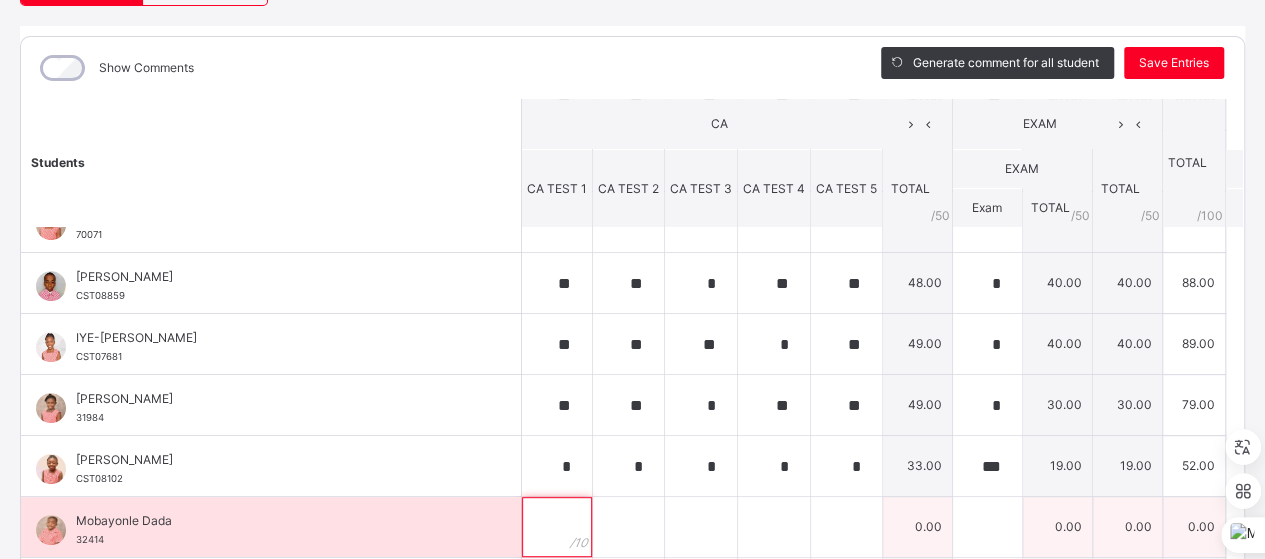 click at bounding box center (557, 527) 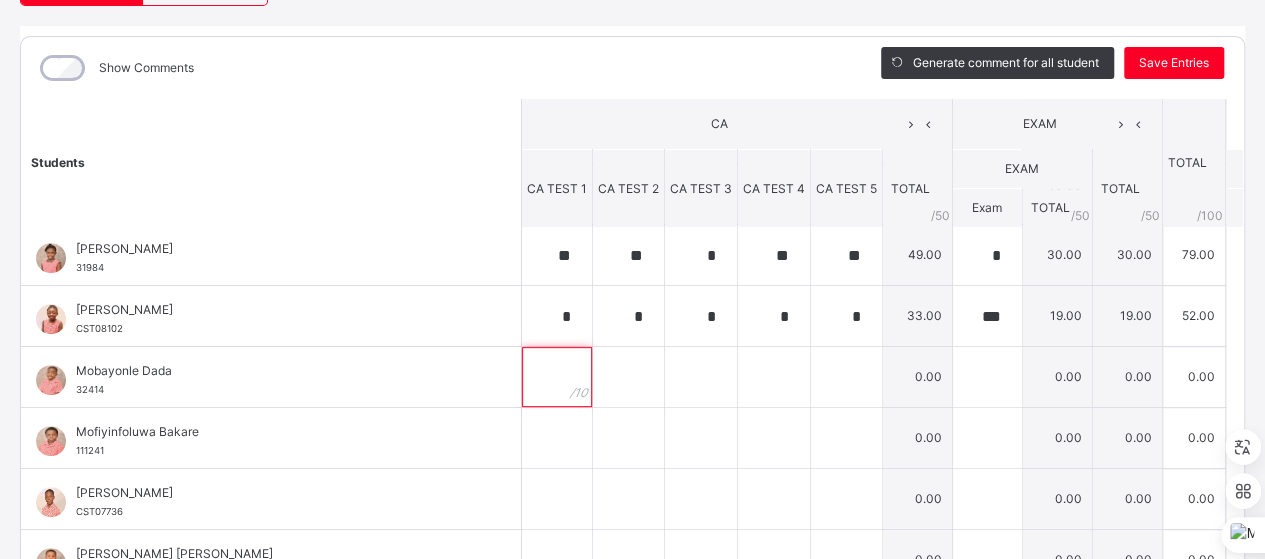 scroll, scrollTop: 500, scrollLeft: 0, axis: vertical 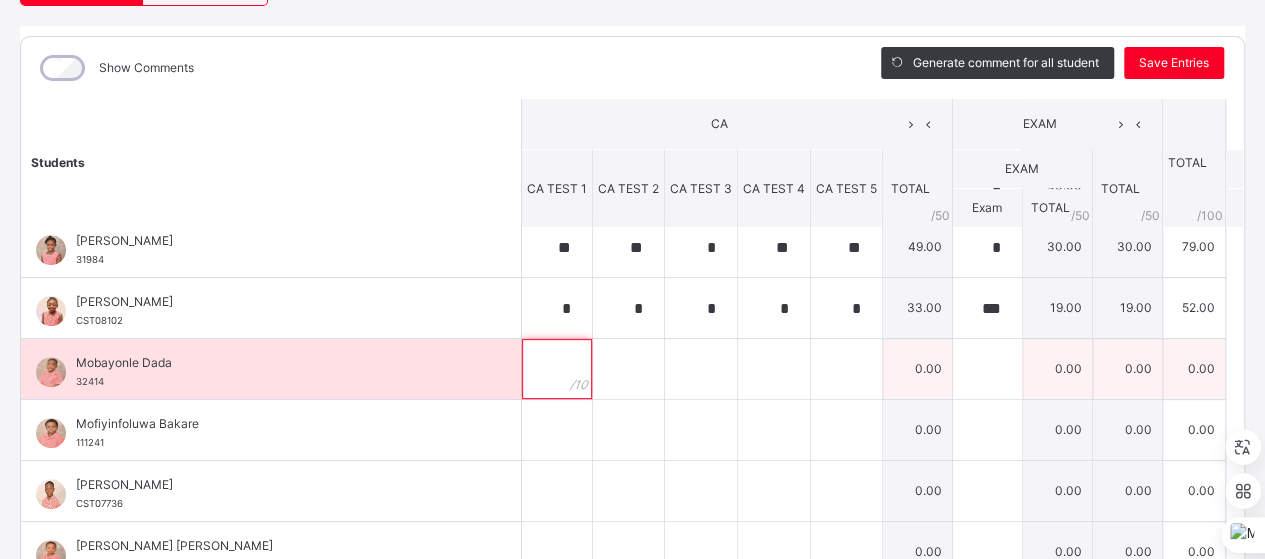 click at bounding box center [557, 369] 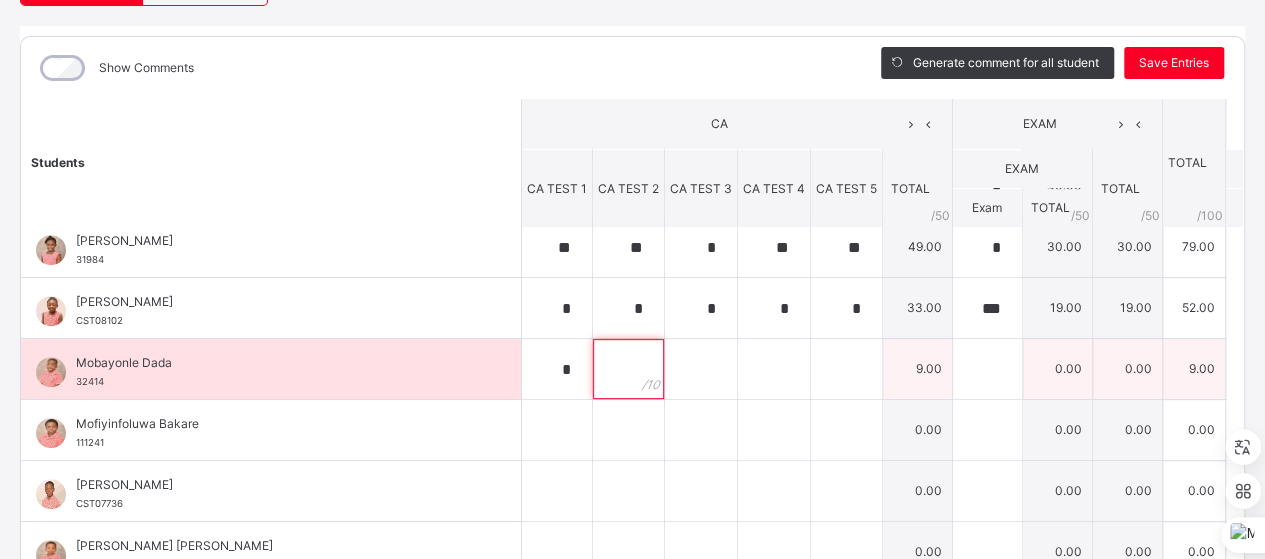 click at bounding box center (628, 369) 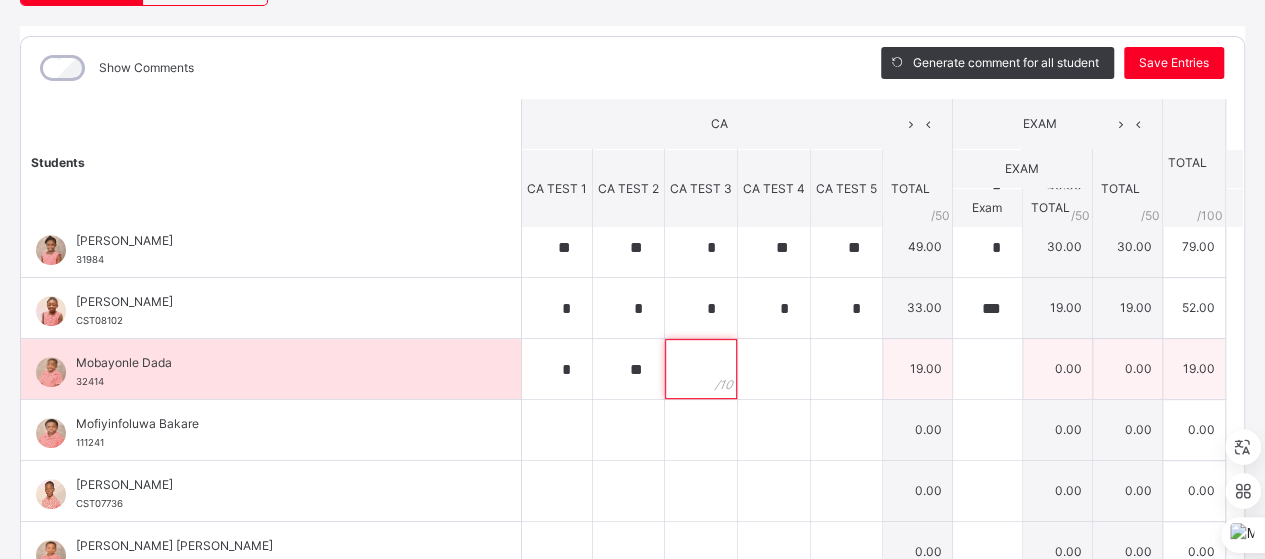 click at bounding box center (701, 369) 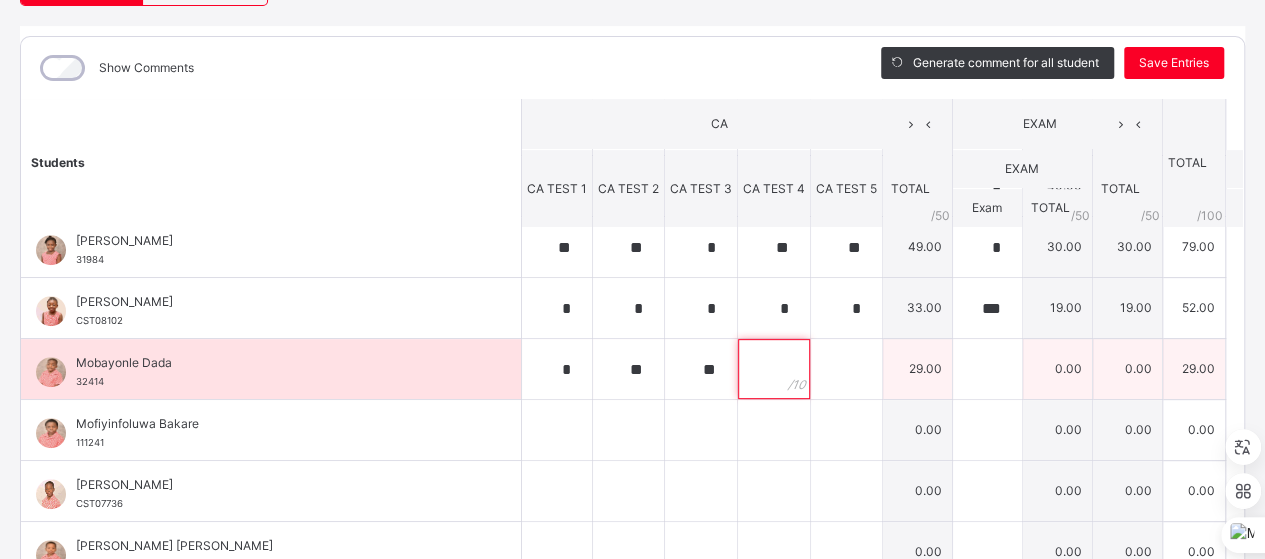 click at bounding box center [774, 369] 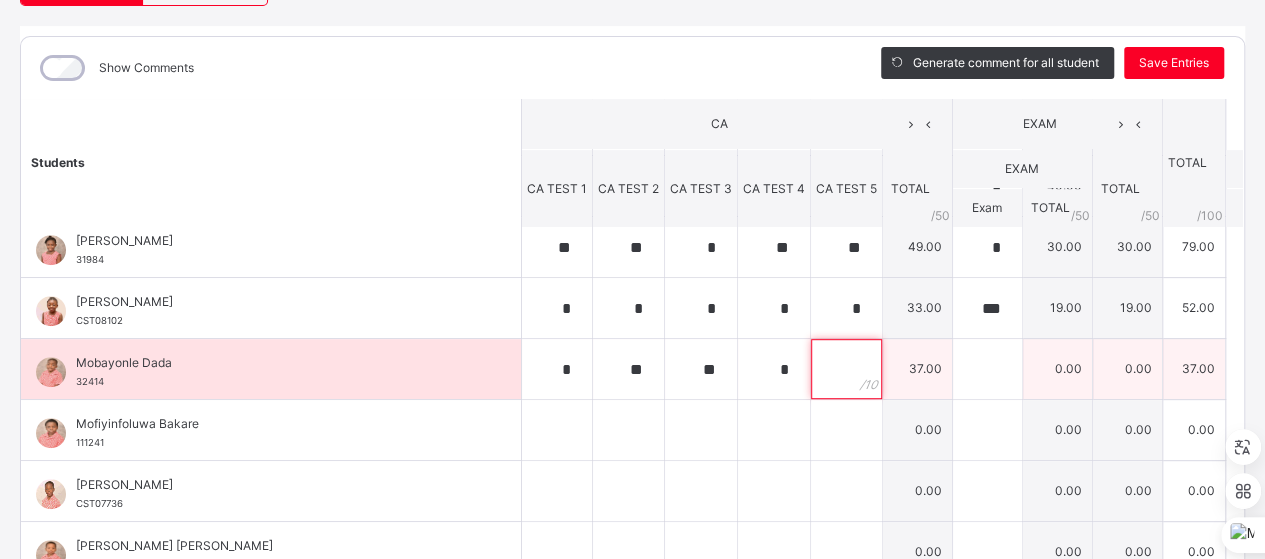 click at bounding box center [846, 369] 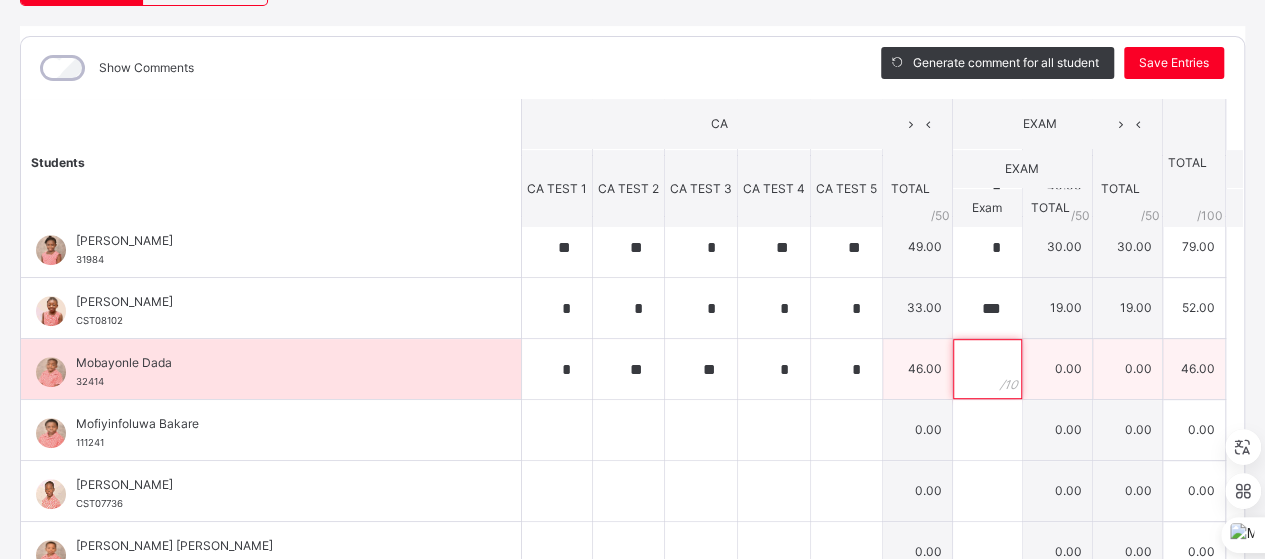 click at bounding box center [987, 369] 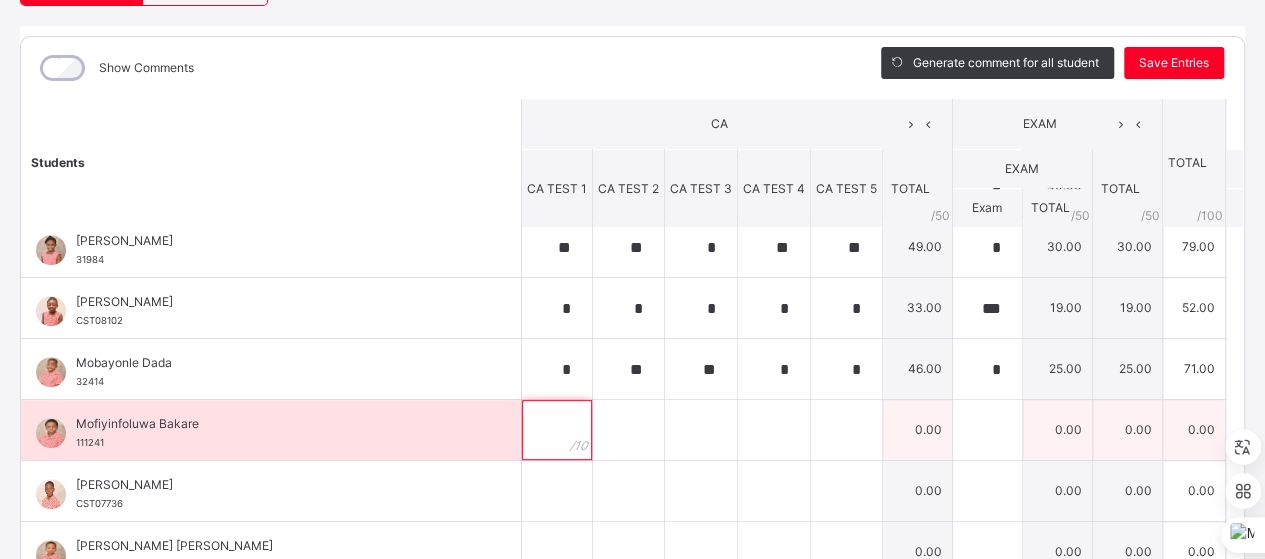 click at bounding box center (557, 430) 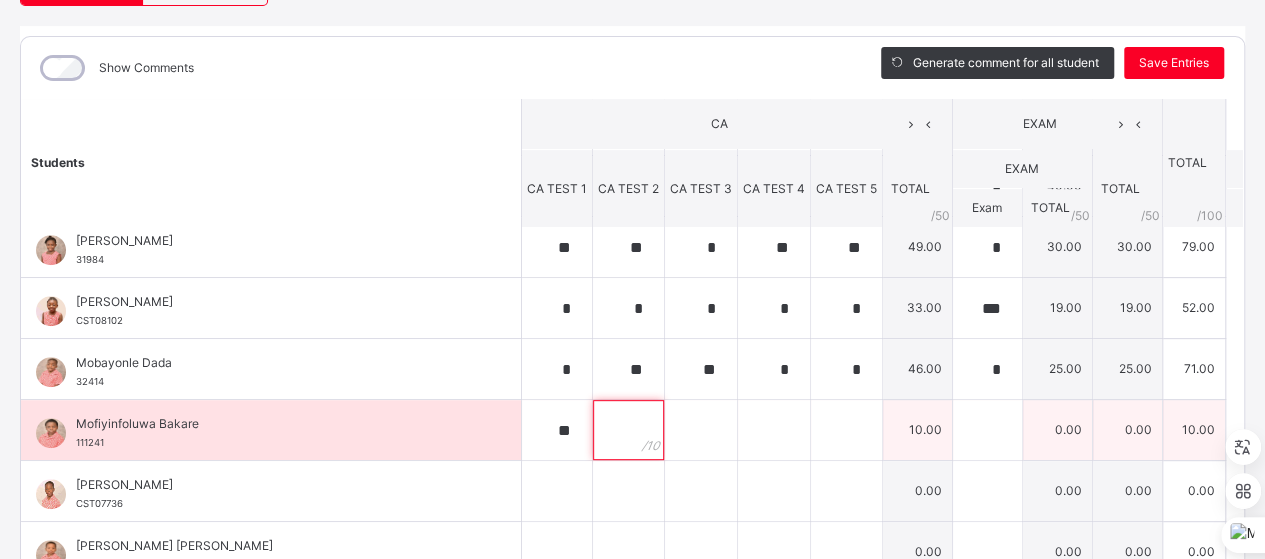 click at bounding box center (628, 430) 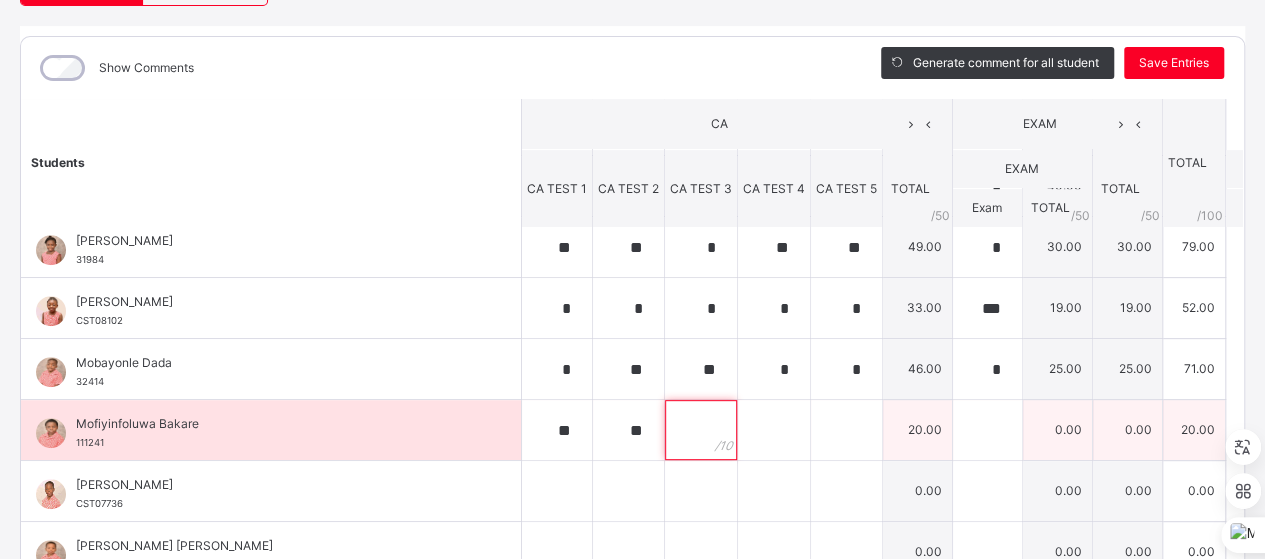 click at bounding box center (701, 430) 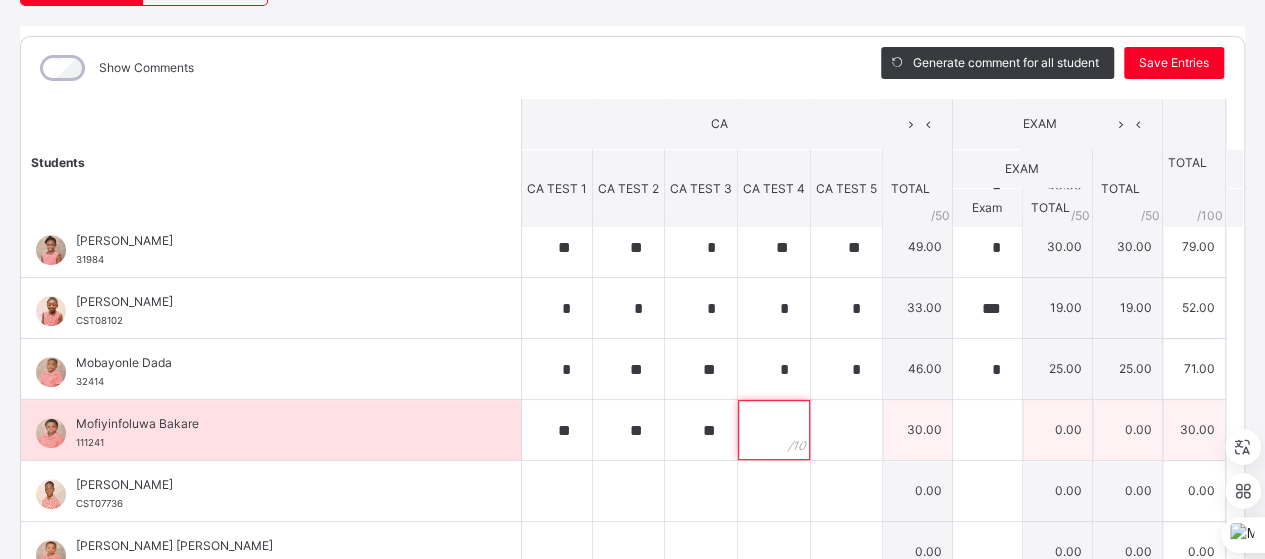 click at bounding box center [774, 430] 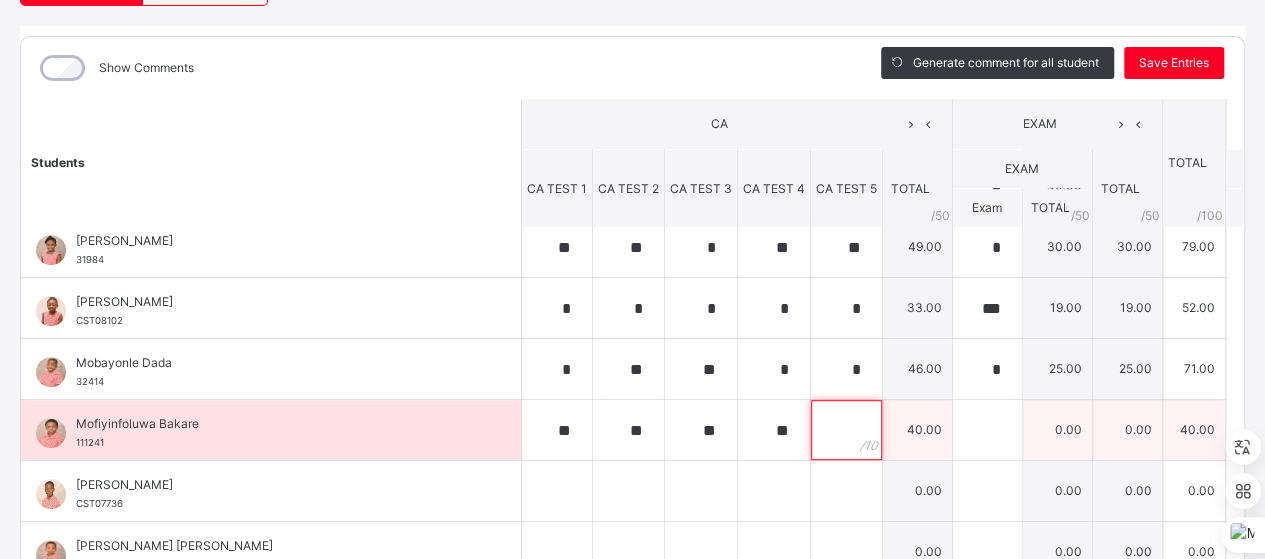 click at bounding box center [846, 430] 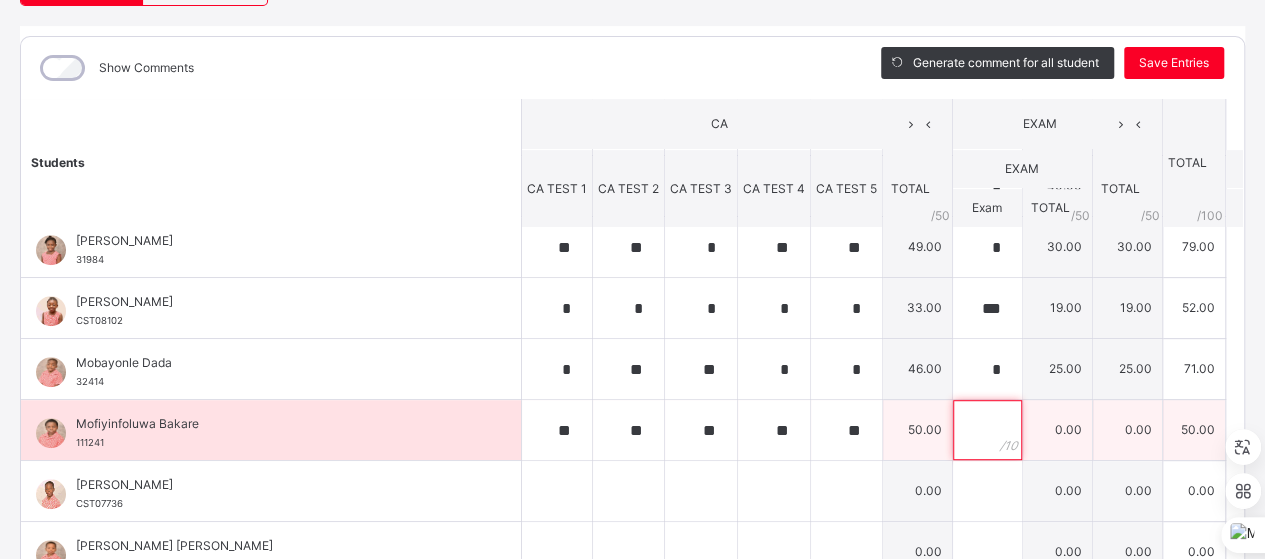 click at bounding box center (987, 430) 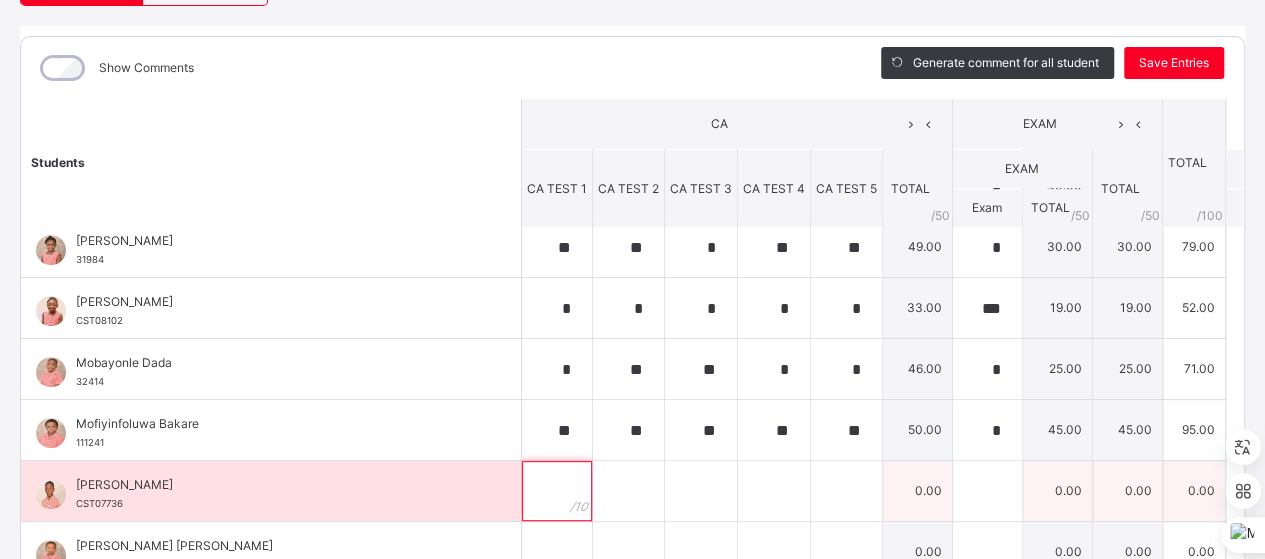 click at bounding box center [557, 491] 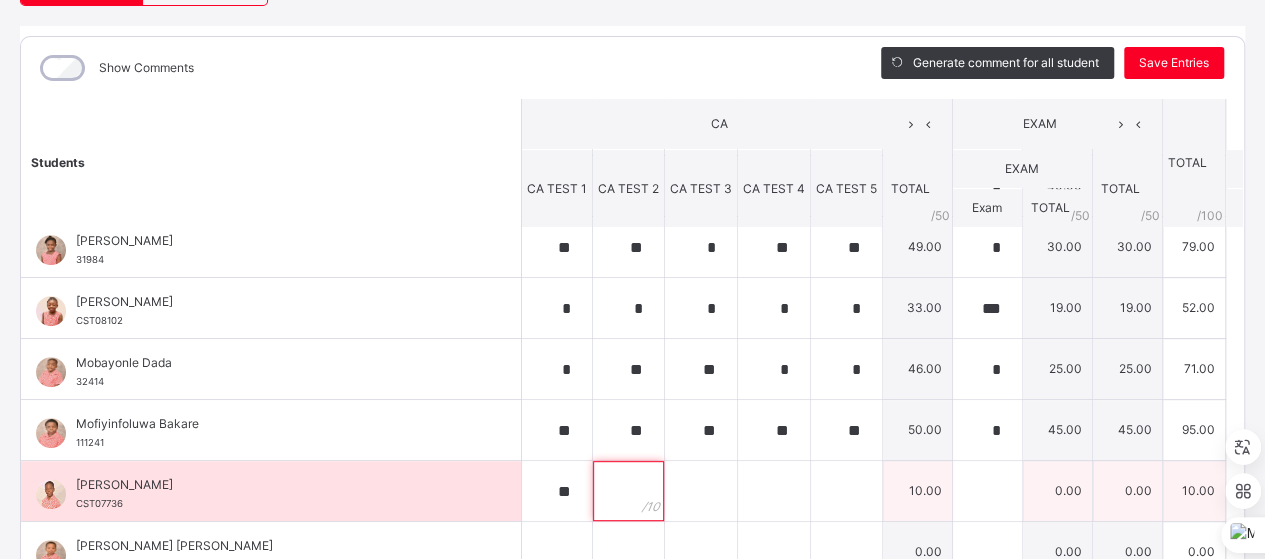 click at bounding box center (628, 491) 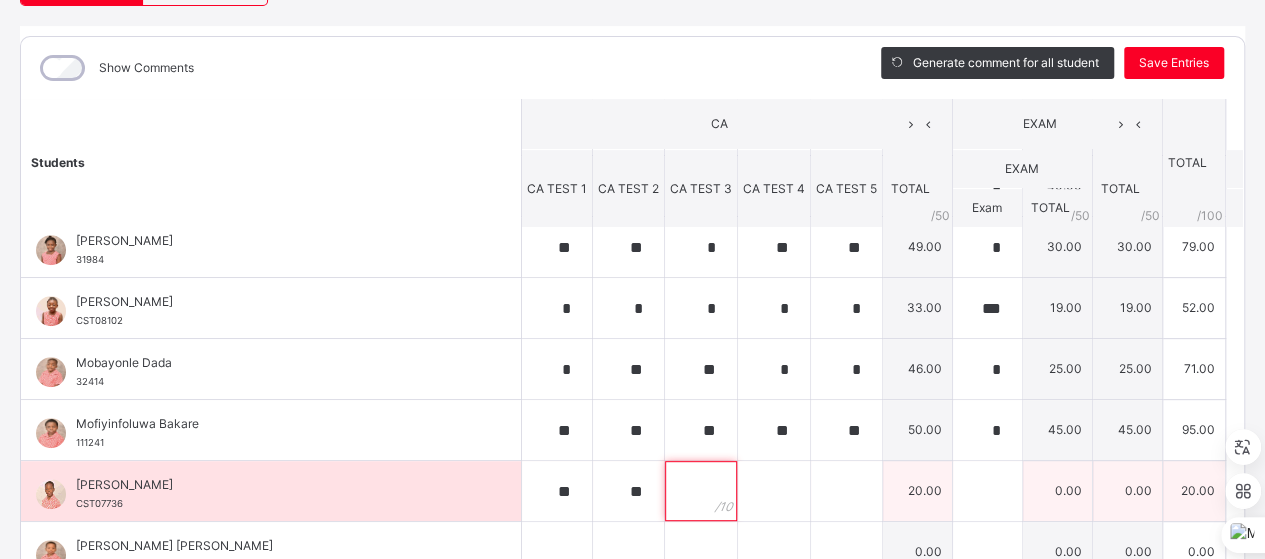 click at bounding box center [701, 491] 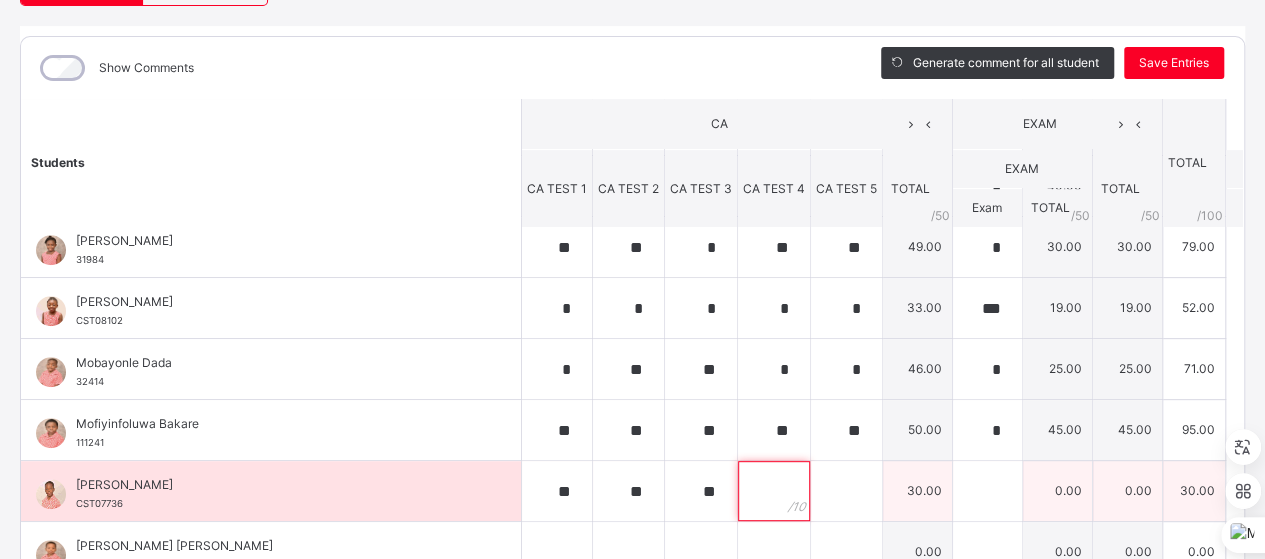 click at bounding box center [774, 491] 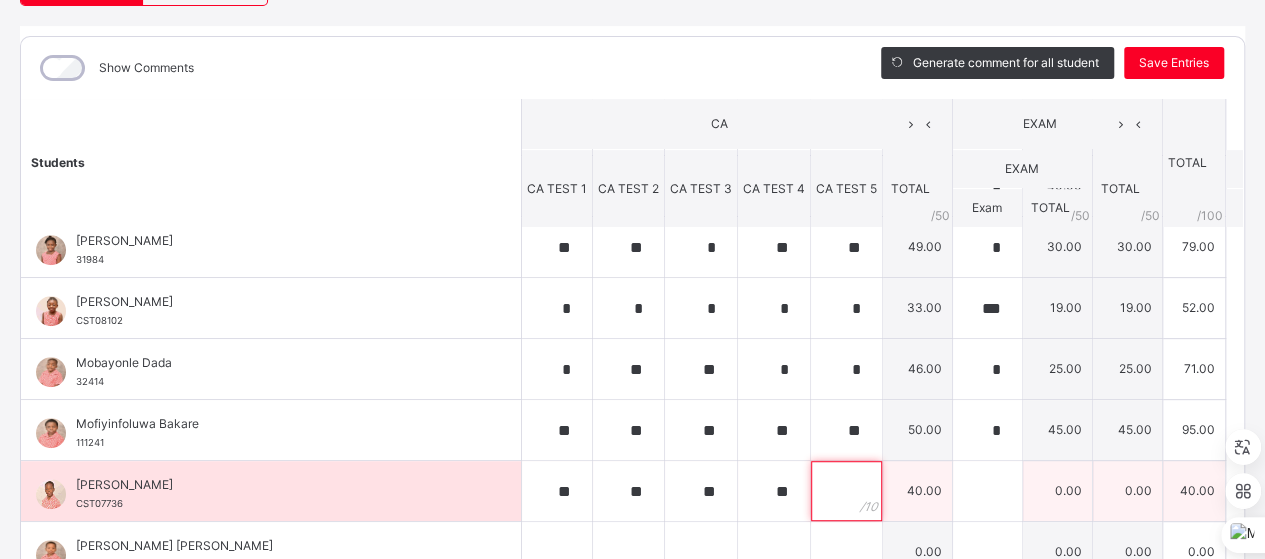 click at bounding box center [846, 491] 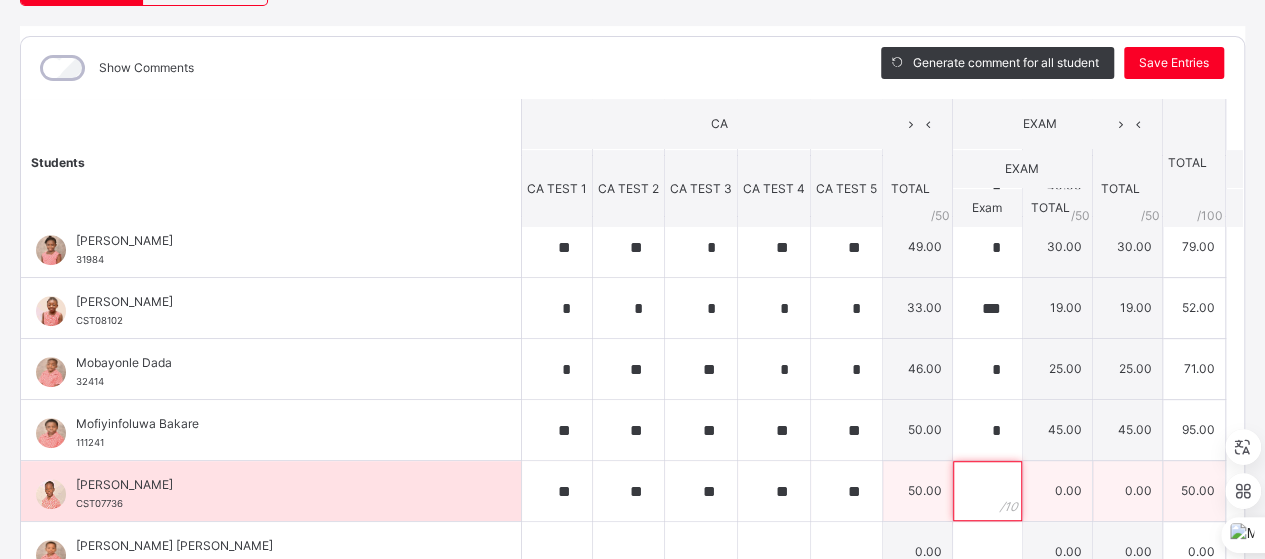 click at bounding box center (987, 491) 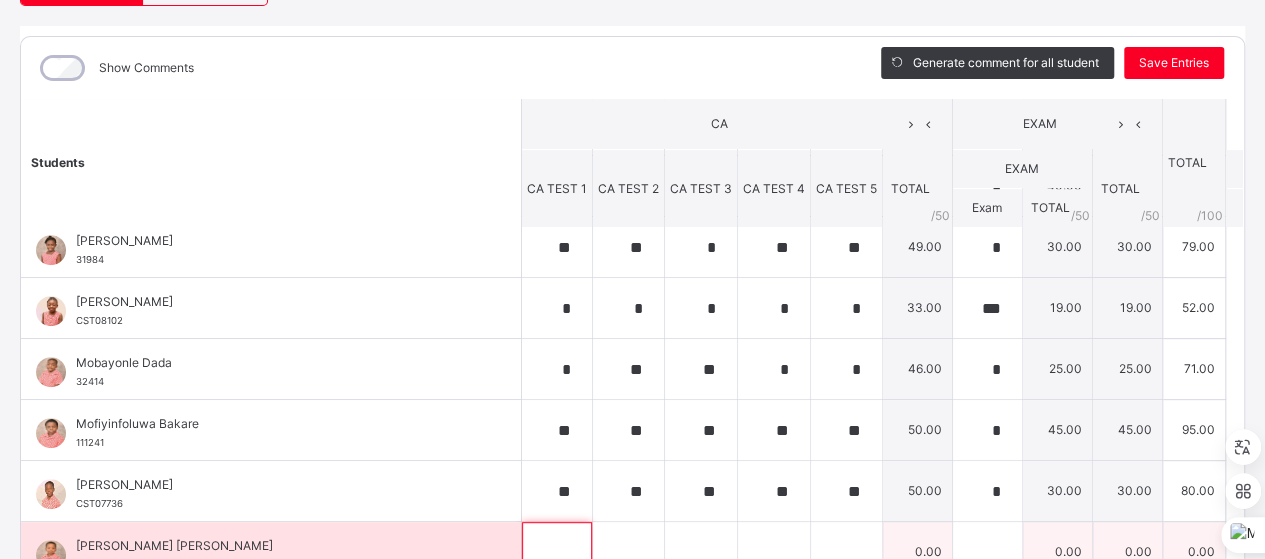 click at bounding box center (557, 552) 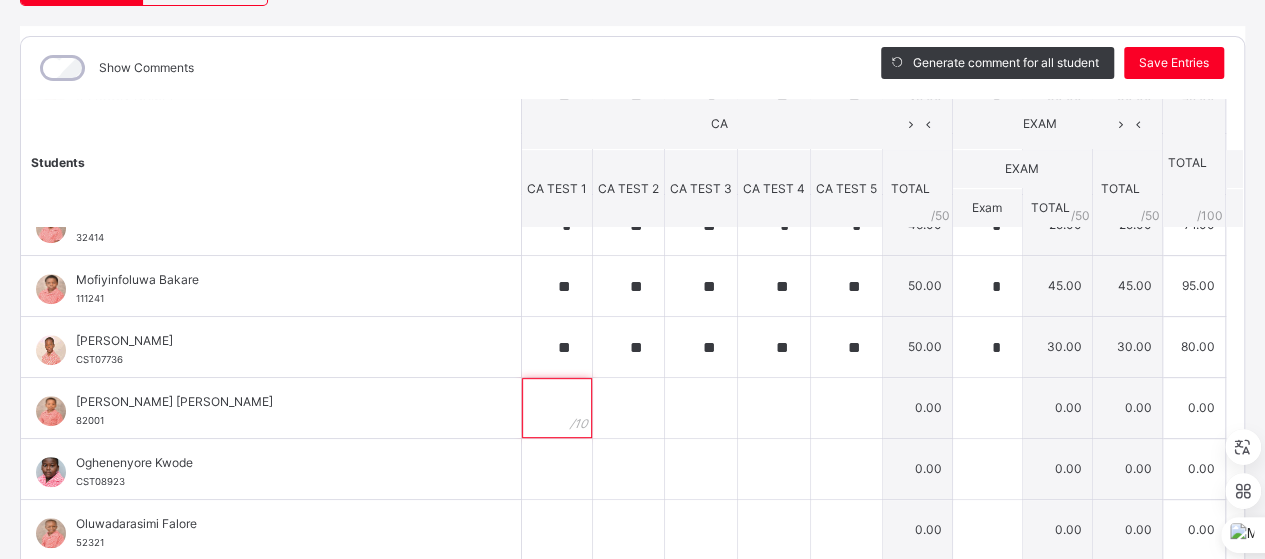 scroll, scrollTop: 703, scrollLeft: 0, axis: vertical 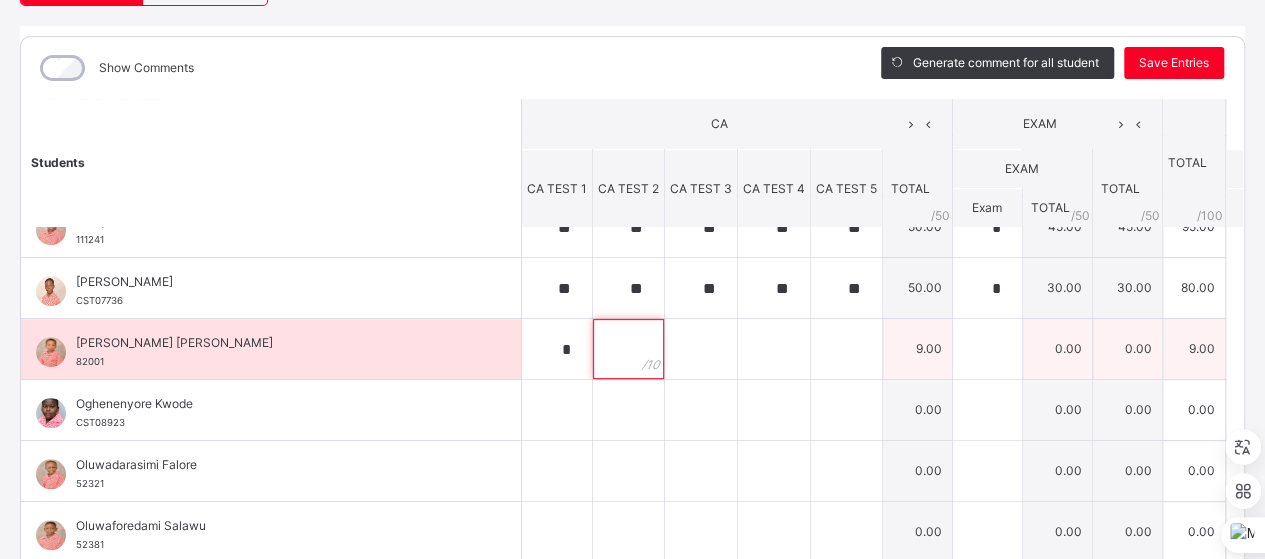 click at bounding box center [628, 349] 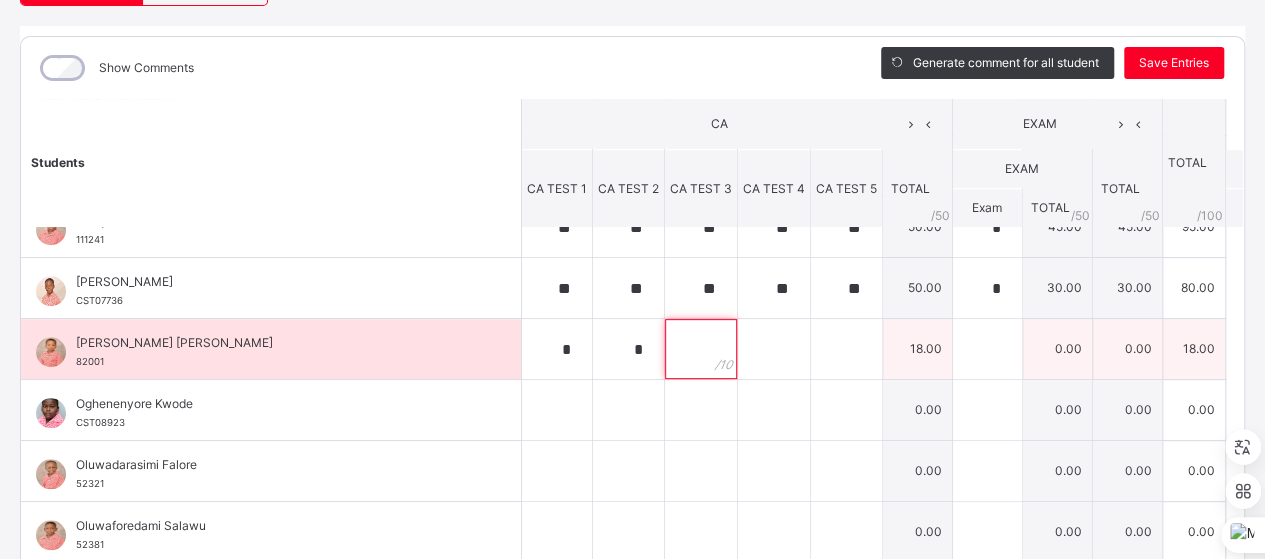 click at bounding box center [701, 349] 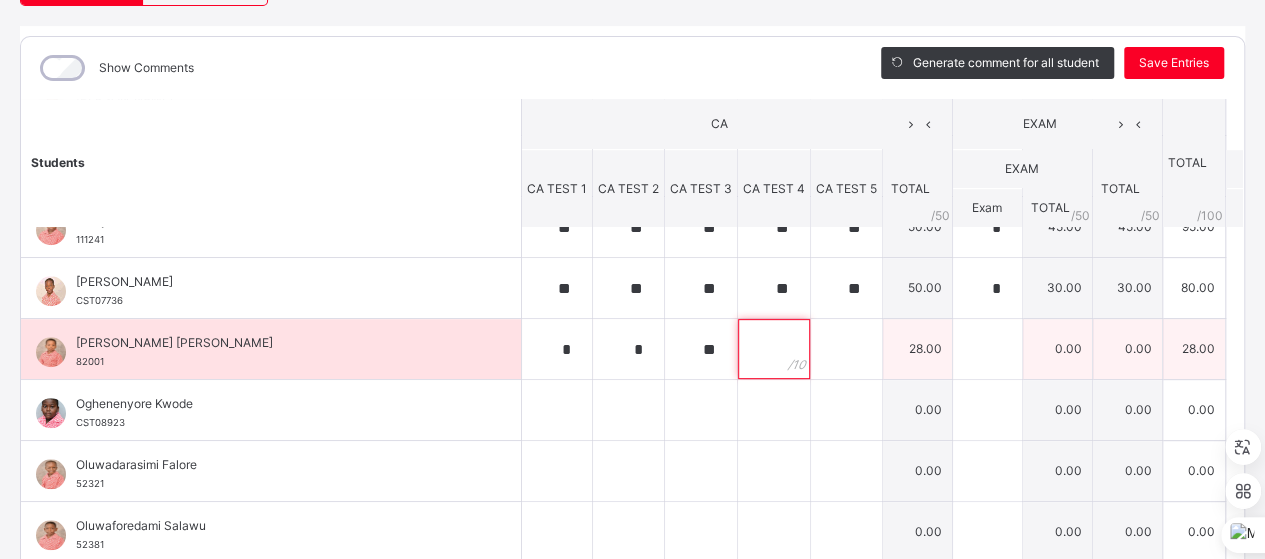 click at bounding box center (774, 349) 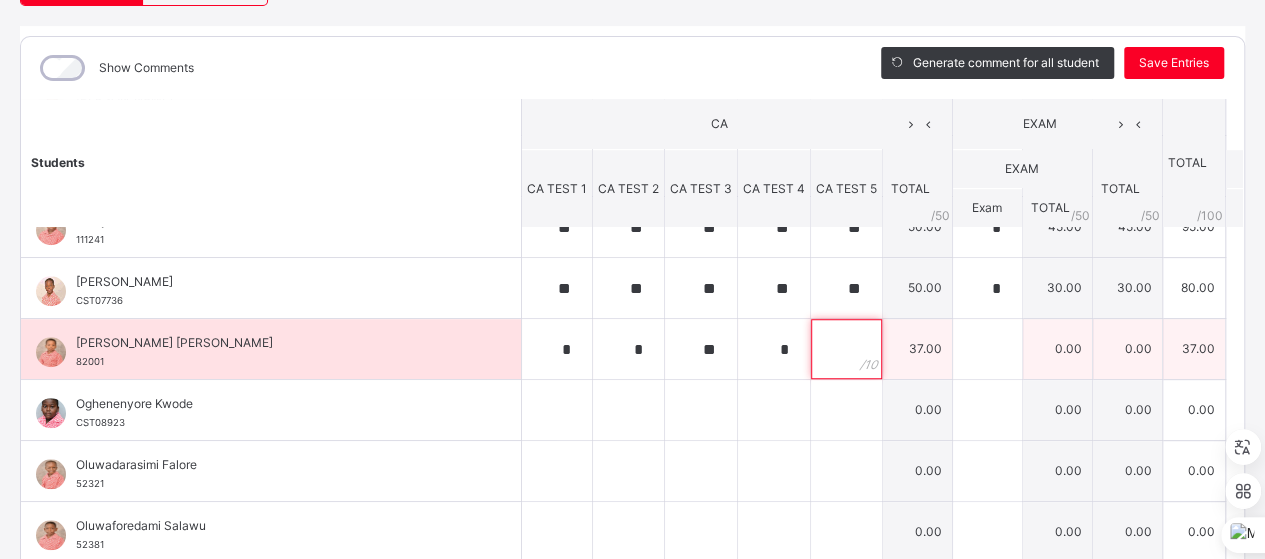 click at bounding box center [846, 349] 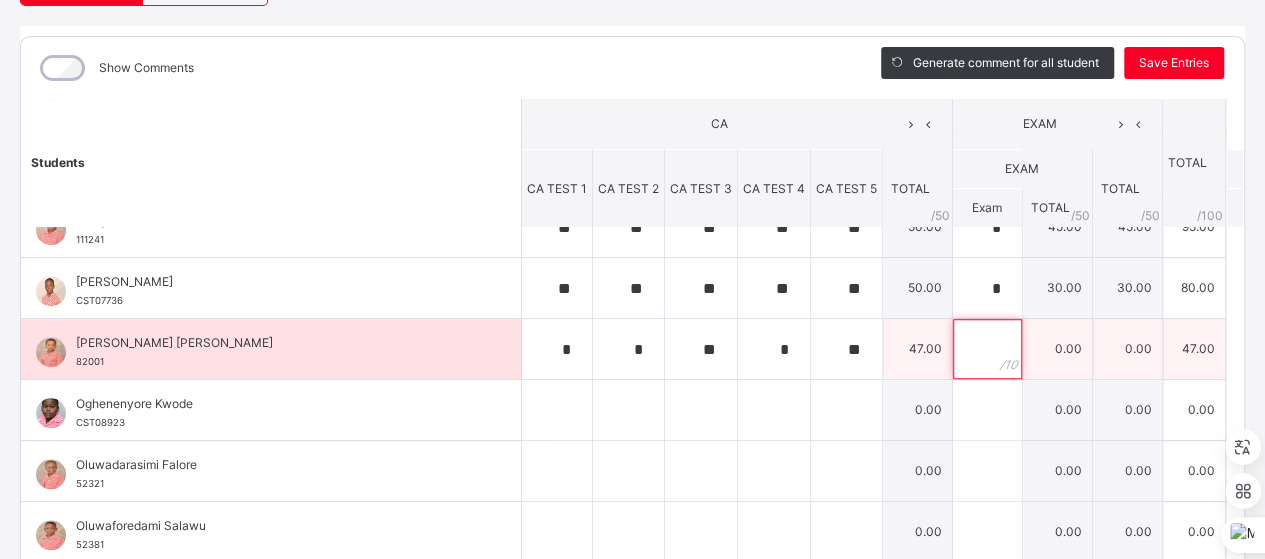 click at bounding box center (987, 349) 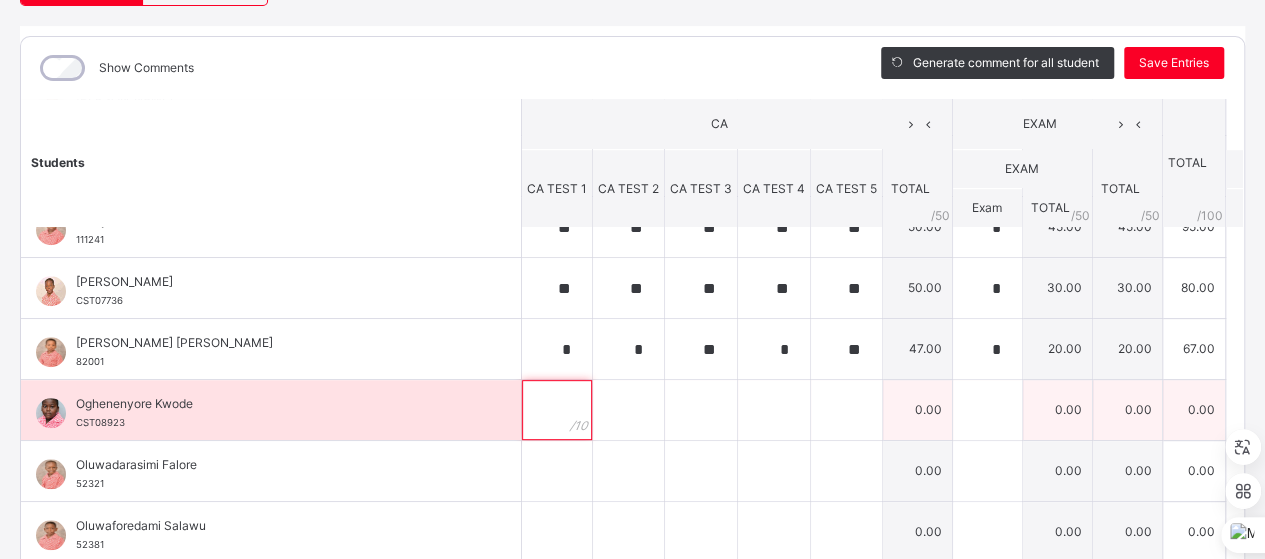 click at bounding box center (557, 410) 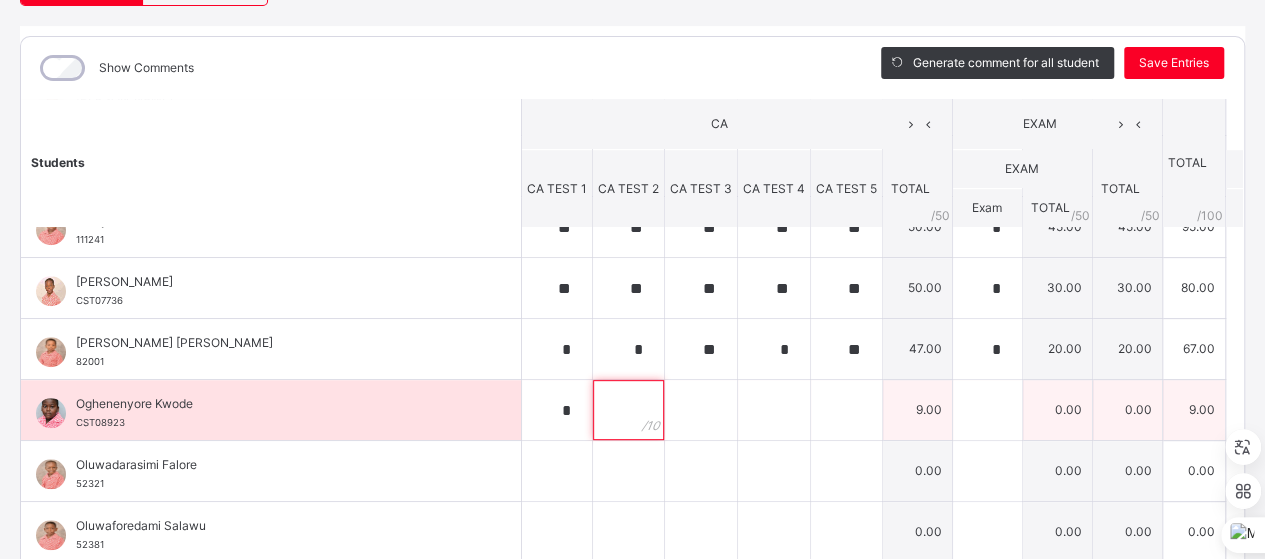 click at bounding box center [628, 410] 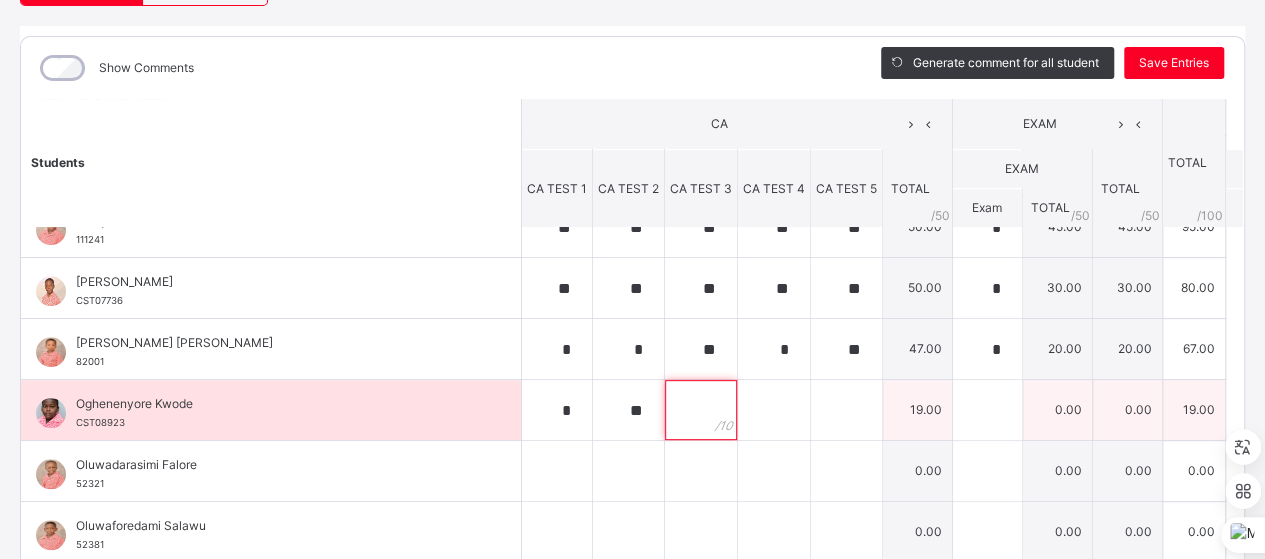 click at bounding box center [701, 410] 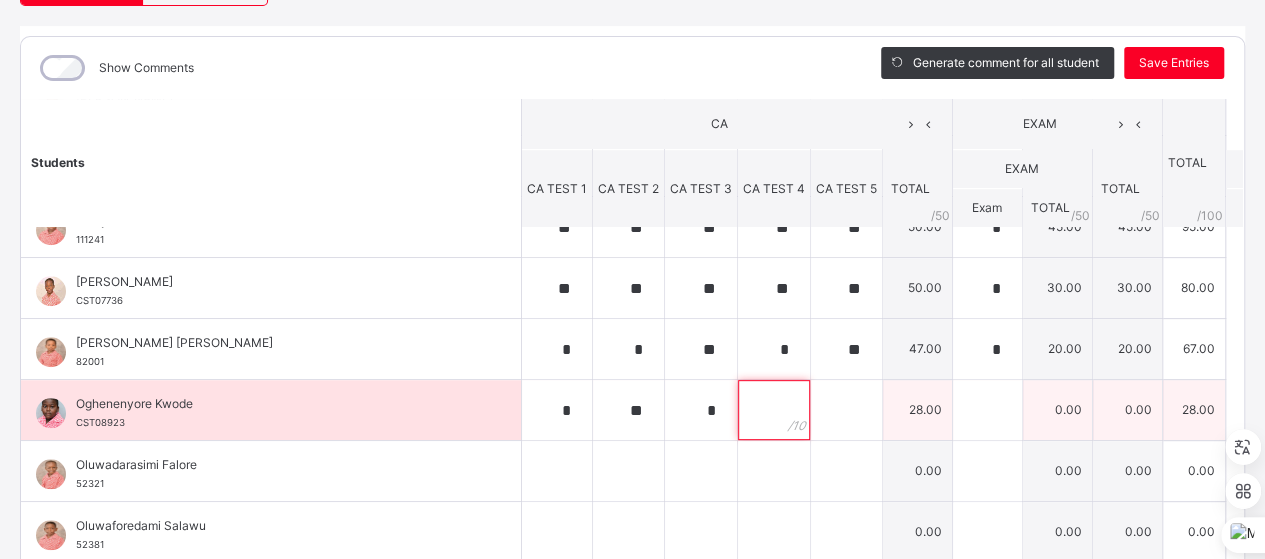 click at bounding box center [774, 410] 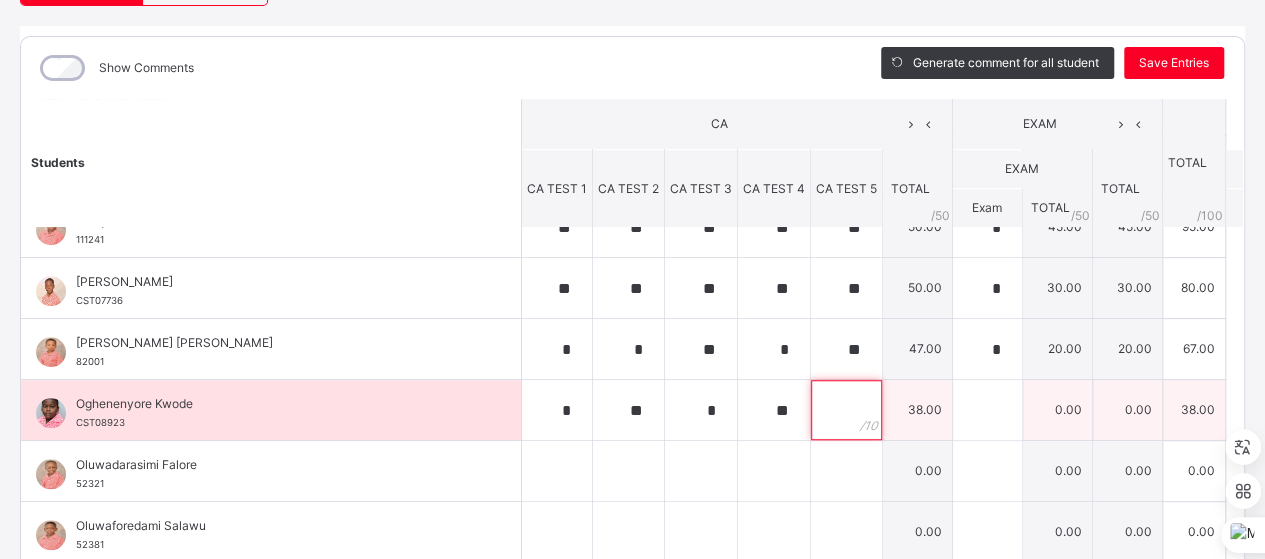 click at bounding box center [846, 410] 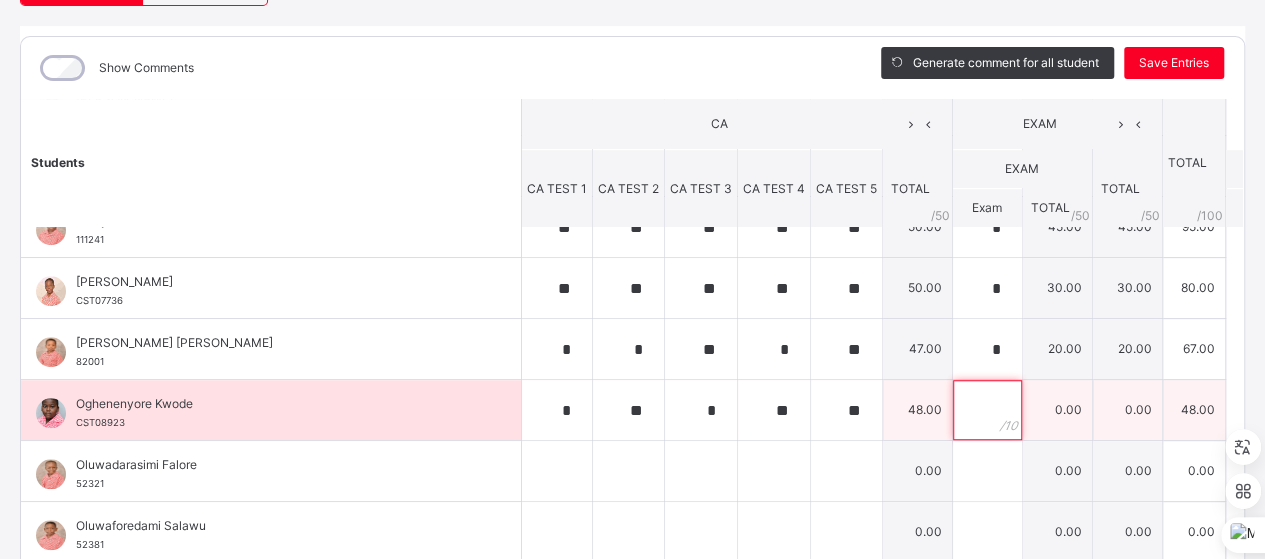 click at bounding box center [987, 410] 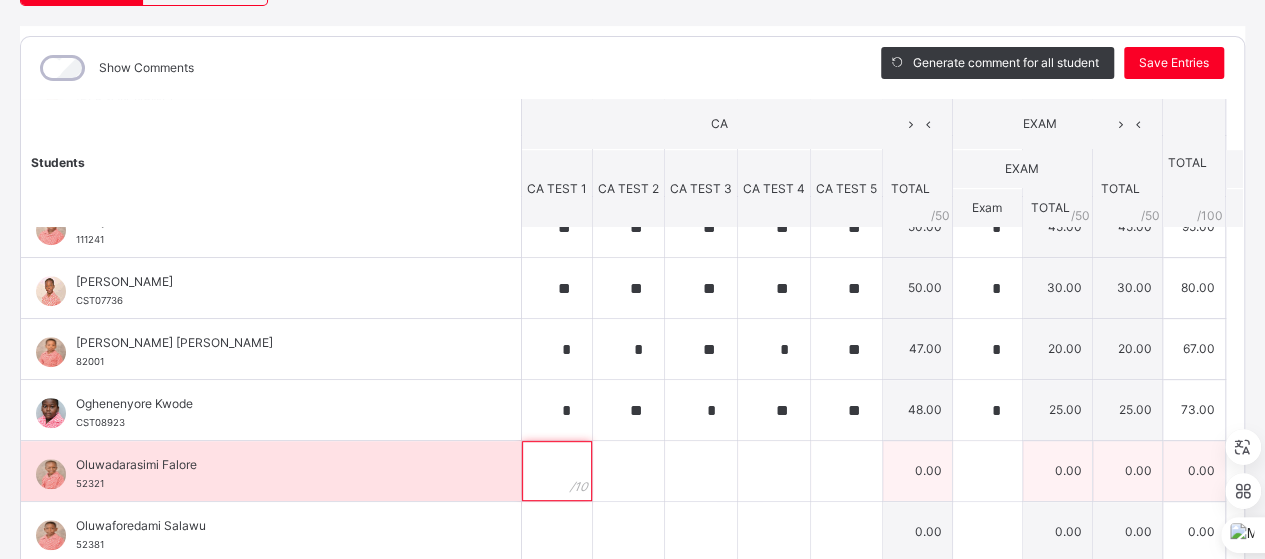 click at bounding box center [557, 471] 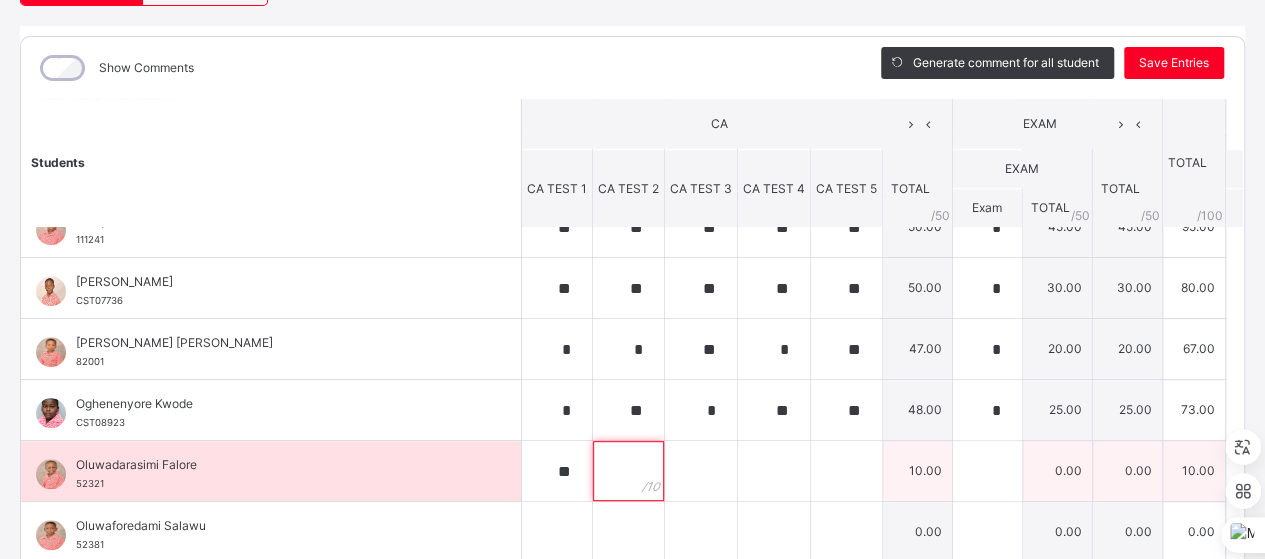 click at bounding box center [628, 471] 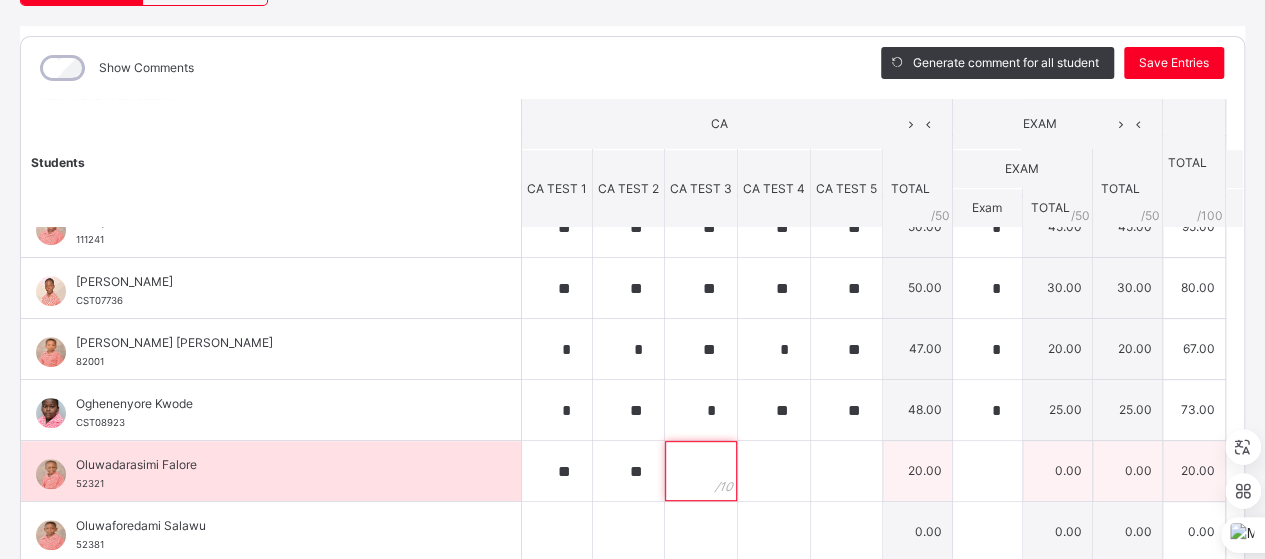 click at bounding box center (701, 471) 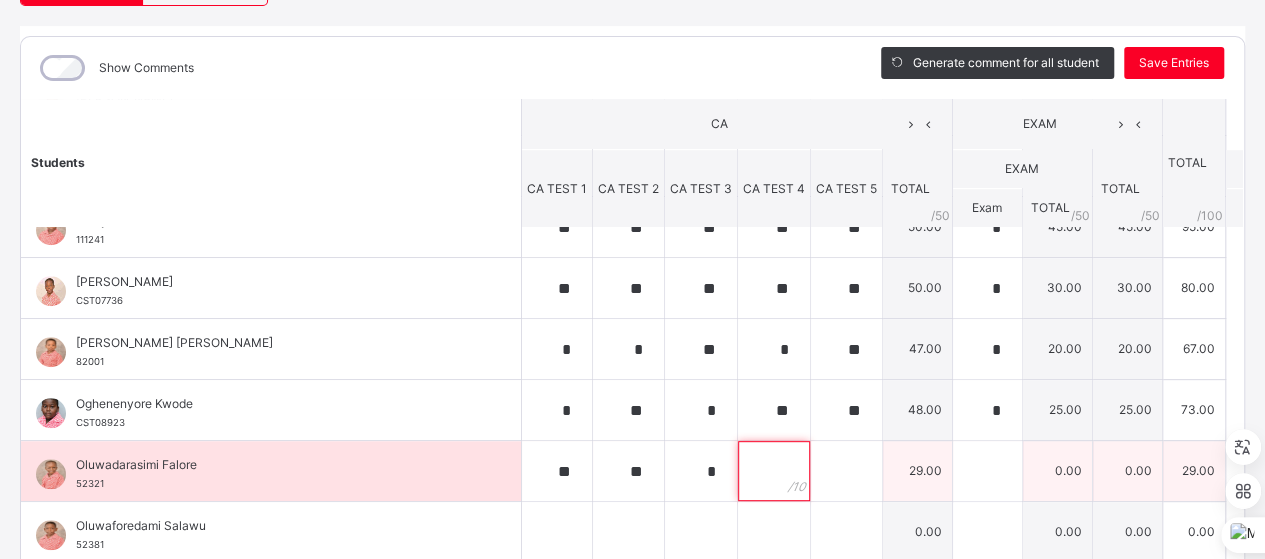 click at bounding box center [774, 471] 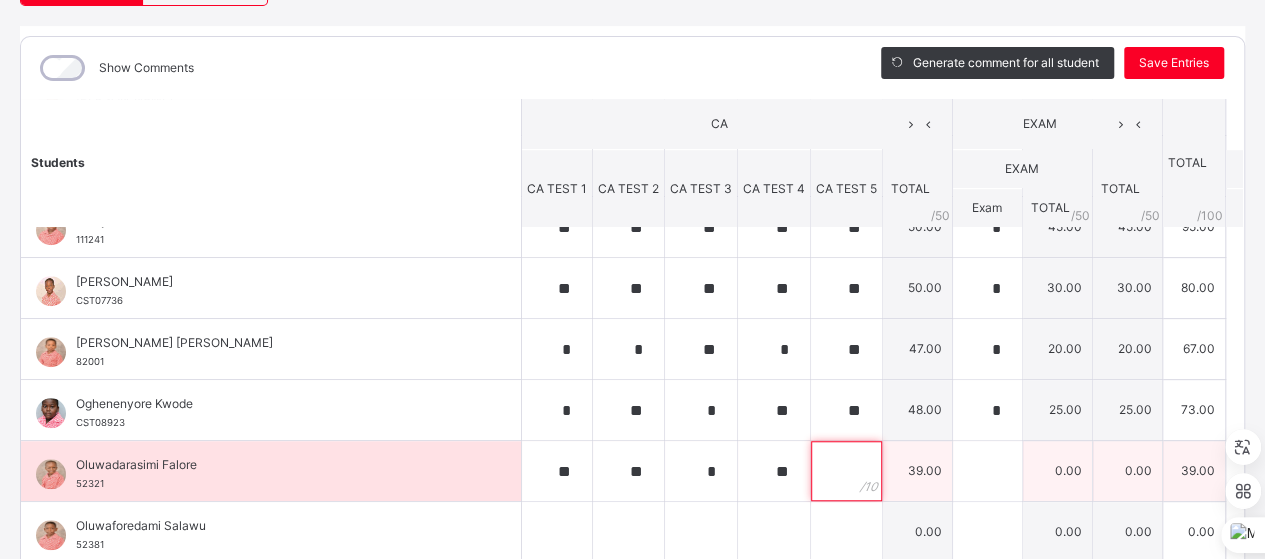 click at bounding box center (846, 471) 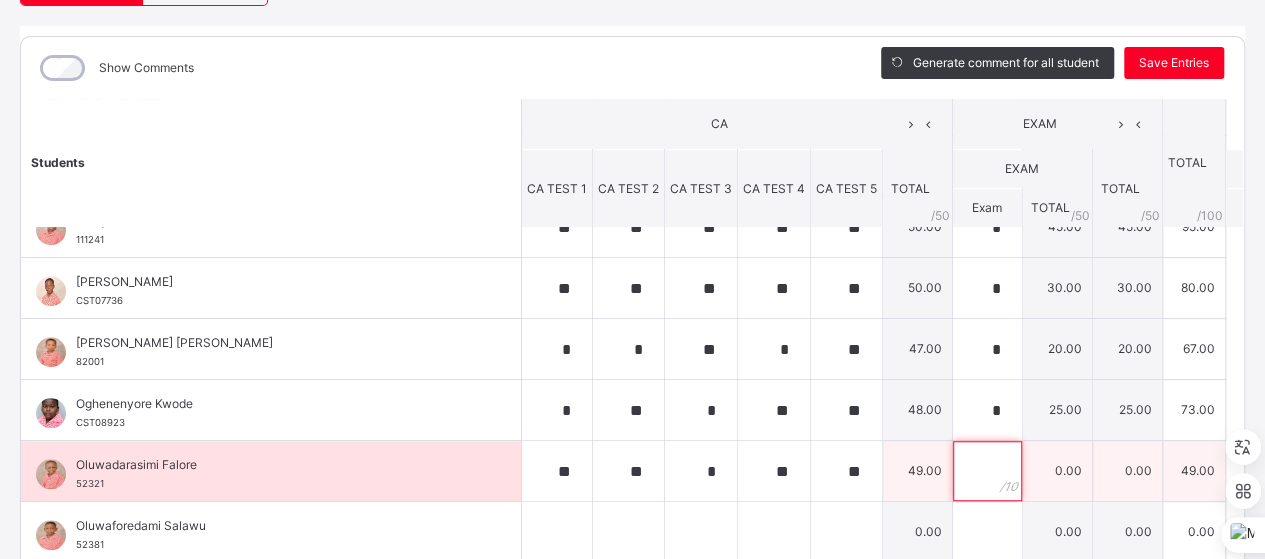 click at bounding box center [987, 471] 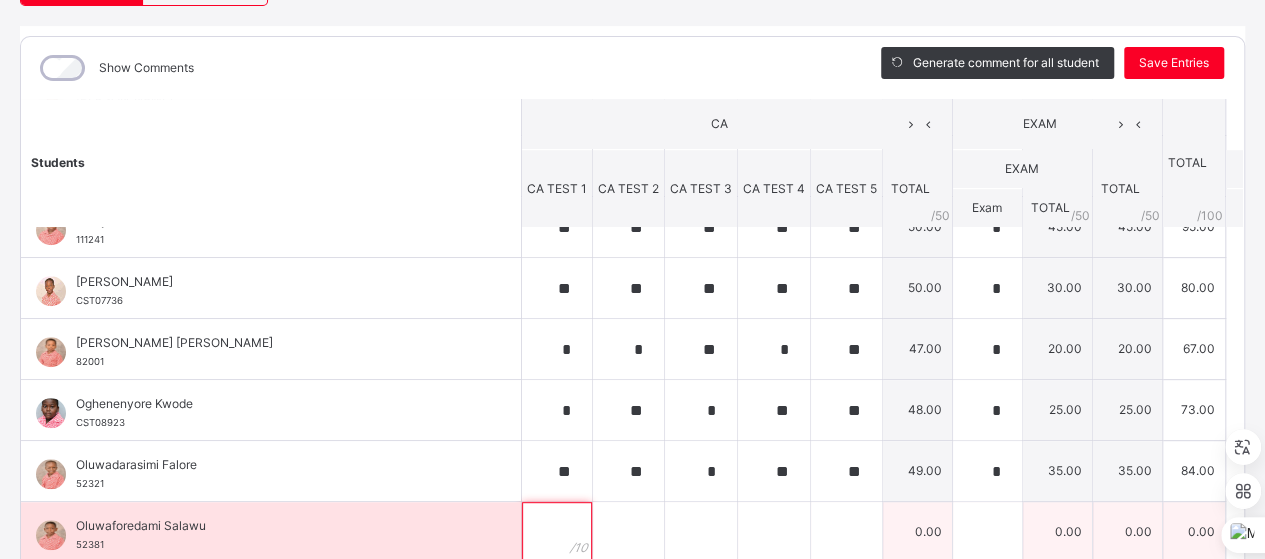 click at bounding box center [557, 532] 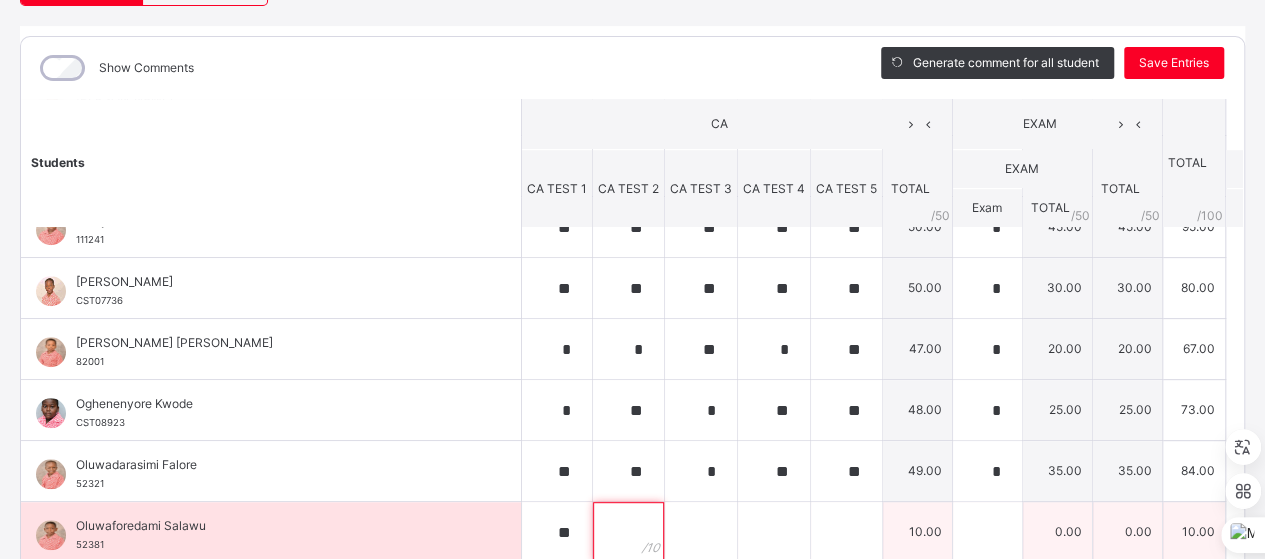 click at bounding box center (628, 532) 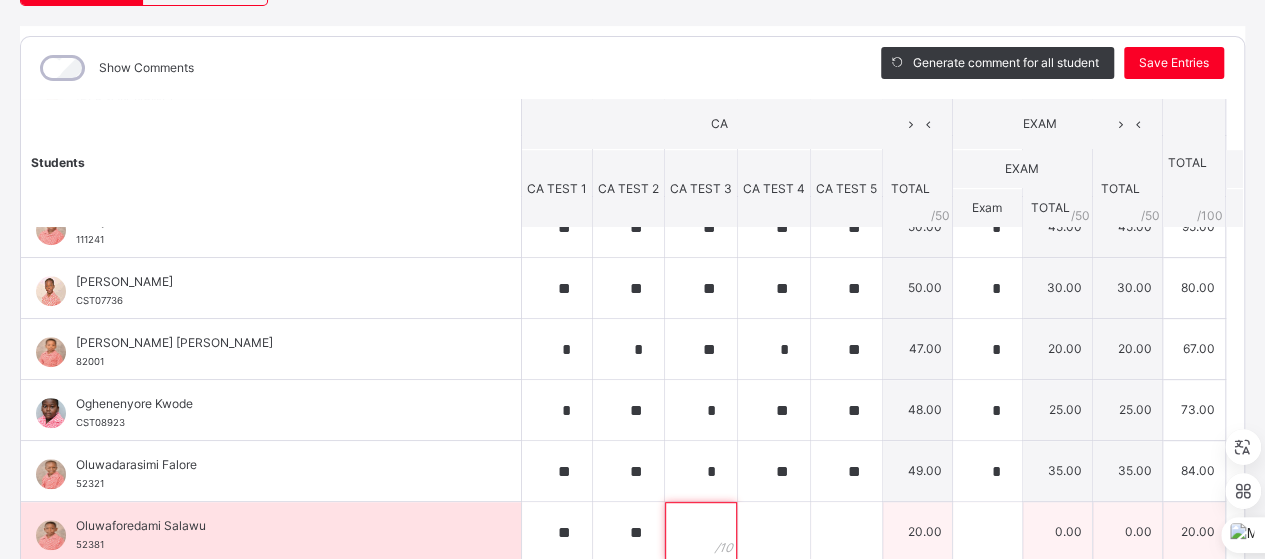 click at bounding box center (701, 532) 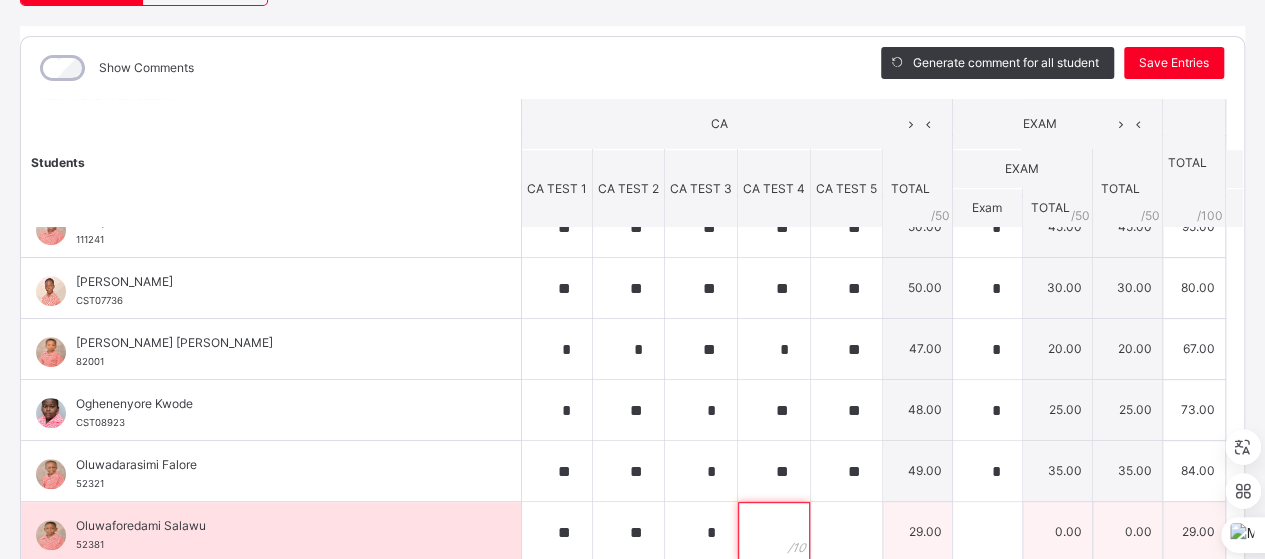click at bounding box center [774, 532] 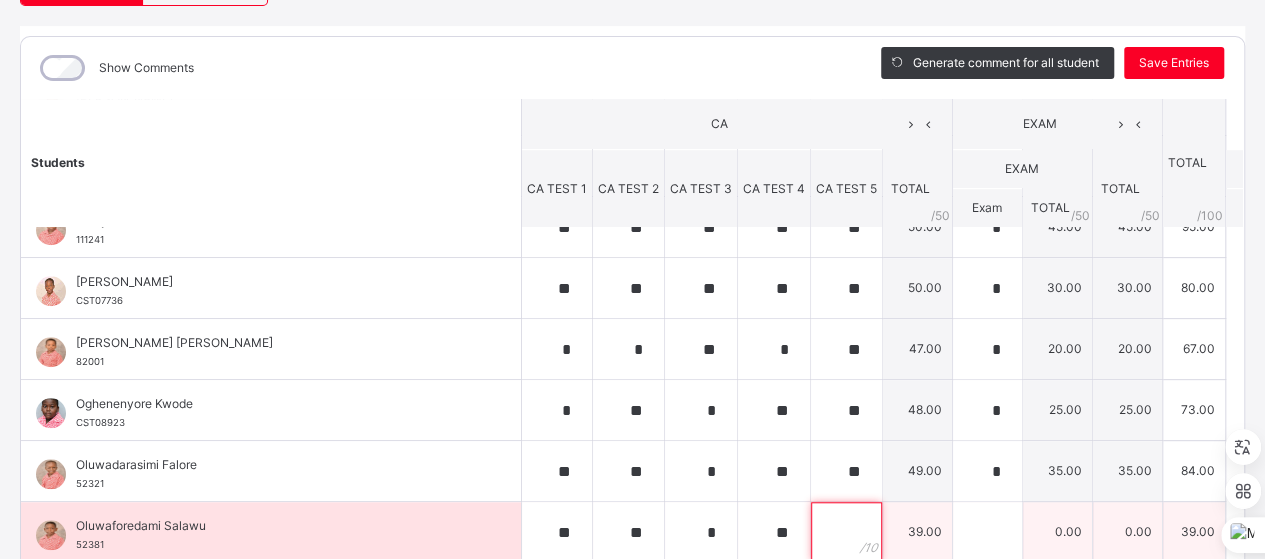 click at bounding box center [846, 532] 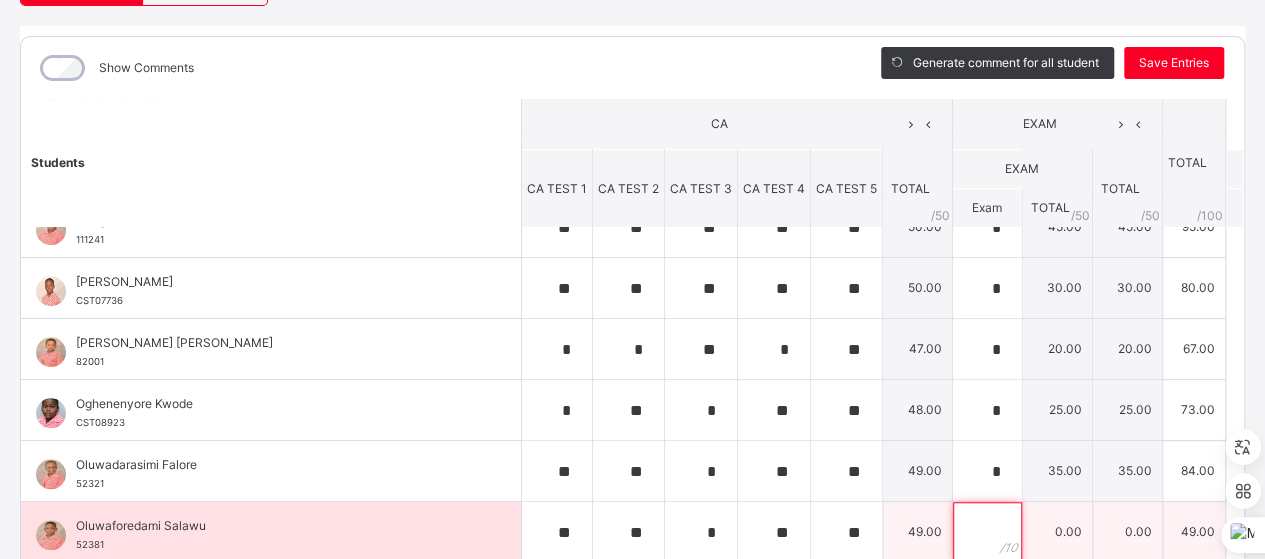 click at bounding box center (987, 532) 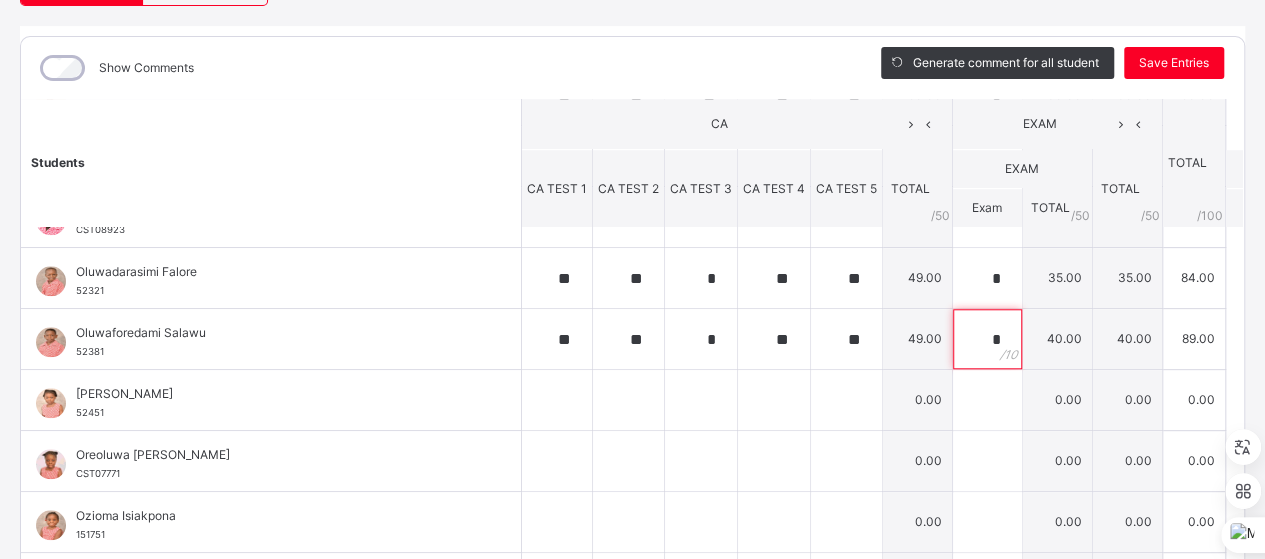 scroll, scrollTop: 963, scrollLeft: 0, axis: vertical 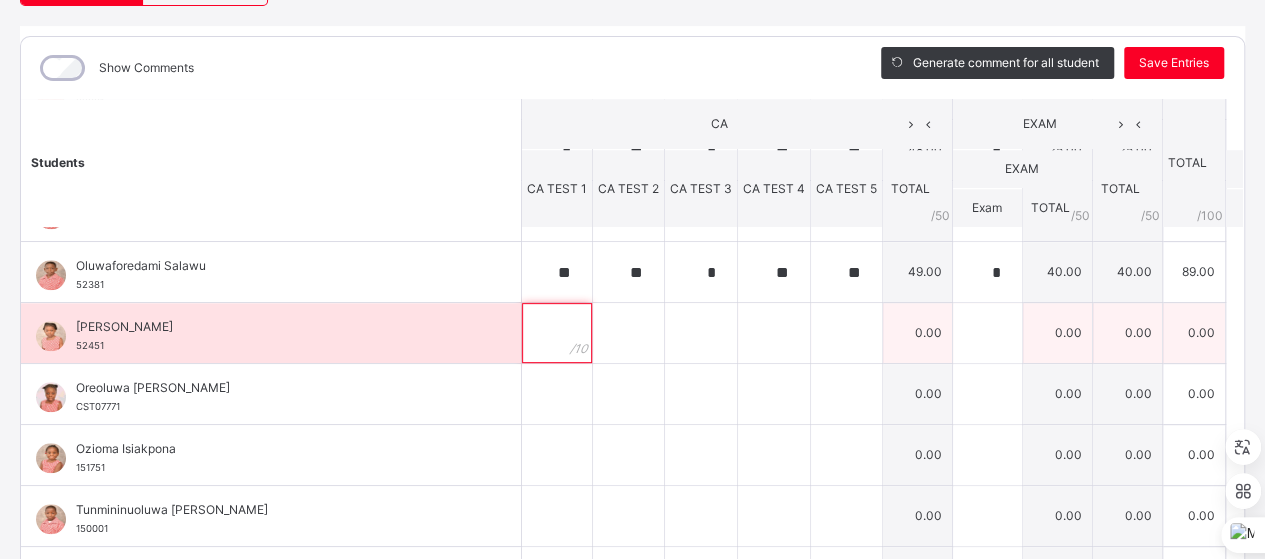 click at bounding box center (557, 333) 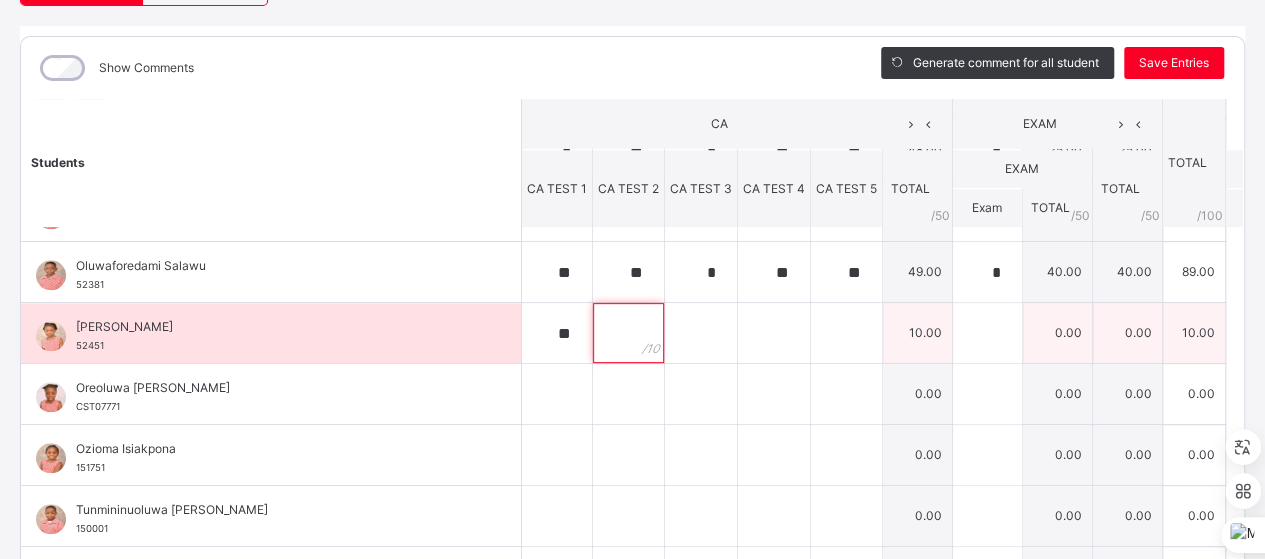 click at bounding box center (628, 333) 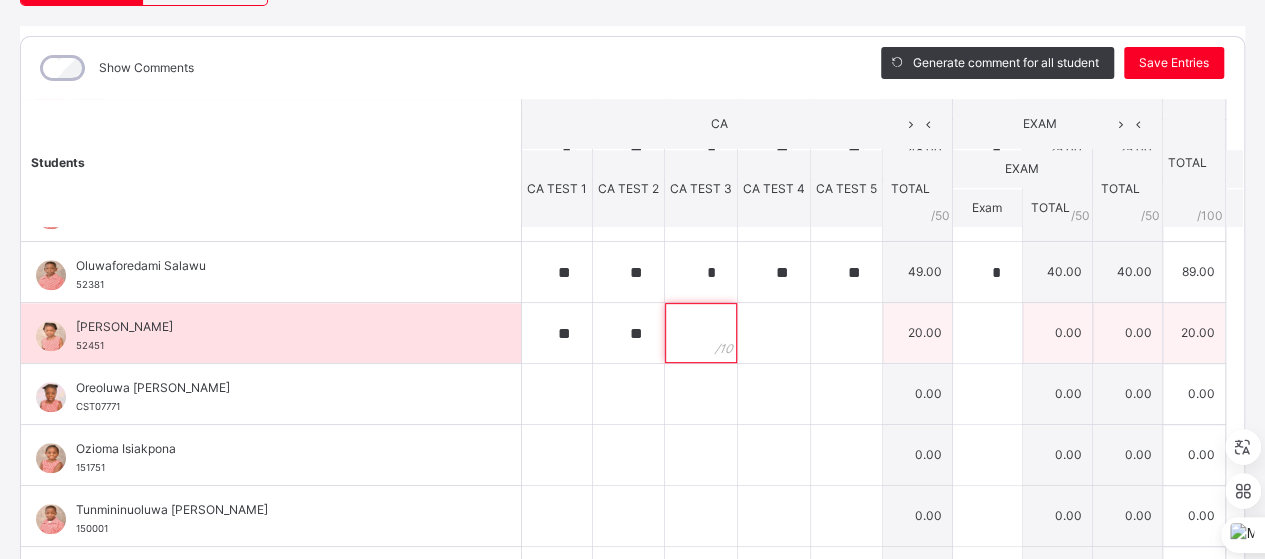 click at bounding box center [701, 333] 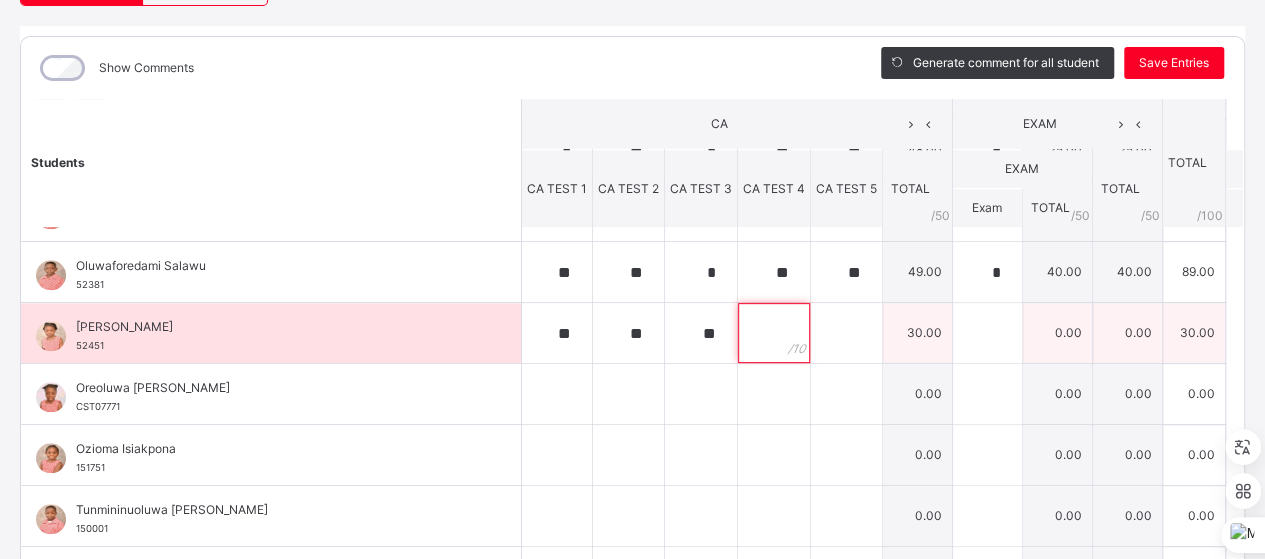 click at bounding box center [774, 333] 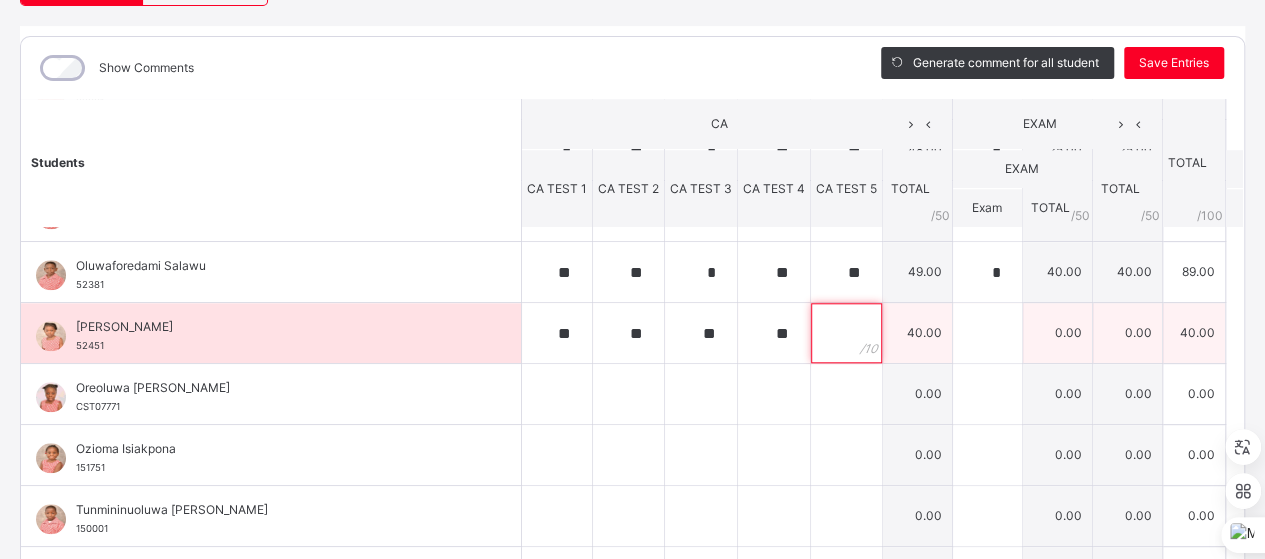 click at bounding box center [846, 333] 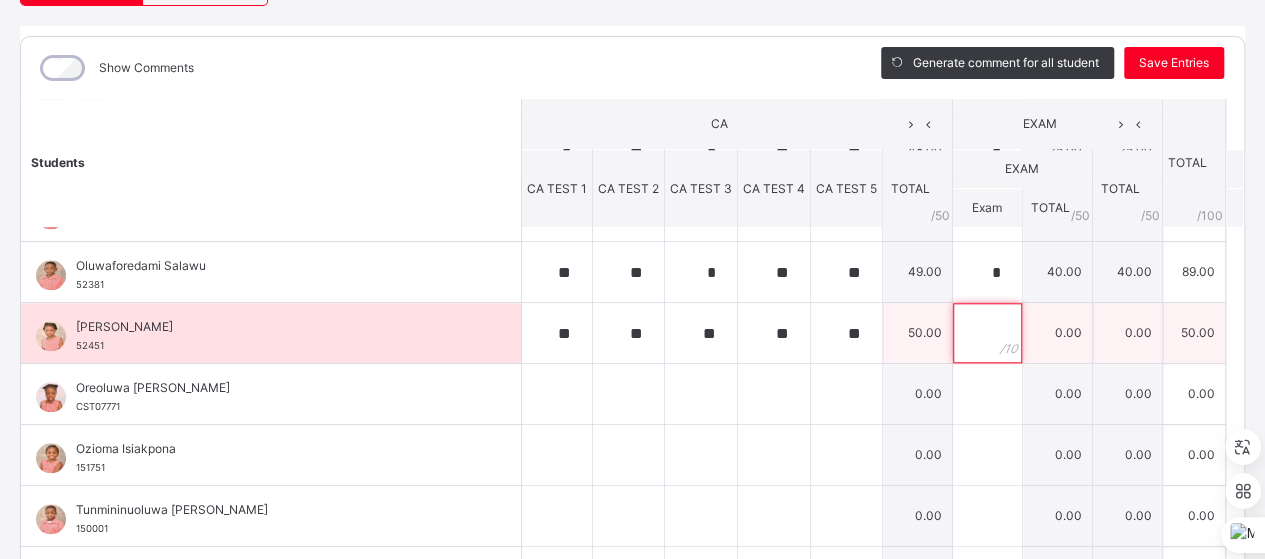 click at bounding box center (987, 333) 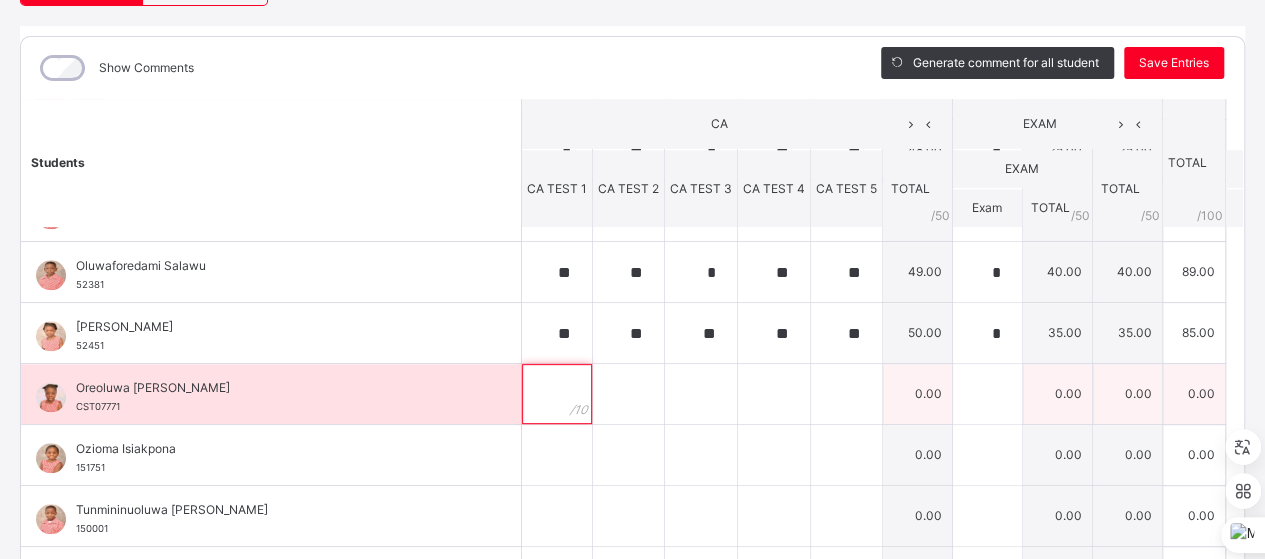 click at bounding box center (557, 394) 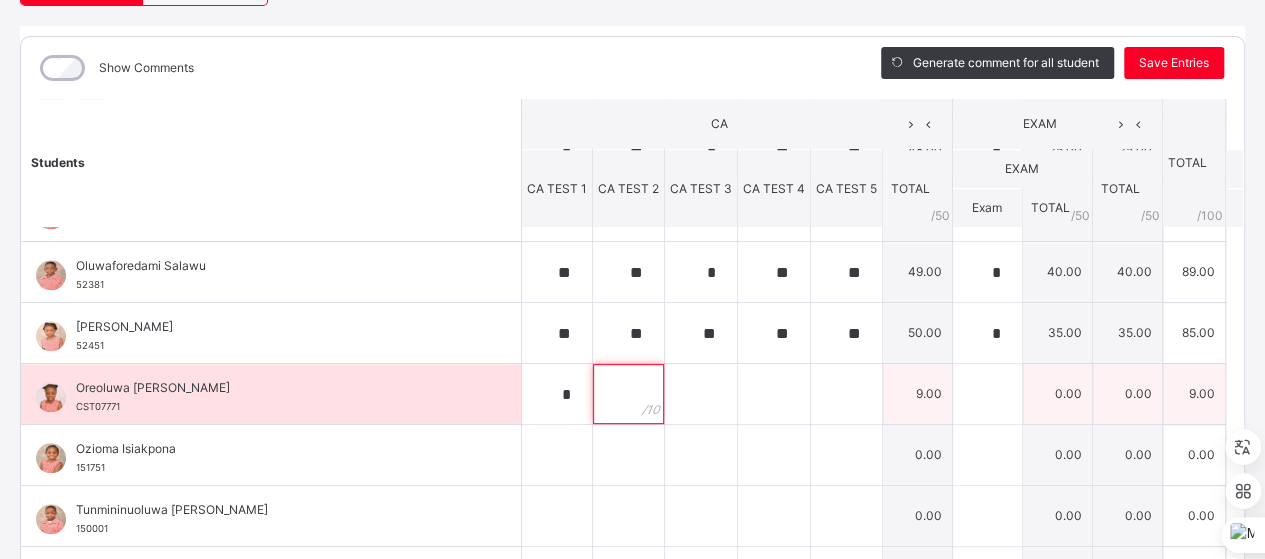 click at bounding box center (628, 394) 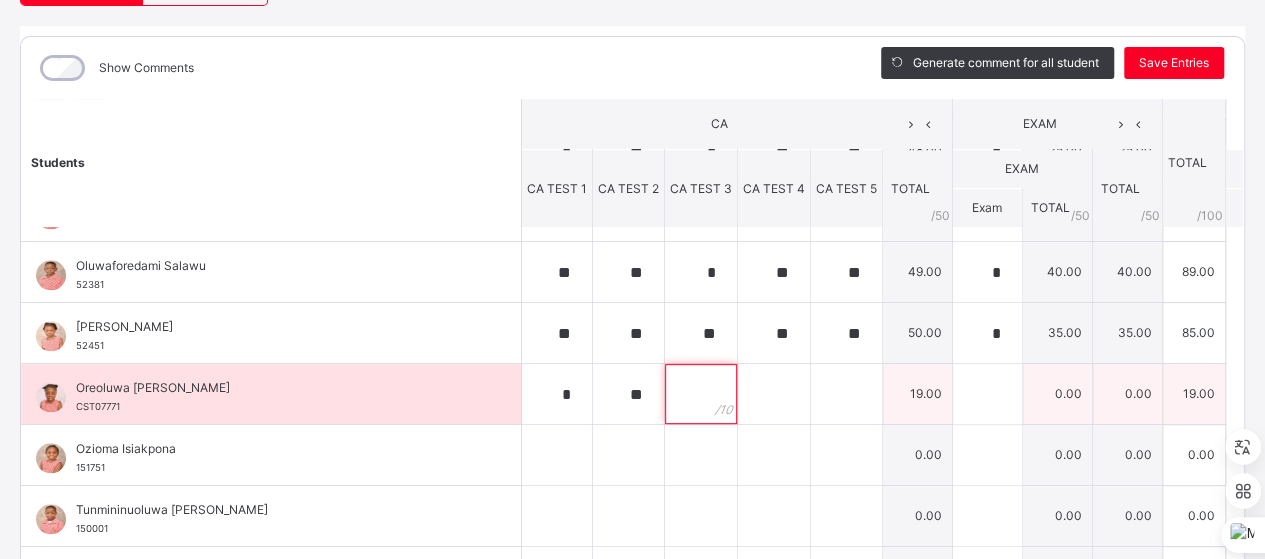 click at bounding box center (701, 394) 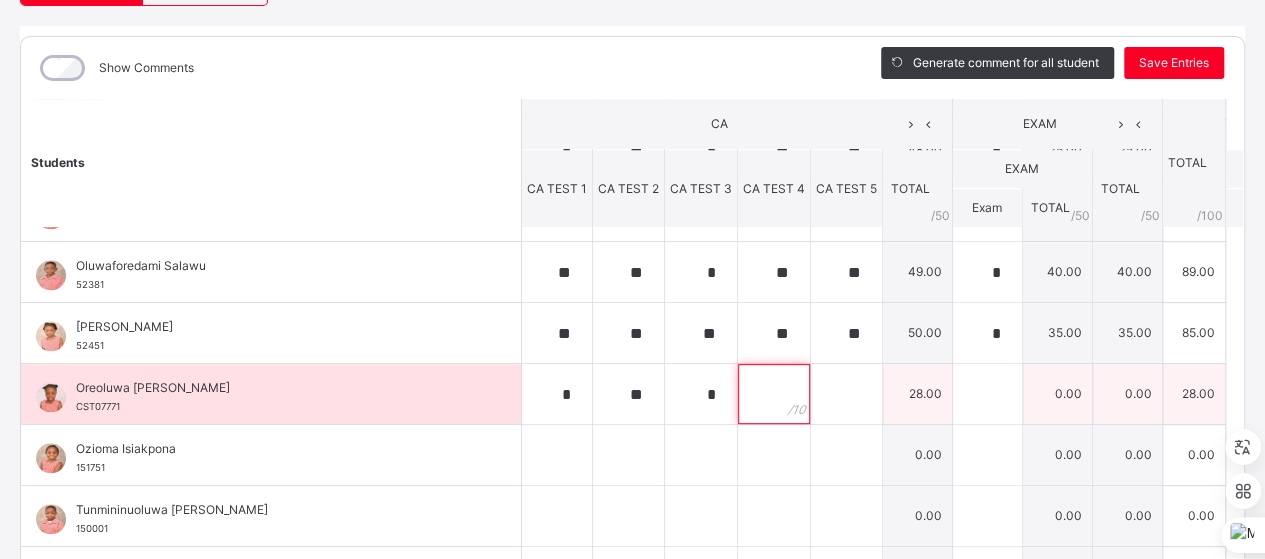 click at bounding box center [774, 394] 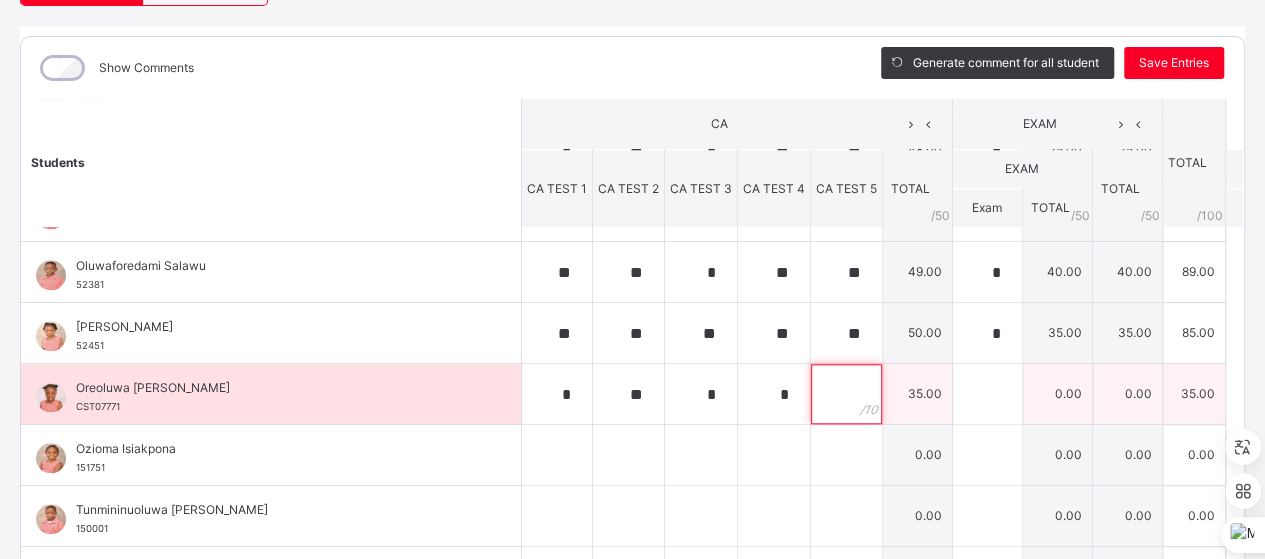 click at bounding box center (846, 394) 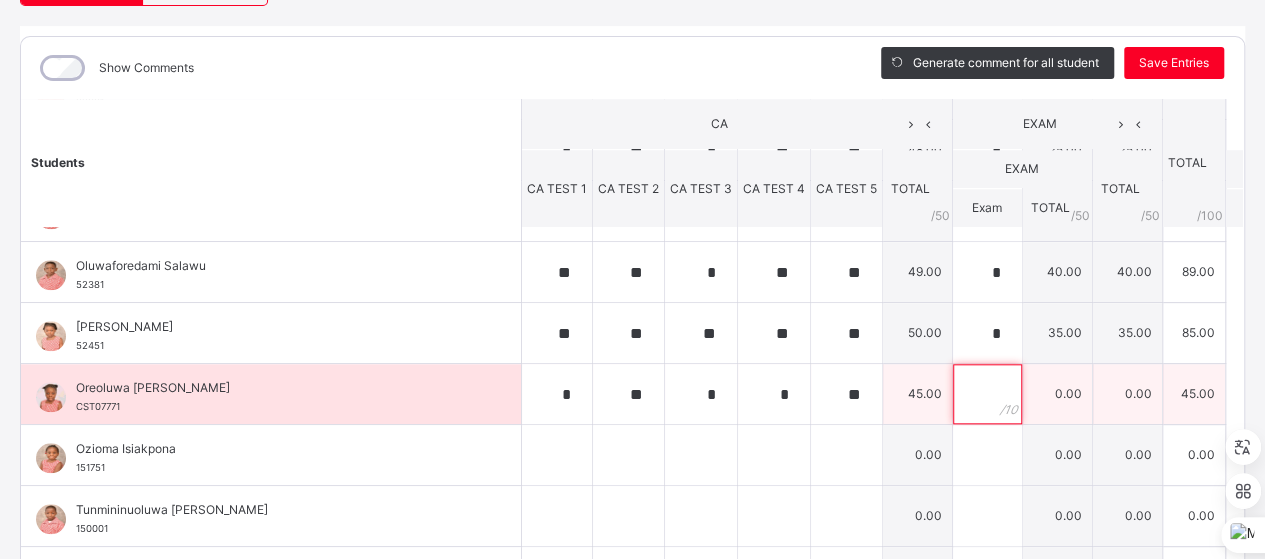 click at bounding box center (987, 394) 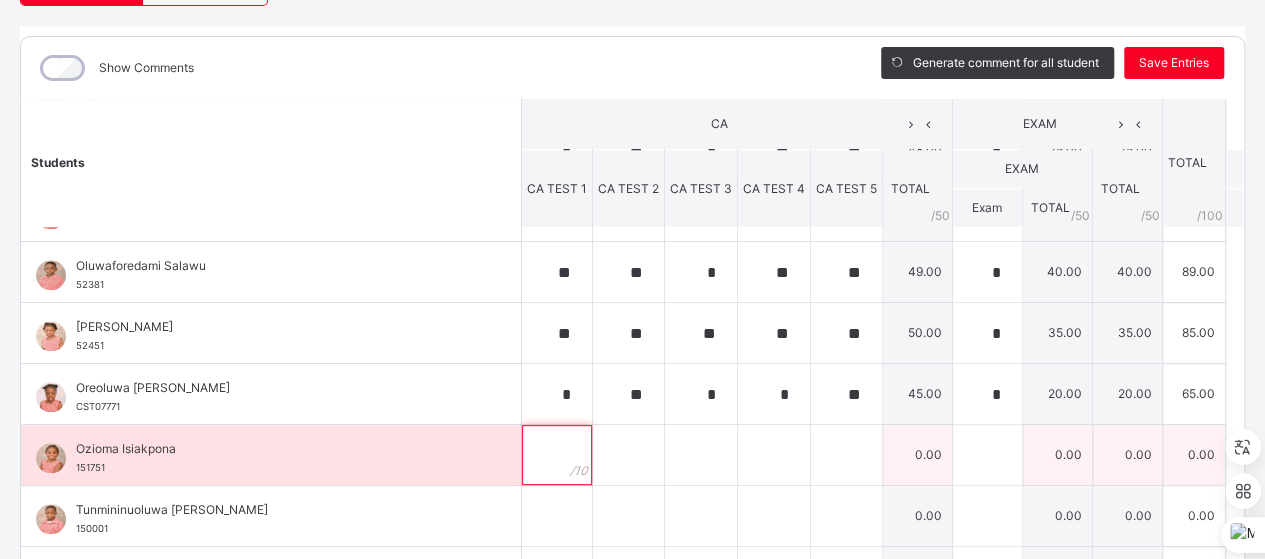 click at bounding box center (557, 455) 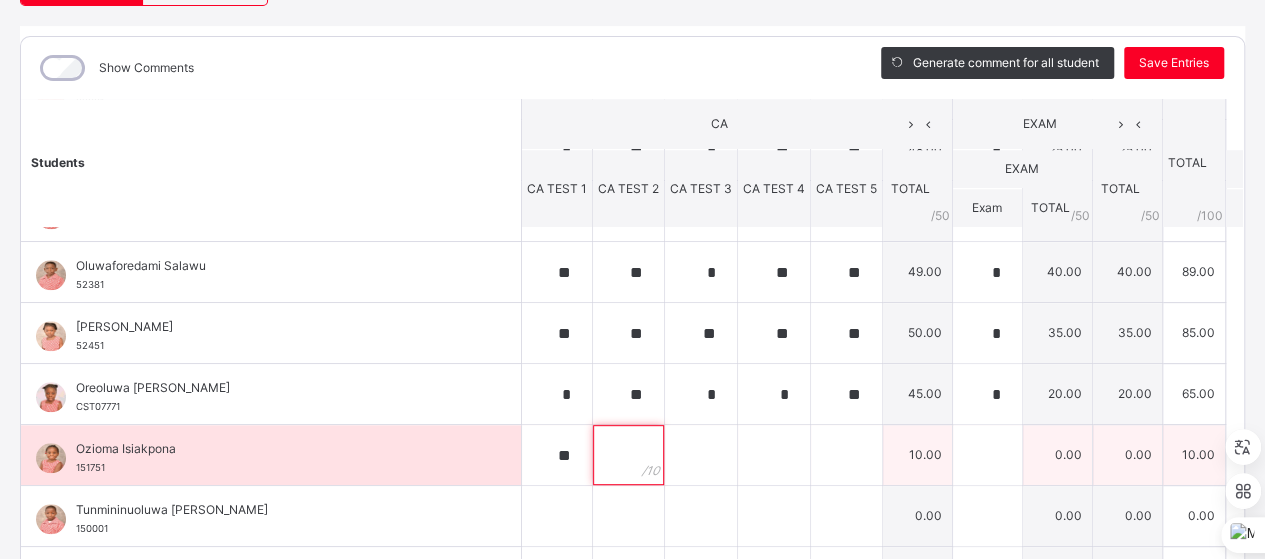 click at bounding box center (628, 455) 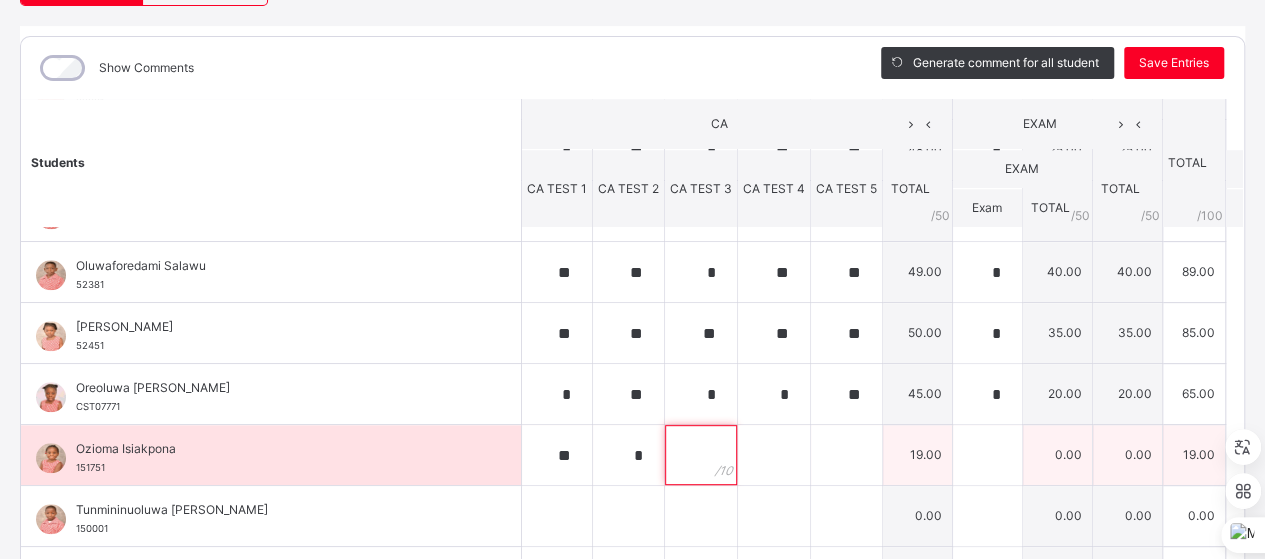 click at bounding box center (701, 455) 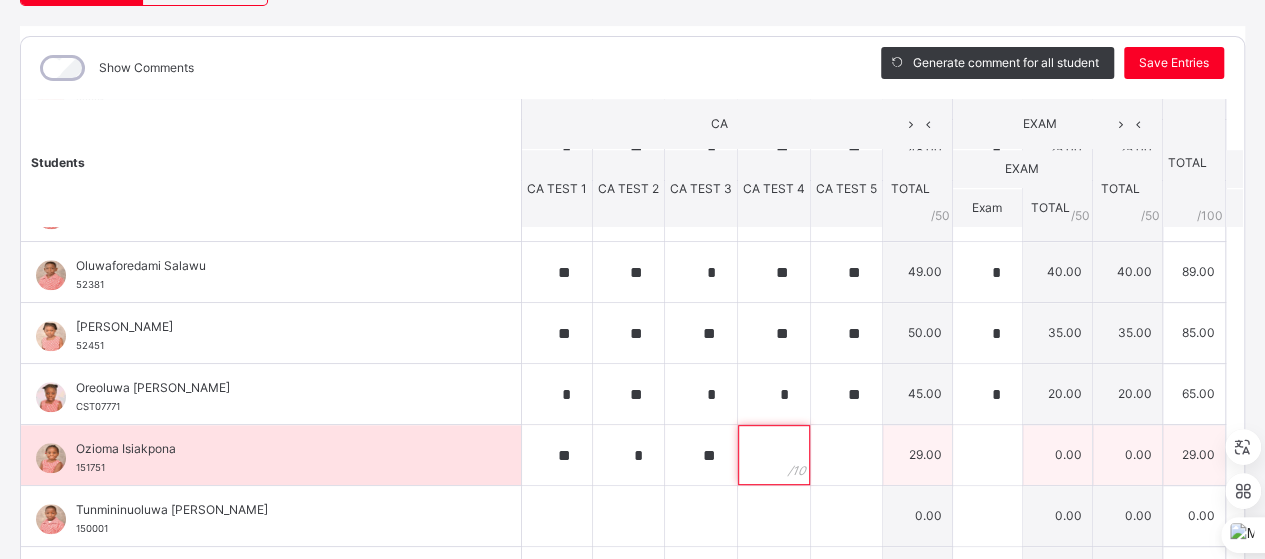 click at bounding box center [774, 455] 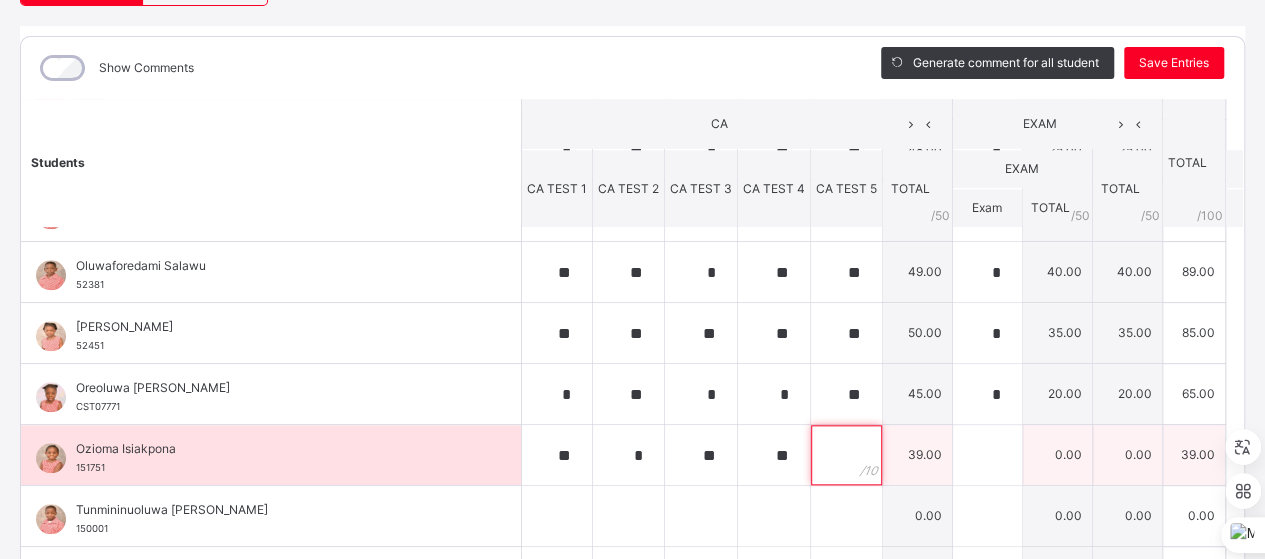 click at bounding box center (846, 455) 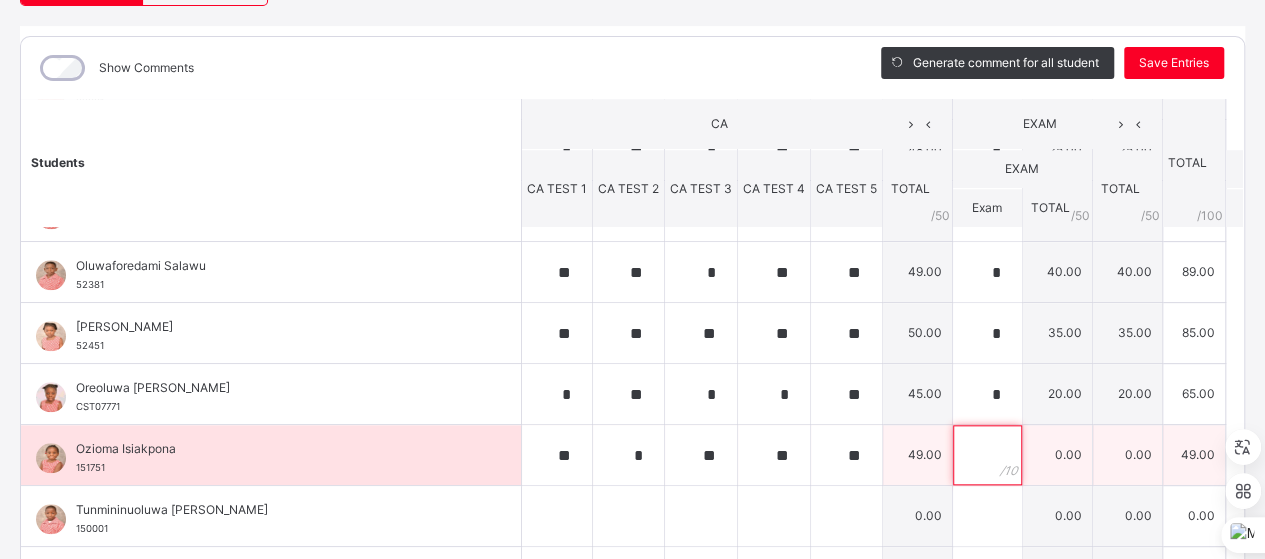 click at bounding box center [987, 455] 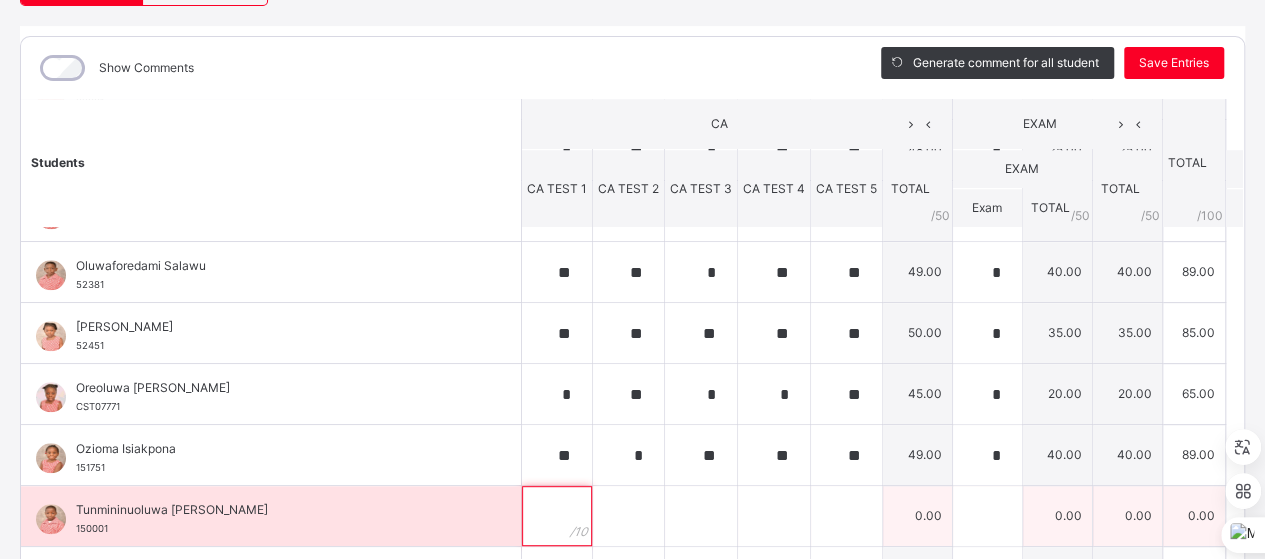 click at bounding box center (557, 516) 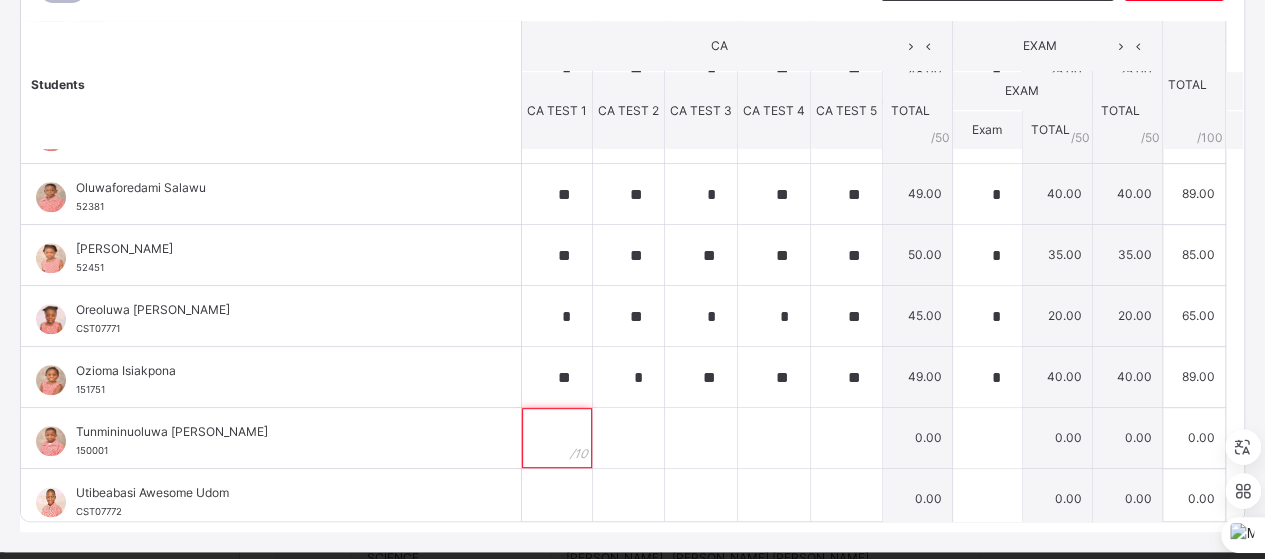 scroll, scrollTop: 350, scrollLeft: 0, axis: vertical 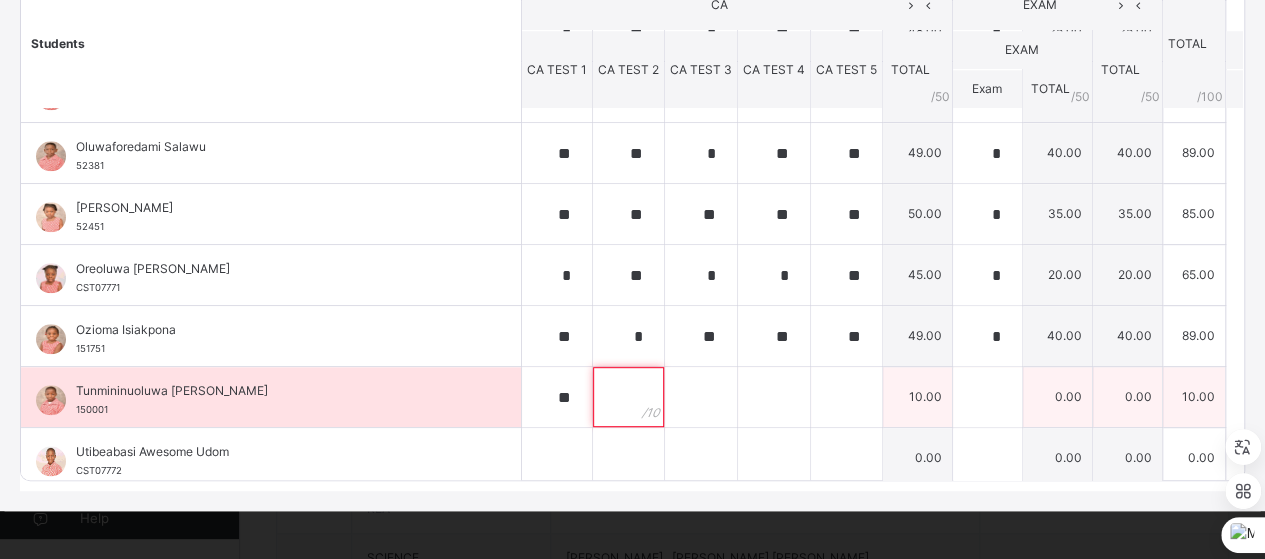 click at bounding box center [628, 397] 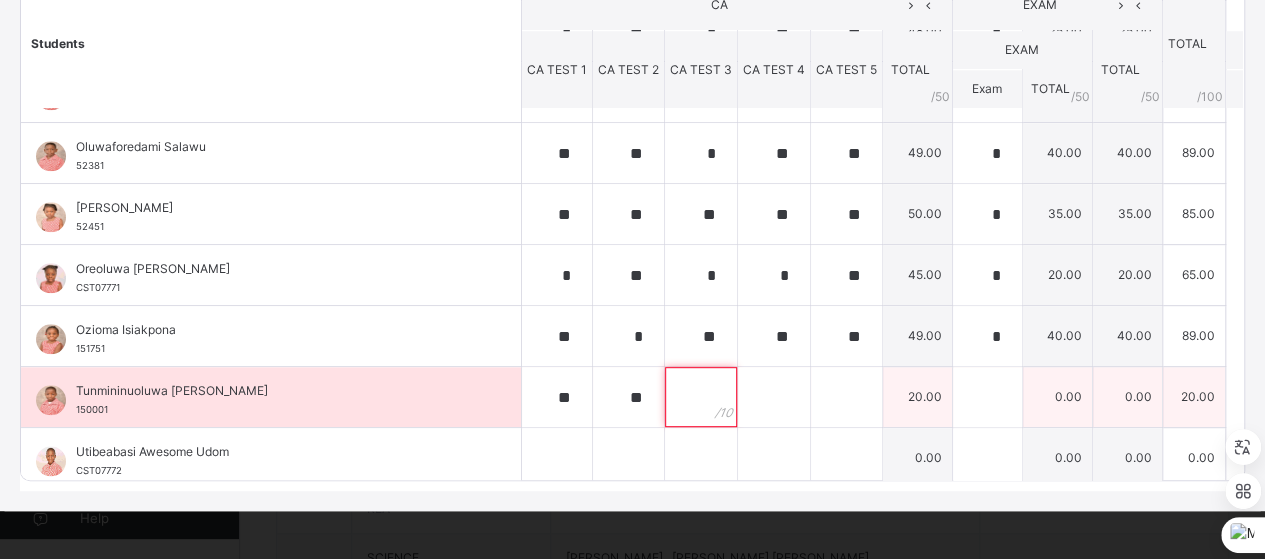 click at bounding box center [701, 397] 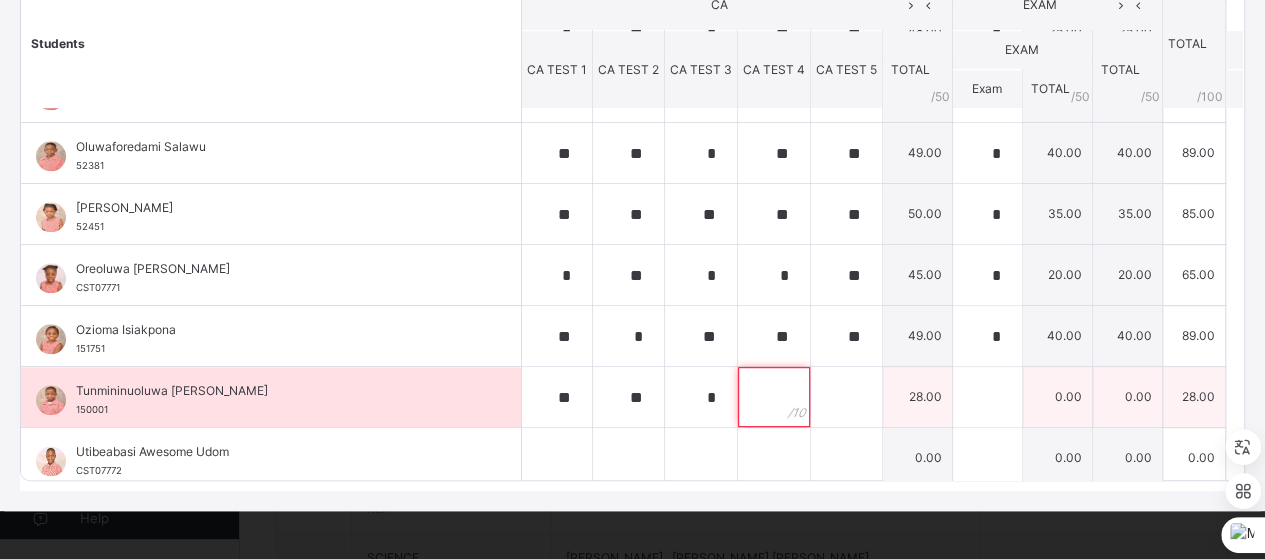 click at bounding box center (774, 397) 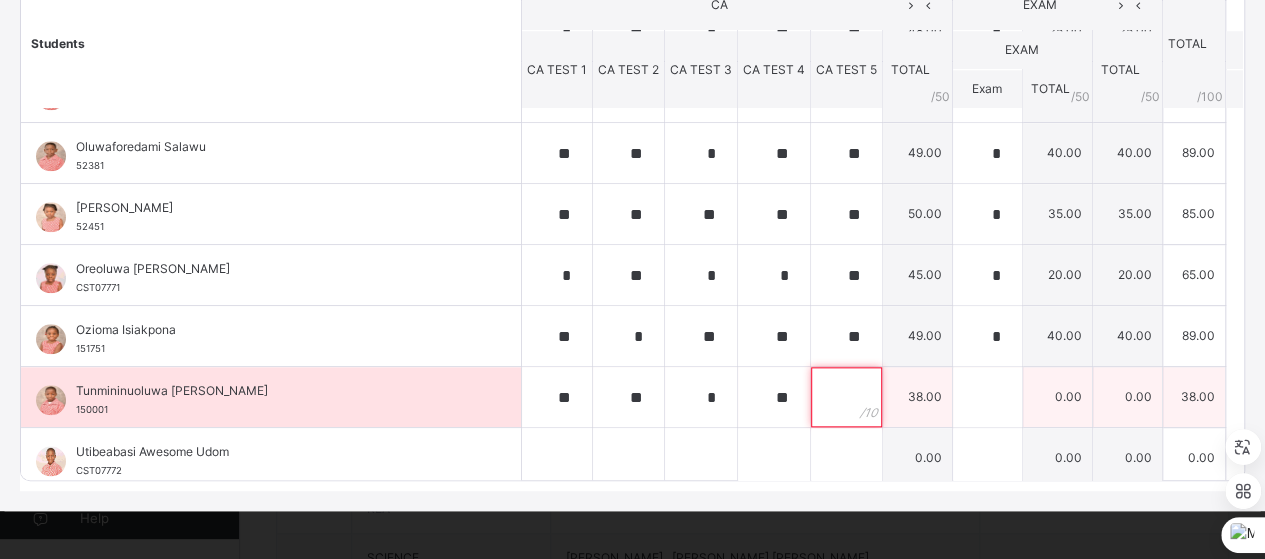 click at bounding box center [846, 397] 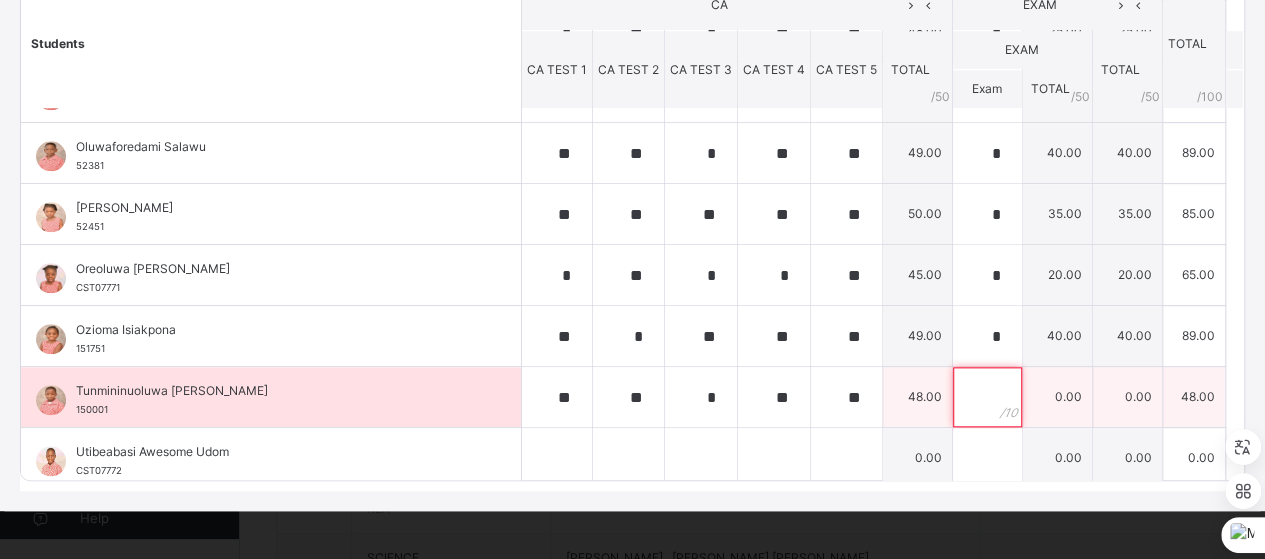click at bounding box center [987, 397] 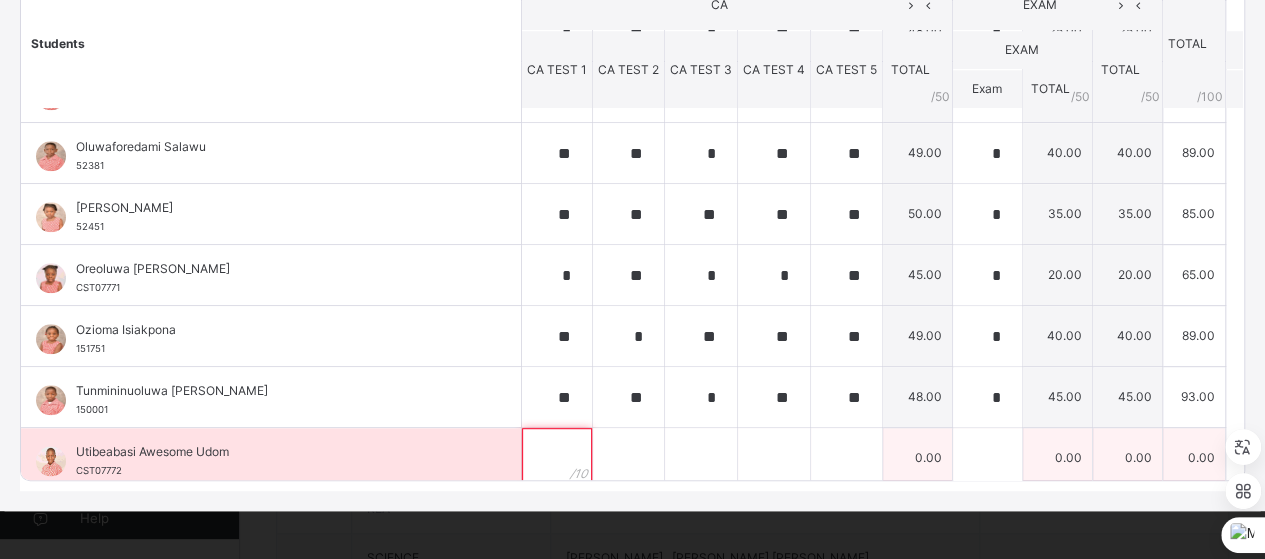 click at bounding box center [557, 458] 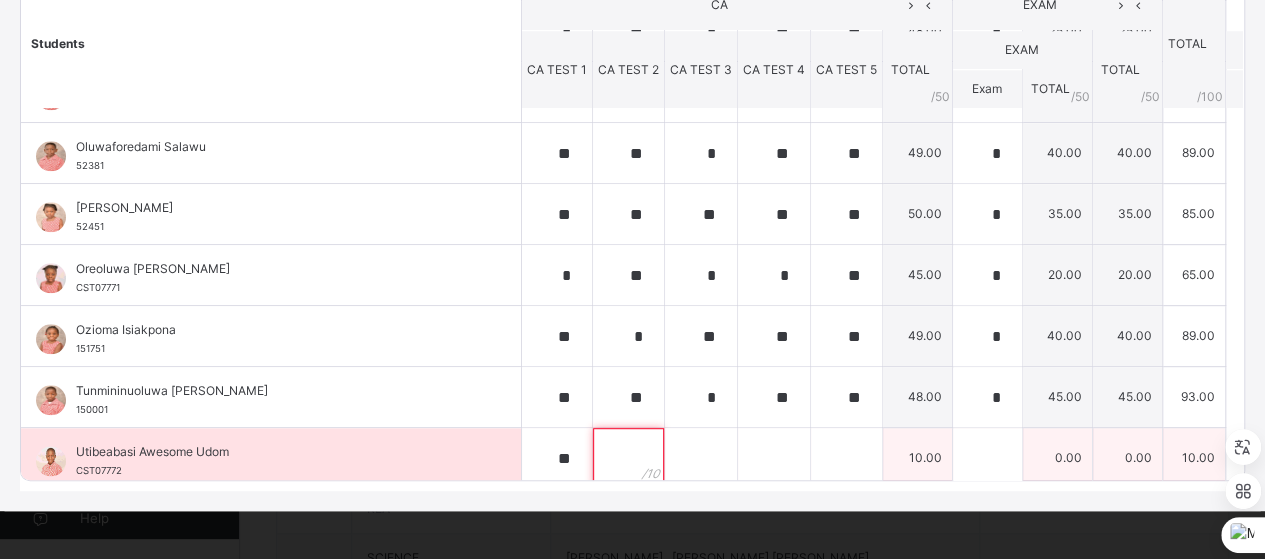 click at bounding box center (628, 458) 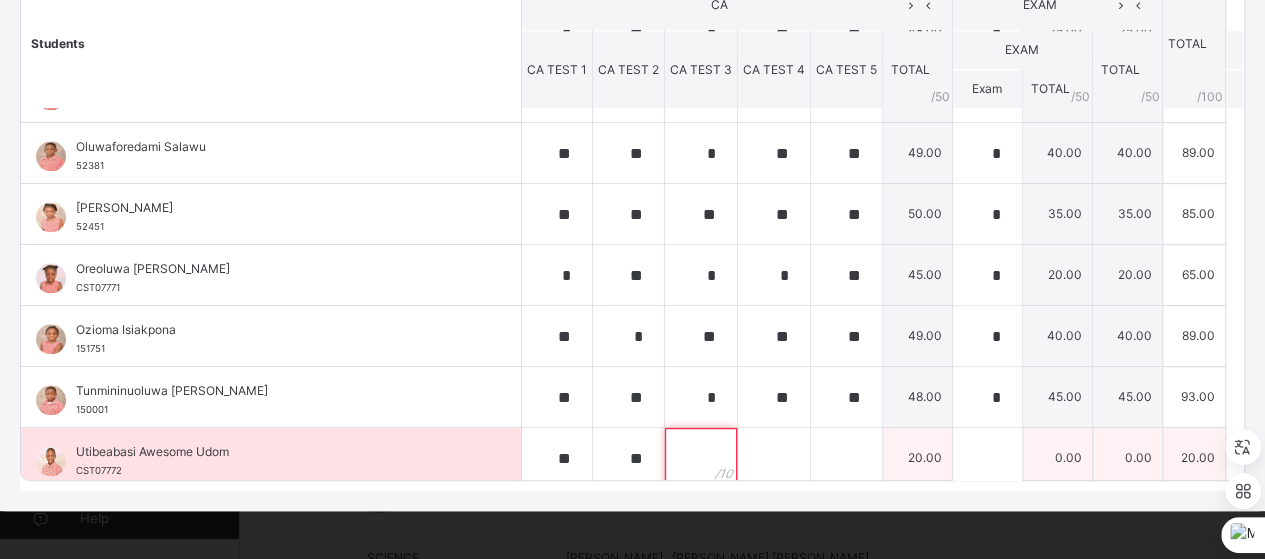 click at bounding box center [701, 458] 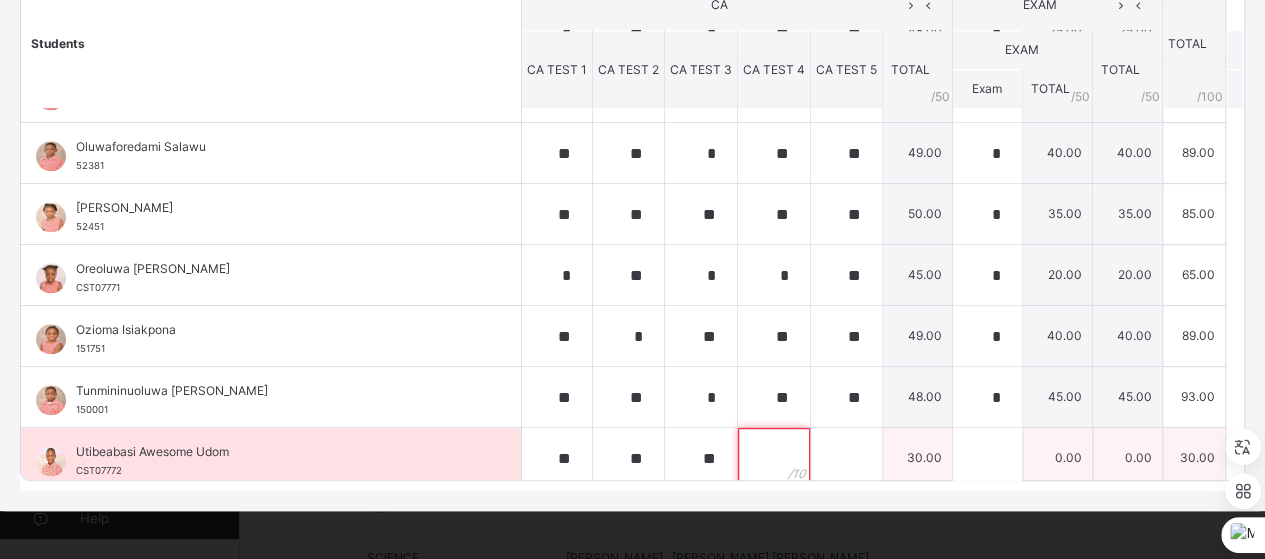 click at bounding box center (774, 458) 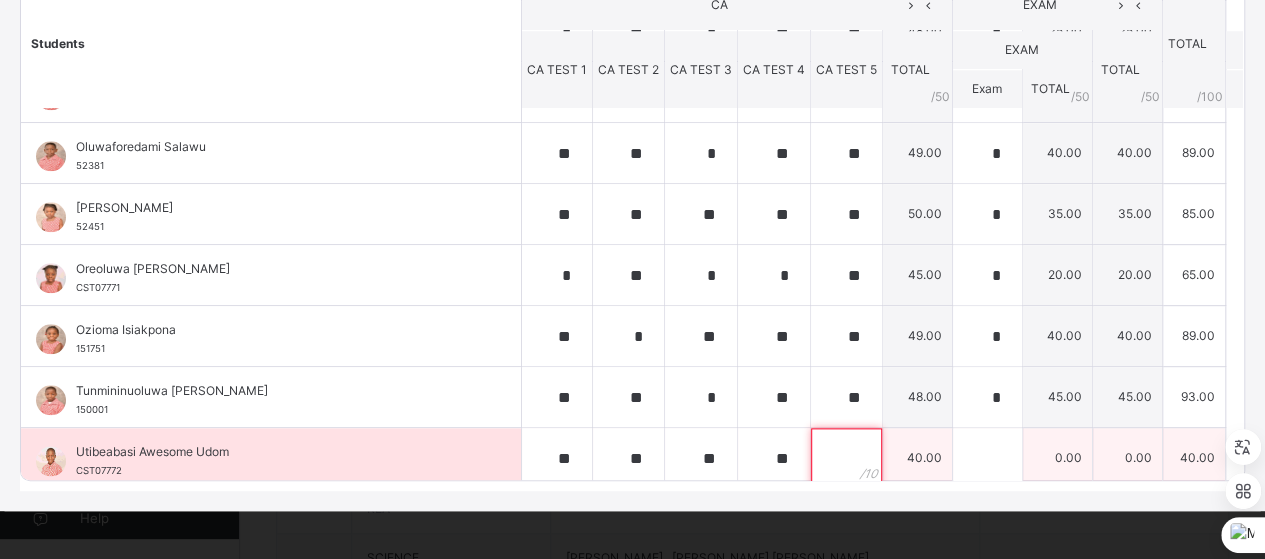 click at bounding box center [846, 458] 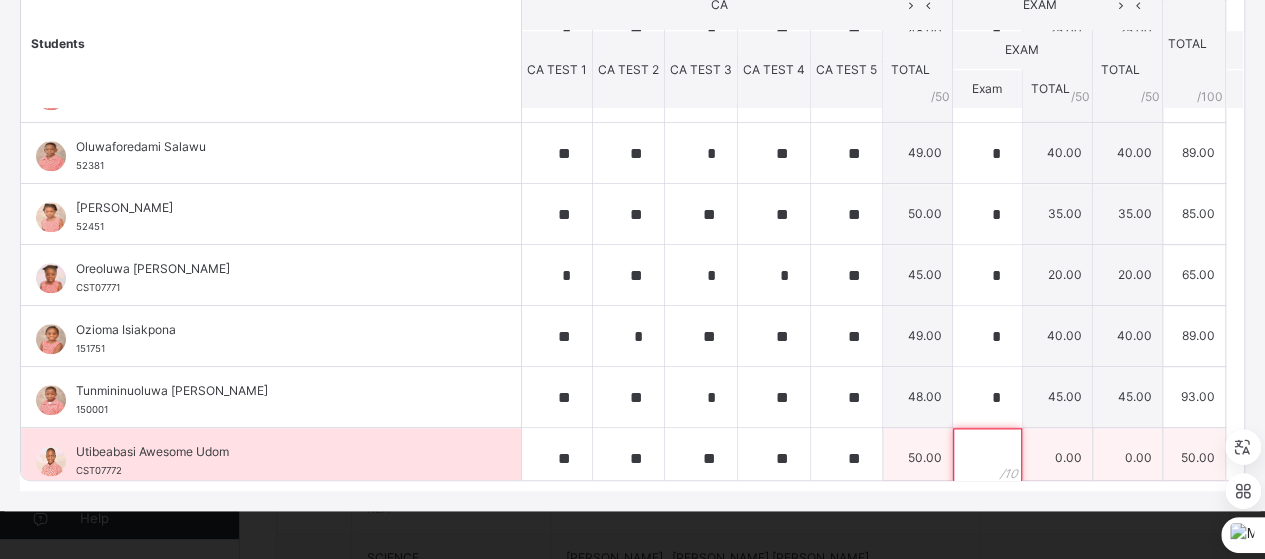 click at bounding box center (987, 458) 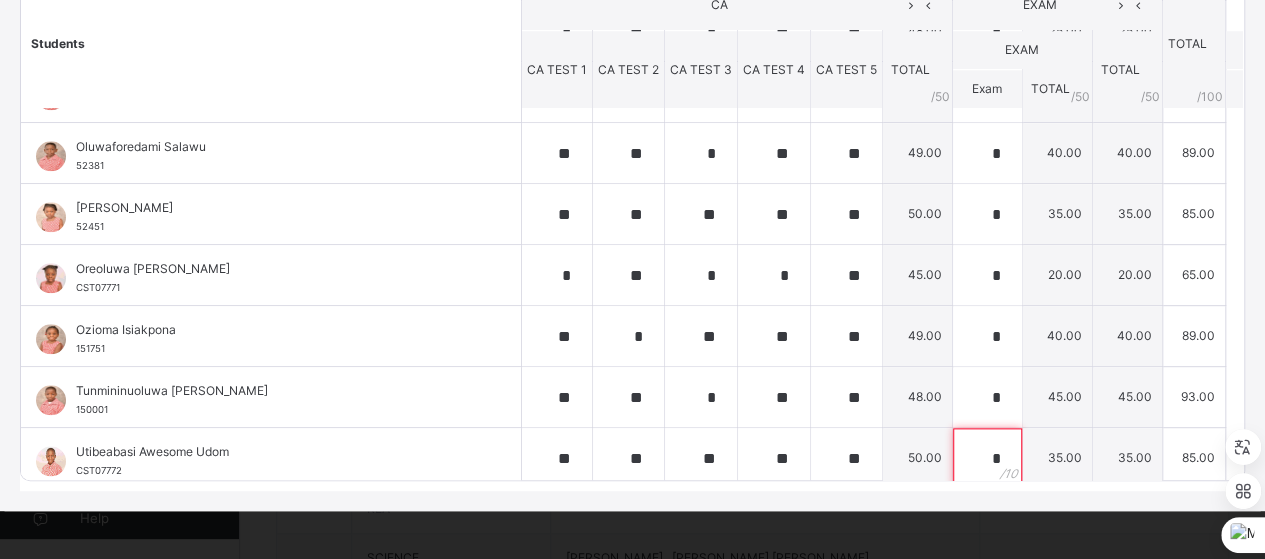 scroll, scrollTop: 0, scrollLeft: 0, axis: both 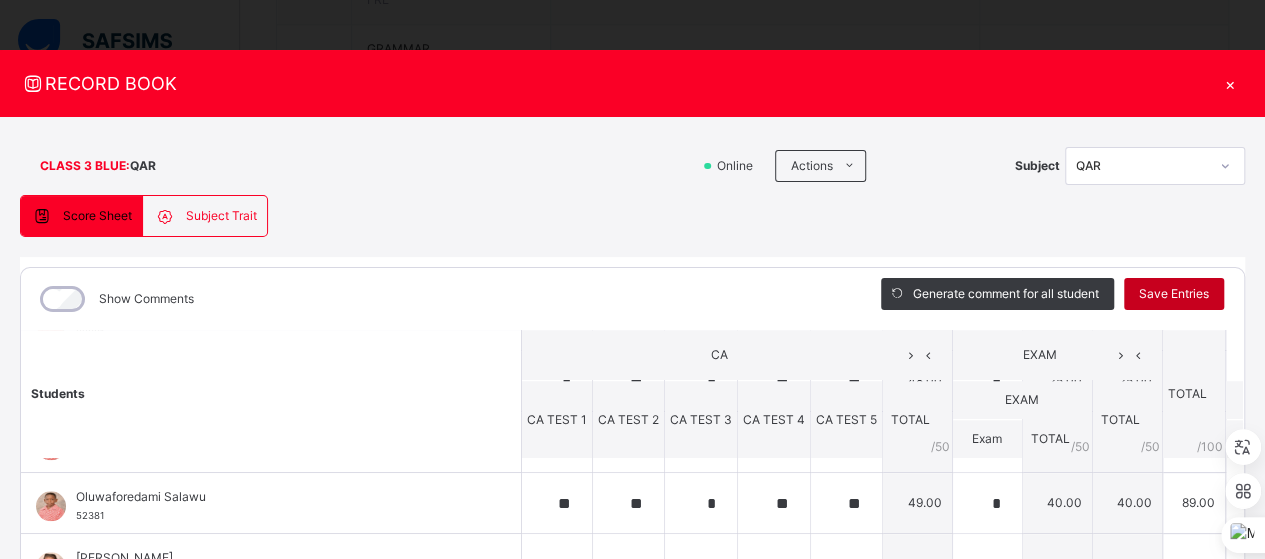 click on "Save Entries" at bounding box center [1174, 294] 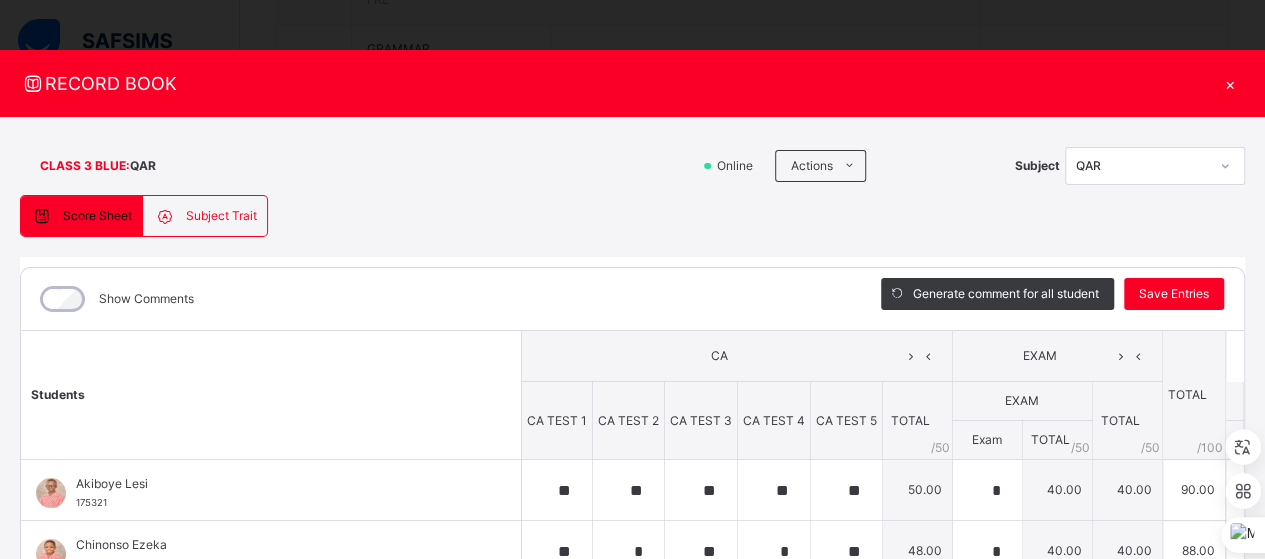 click on "×" at bounding box center [1230, 83] 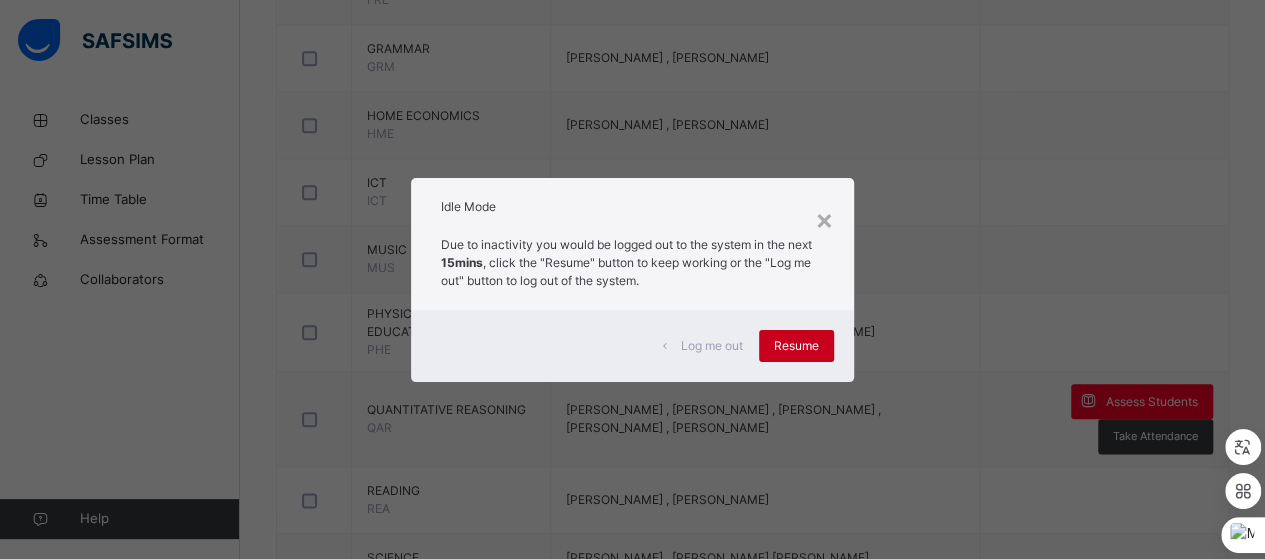 click on "Resume" at bounding box center (796, 346) 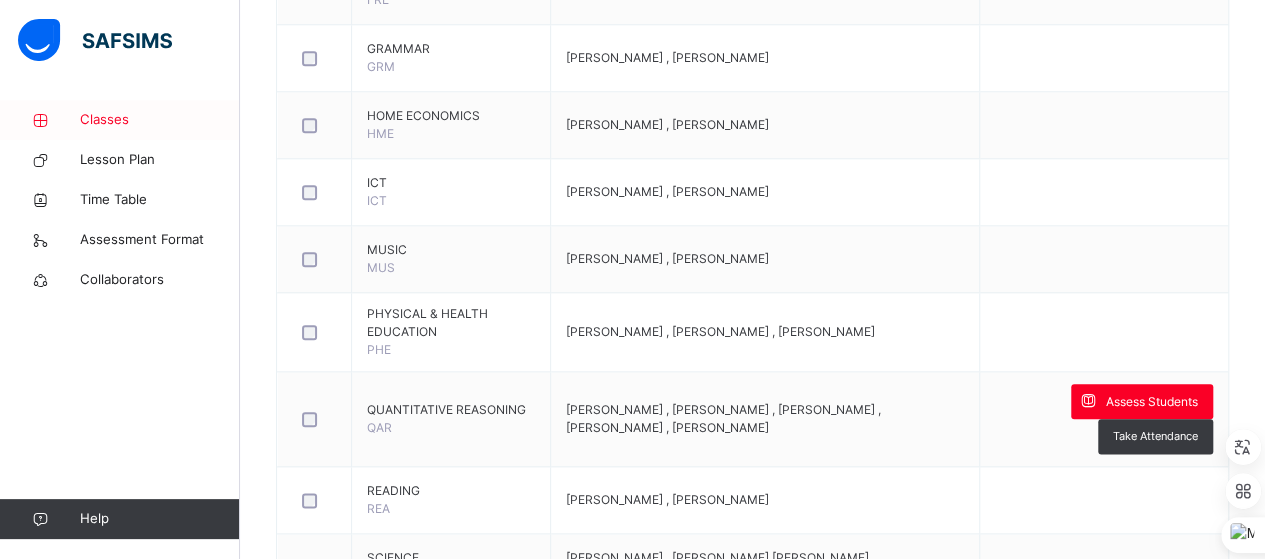 click on "Classes" at bounding box center (160, 120) 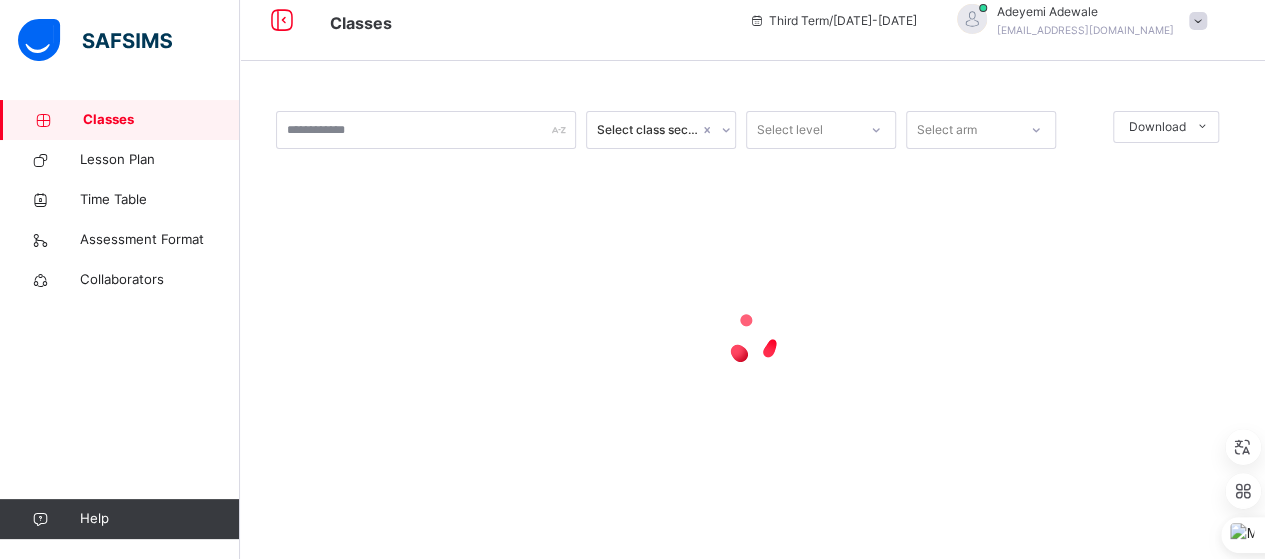 scroll, scrollTop: 0, scrollLeft: 0, axis: both 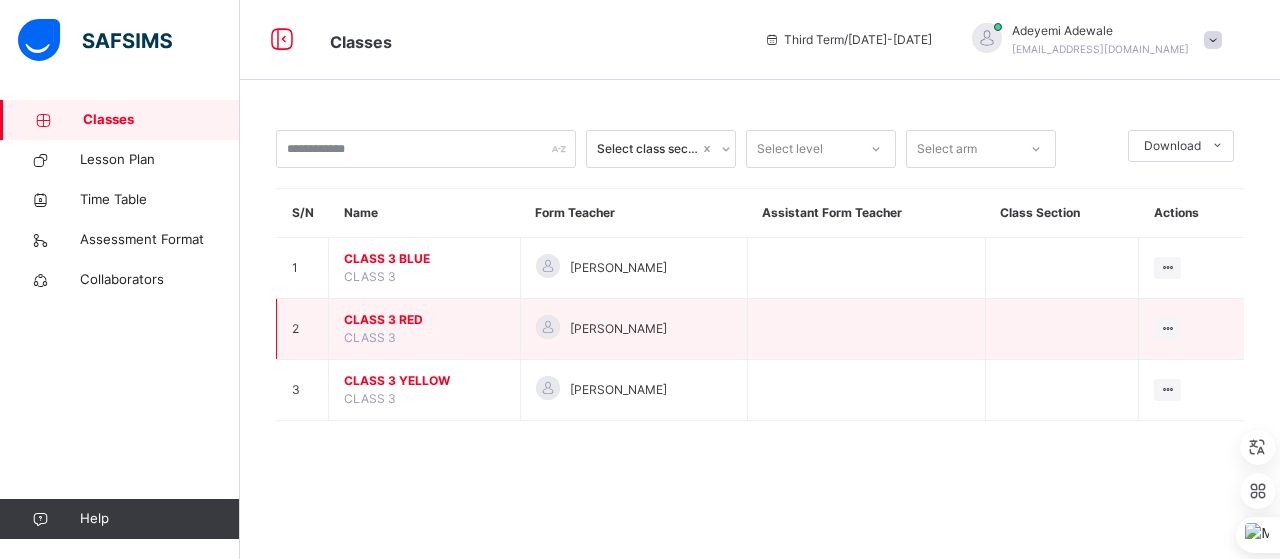 click on "CLASS 3   RED" at bounding box center [424, 320] 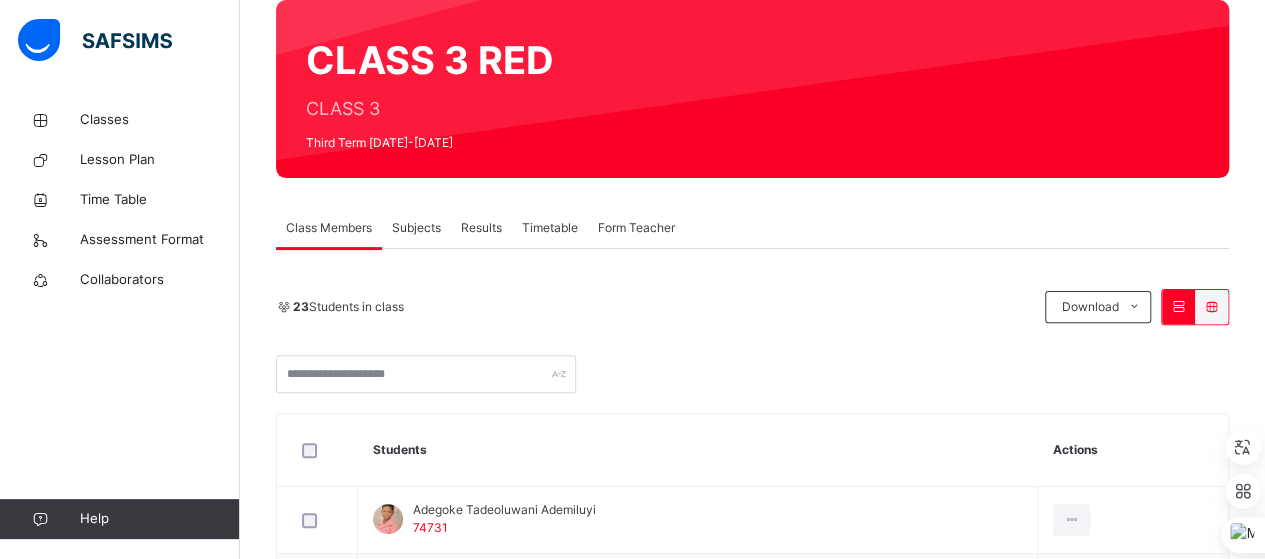 scroll, scrollTop: 121, scrollLeft: 0, axis: vertical 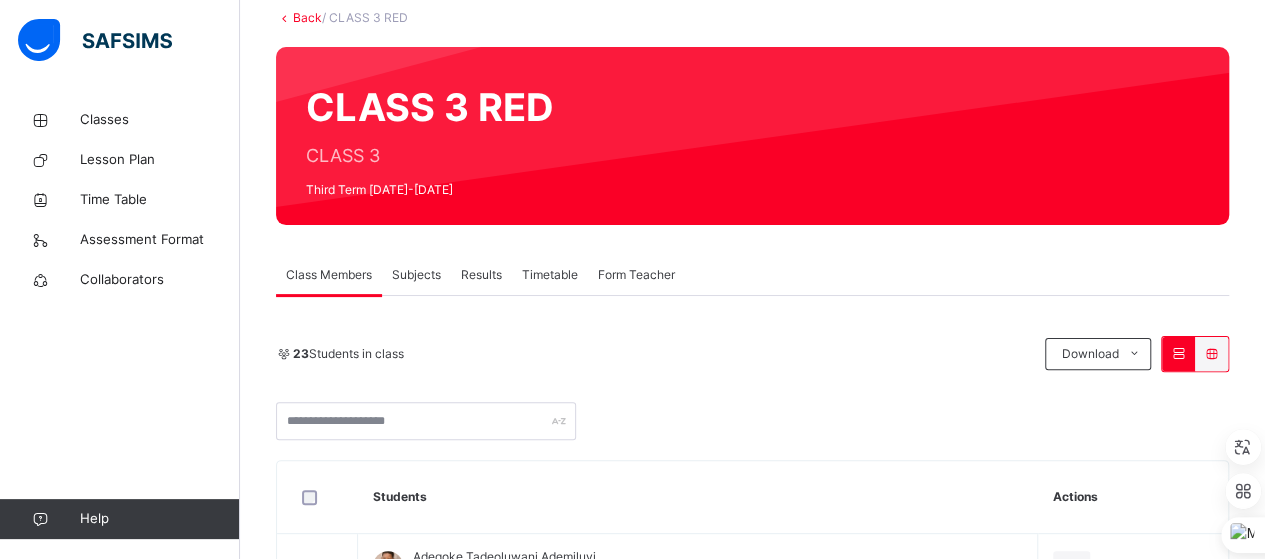 click on "Subjects" at bounding box center [416, 275] 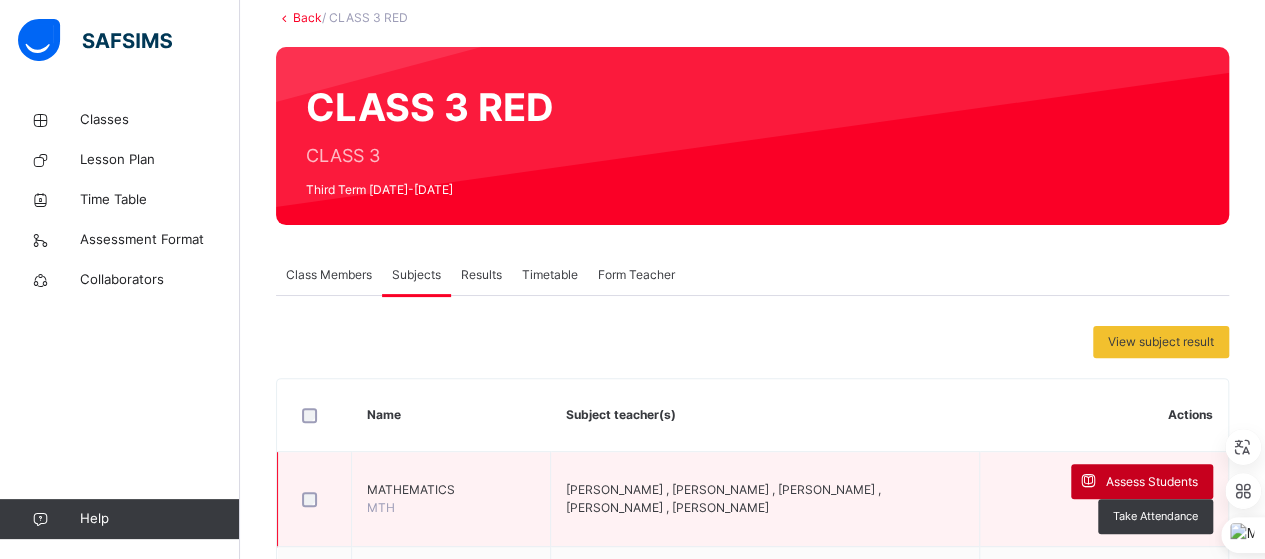 click on "Assess Students" at bounding box center [1152, 482] 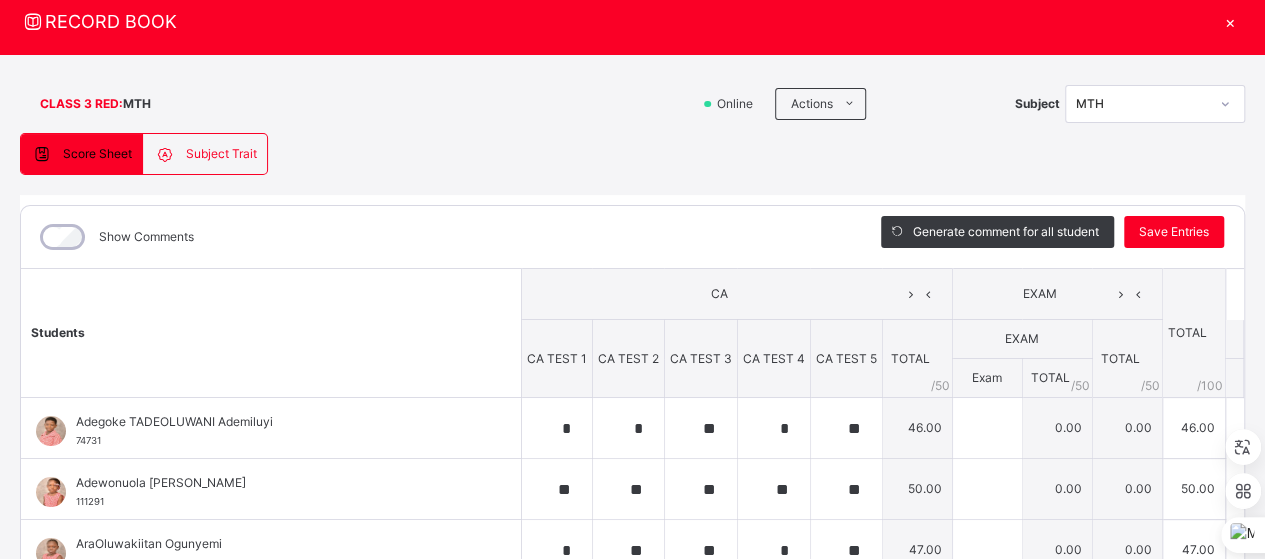 scroll, scrollTop: 67, scrollLeft: 0, axis: vertical 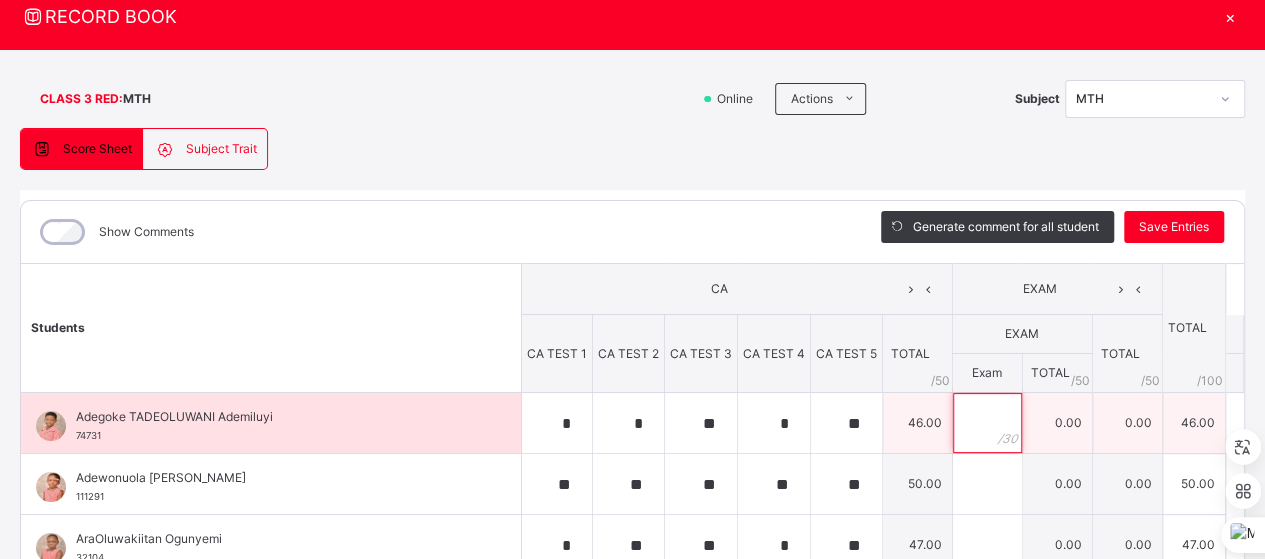 click at bounding box center [987, 423] 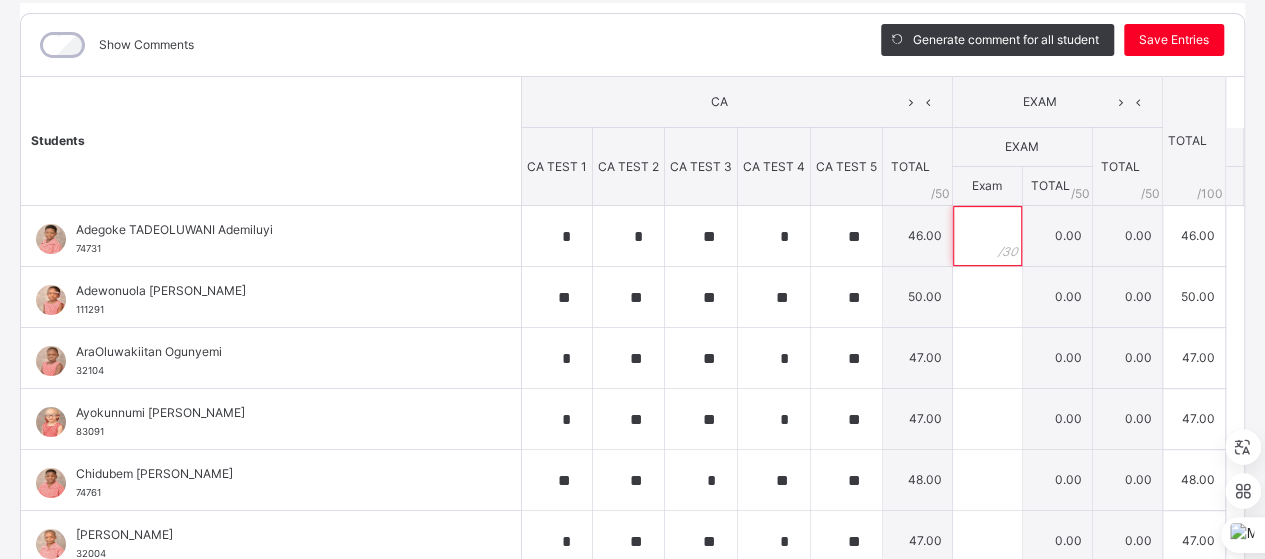 scroll, scrollTop: 256, scrollLeft: 0, axis: vertical 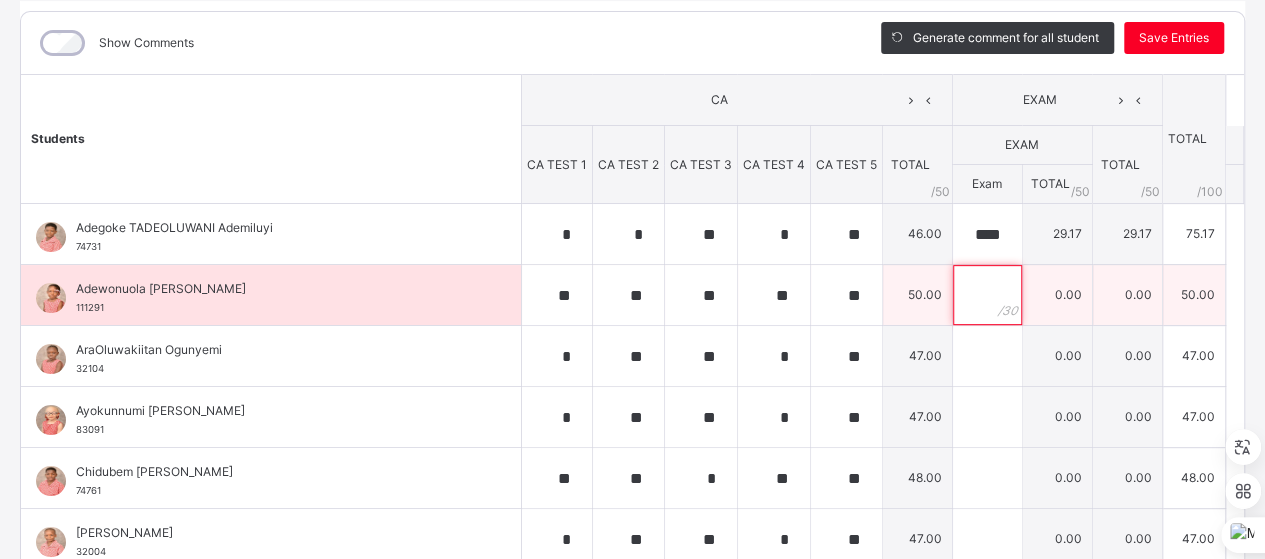 click at bounding box center [987, 295] 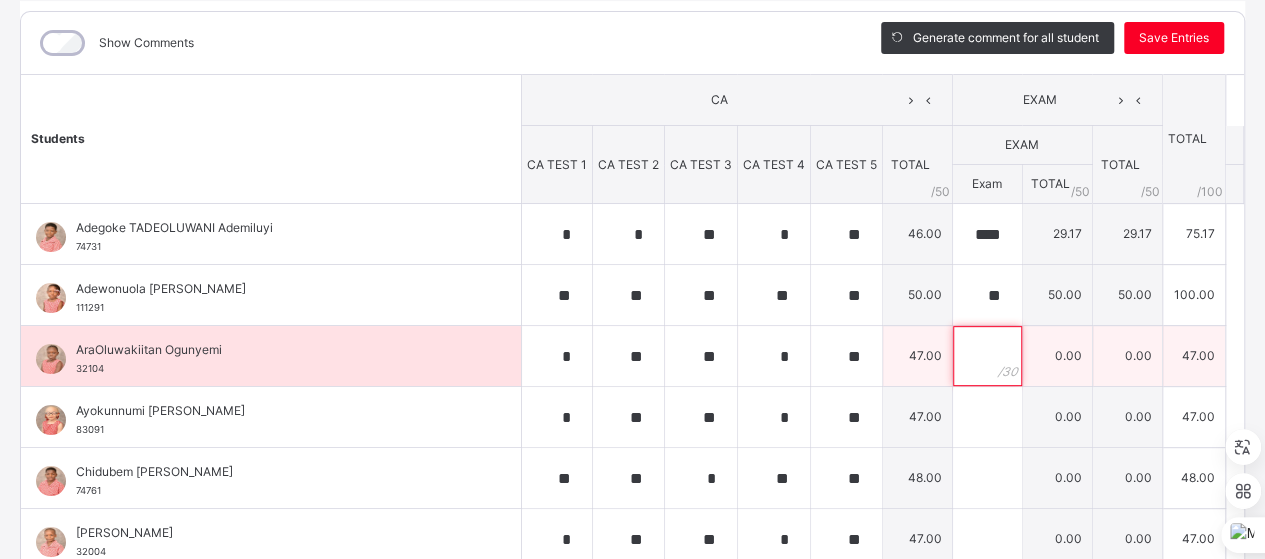 click at bounding box center (987, 356) 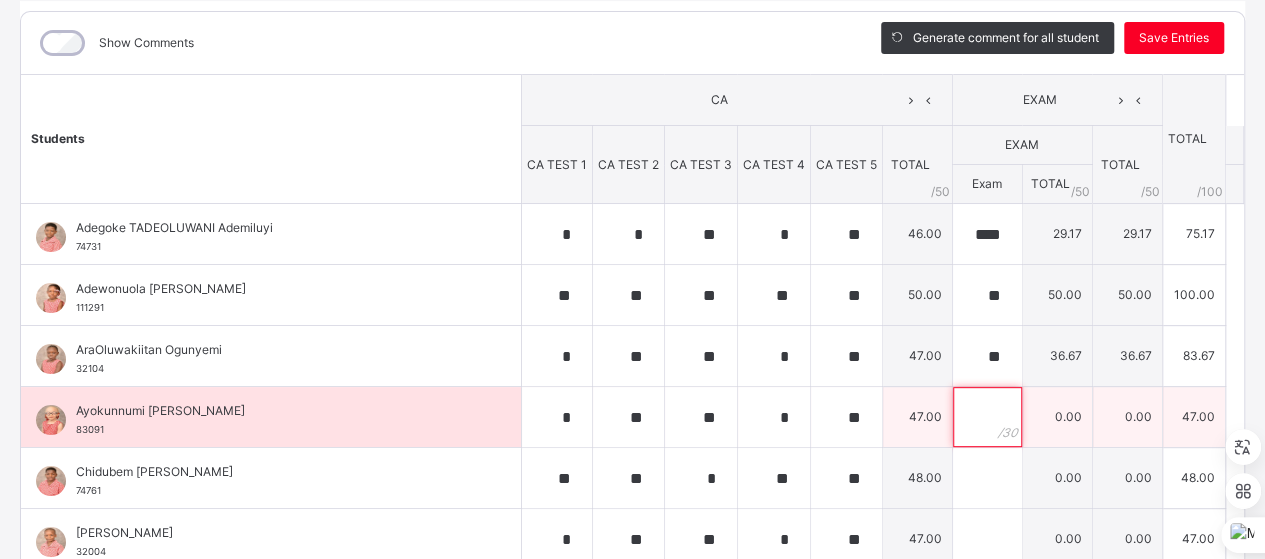 click at bounding box center (987, 417) 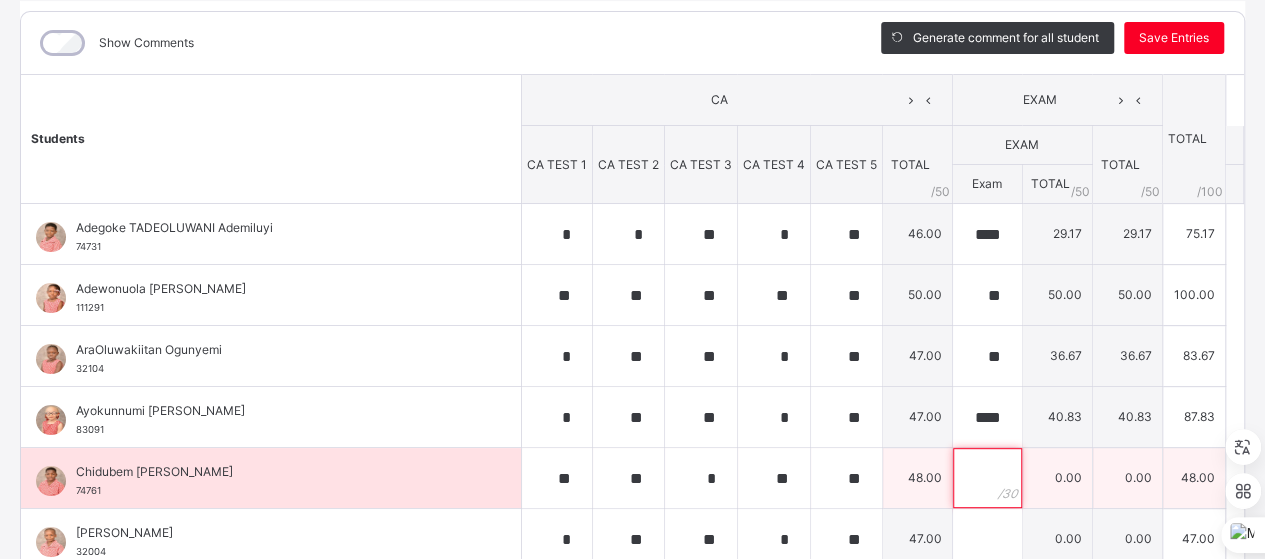 click at bounding box center (987, 478) 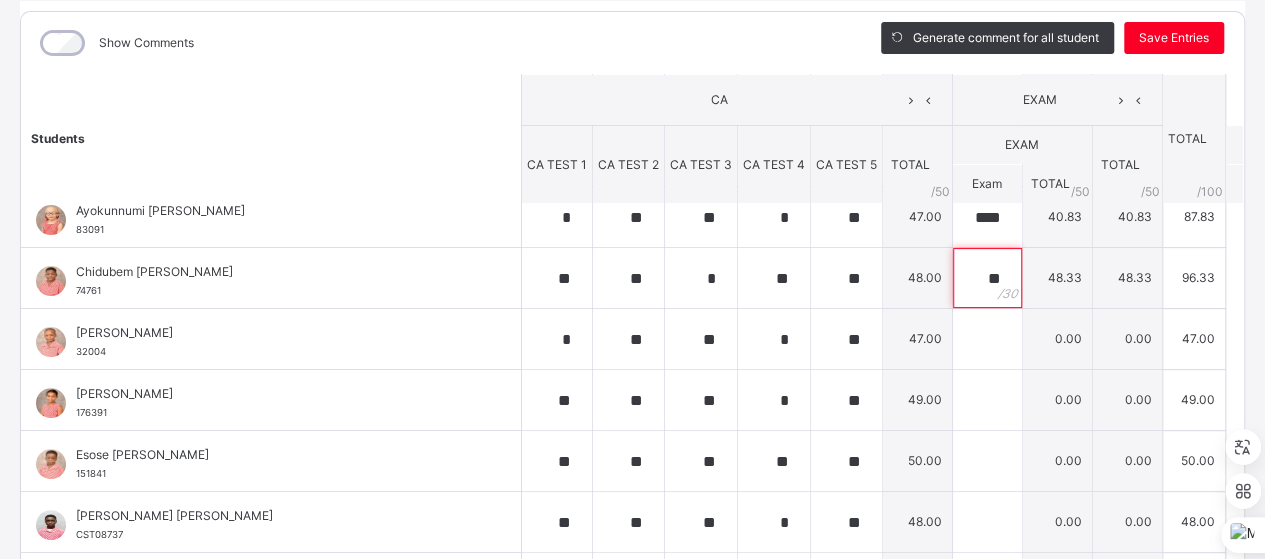 scroll, scrollTop: 182, scrollLeft: 0, axis: vertical 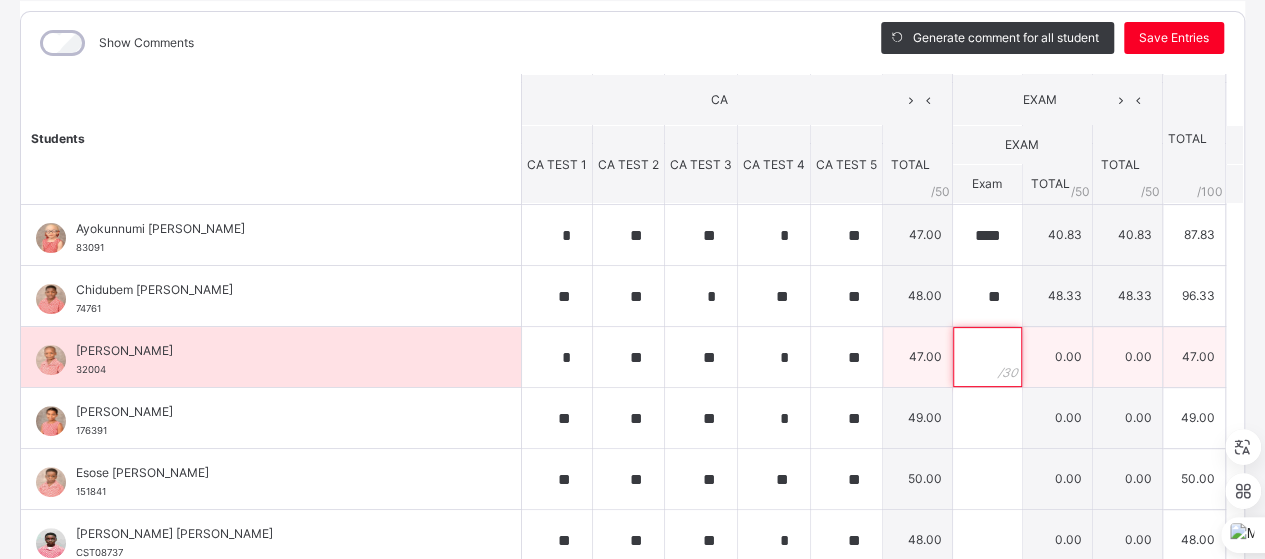 click at bounding box center (987, 357) 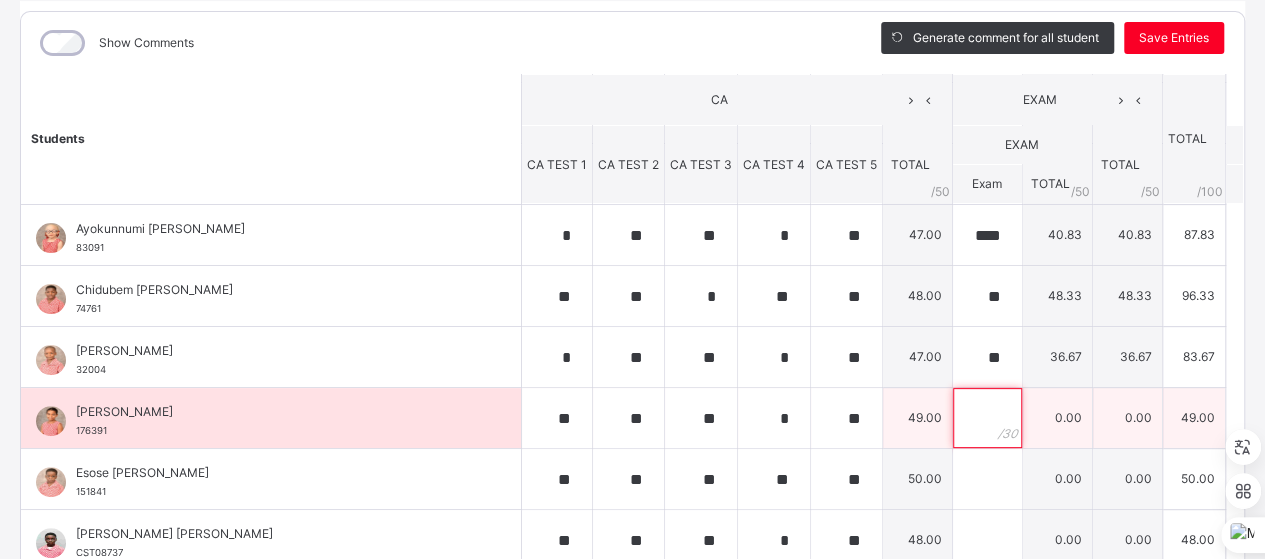 click at bounding box center (987, 418) 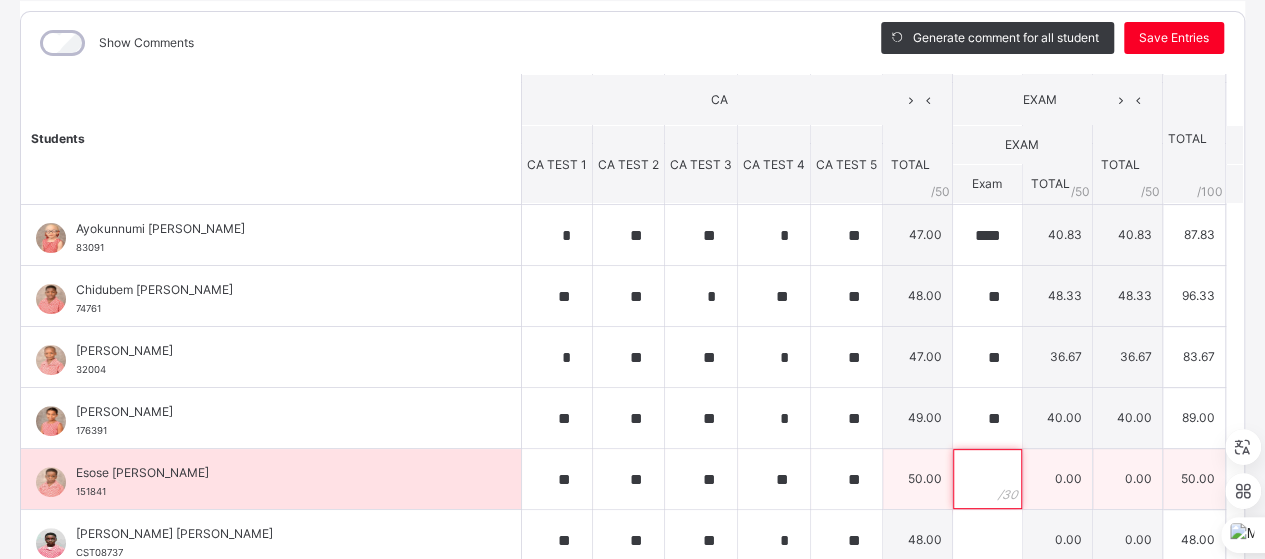 click at bounding box center (987, 479) 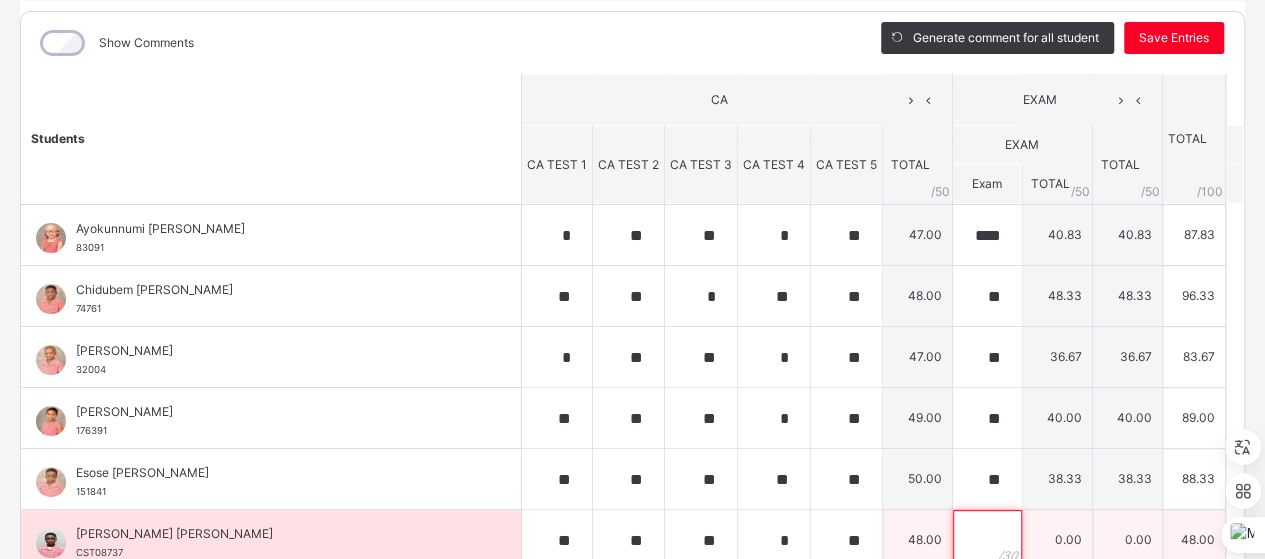 click at bounding box center [987, 540] 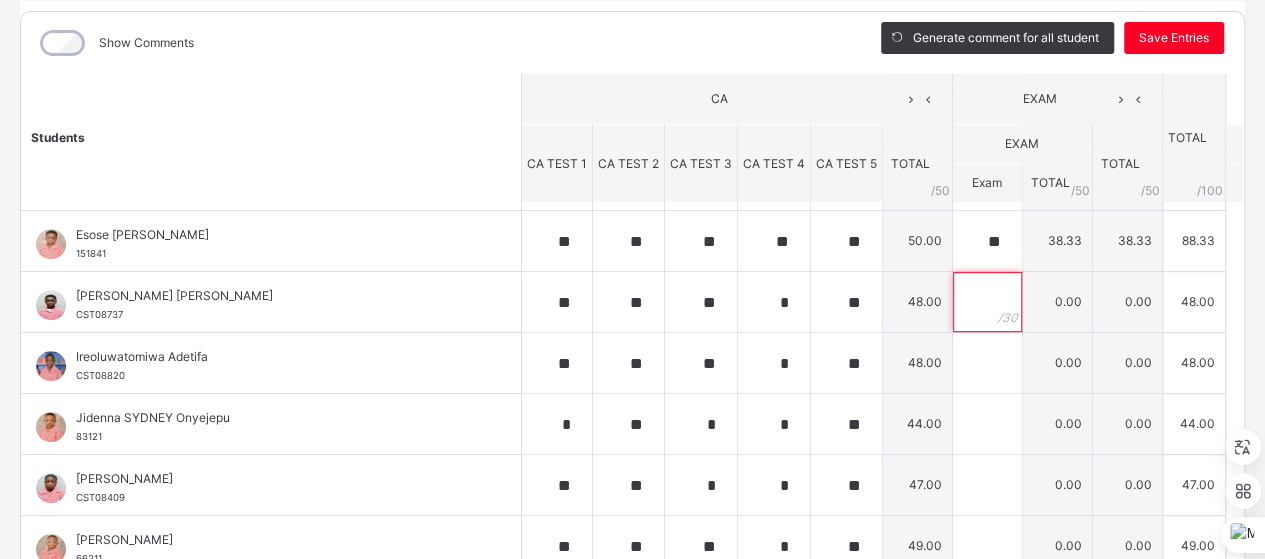 scroll, scrollTop: 428, scrollLeft: 0, axis: vertical 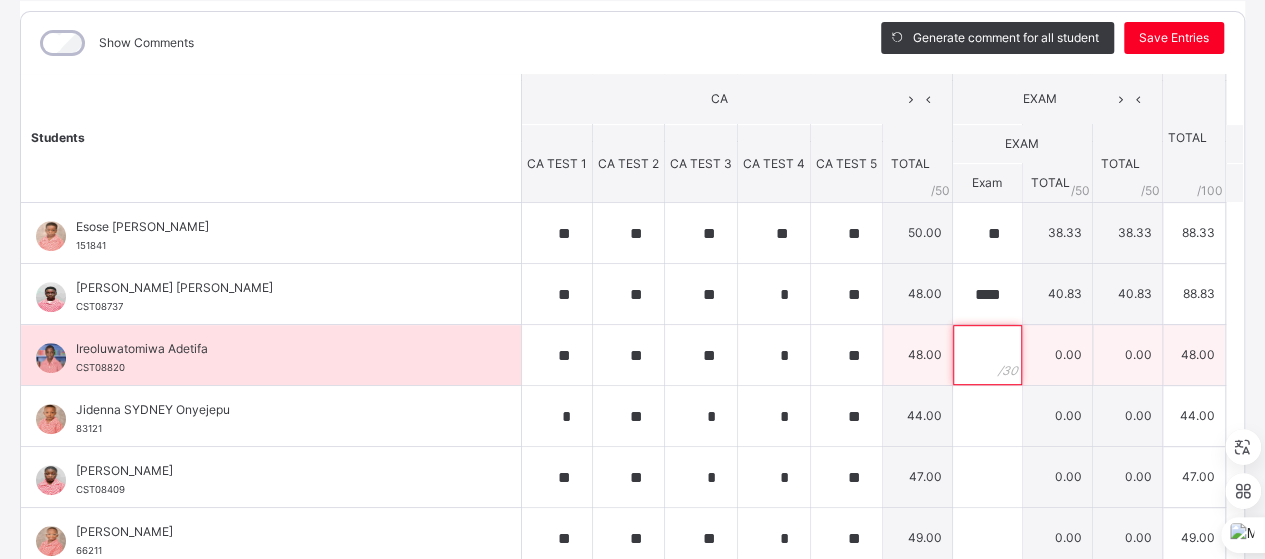 click at bounding box center [987, 355] 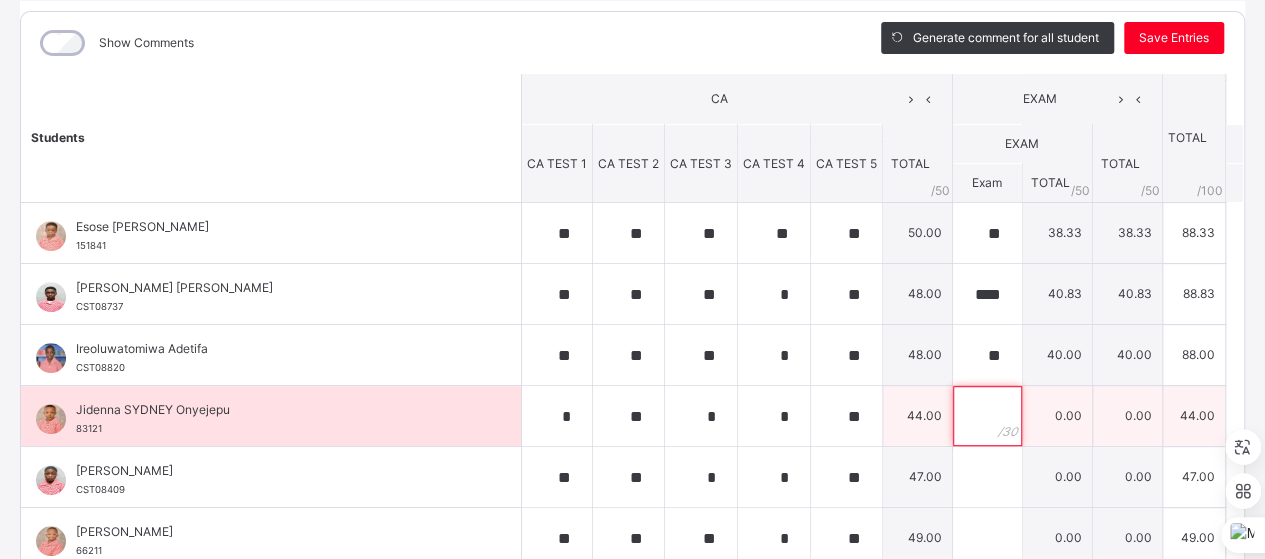 click at bounding box center [987, 416] 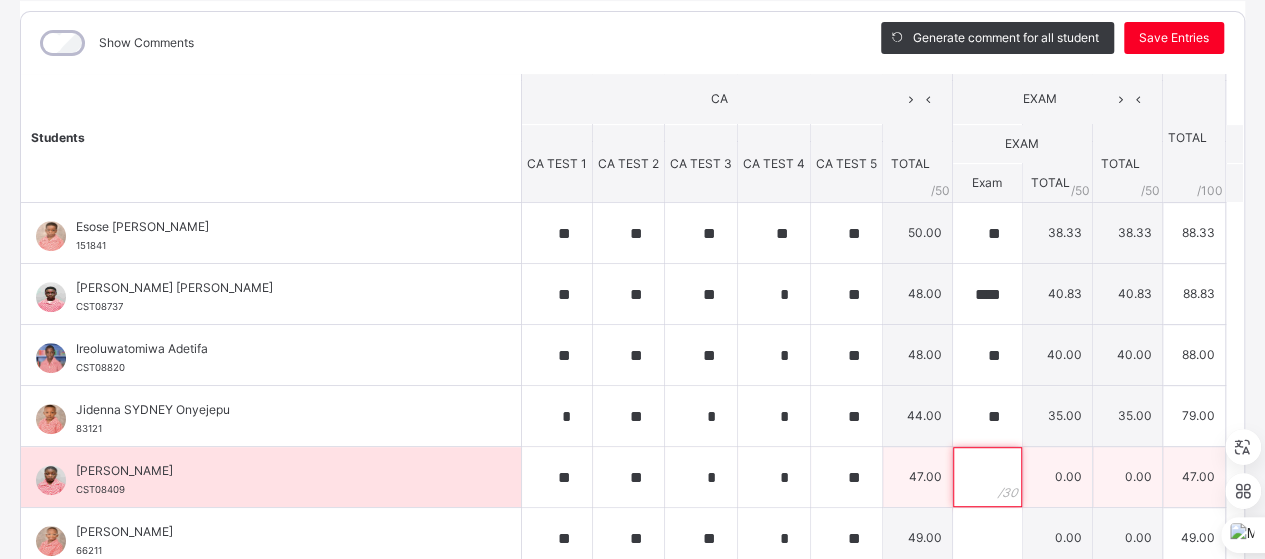 click at bounding box center [987, 477] 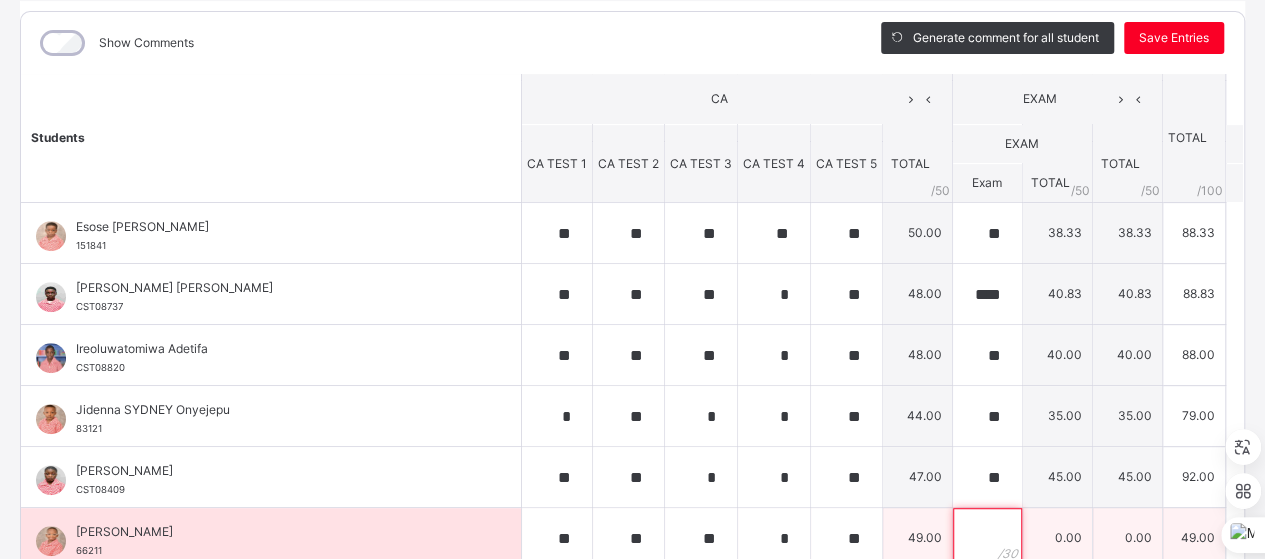 click at bounding box center (987, 538) 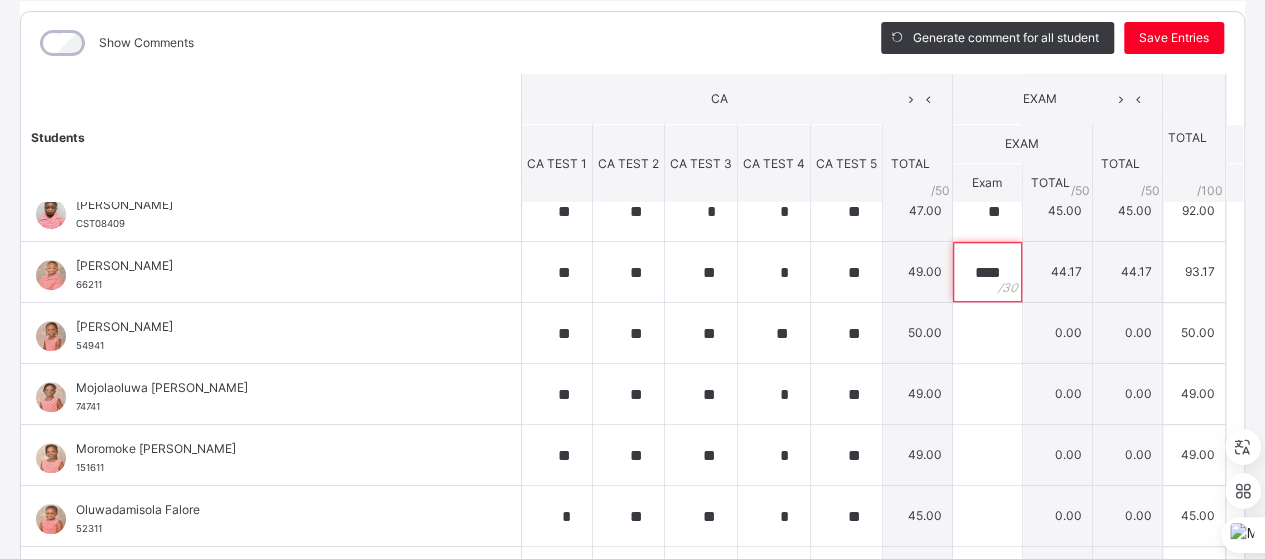 scroll, scrollTop: 696, scrollLeft: 0, axis: vertical 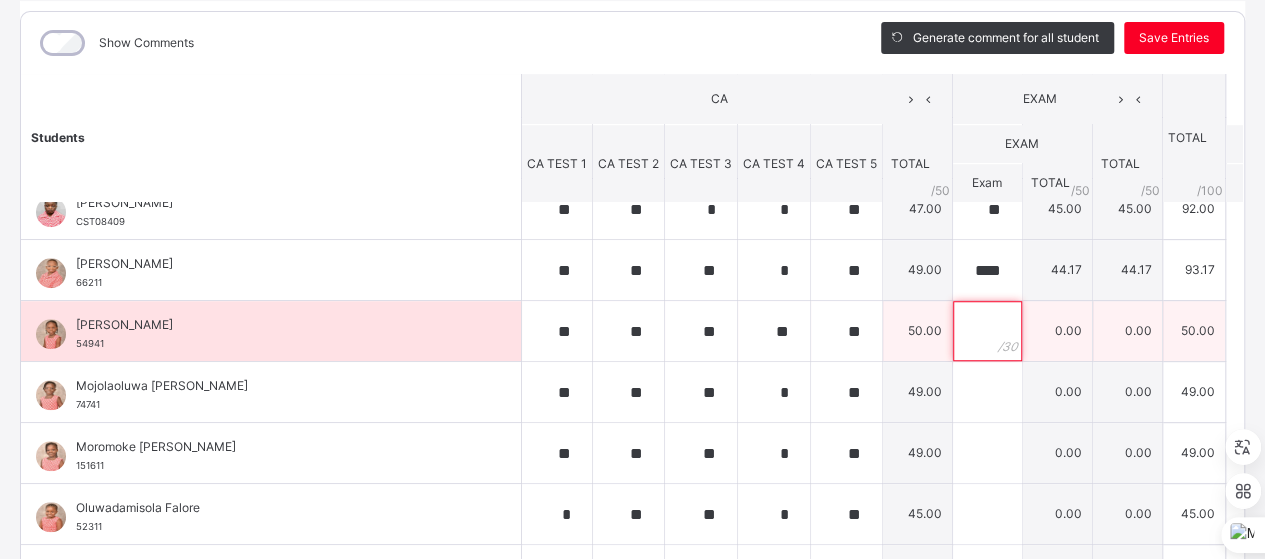 click at bounding box center [987, 331] 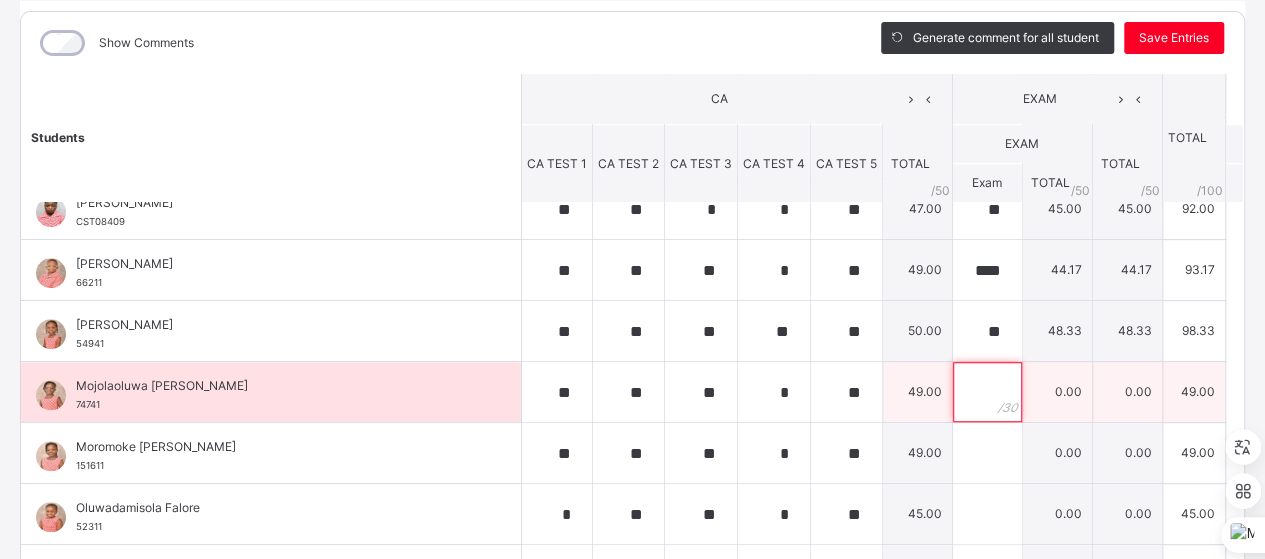 click at bounding box center [987, 392] 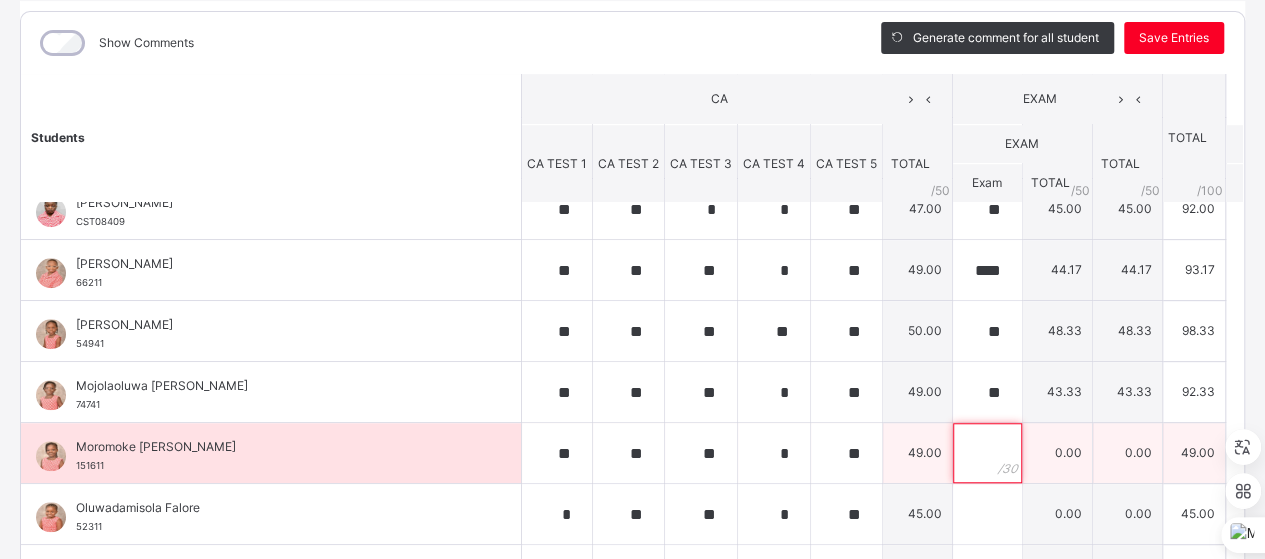 click at bounding box center (987, 453) 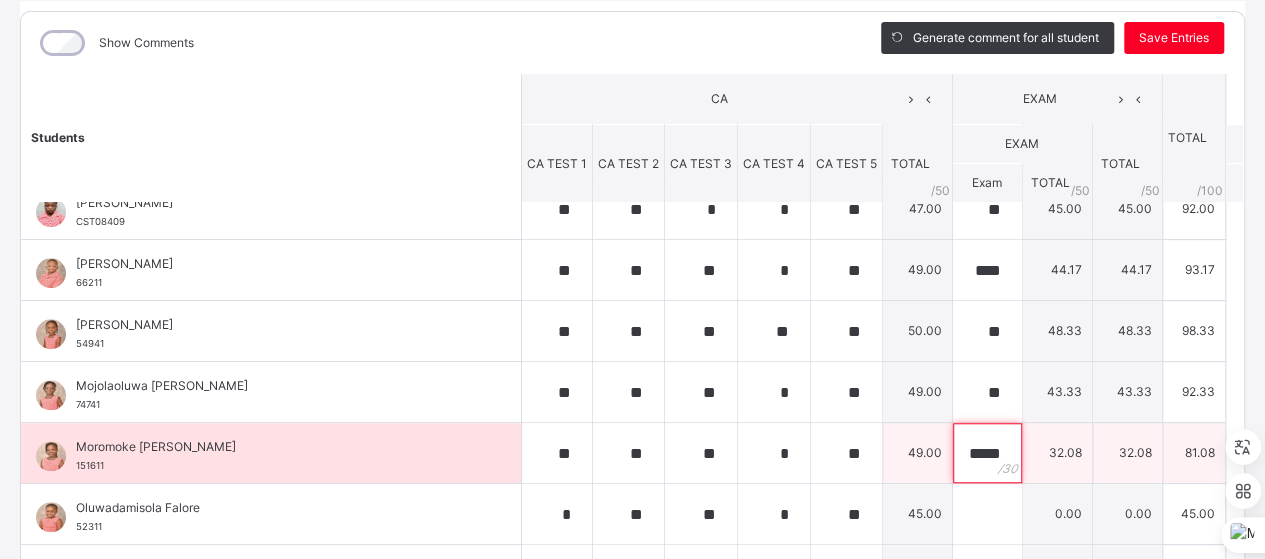 scroll, scrollTop: 0, scrollLeft: 0, axis: both 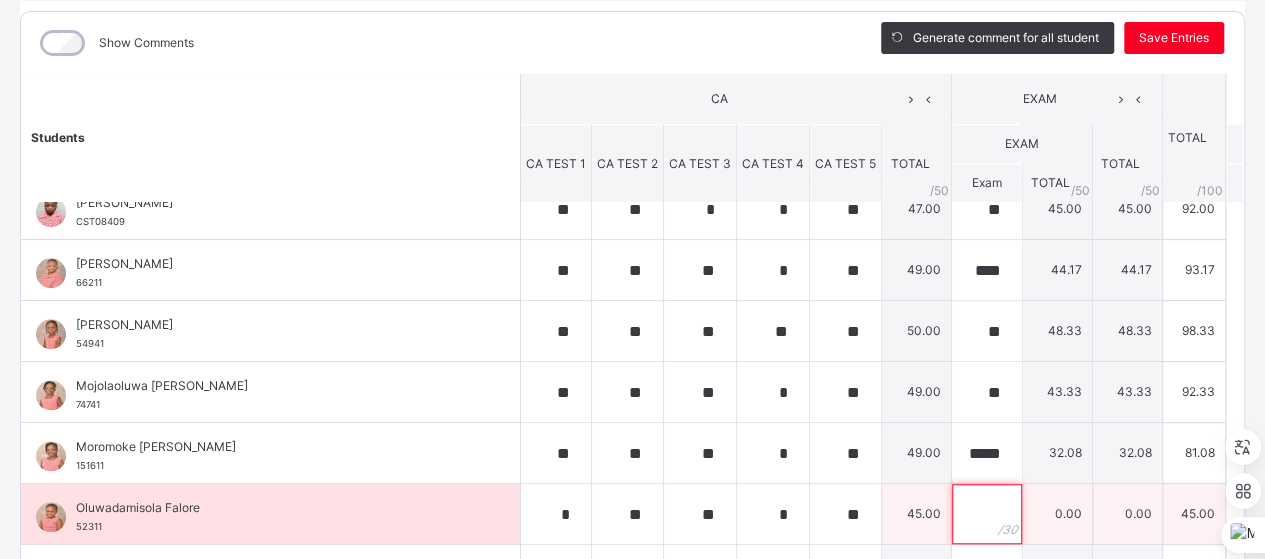 click at bounding box center (986, 514) 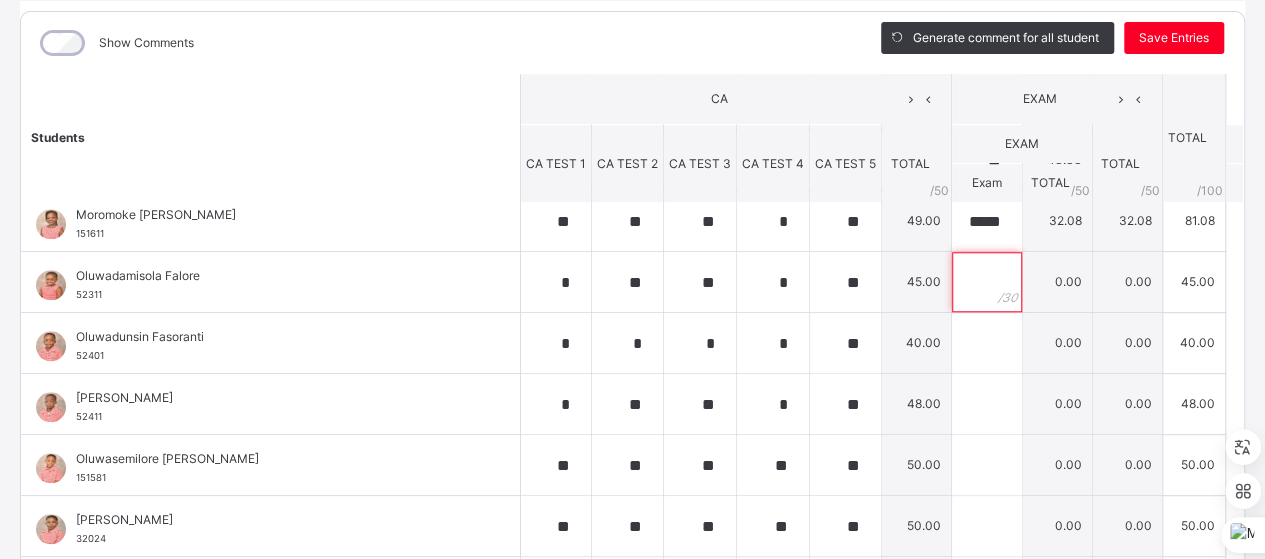 scroll, scrollTop: 923, scrollLeft: 0, axis: vertical 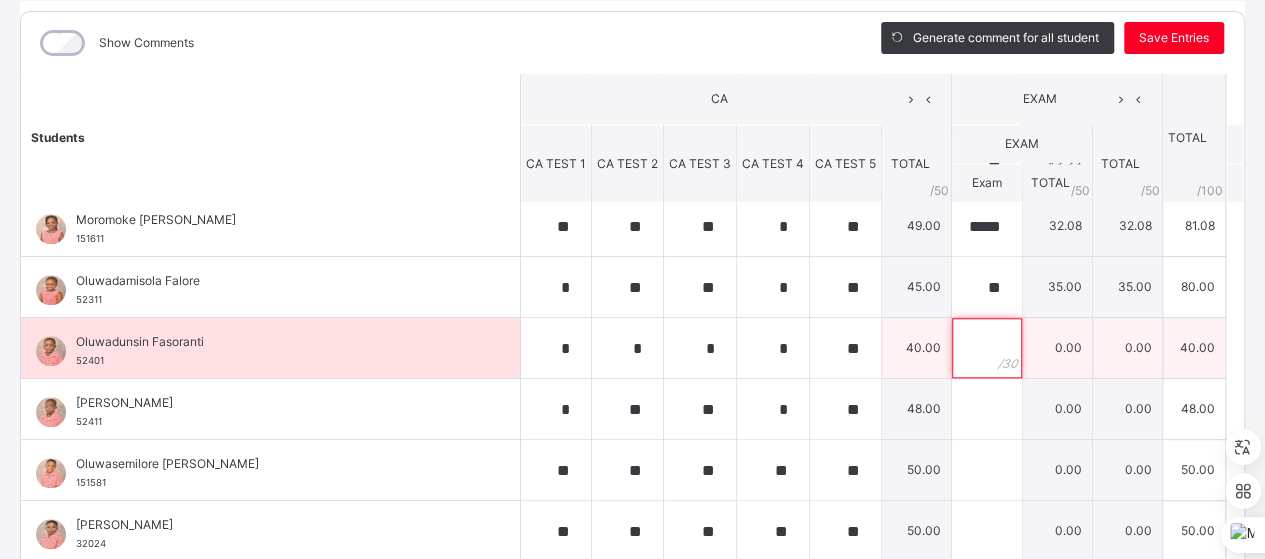 click at bounding box center [986, 348] 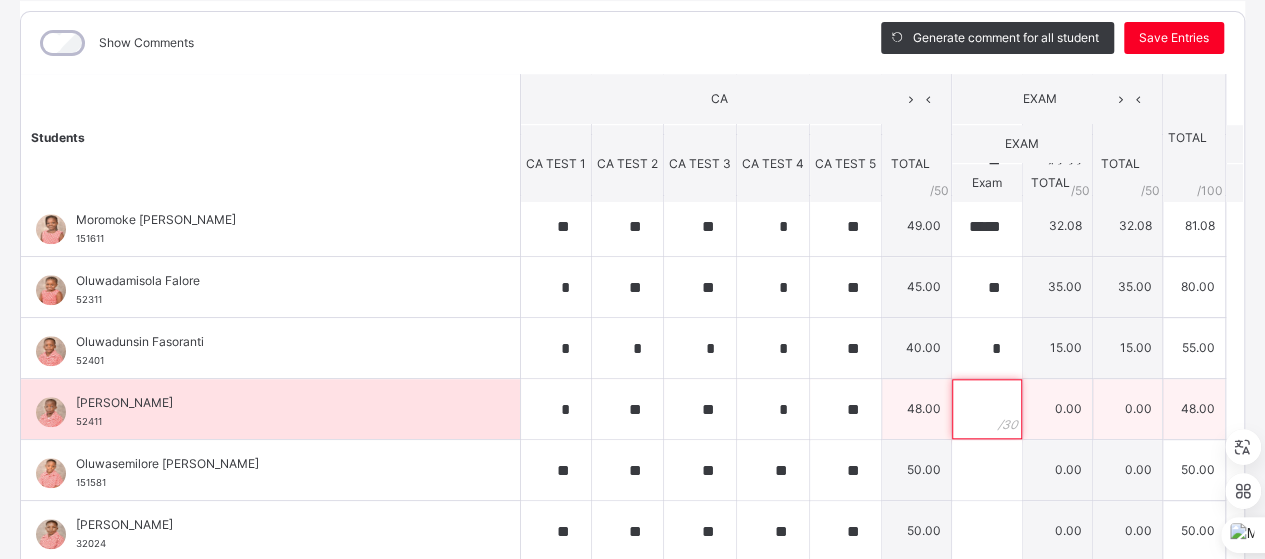click at bounding box center (986, 409) 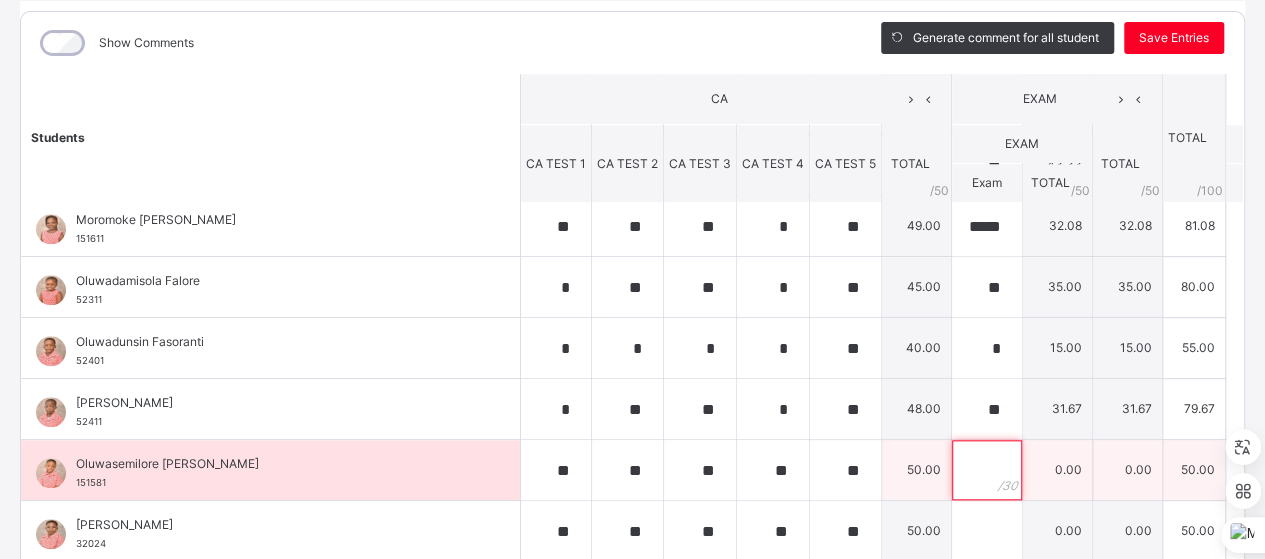 click at bounding box center [986, 470] 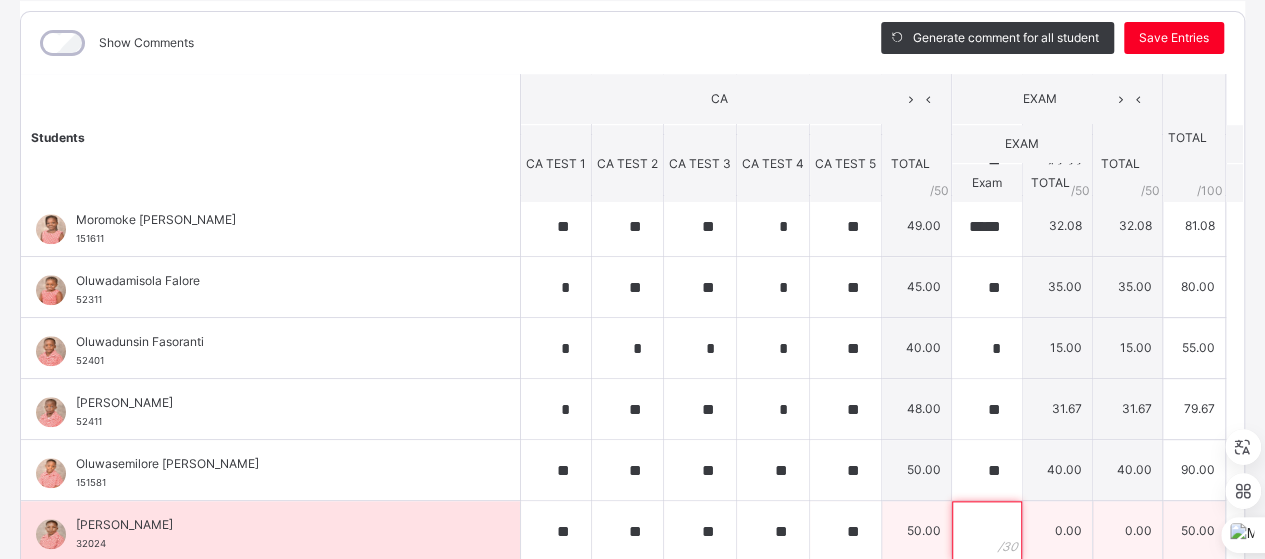click at bounding box center (986, 531) 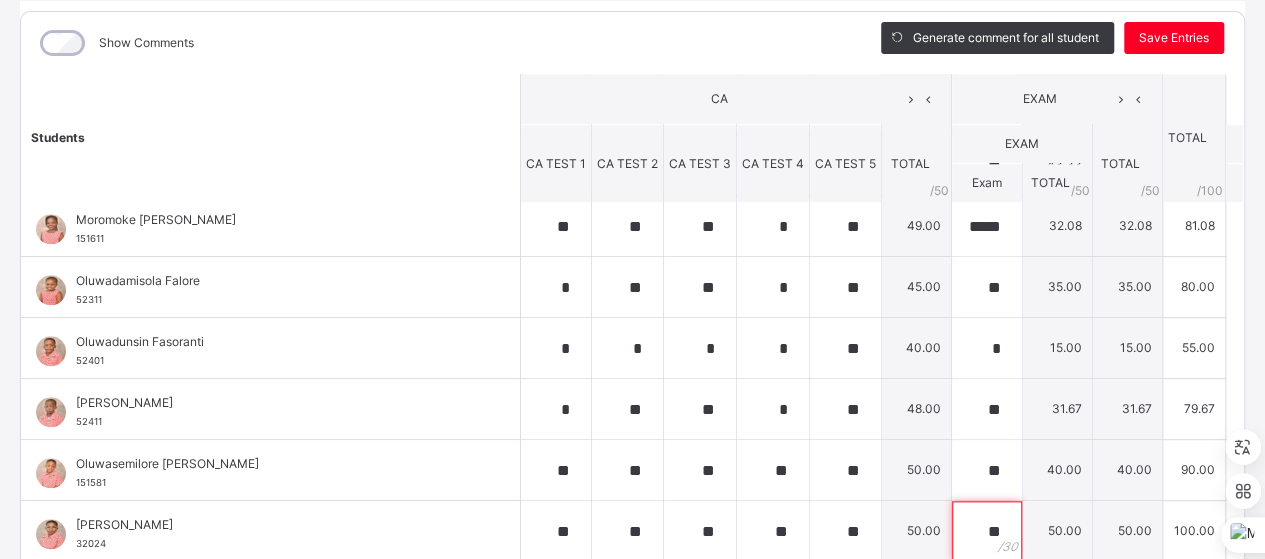 scroll, scrollTop: 285, scrollLeft: 0, axis: vertical 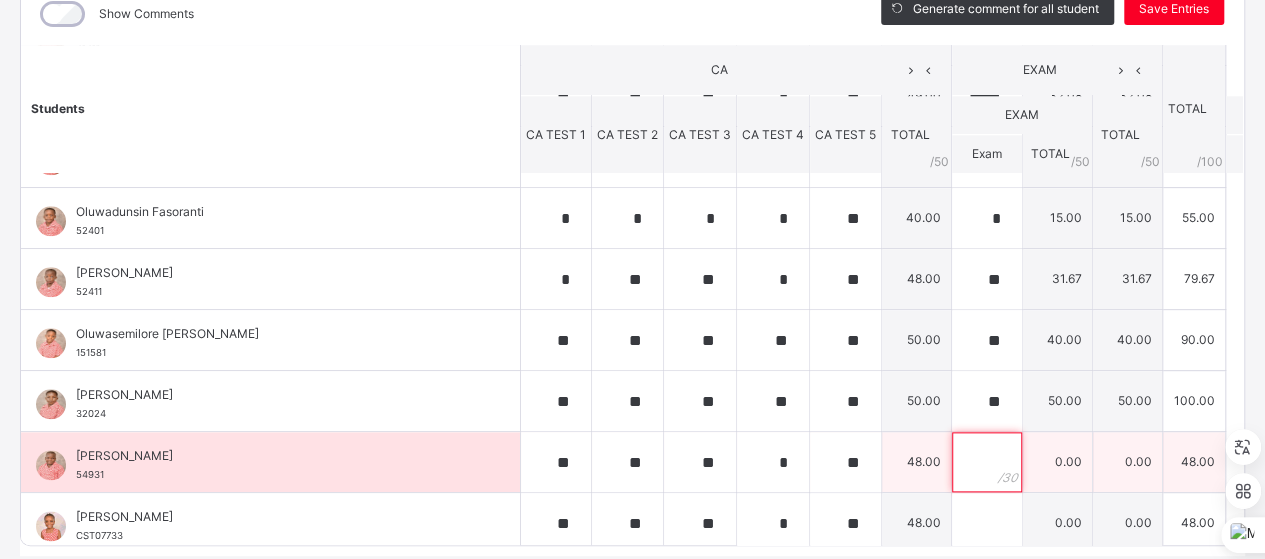 click at bounding box center (986, 462) 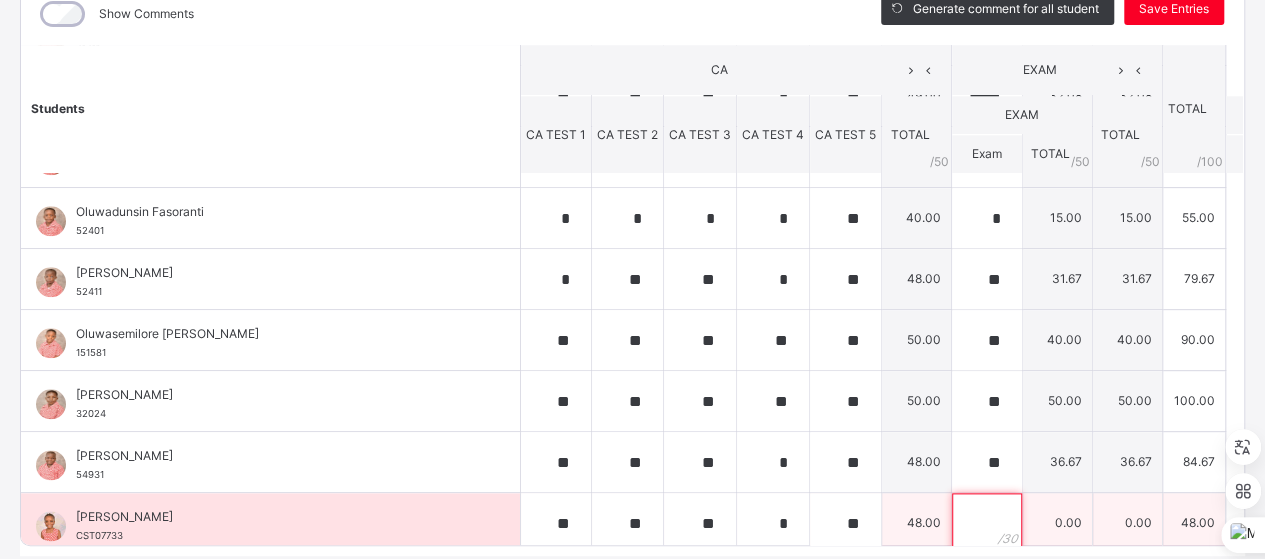 click at bounding box center [986, 523] 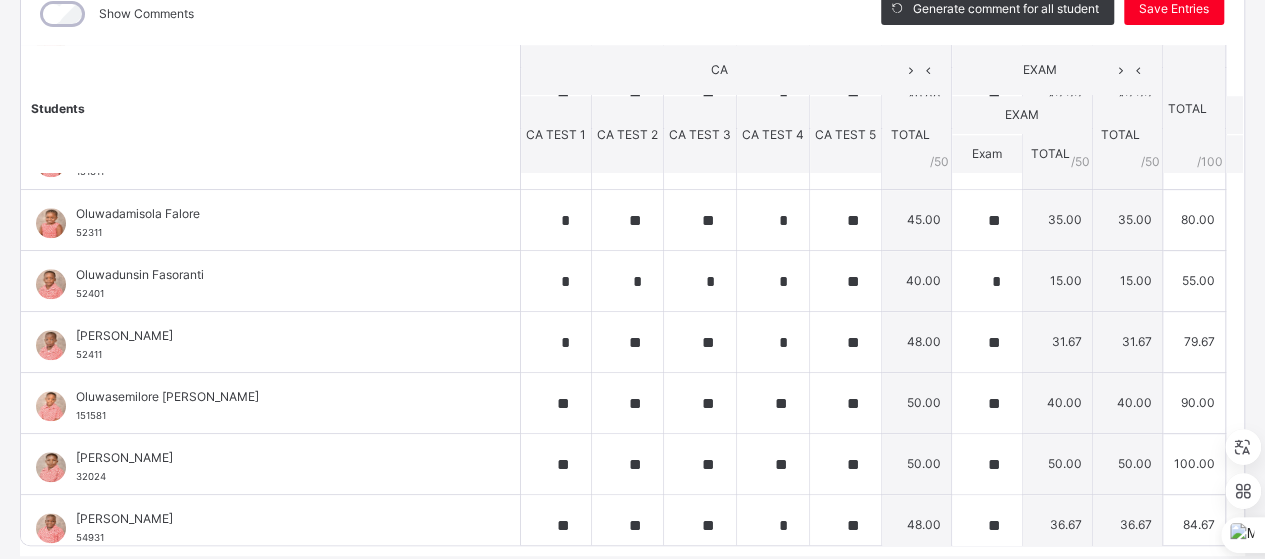 scroll, scrollTop: 1024, scrollLeft: 0, axis: vertical 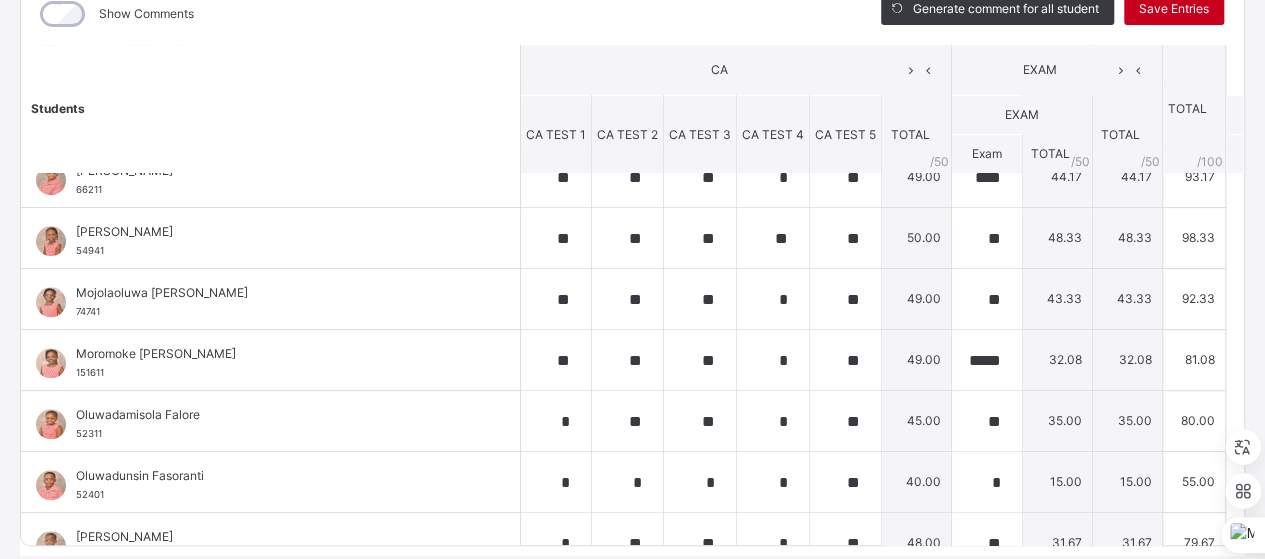 click on "Save Entries" at bounding box center [1174, 9] 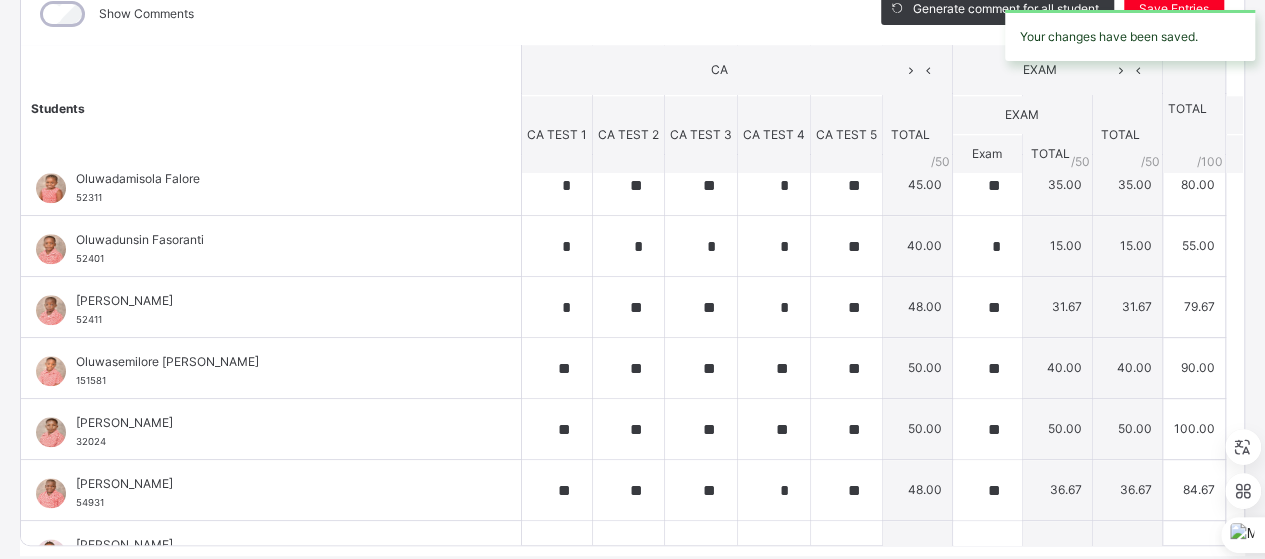 scroll, scrollTop: 1024, scrollLeft: 0, axis: vertical 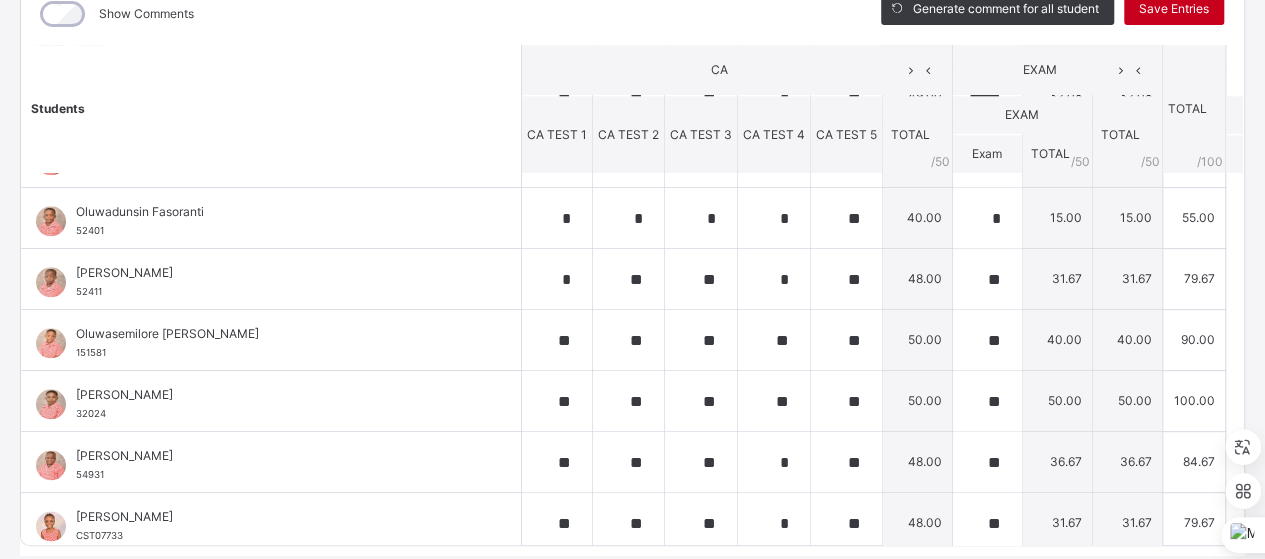 click on "Save Entries" at bounding box center (1174, 9) 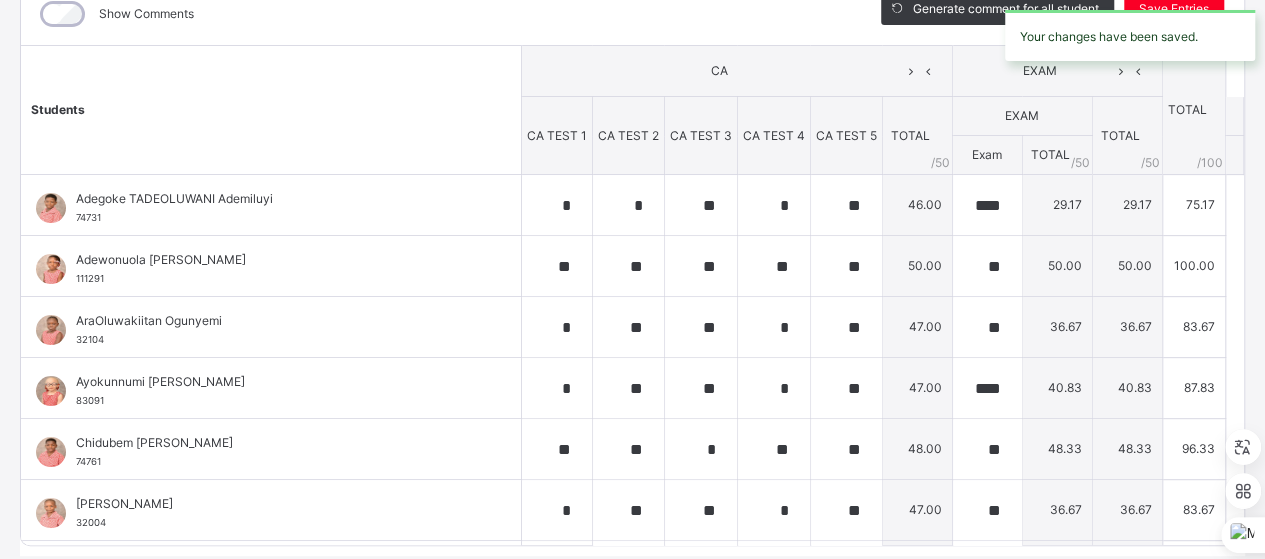 scroll, scrollTop: 0, scrollLeft: 0, axis: both 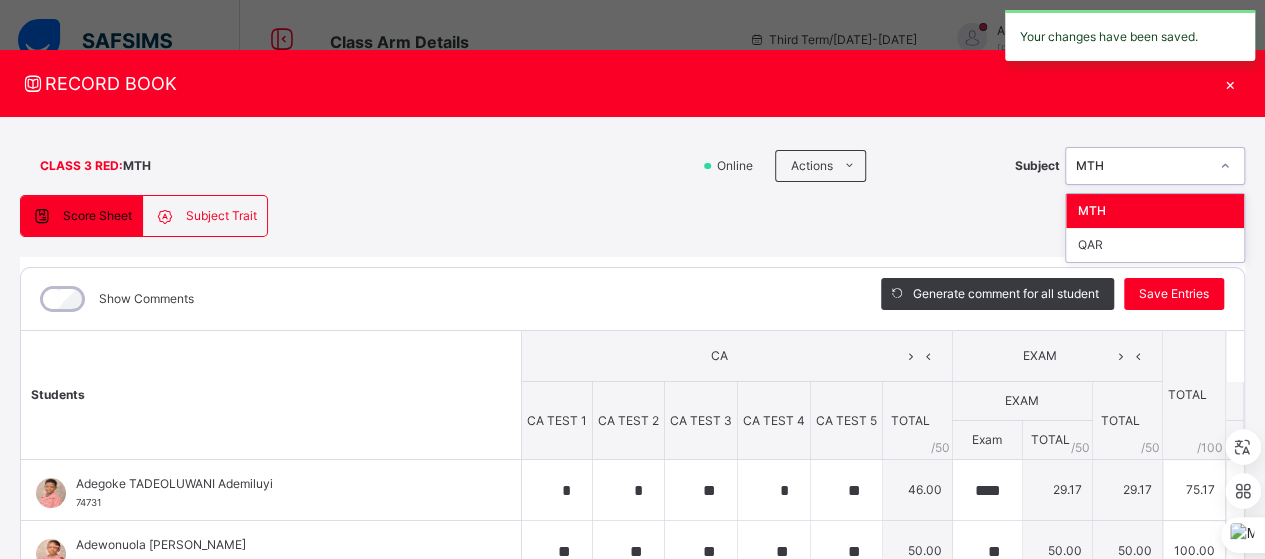 click at bounding box center (1225, 166) 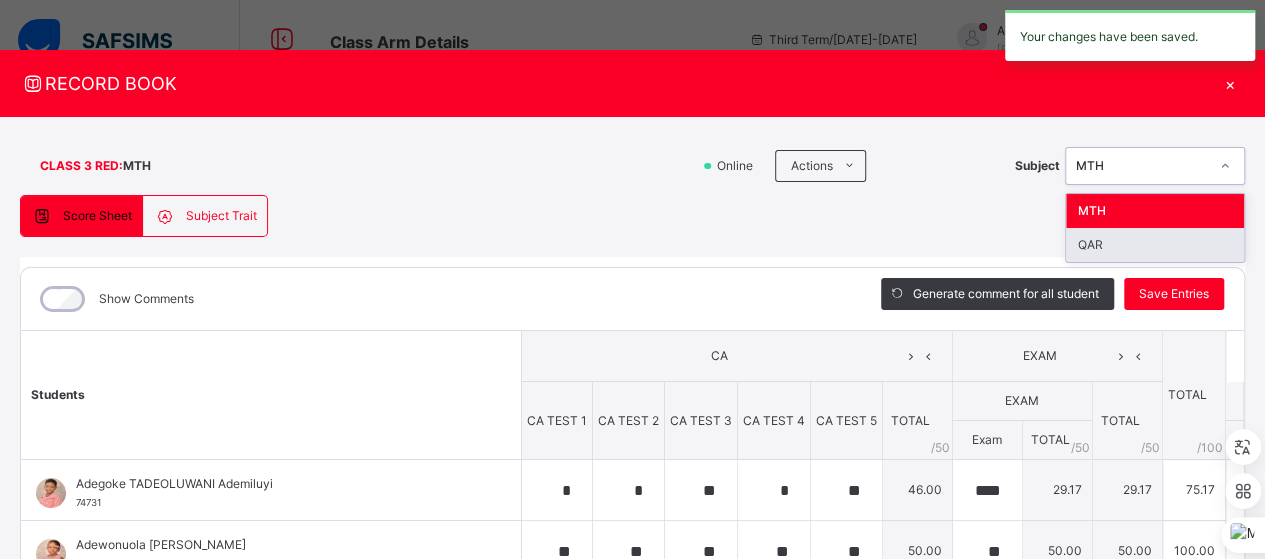 click on "QAR" at bounding box center (1155, 245) 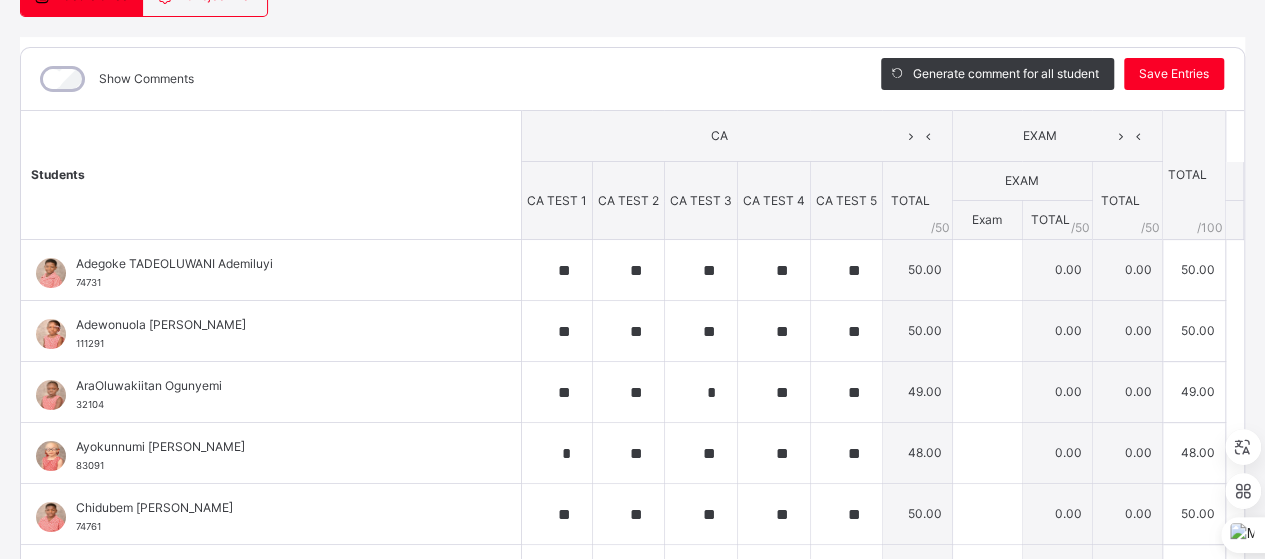 scroll, scrollTop: 231, scrollLeft: 0, axis: vertical 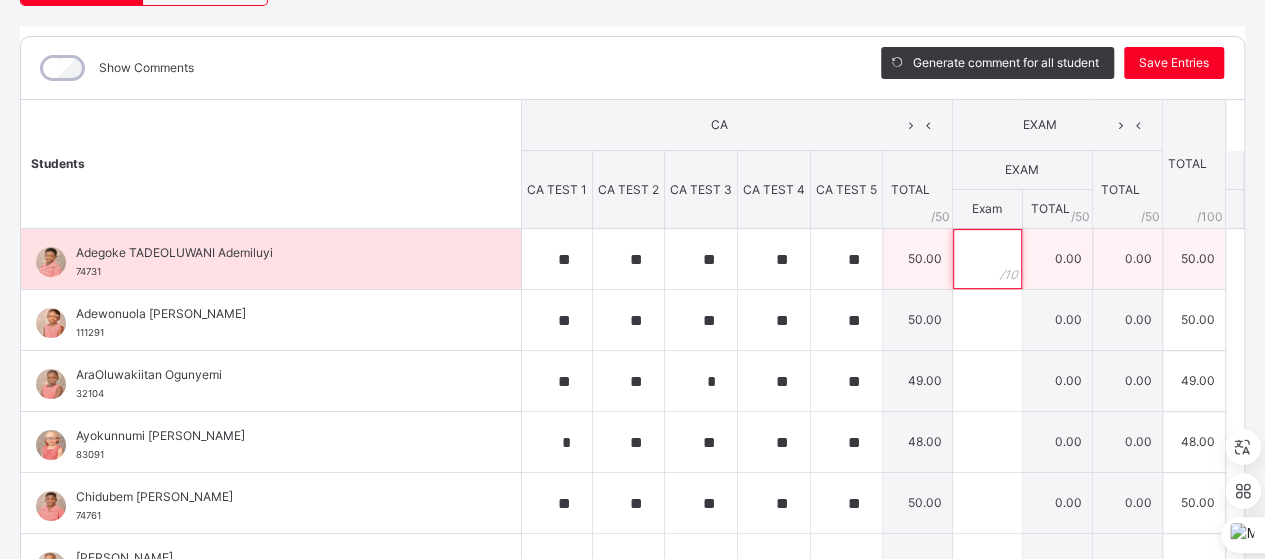 click at bounding box center [987, 259] 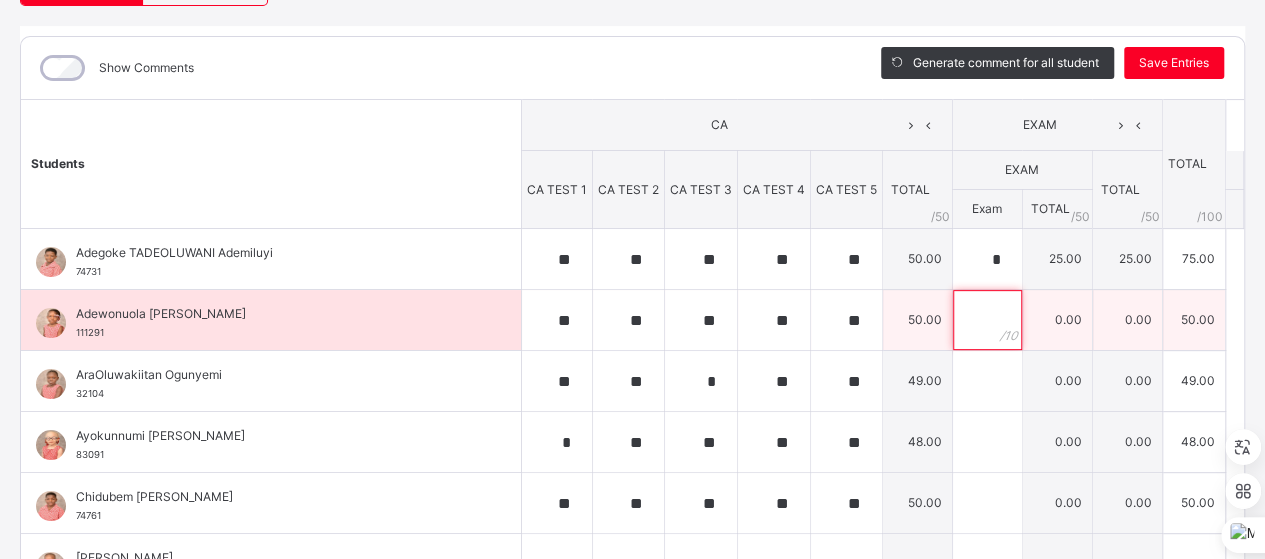 click at bounding box center [987, 320] 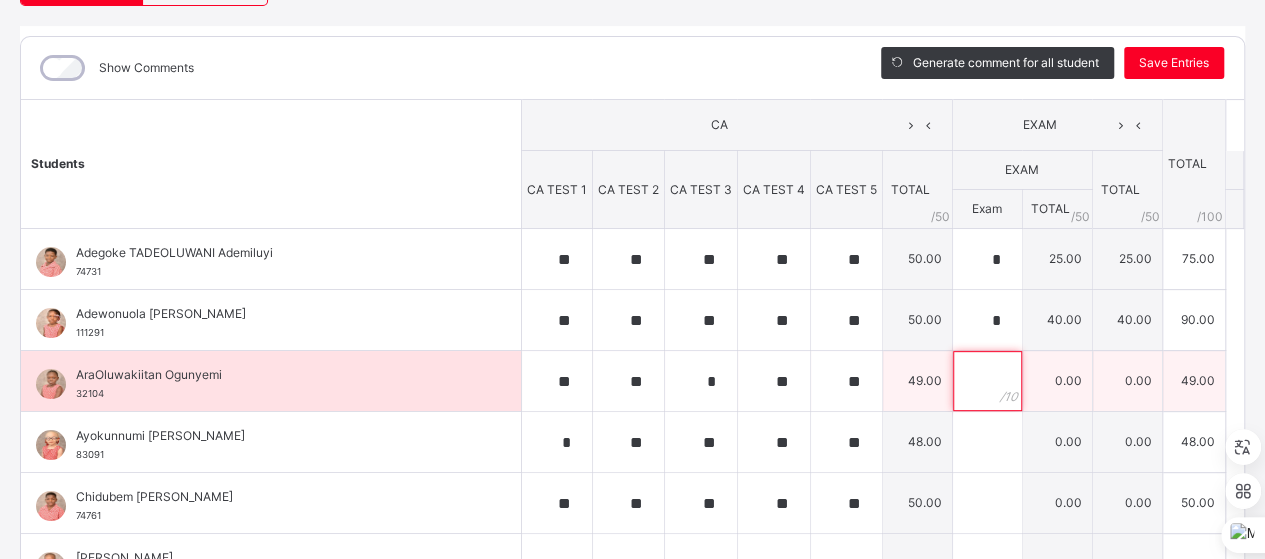 click at bounding box center (987, 381) 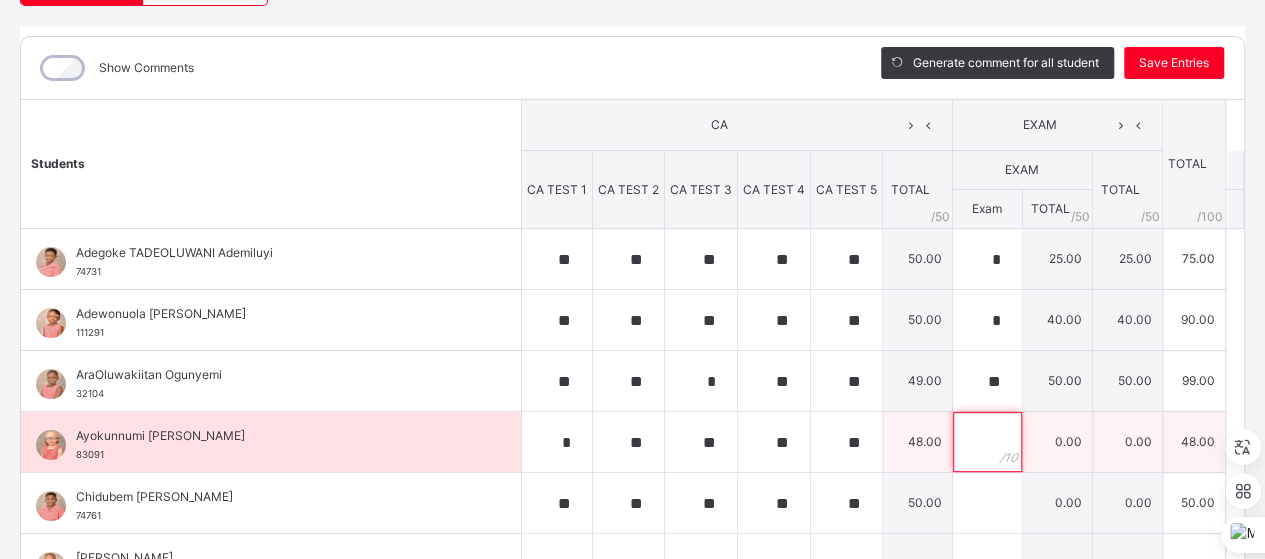 click at bounding box center (987, 442) 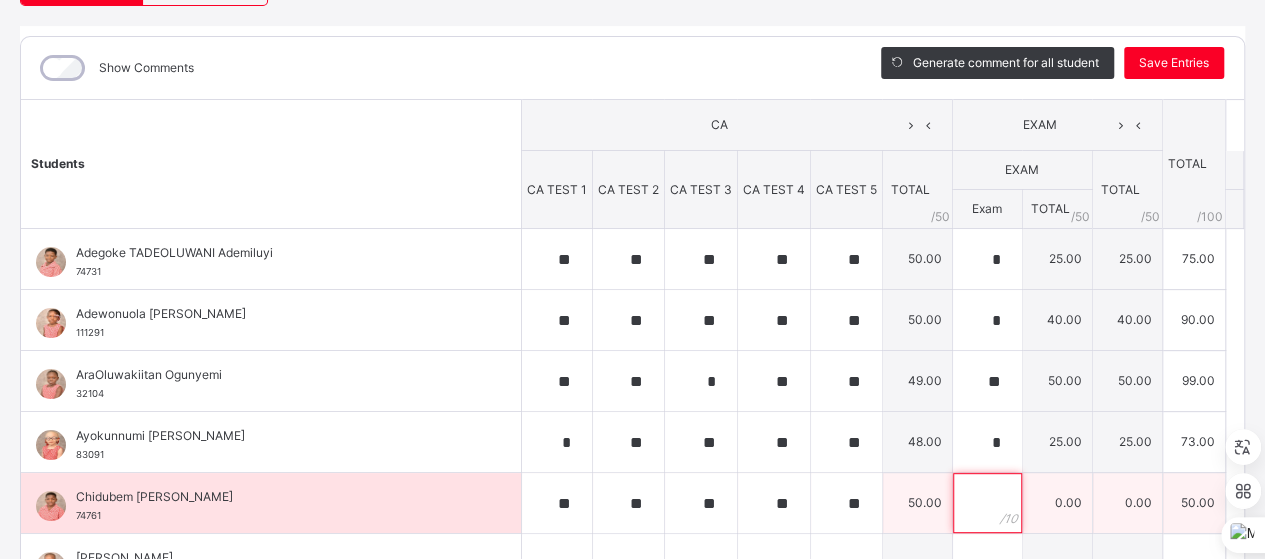 click at bounding box center [987, 503] 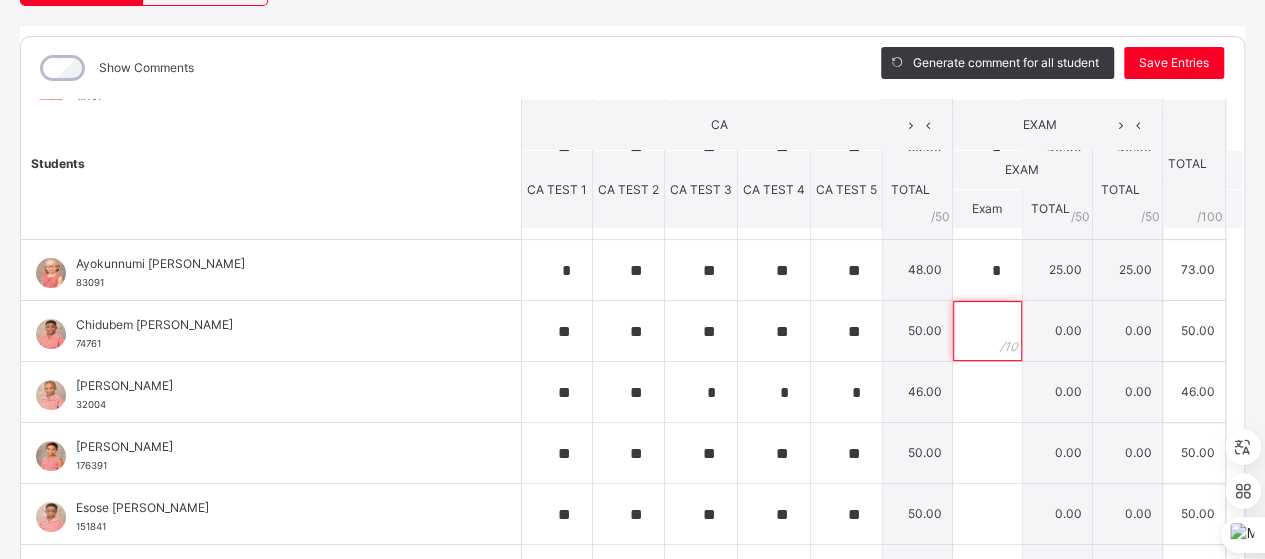 scroll, scrollTop: 191, scrollLeft: 0, axis: vertical 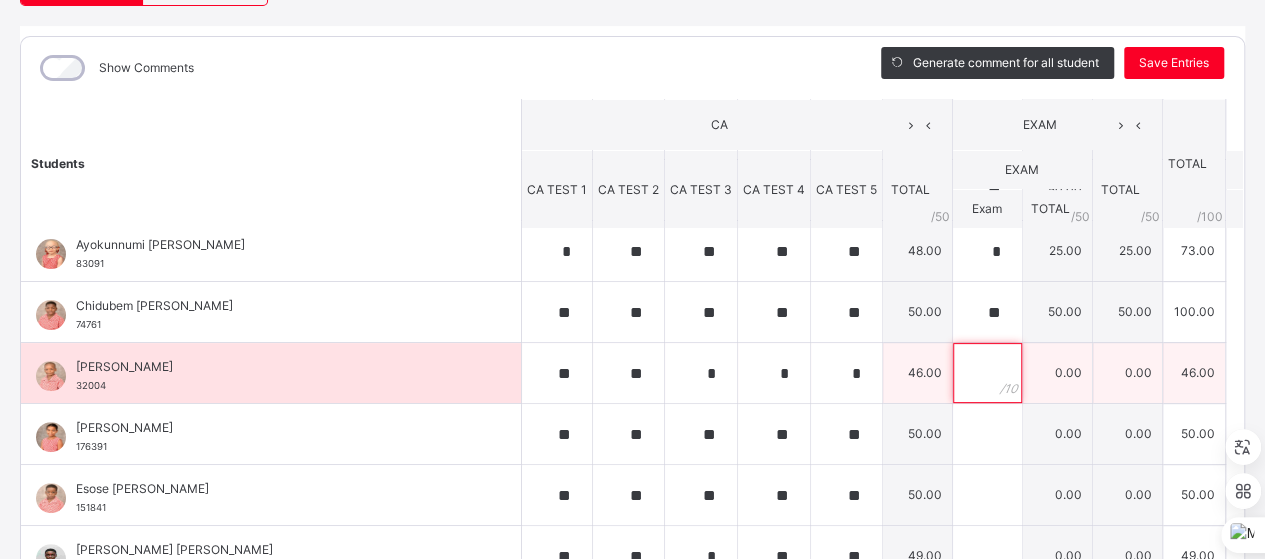 click at bounding box center (987, 373) 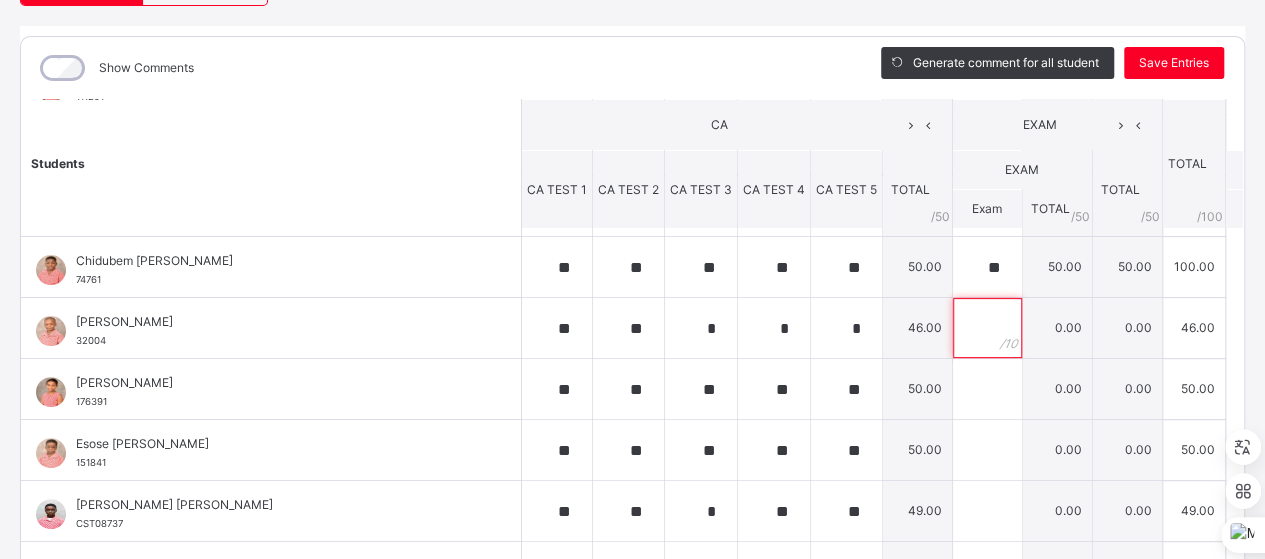 scroll, scrollTop: 225, scrollLeft: 0, axis: vertical 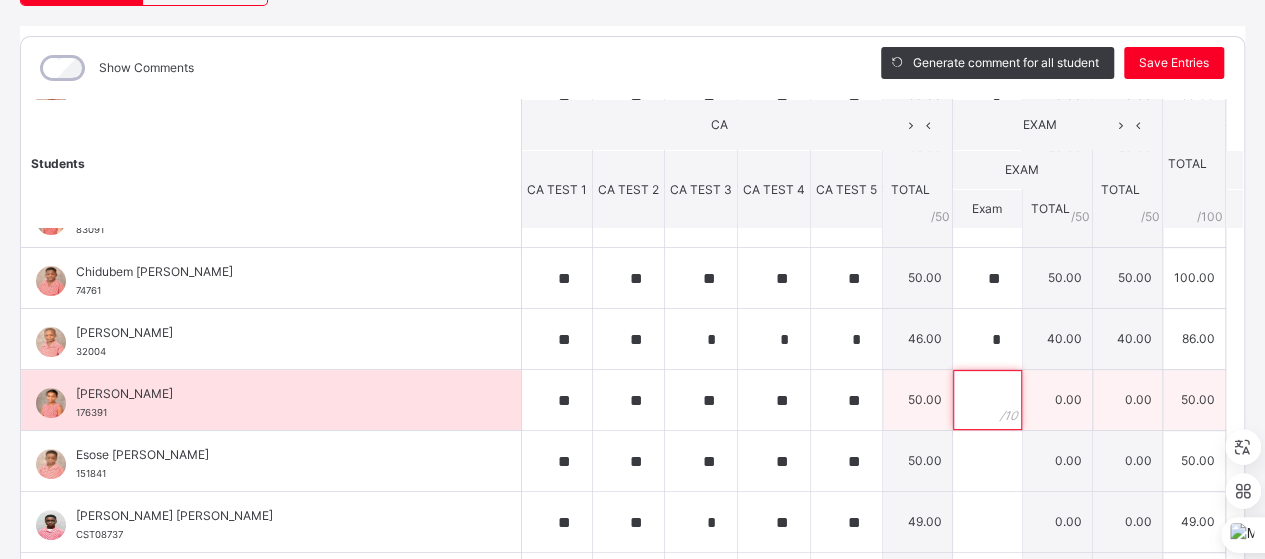 click at bounding box center (987, 400) 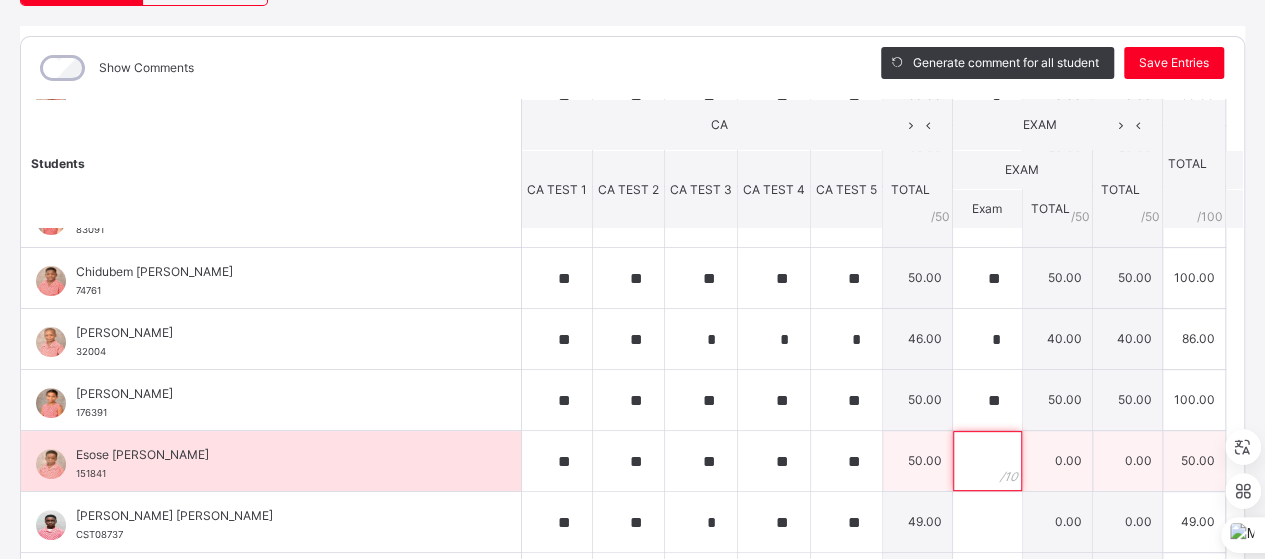click at bounding box center (987, 461) 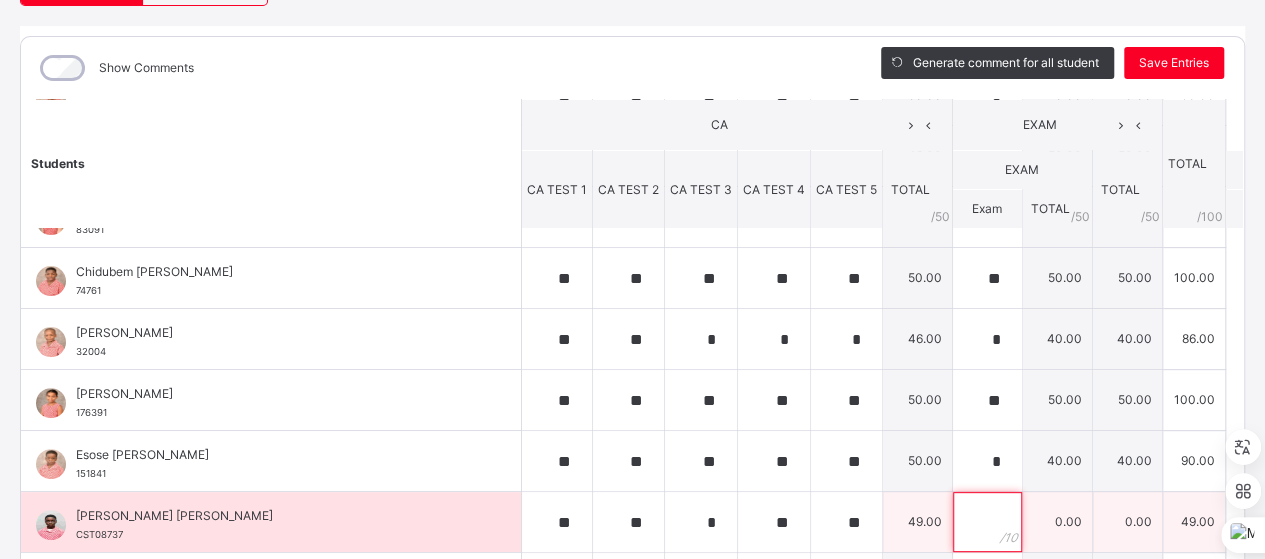 click at bounding box center [987, 522] 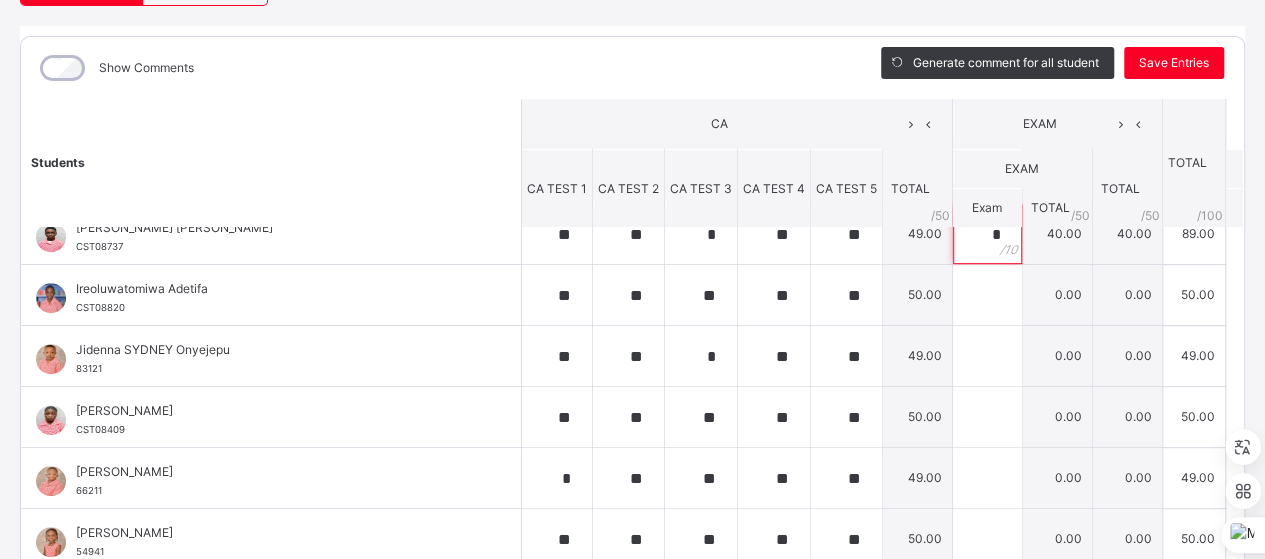 scroll, scrollTop: 522, scrollLeft: 0, axis: vertical 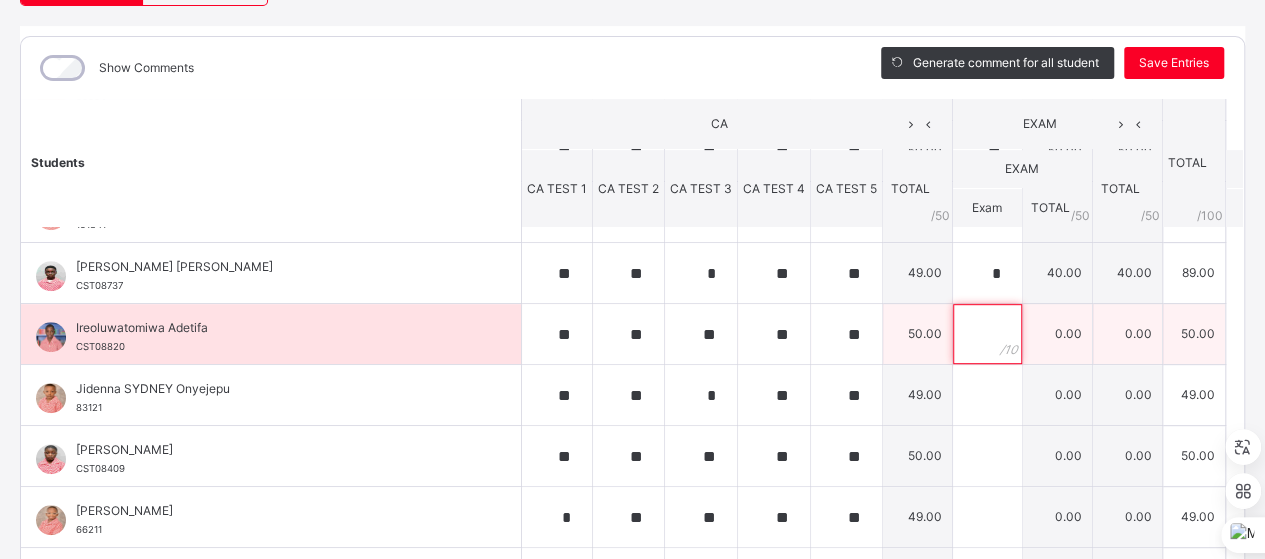 click at bounding box center [987, 334] 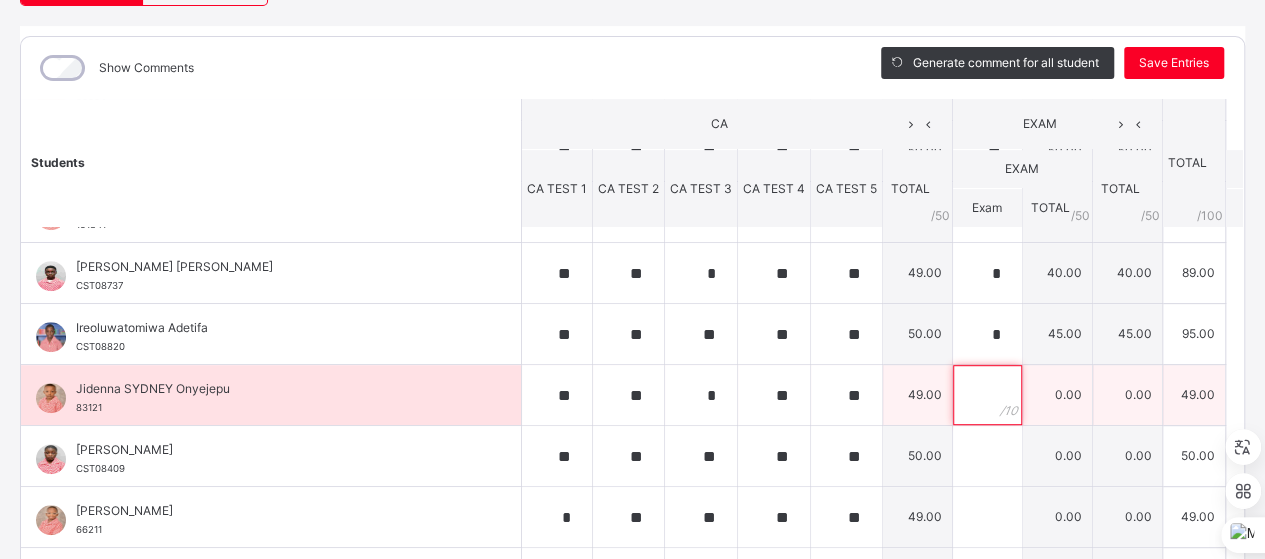 click at bounding box center [987, 395] 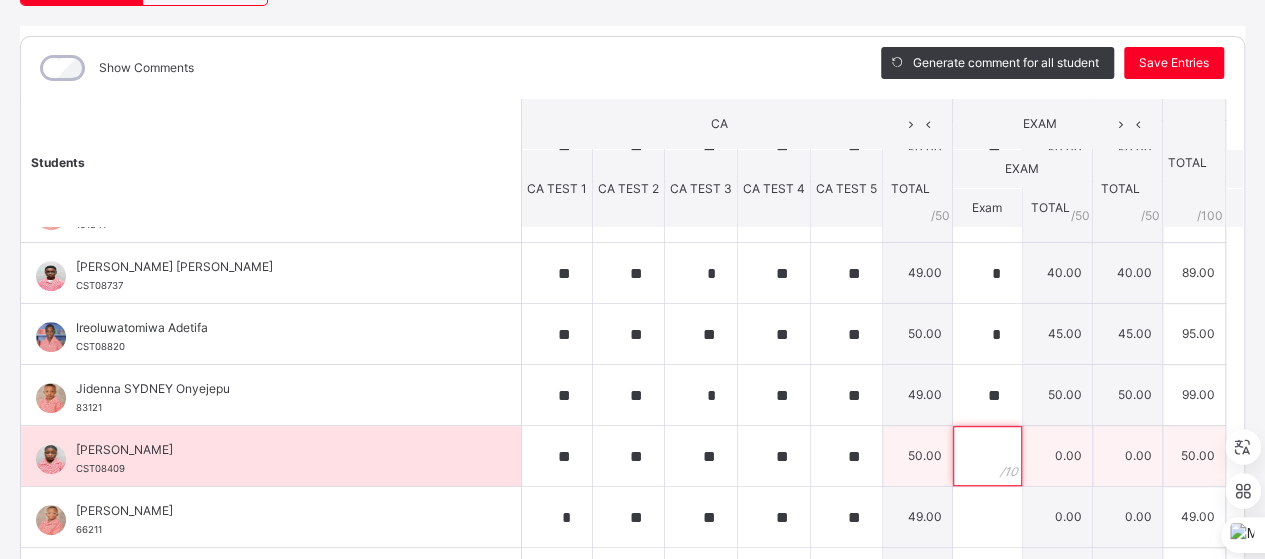 click at bounding box center (987, 456) 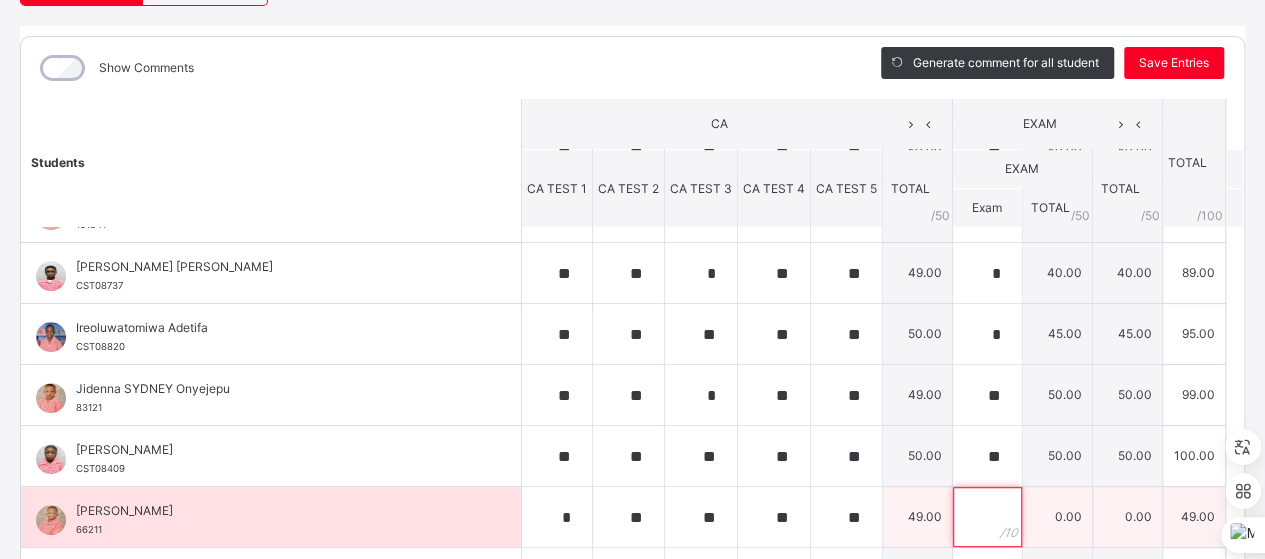 click at bounding box center (987, 517) 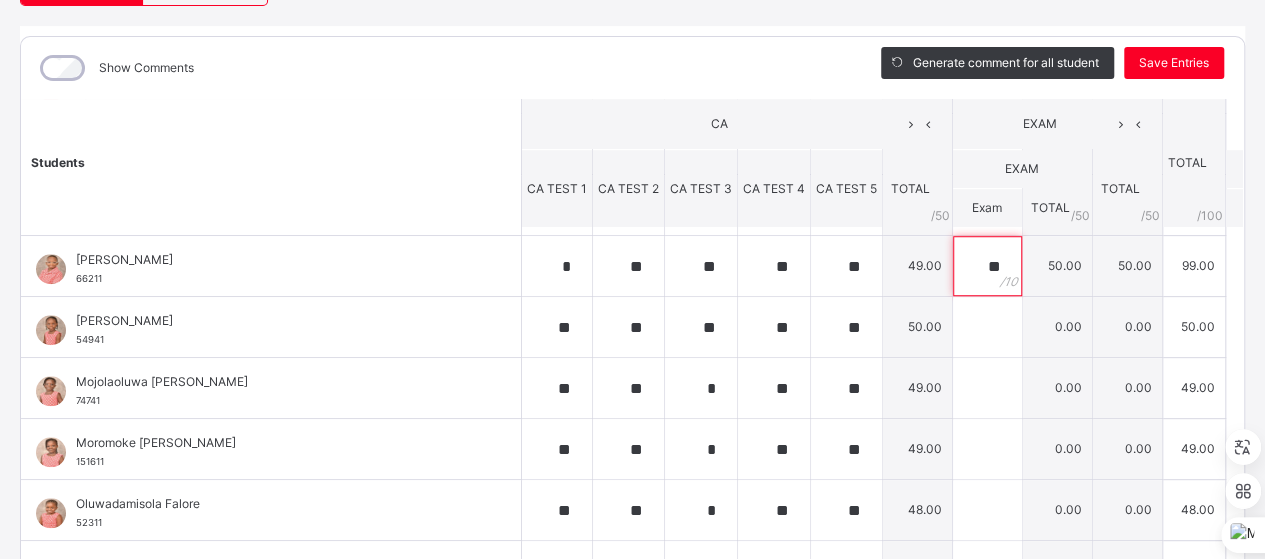 scroll, scrollTop: 736, scrollLeft: 0, axis: vertical 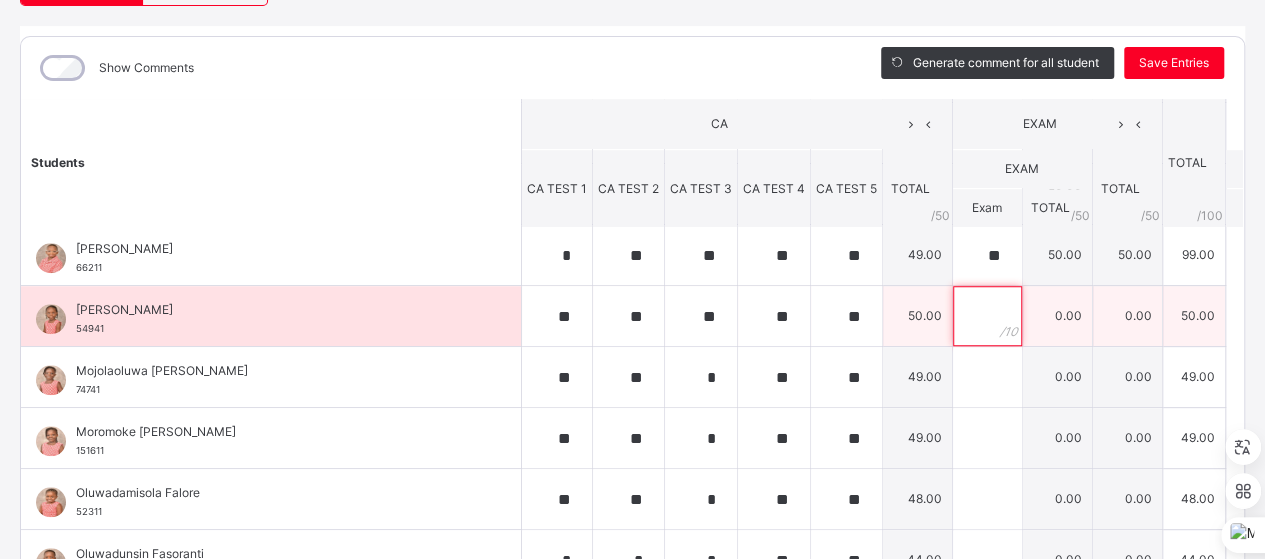 click at bounding box center [987, 316] 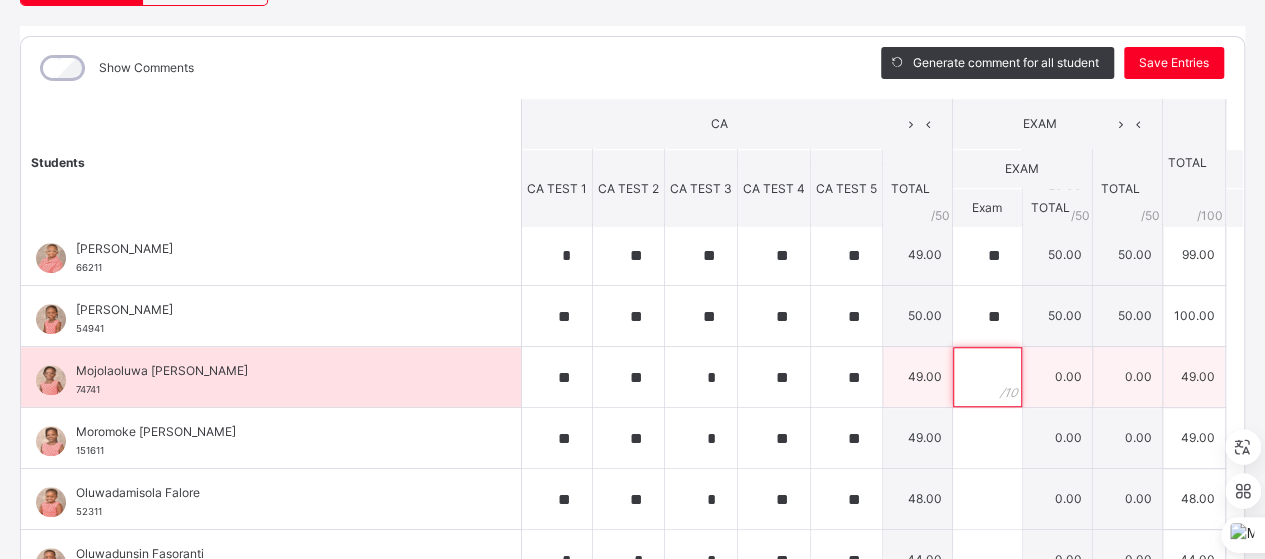 click at bounding box center [987, 377] 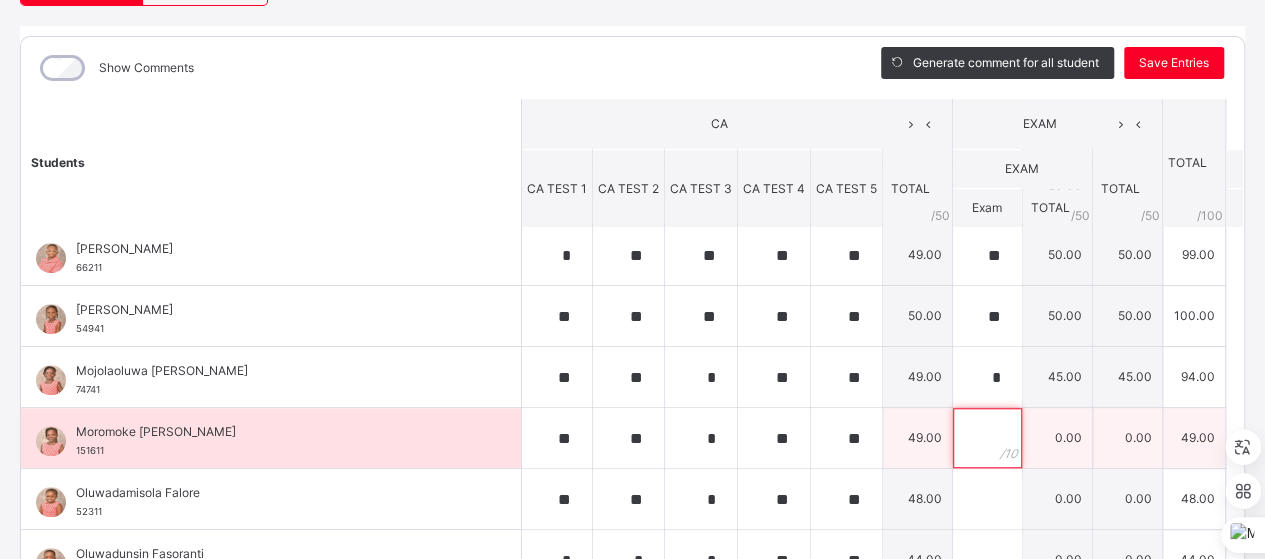 click at bounding box center [987, 438] 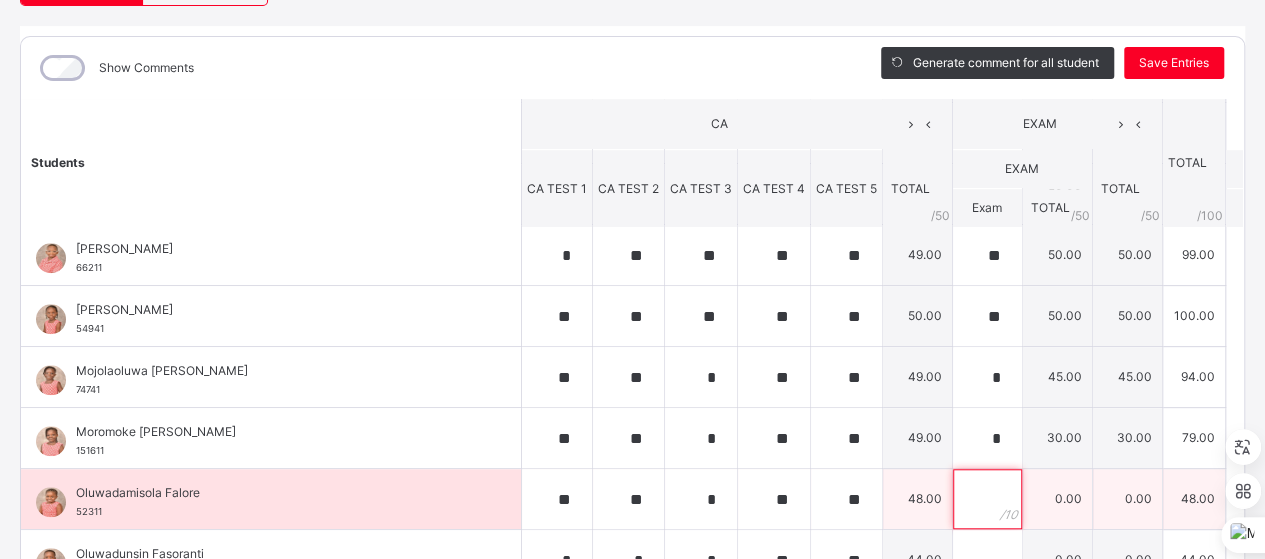 click at bounding box center [987, 499] 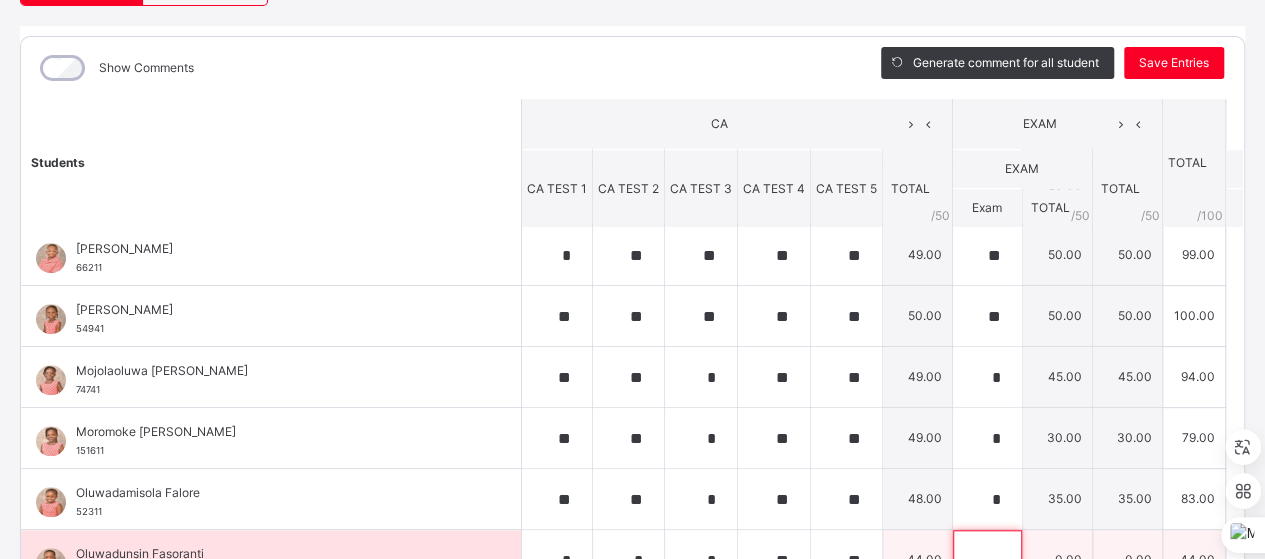 click at bounding box center (987, 560) 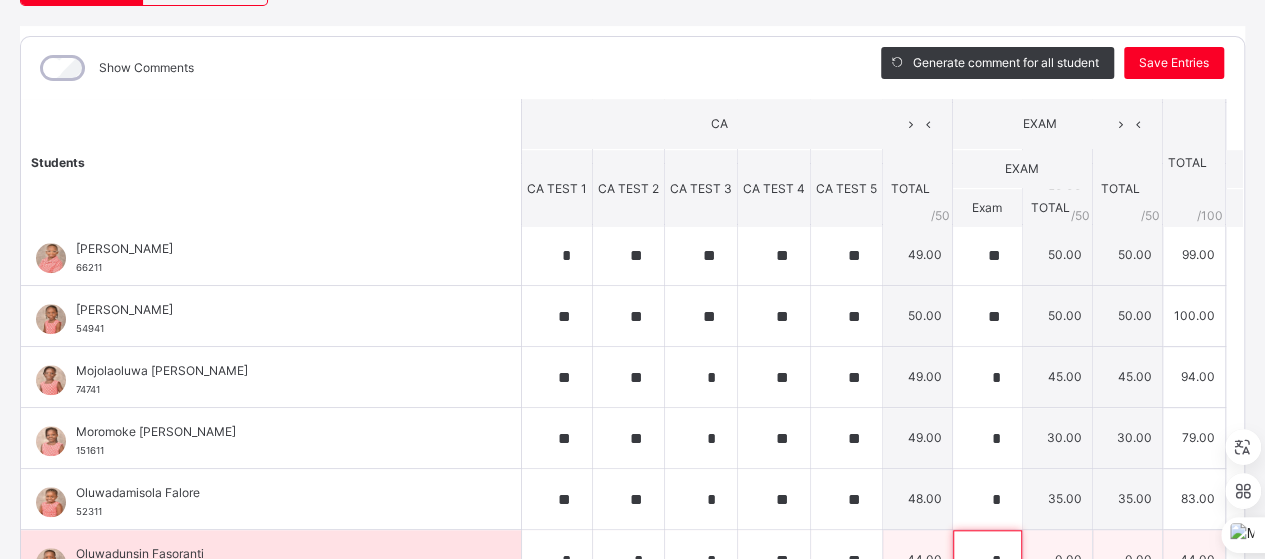 scroll, scrollTop: 233, scrollLeft: 0, axis: vertical 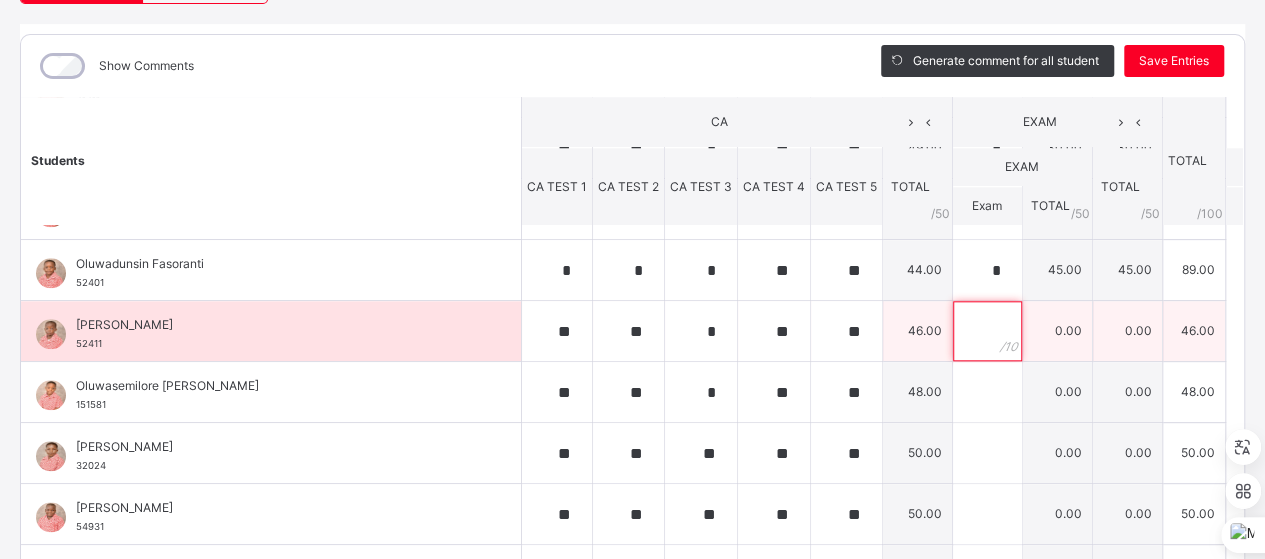 click at bounding box center (987, 331) 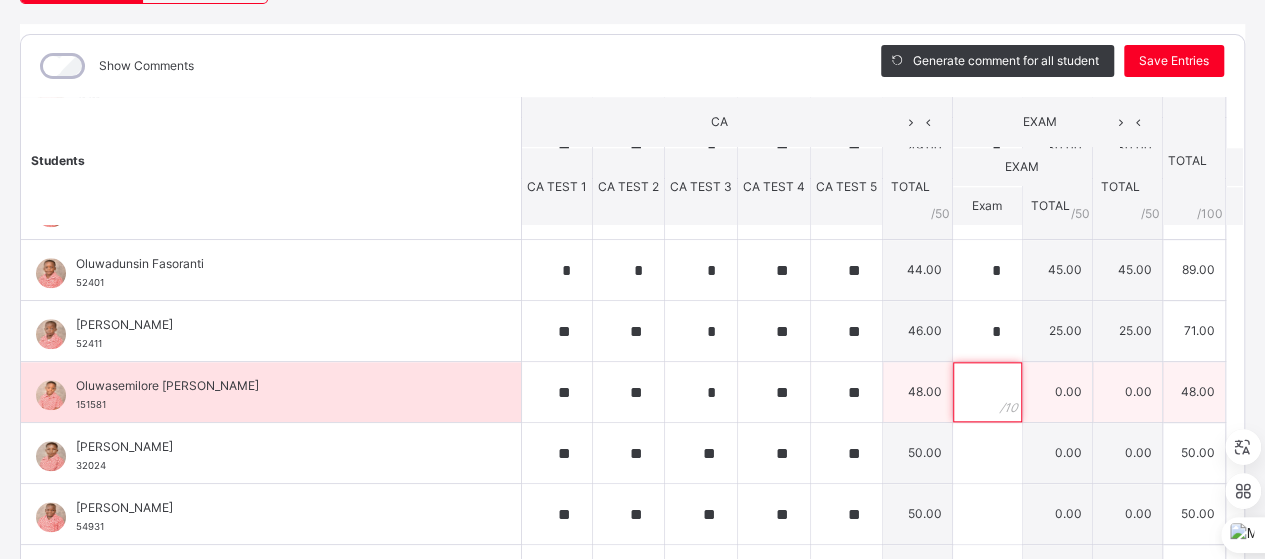 click at bounding box center (987, 392) 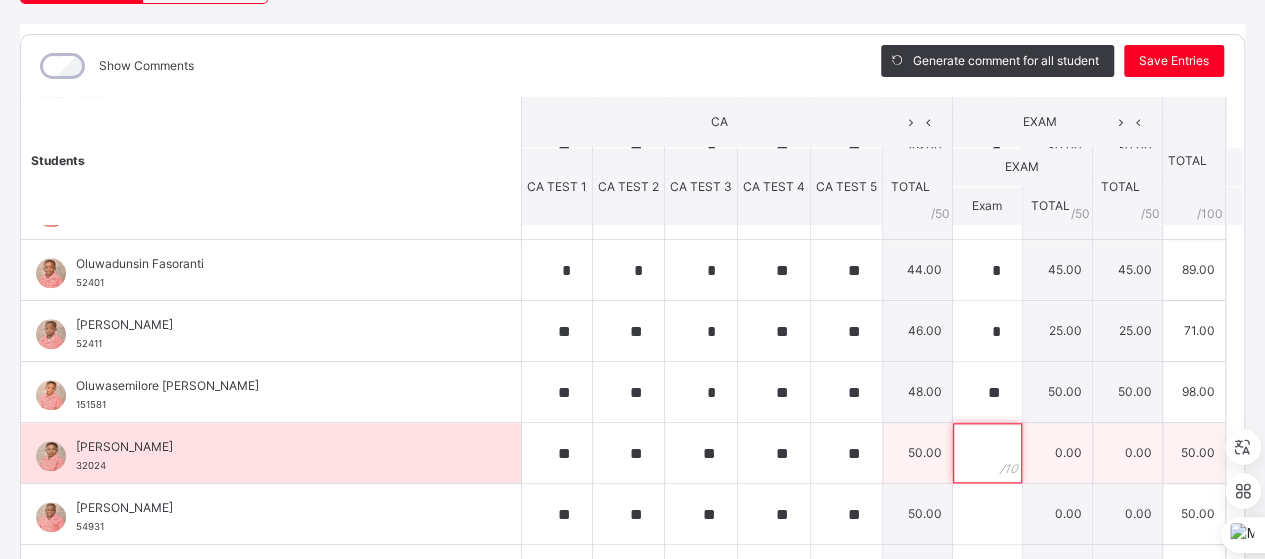 click at bounding box center (987, 453) 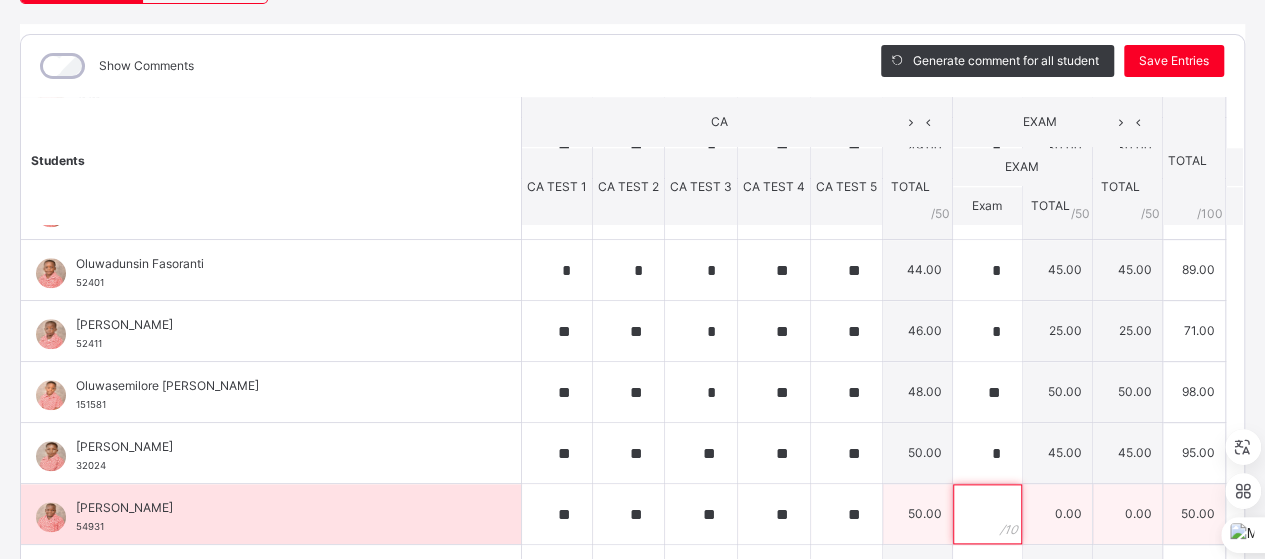 click at bounding box center (987, 514) 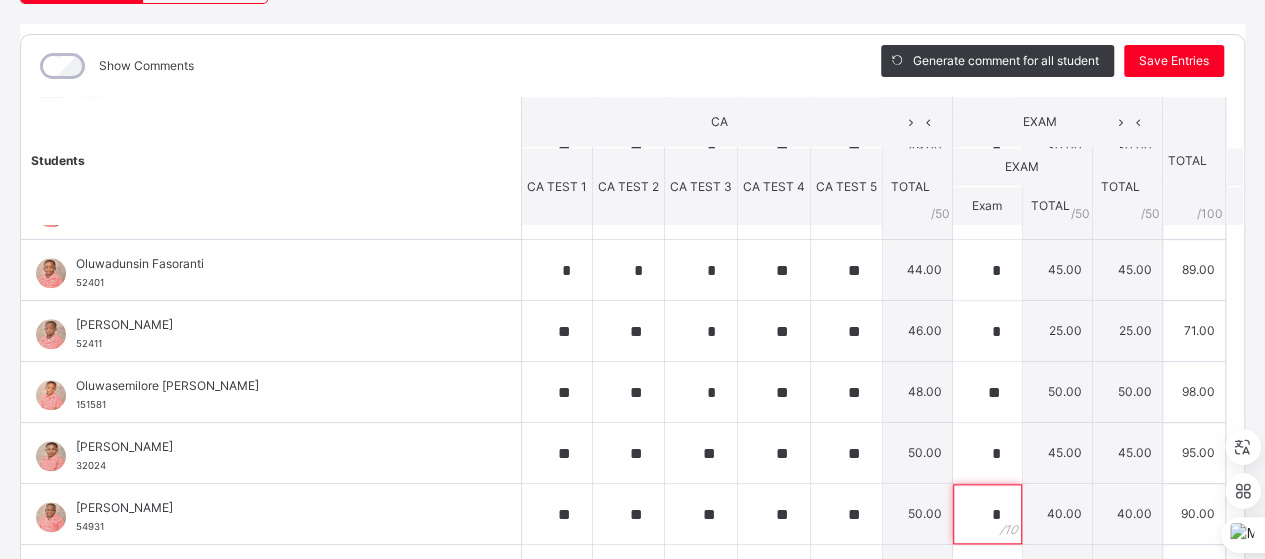 scroll, scrollTop: 98, scrollLeft: 0, axis: vertical 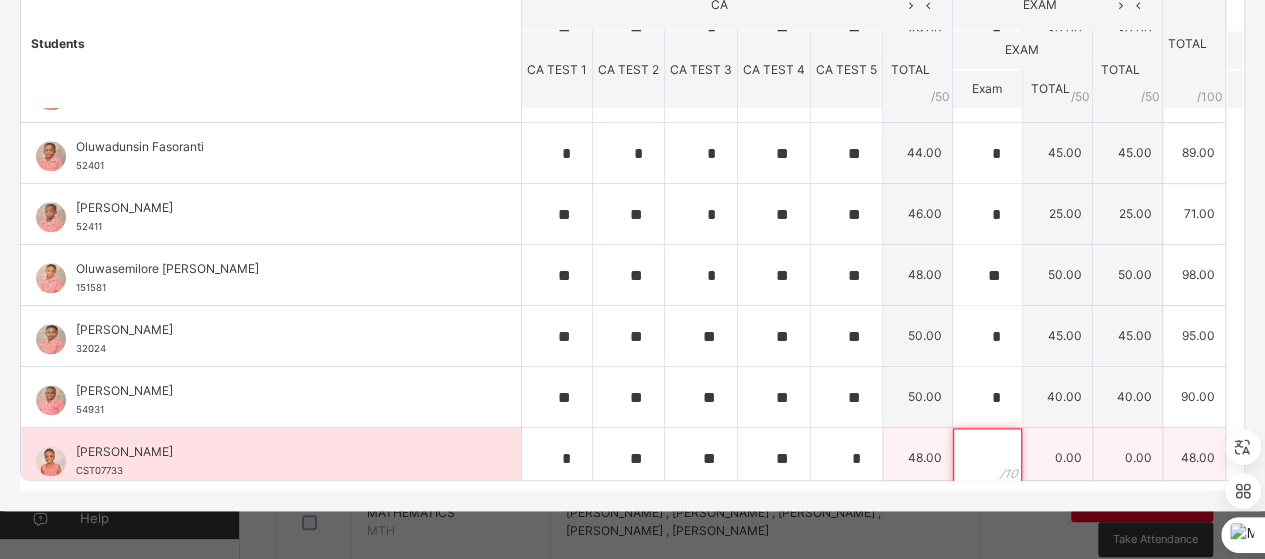 click at bounding box center [987, 458] 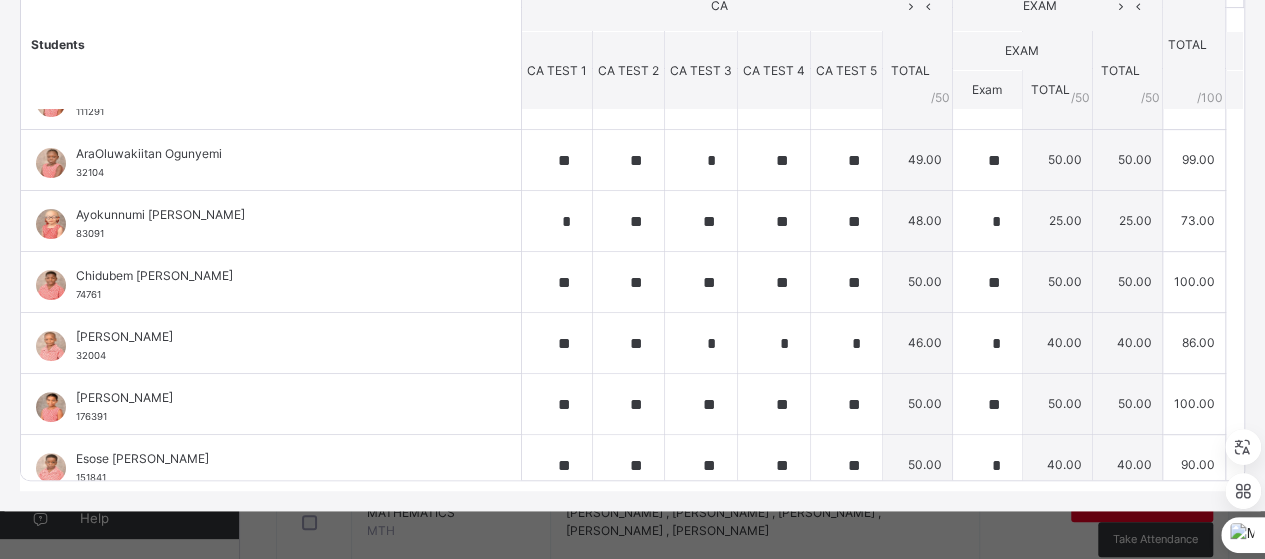 scroll, scrollTop: 0, scrollLeft: 0, axis: both 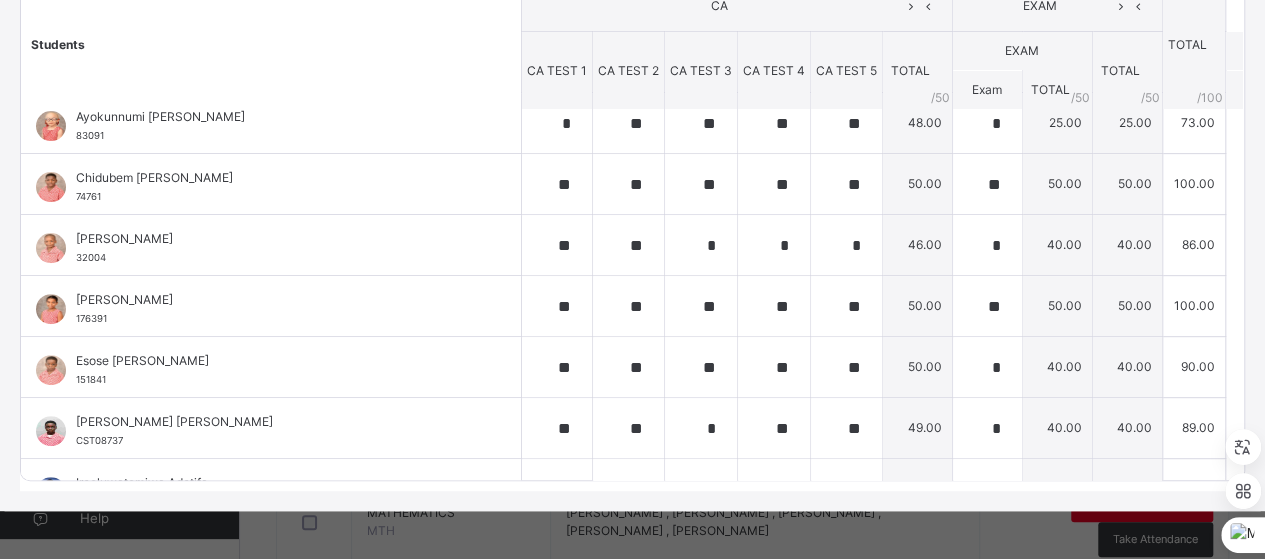 click on "CLASS 3   RED :   QAR Offline Actions  Download Empty Score Sheet  Upload/map score sheet Subject  QAR [GEOGRAPHIC_DATA] [GEOGRAPHIC_DATA]	 Date: [DATE] 1:16:01 pm Score Sheet Subject Trait Score Sheet Subject Trait Show Comments   Generate comment for all student   Save Entries Class Level:  CLASS 3   RED Subject:  QAR Session:  2024/2025 Session Session:  Third Term Students CA  EXAM TOTAL /100 Comment CA TEST 1 CA TEST 2 CA TEST 3 CA TEST 4 CA TEST 5 TOTAL / 50 EXAM TOTAL / 50 Exam TOTAL / 50 Adegoke TADEOLUWANI Ademiluyi 74731 Adegoke TADEOLUWANI Ademiluyi 74731 ** ** ** ** ** 50.00 * 25.00 25.00 75.00 Generate comment 0 / 250   ×   Subject Teacher’s Comment Generate and see in full the comment developed by the AI with an option to regenerate the comment [PERSON_NAME] TADEOLUWANI Ademiluyi   74731   Total 75.00  / 100.00 [PERSON_NAME] Bot   Regenerate     Use this comment   Adewonuola [PERSON_NAME] 111291 Adewonuola [PERSON_NAME] 111291 ** ** ** ** ** 50.00 * 40.00 40.00 90.00 0 / 250   ×" at bounding box center [632, 139] 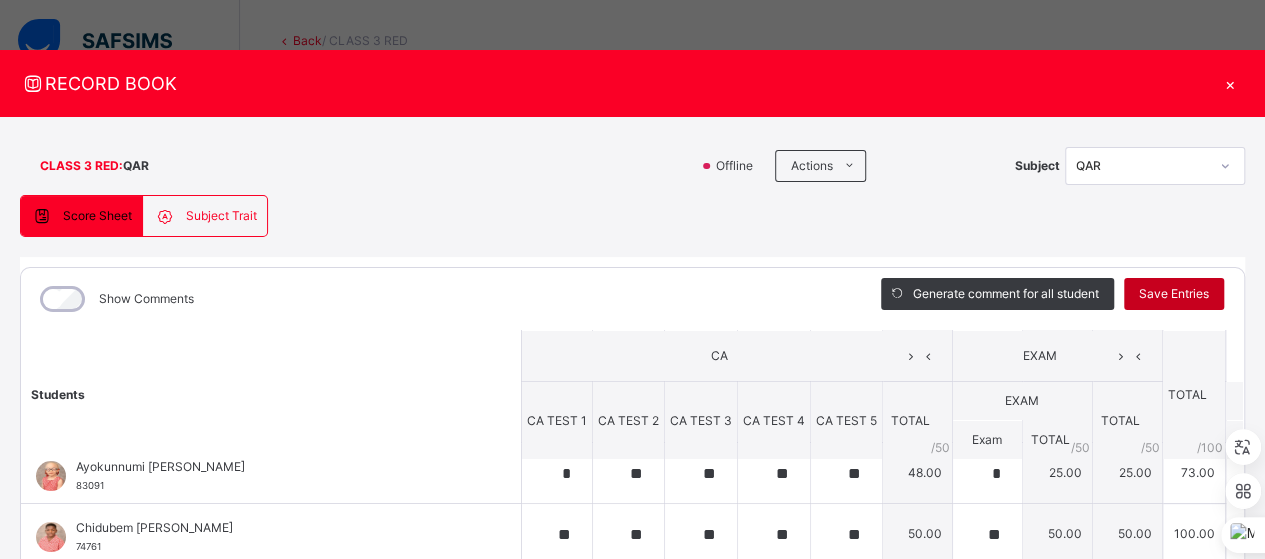 click on "Save Entries" at bounding box center (1174, 294) 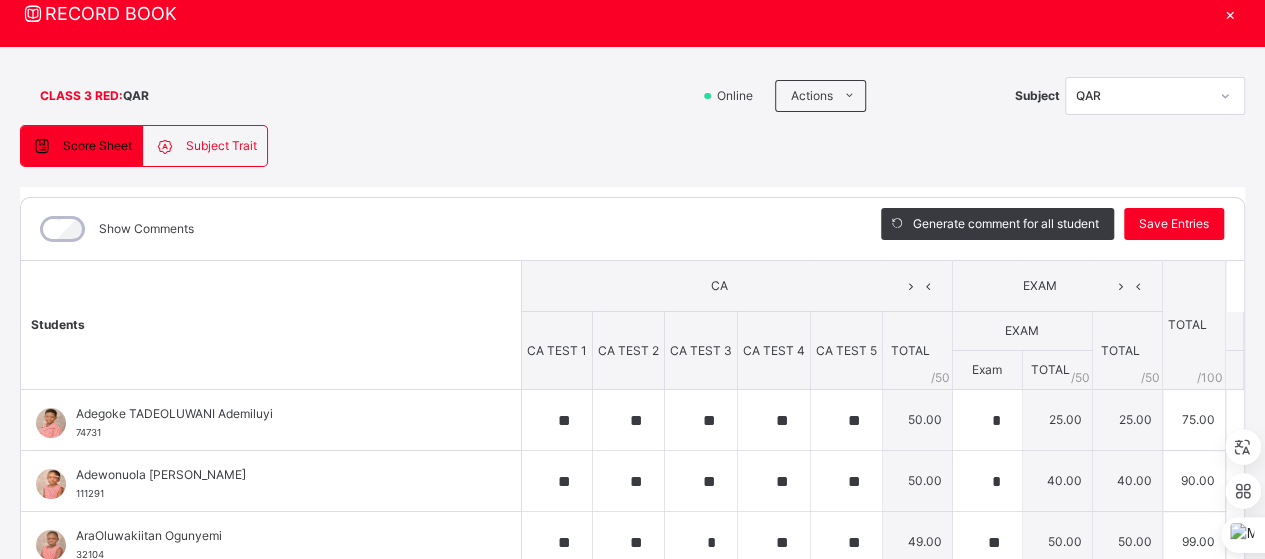 scroll, scrollTop: 64, scrollLeft: 0, axis: vertical 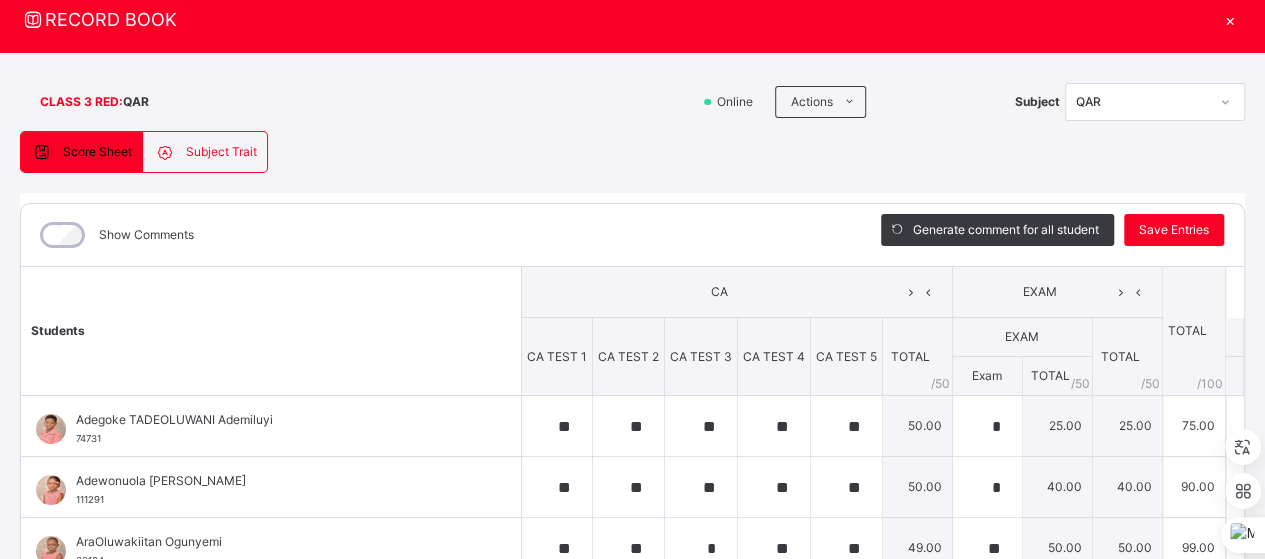 click on "×" at bounding box center [1230, 19] 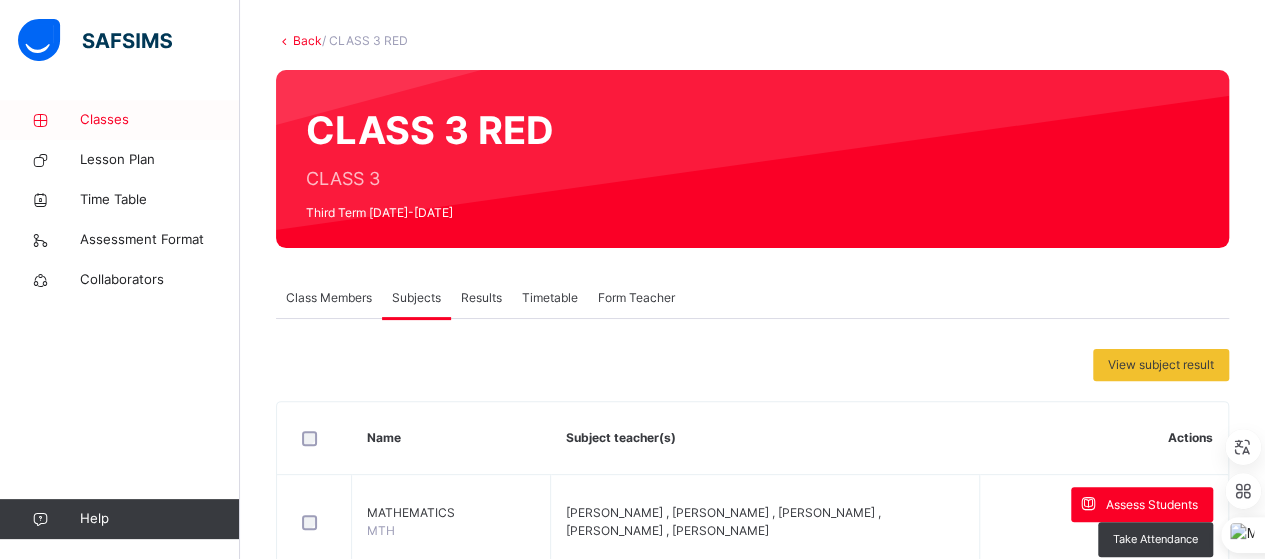 click on "Classes" at bounding box center (160, 120) 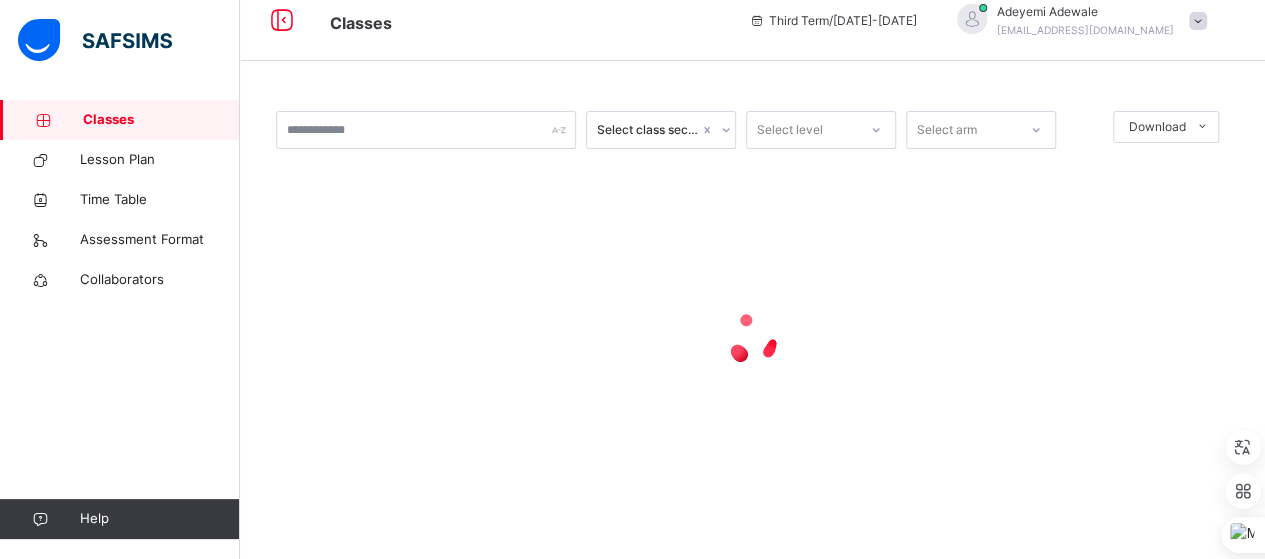 scroll, scrollTop: 0, scrollLeft: 0, axis: both 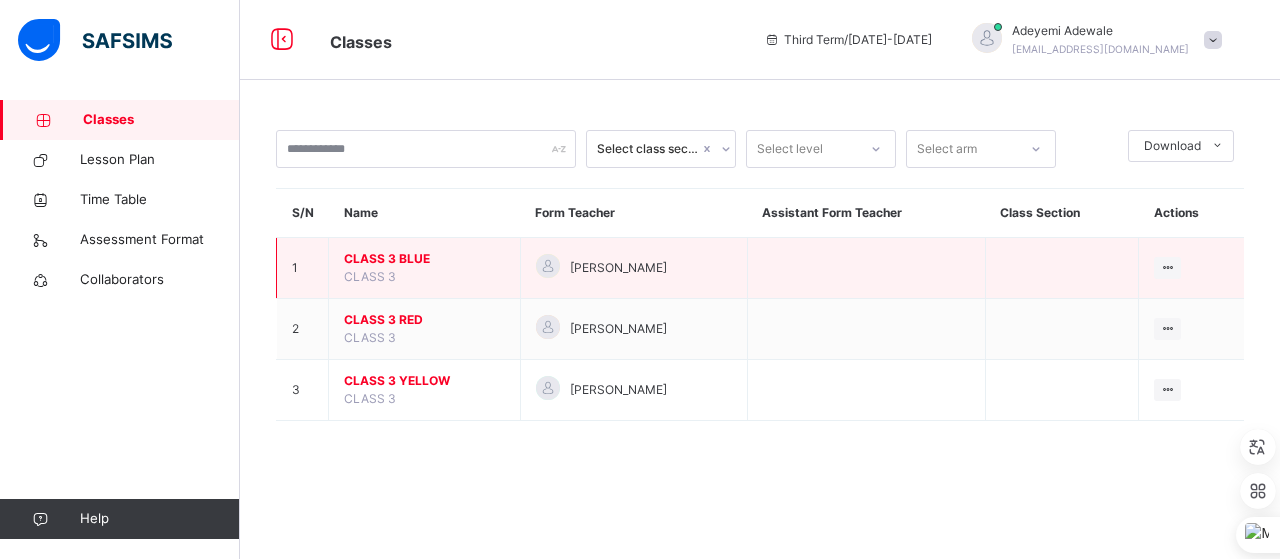 click on "CLASS 3   BLUE" at bounding box center [424, 259] 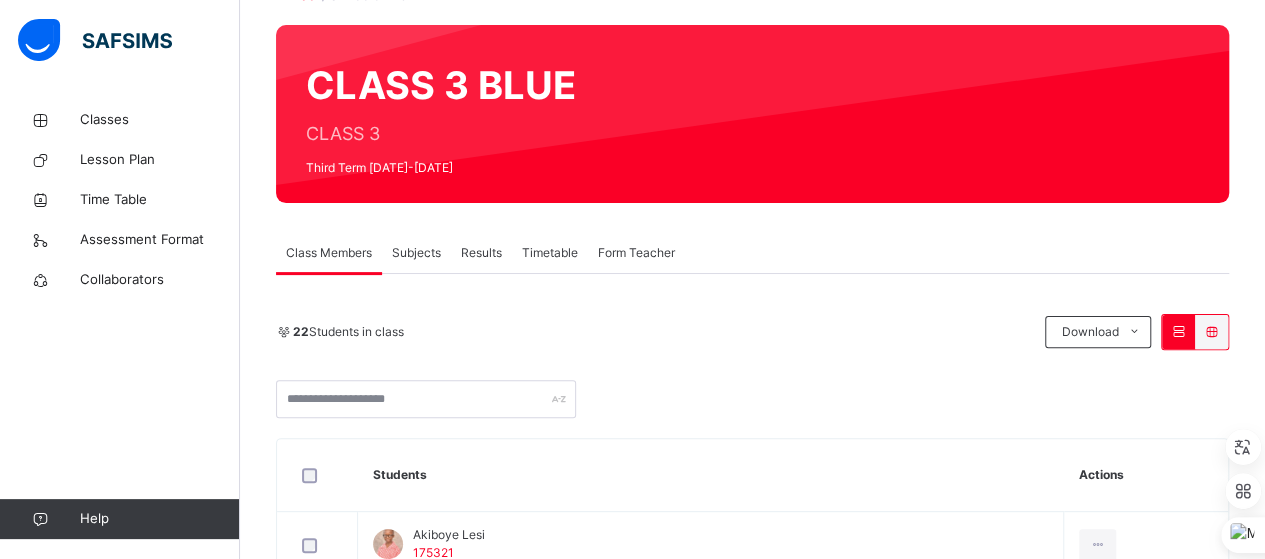 scroll, scrollTop: 0, scrollLeft: 0, axis: both 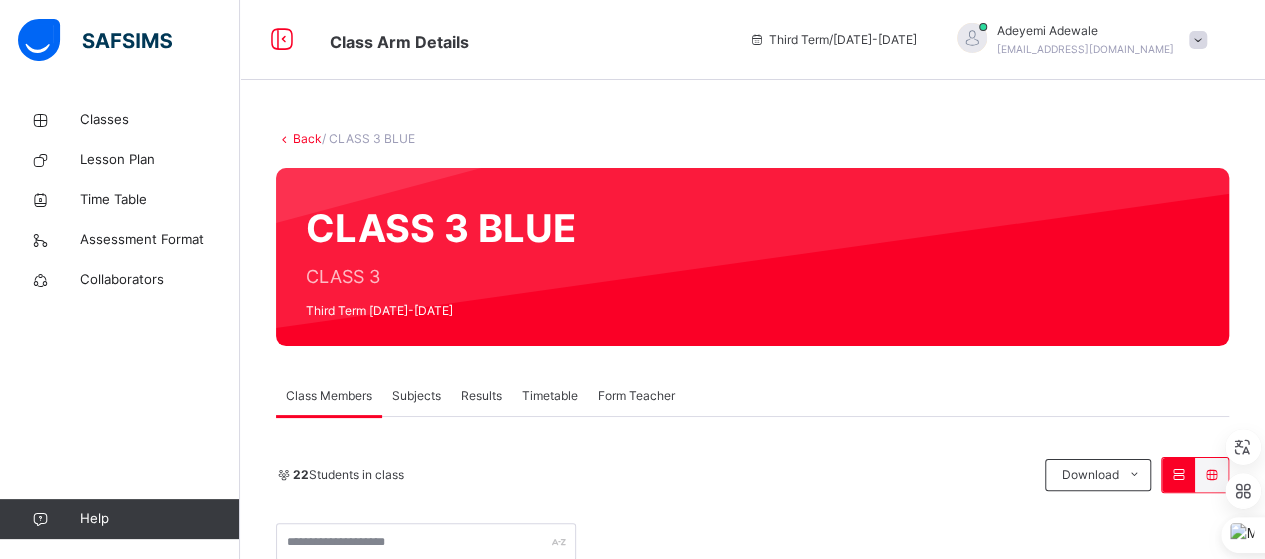 click on "Subjects" at bounding box center [416, 396] 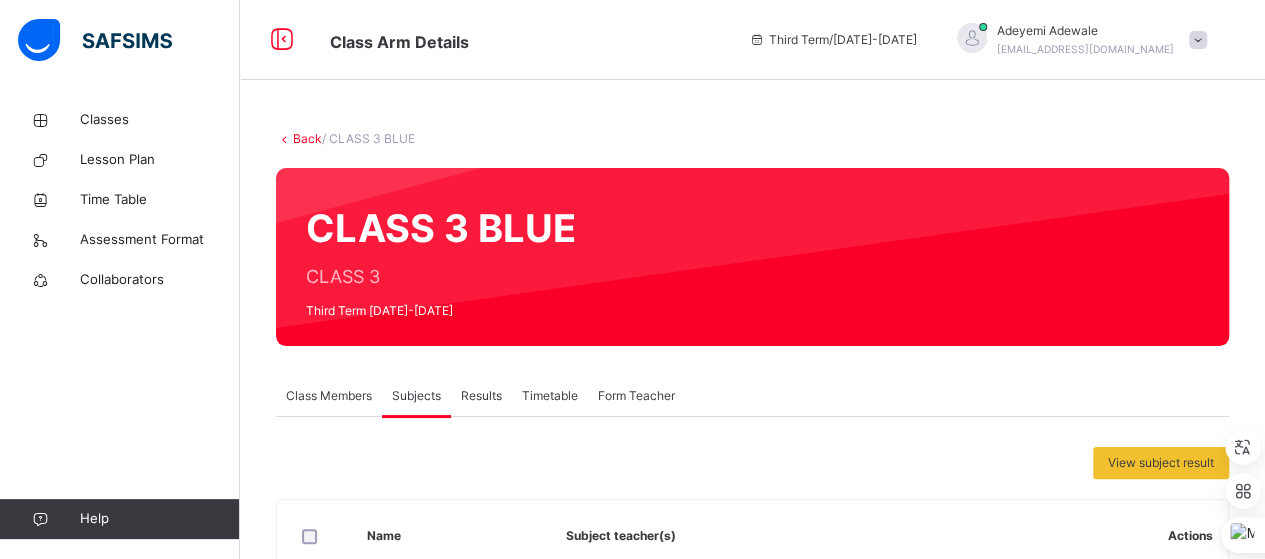 click on "Results" at bounding box center (481, 396) 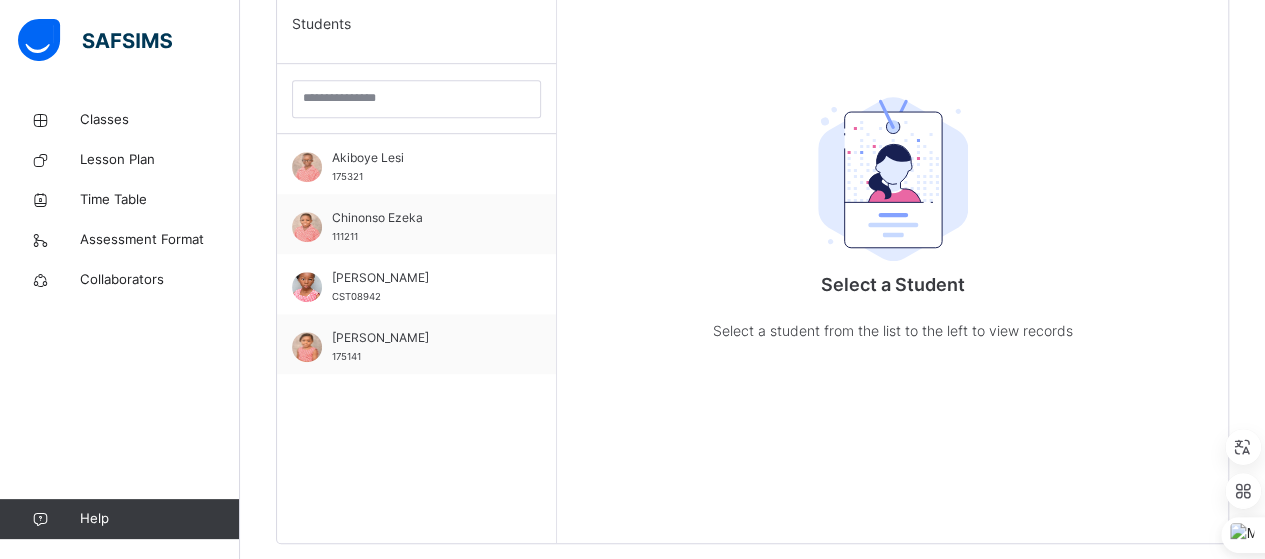 scroll, scrollTop: 549, scrollLeft: 0, axis: vertical 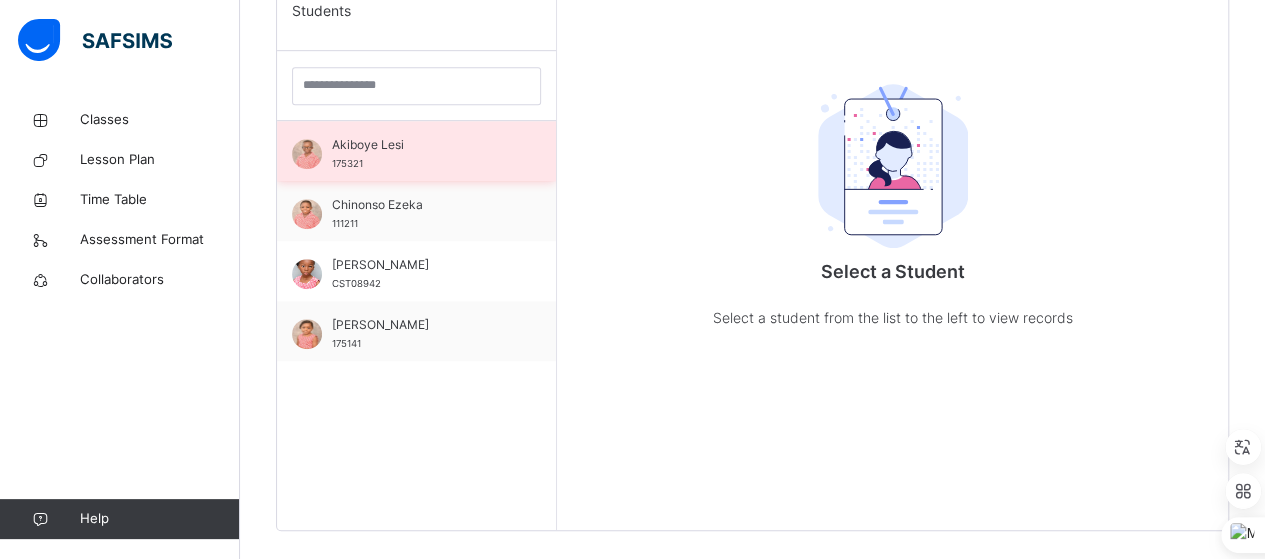 click on "[PERSON_NAME] 175321" at bounding box center (421, 154) 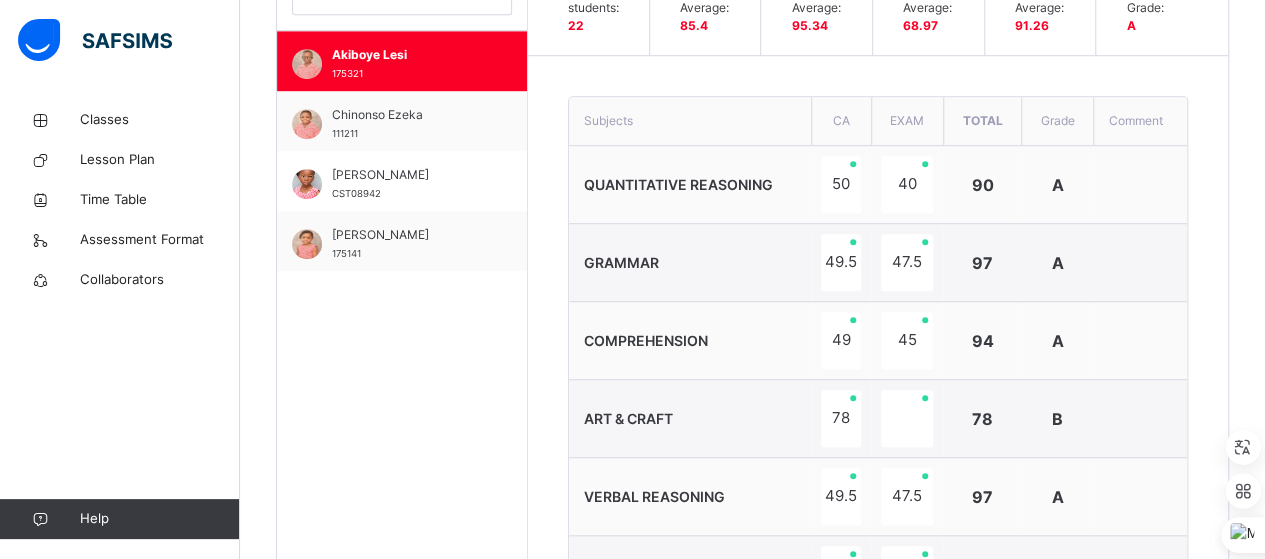 scroll, scrollTop: 643, scrollLeft: 0, axis: vertical 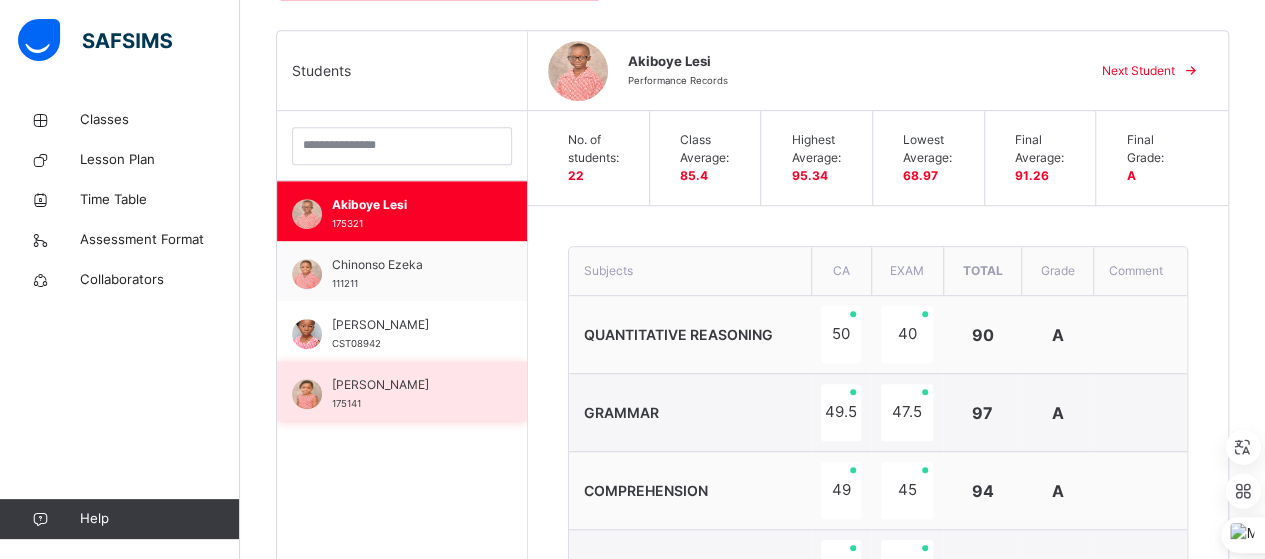 click on "[PERSON_NAME] 175141" at bounding box center (407, 394) 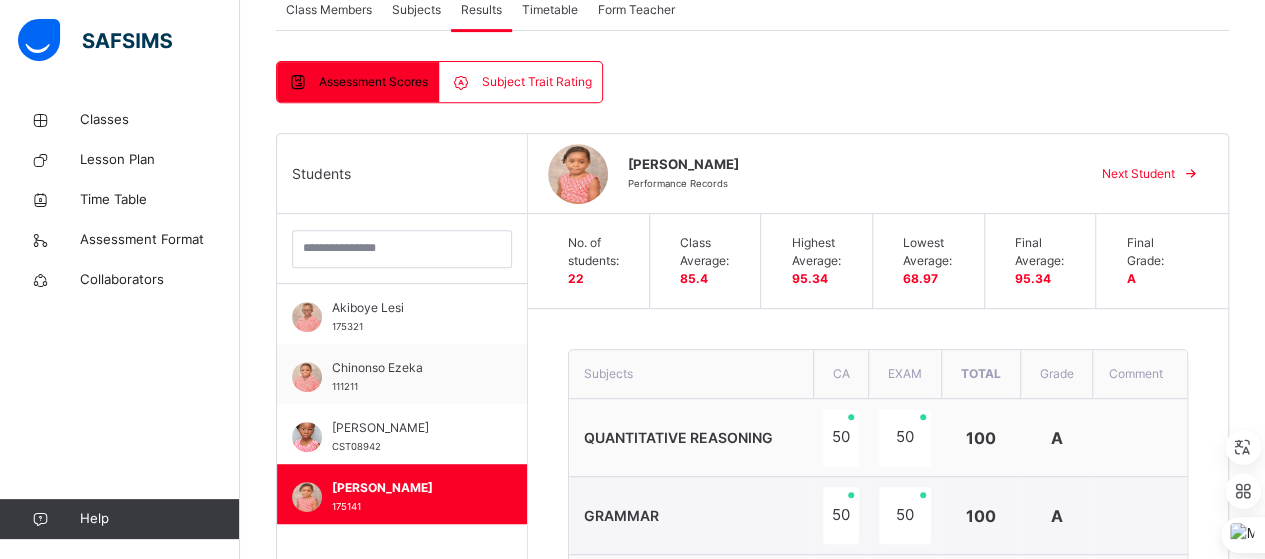 scroll, scrollTop: 356, scrollLeft: 0, axis: vertical 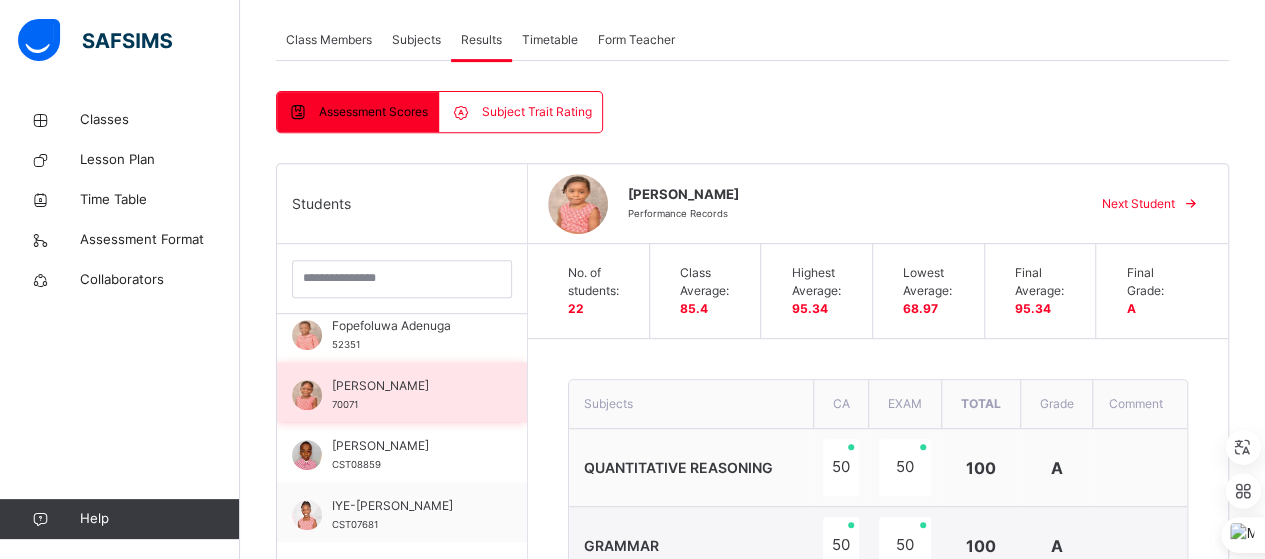 click on "[PERSON_NAME] 70071" at bounding box center [407, 395] 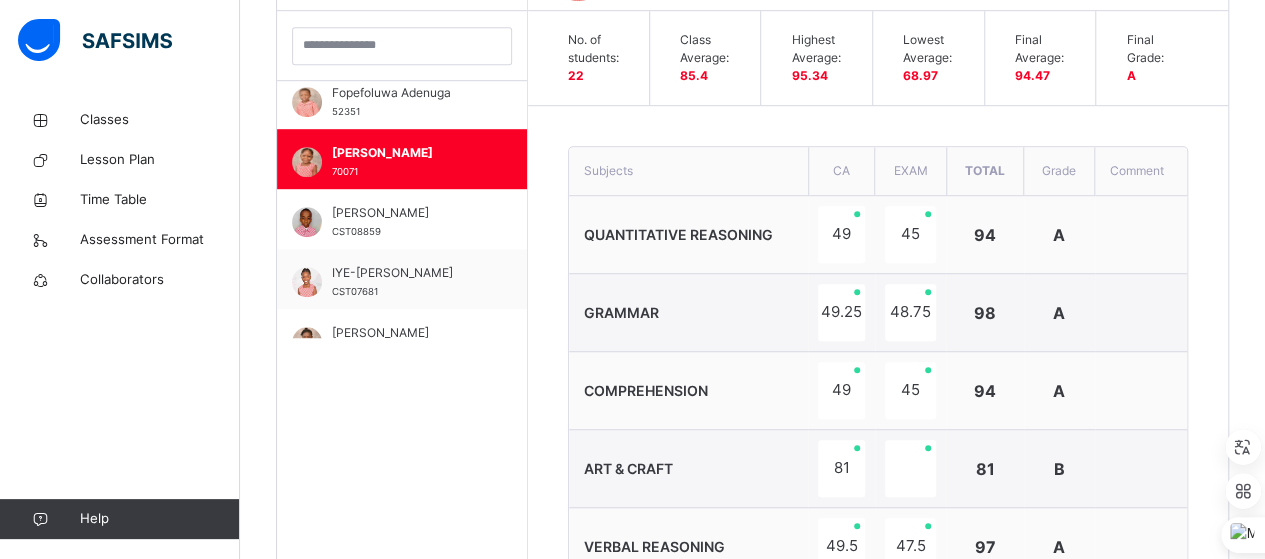 scroll, scrollTop: 594, scrollLeft: 0, axis: vertical 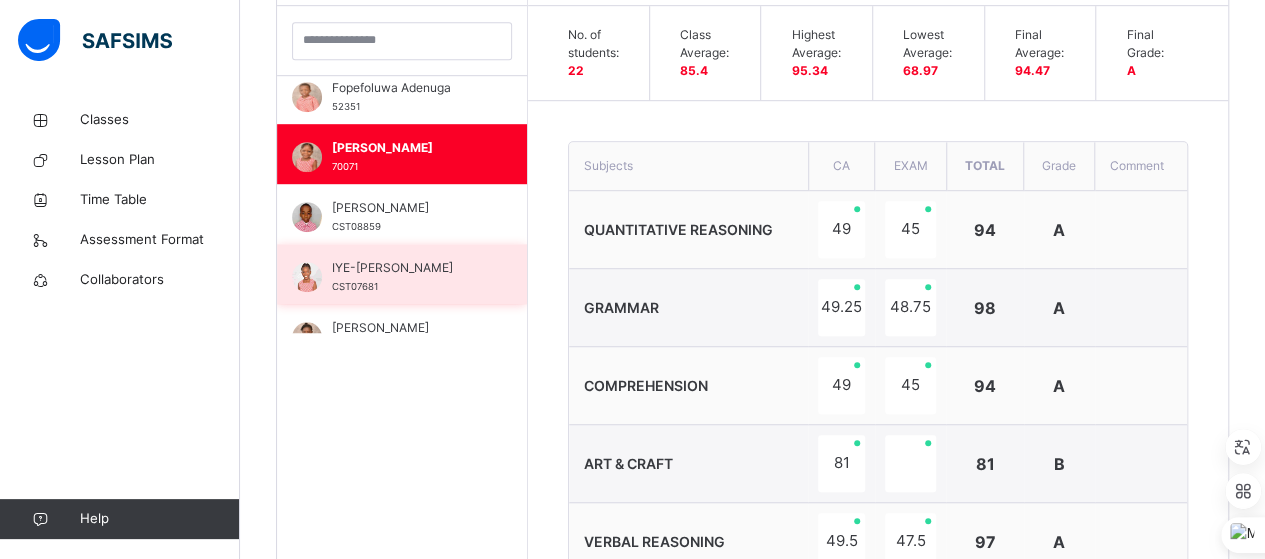 click on "IYE-[PERSON_NAME] CST07681" at bounding box center (402, 274) 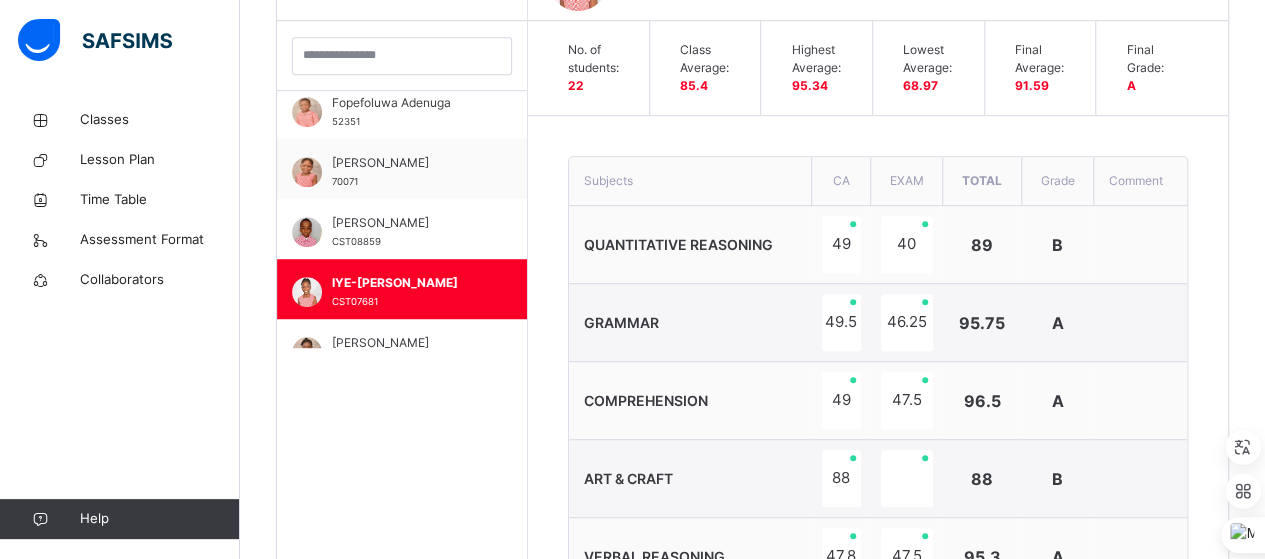 scroll, scrollTop: 594, scrollLeft: 0, axis: vertical 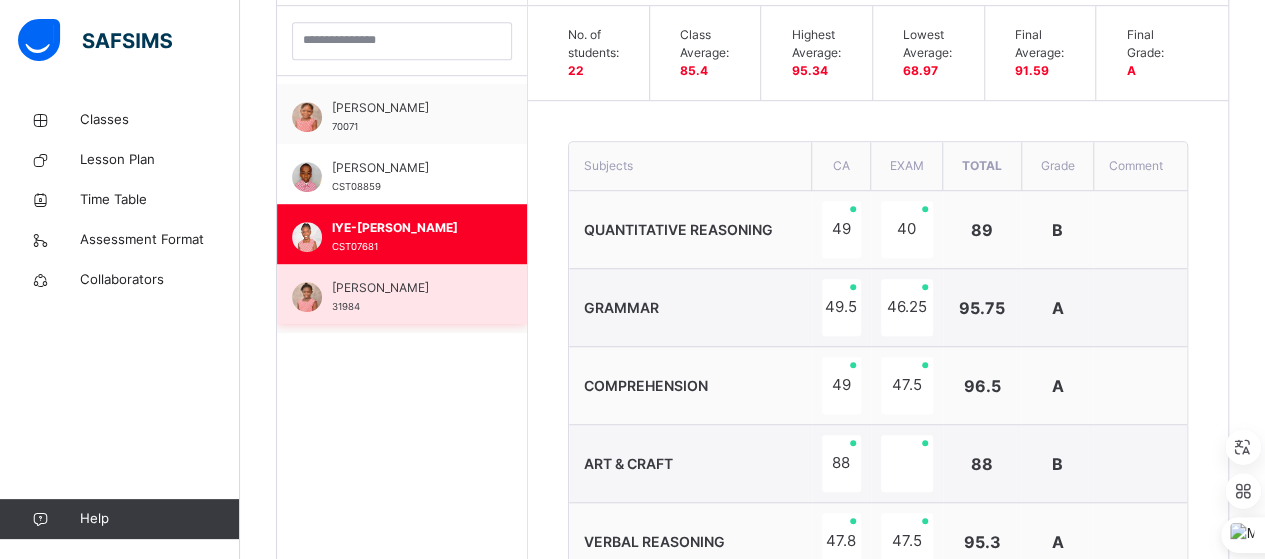click on "[PERSON_NAME] 31984" at bounding box center [407, 297] 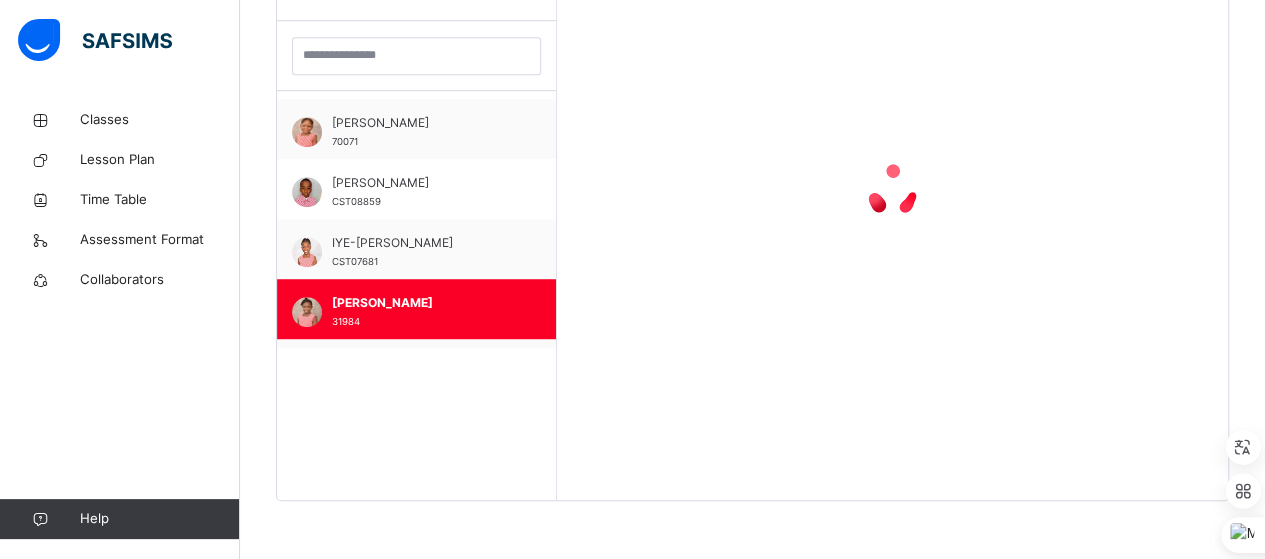 scroll, scrollTop: 594, scrollLeft: 0, axis: vertical 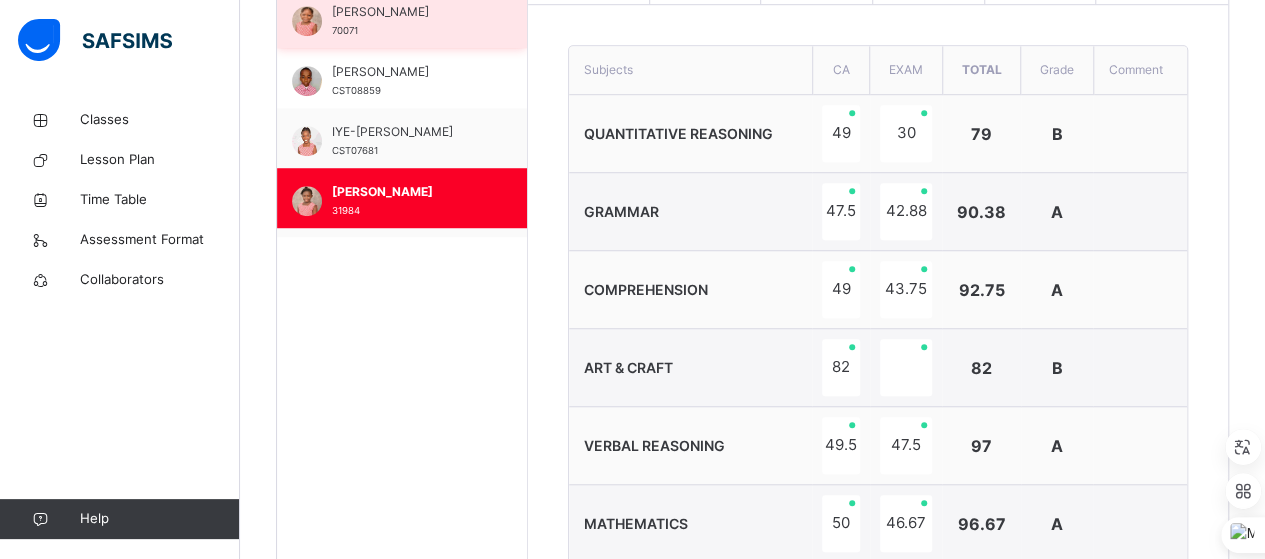 click on "[PERSON_NAME] 70071" at bounding box center (402, 18) 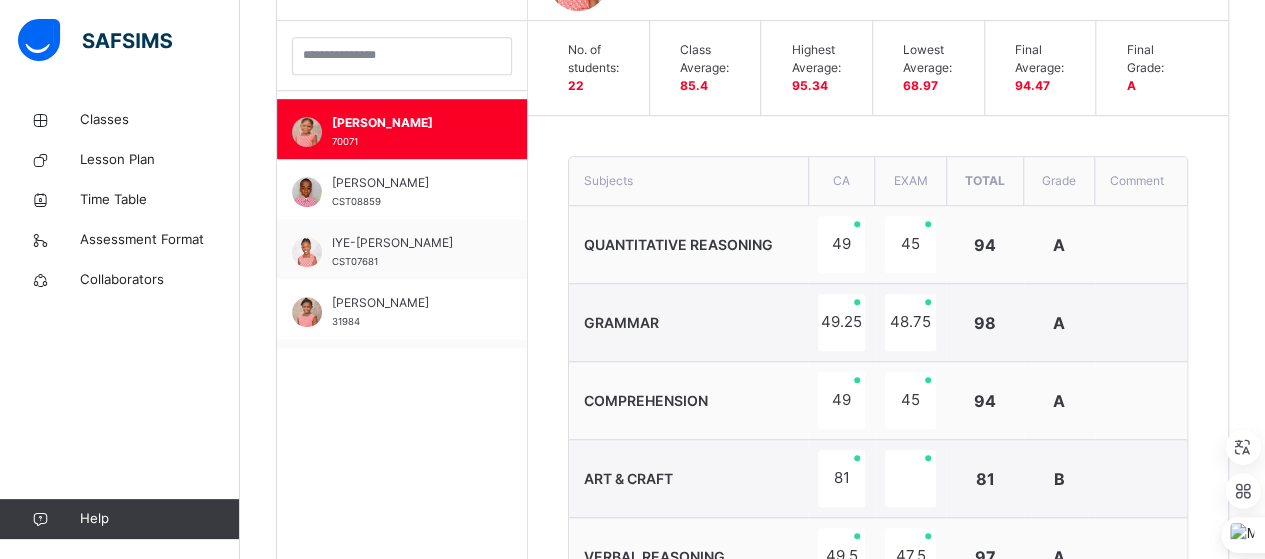 scroll, scrollTop: 690, scrollLeft: 0, axis: vertical 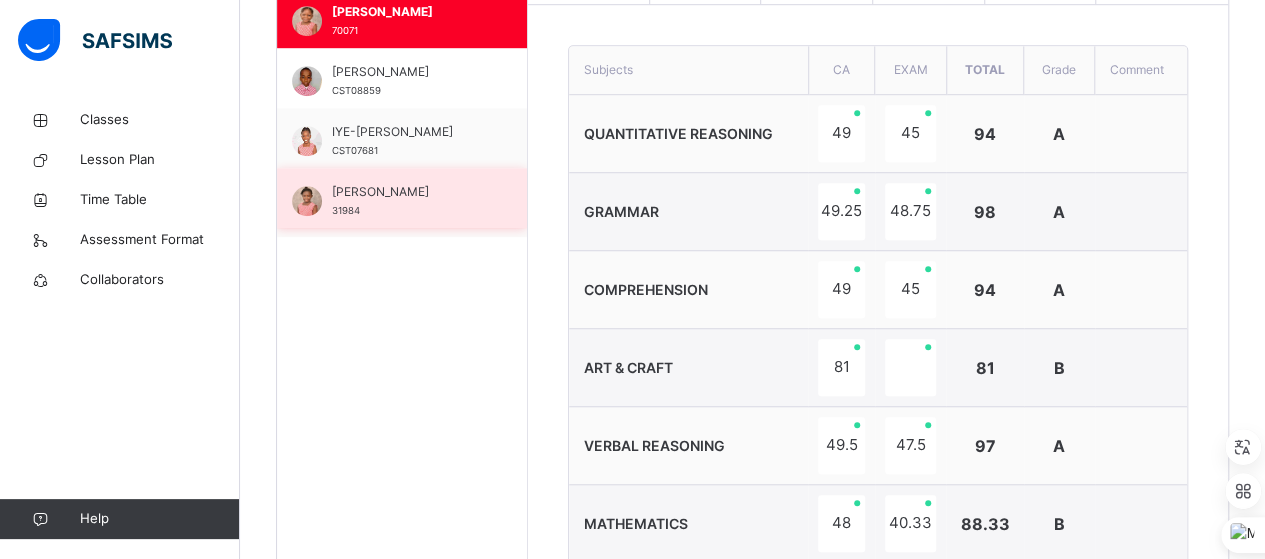 click on "[PERSON_NAME]" at bounding box center [407, 192] 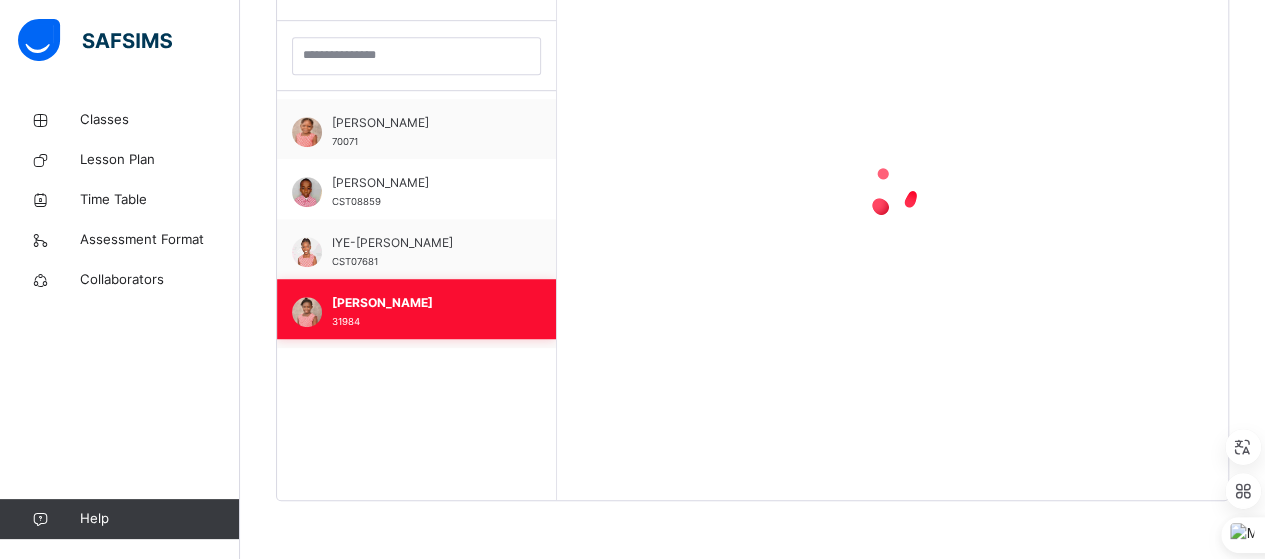 scroll, scrollTop: 690, scrollLeft: 0, axis: vertical 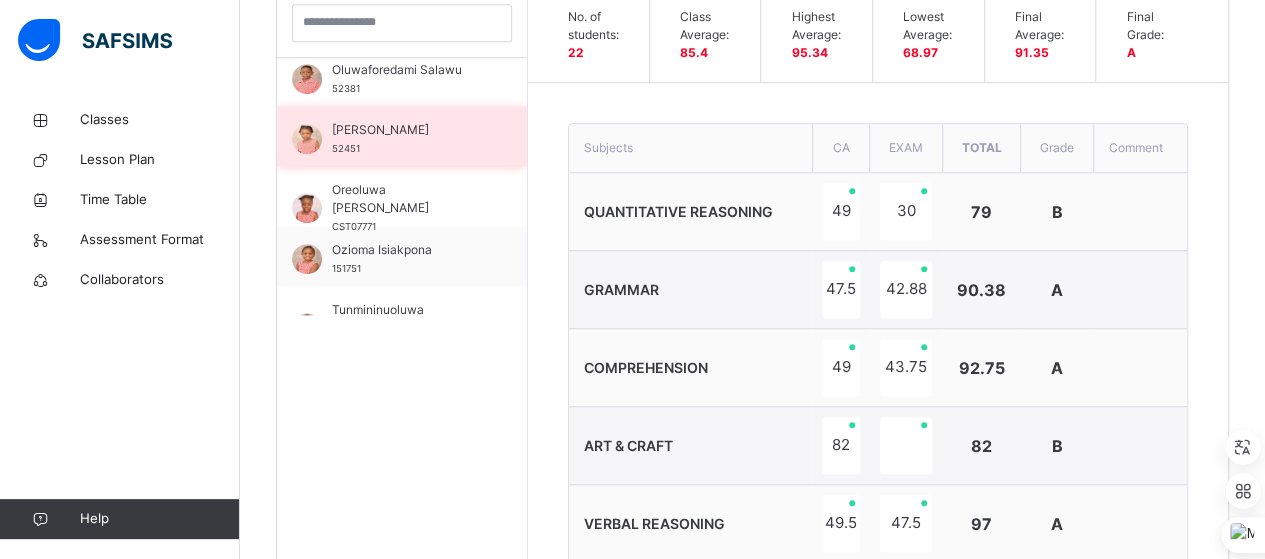click on "[PERSON_NAME] 52451" at bounding box center [407, 139] 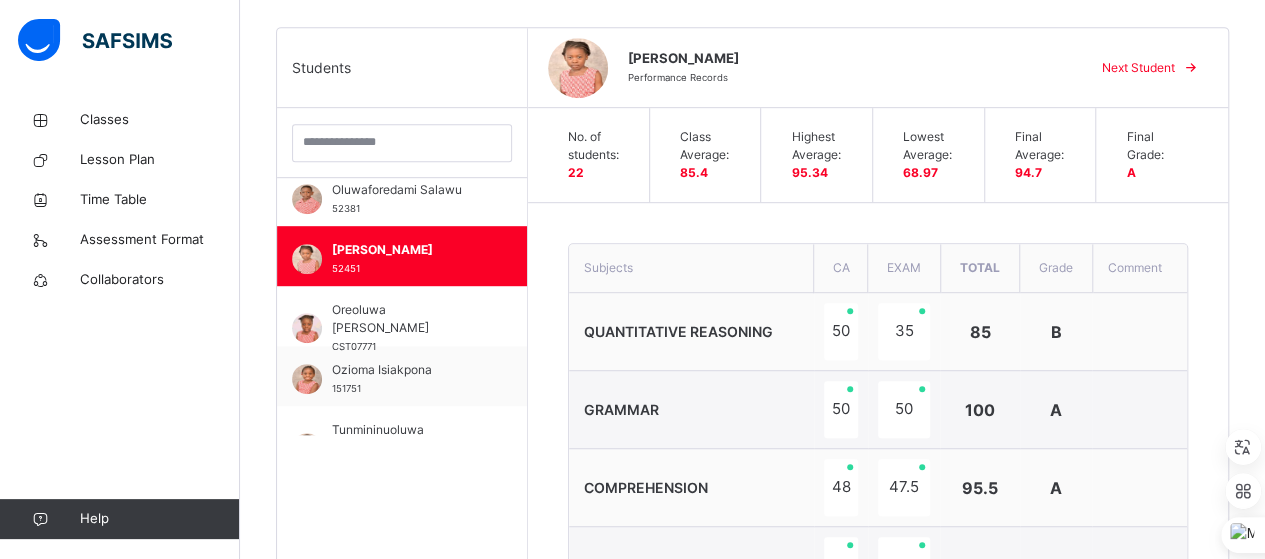 scroll, scrollTop: 567, scrollLeft: 0, axis: vertical 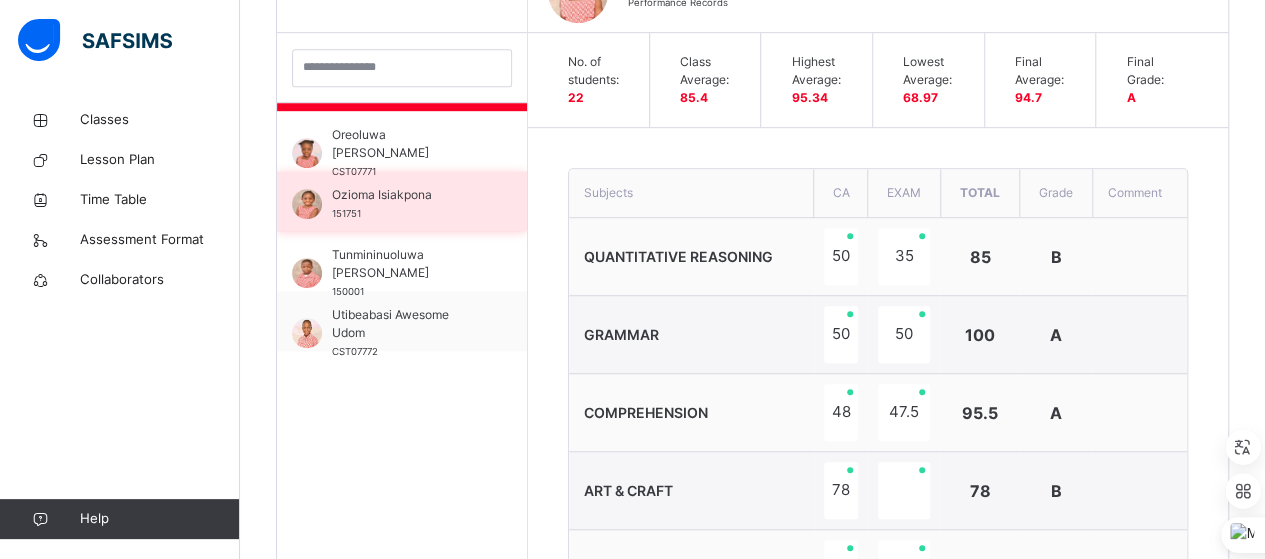 click on "Ozioma  Isiakpona" at bounding box center (407, 195) 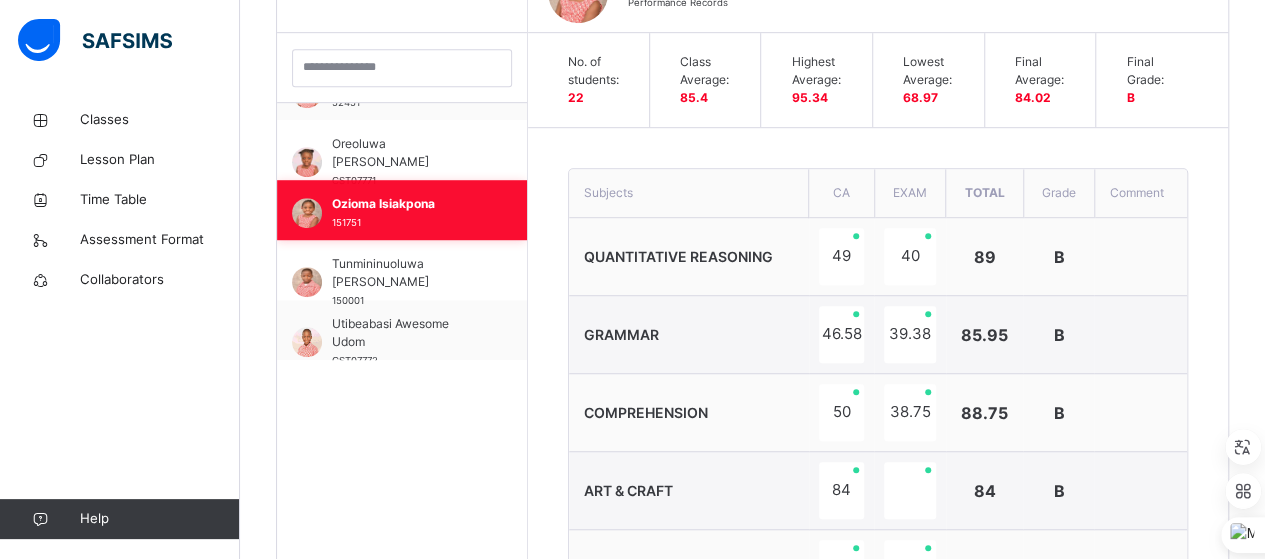 scroll, scrollTop: 1072, scrollLeft: 0, axis: vertical 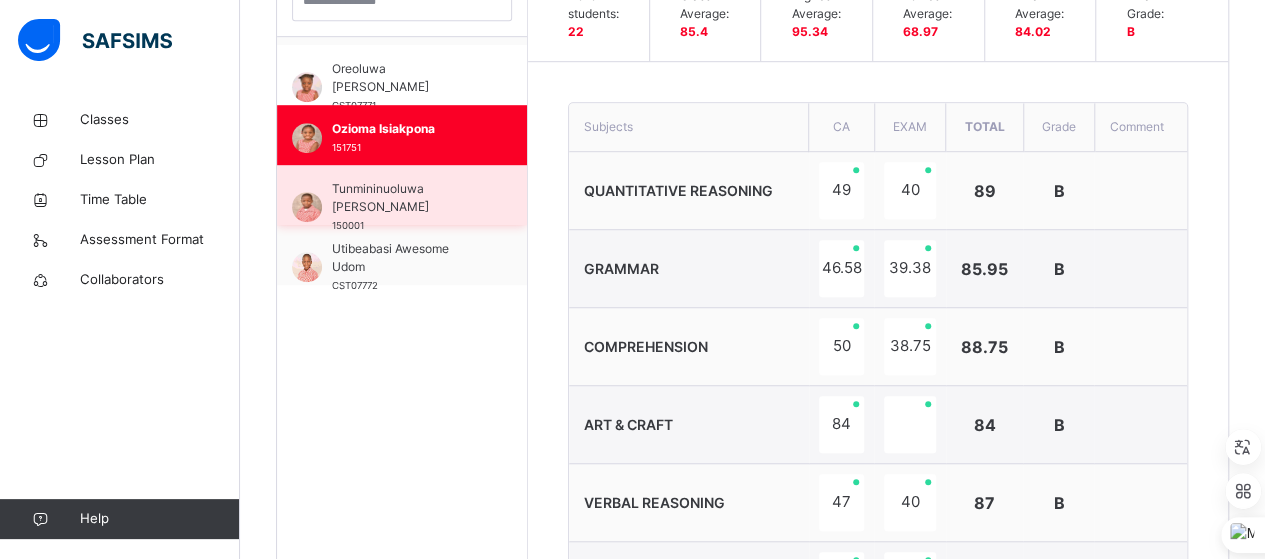 click on "Tunmininuoluwa [PERSON_NAME] 150001" at bounding box center (402, 195) 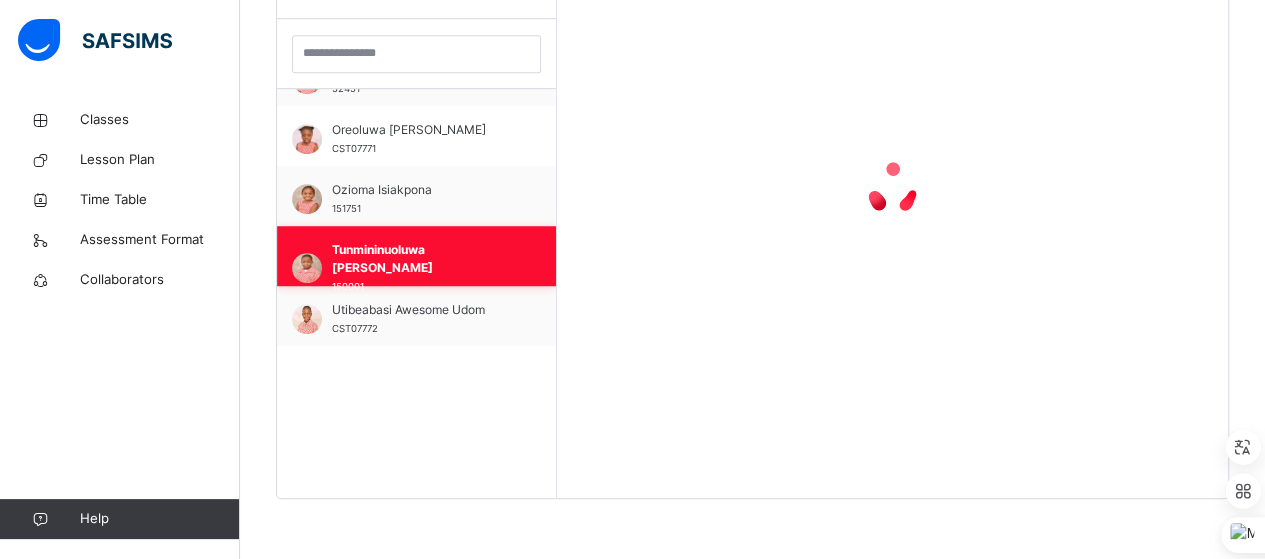 scroll, scrollTop: 579, scrollLeft: 0, axis: vertical 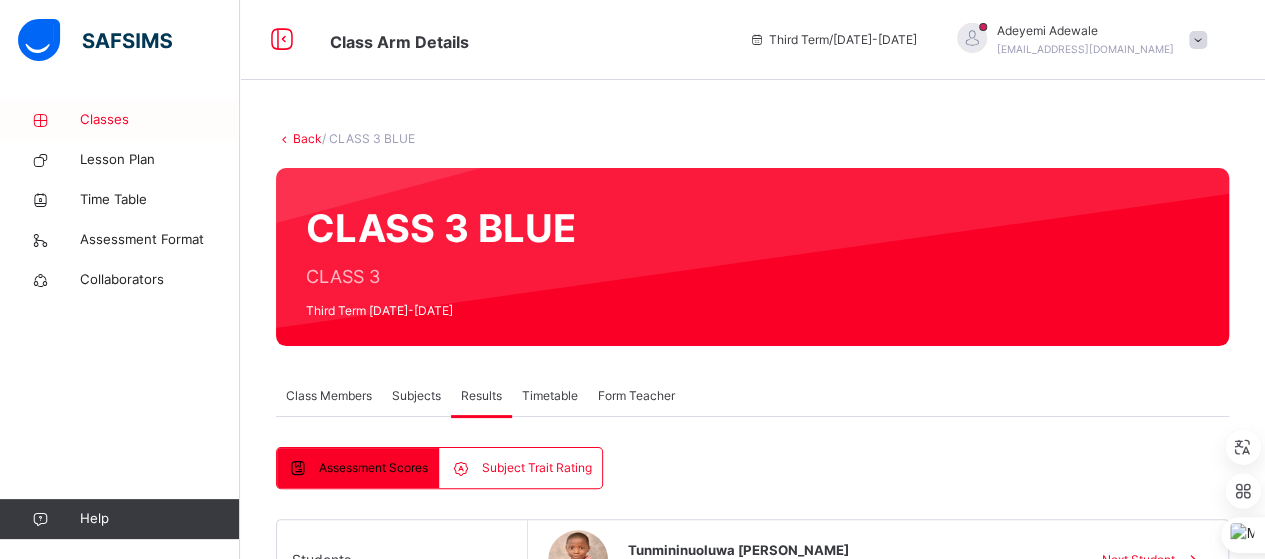 click on "Classes" at bounding box center (160, 120) 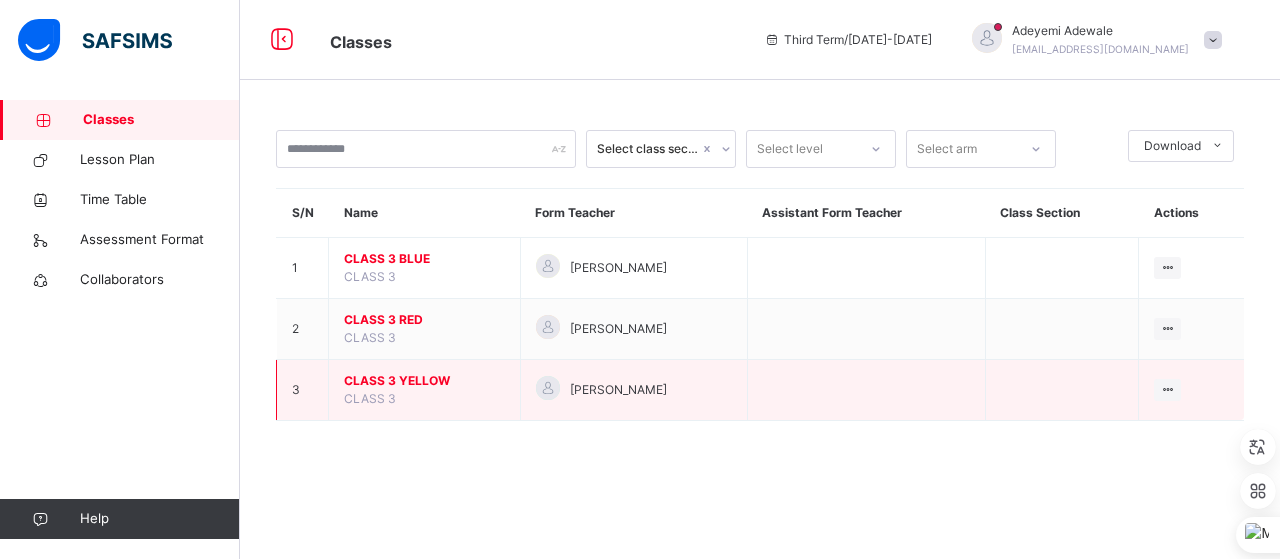 click on "CLASS 3   YELLOW" at bounding box center [424, 381] 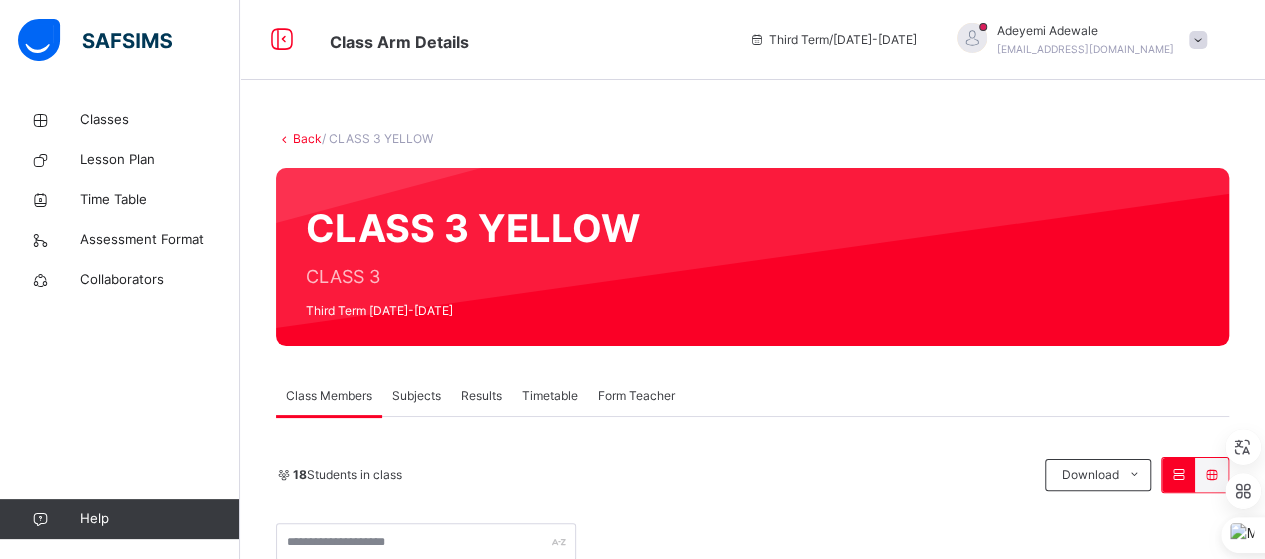 click on "Results" at bounding box center (481, 396) 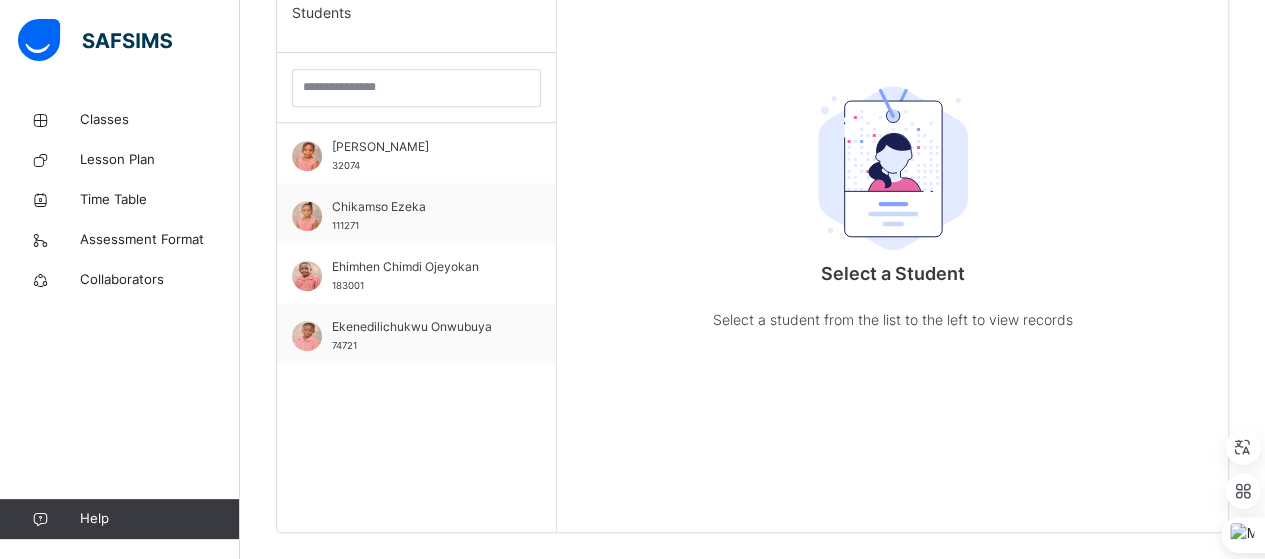 scroll, scrollTop: 556, scrollLeft: 0, axis: vertical 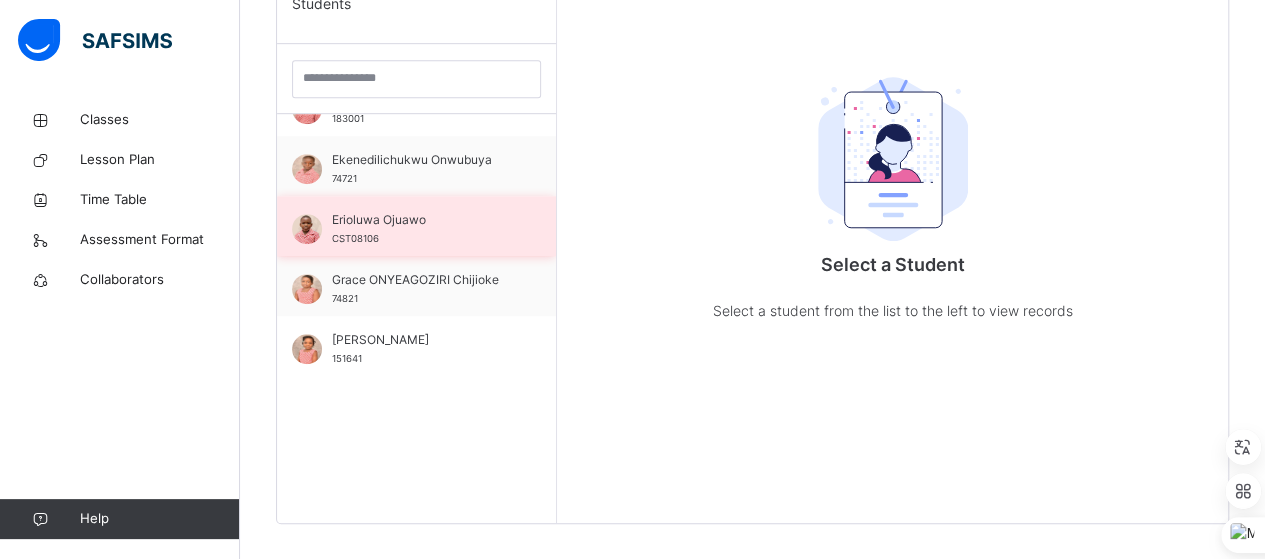 click on "Erioluwa  Ojuawo" at bounding box center [421, 220] 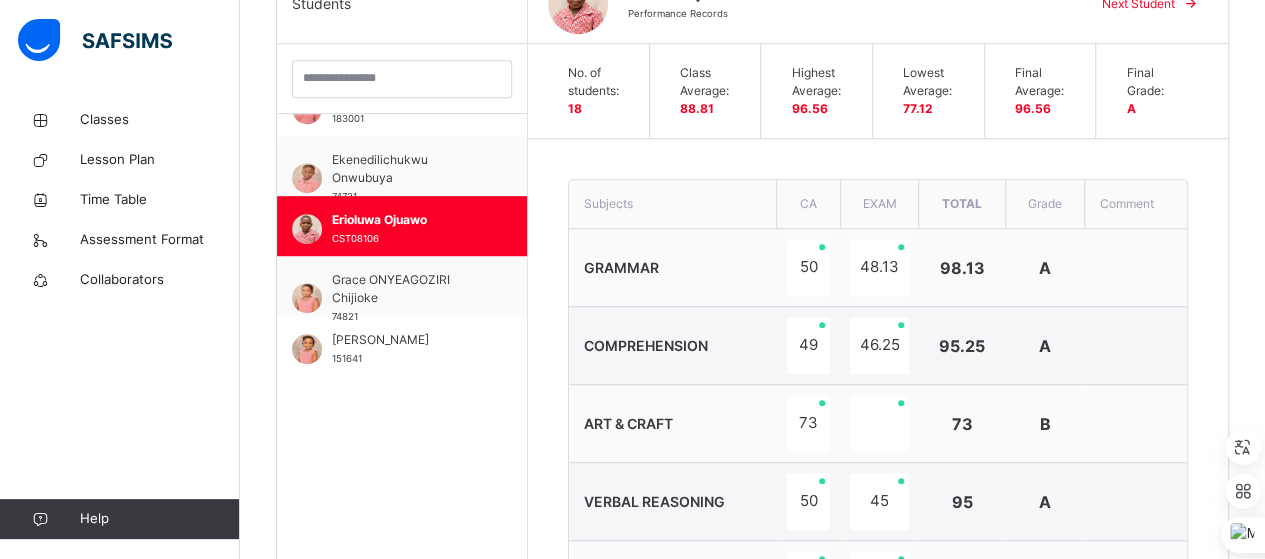 scroll, scrollTop: 168, scrollLeft: 0, axis: vertical 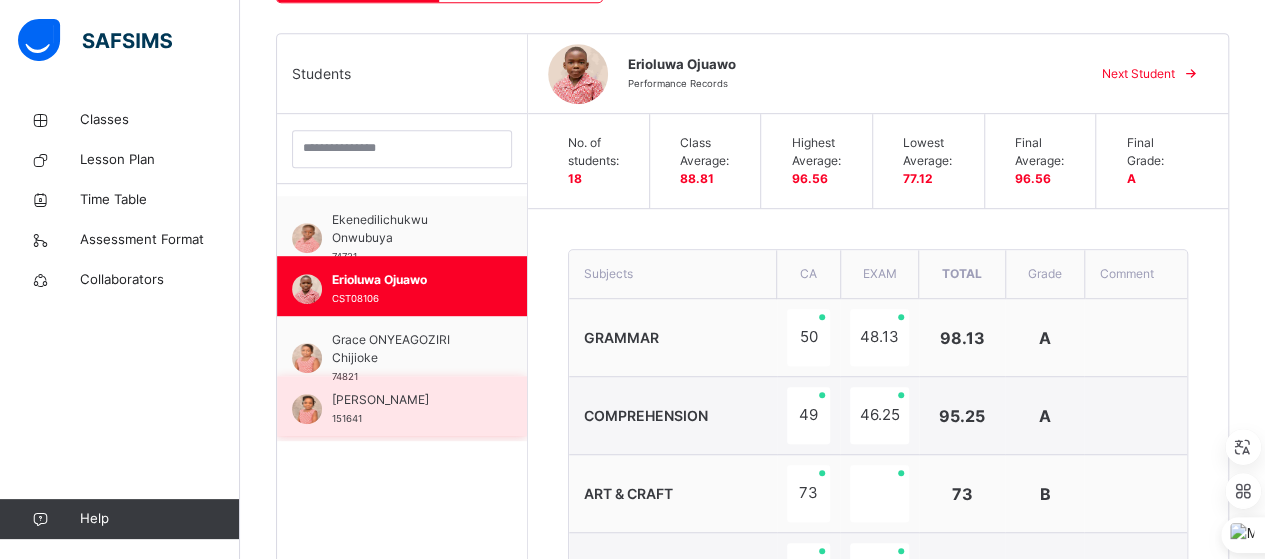 click on "[PERSON_NAME]" at bounding box center [407, 400] 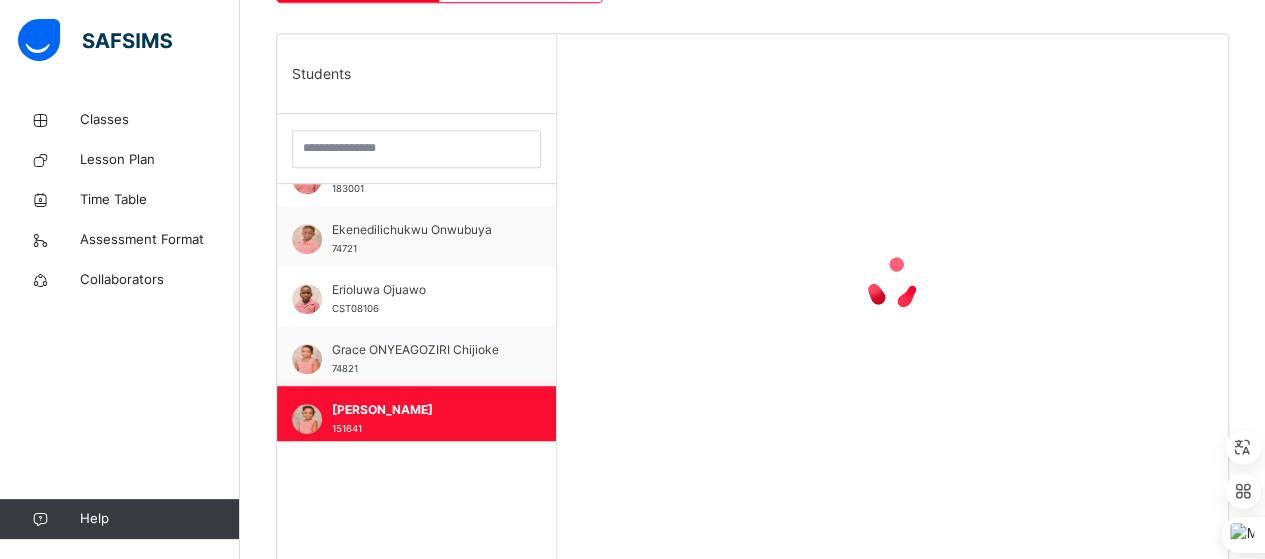 scroll, scrollTop: 168, scrollLeft: 0, axis: vertical 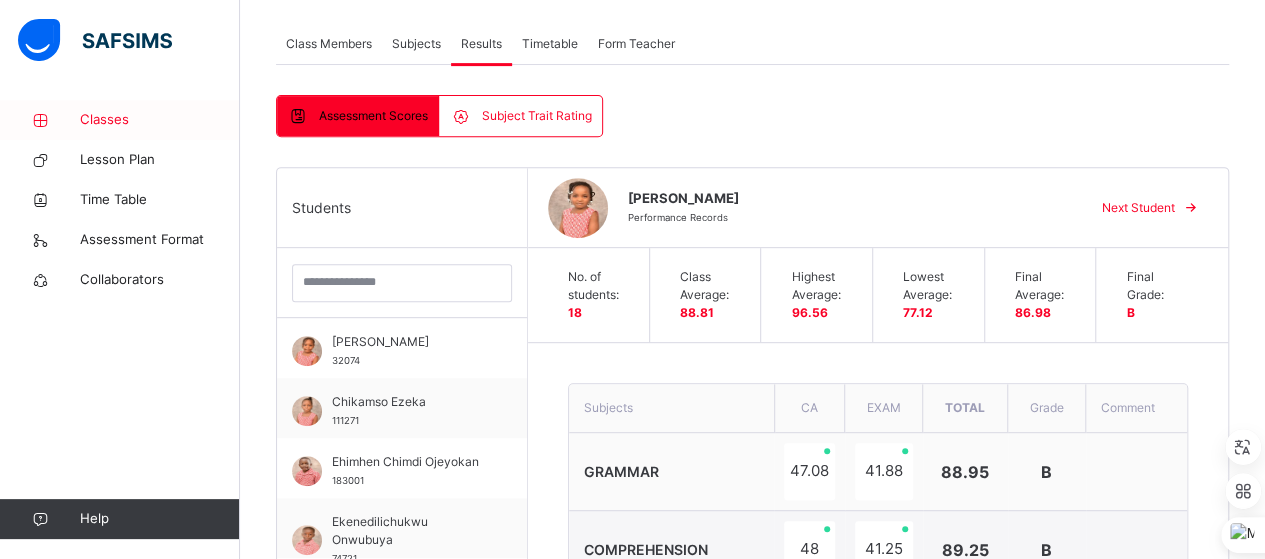 click on "Classes" at bounding box center (160, 120) 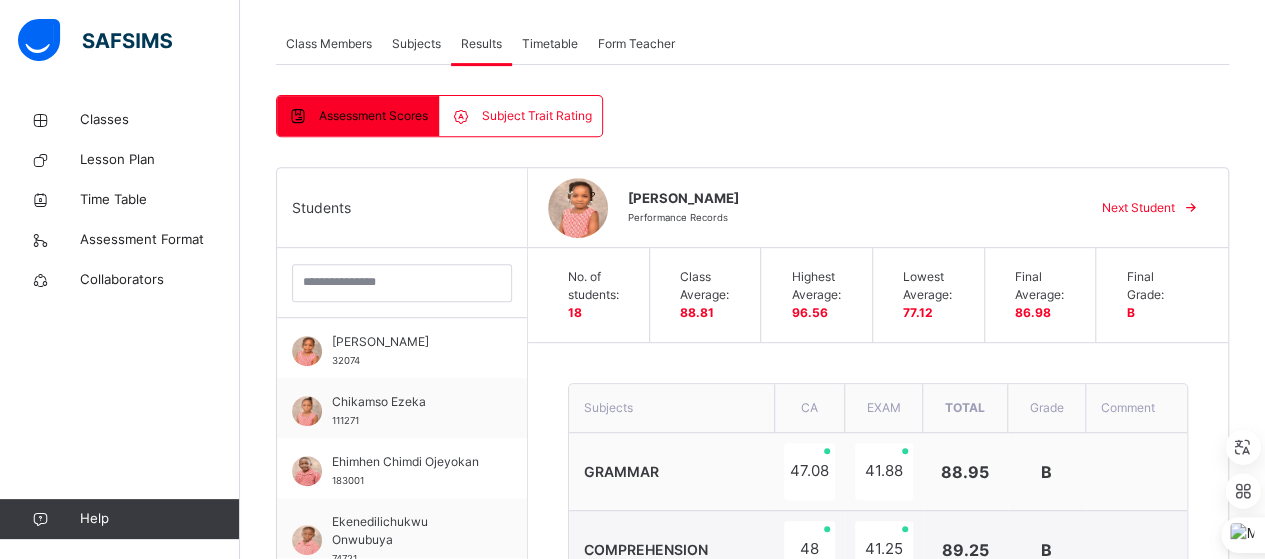 scroll, scrollTop: 0, scrollLeft: 0, axis: both 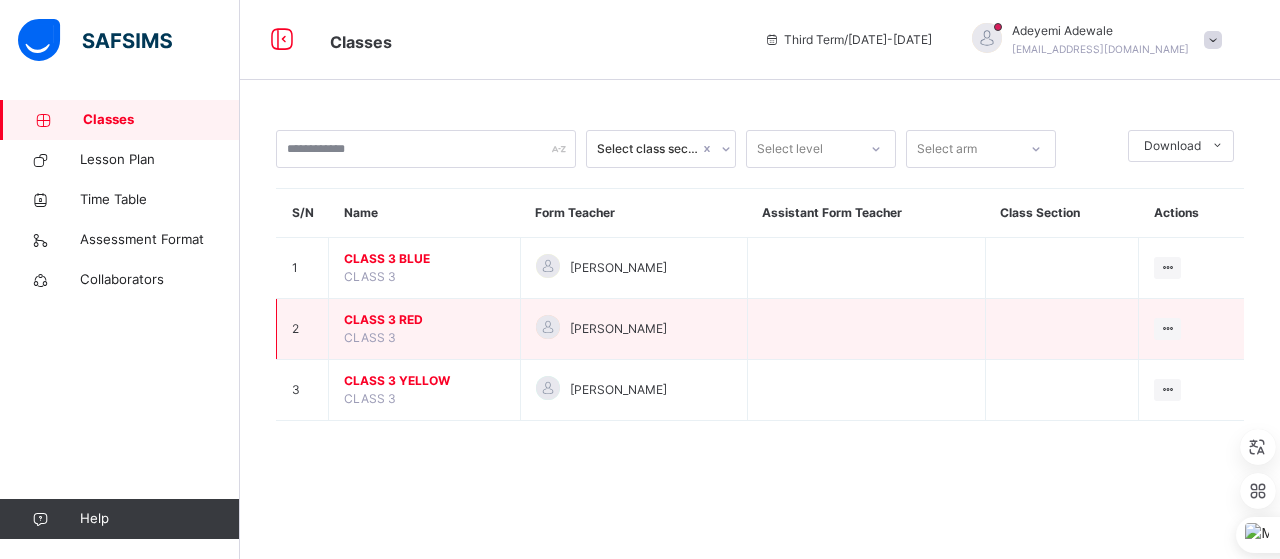 click on "CLASS 3   RED" at bounding box center (424, 320) 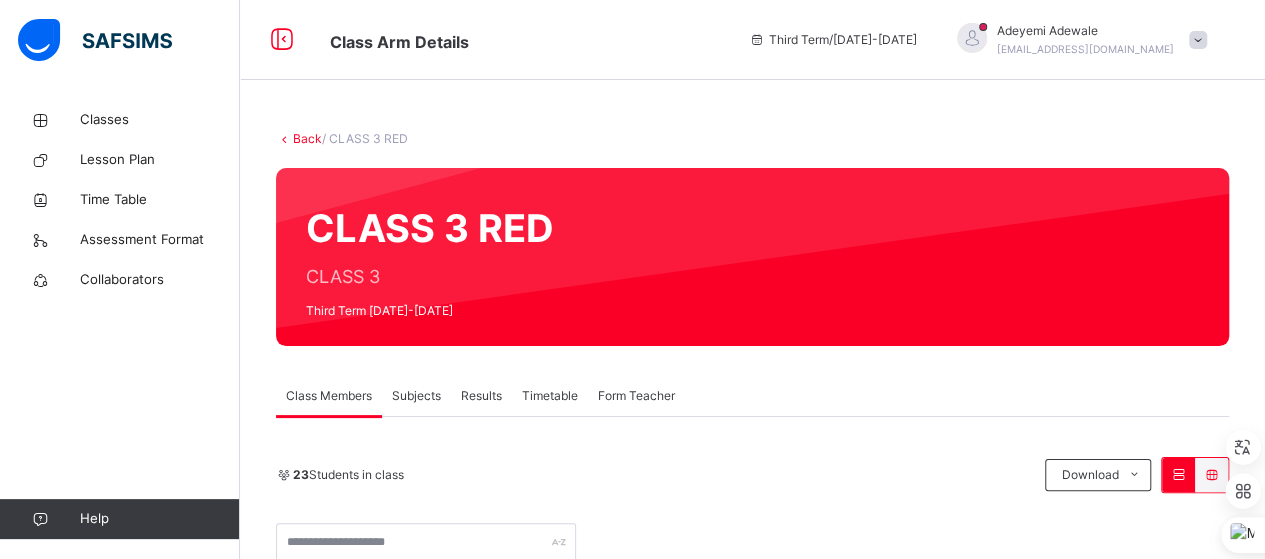 click on "Results" at bounding box center [481, 396] 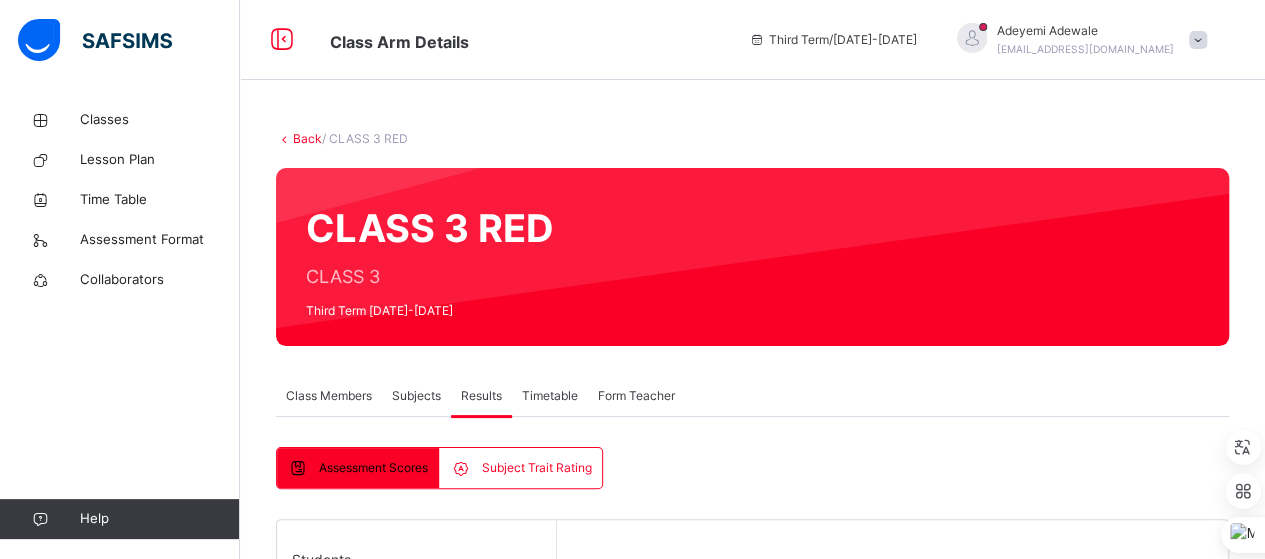 scroll, scrollTop: 489, scrollLeft: 0, axis: vertical 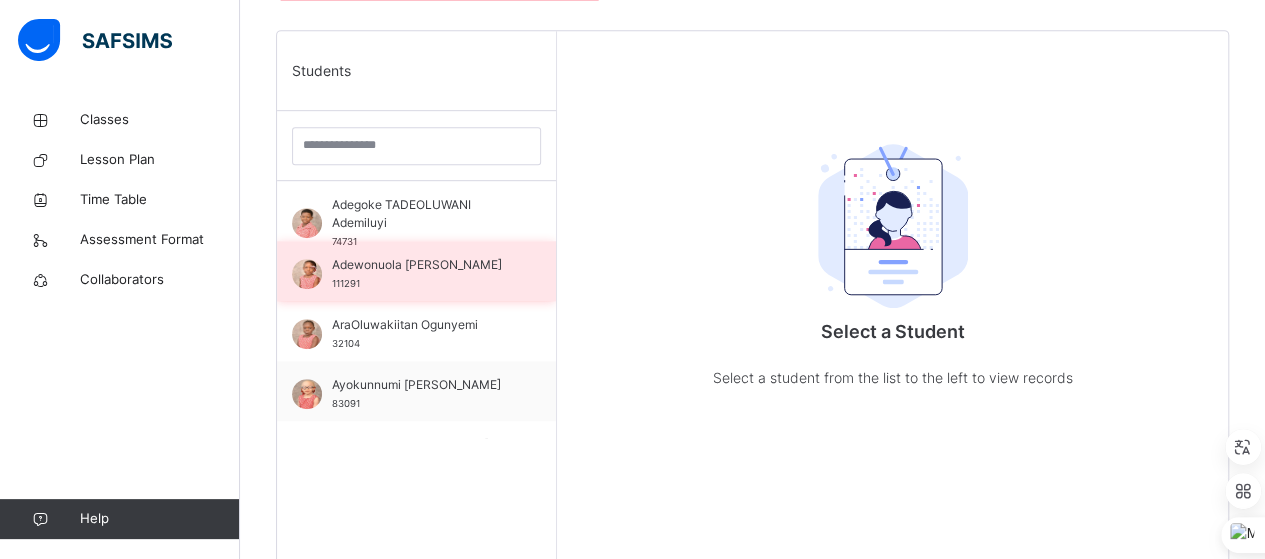 click on "Adewonuola [PERSON_NAME]" at bounding box center [421, 265] 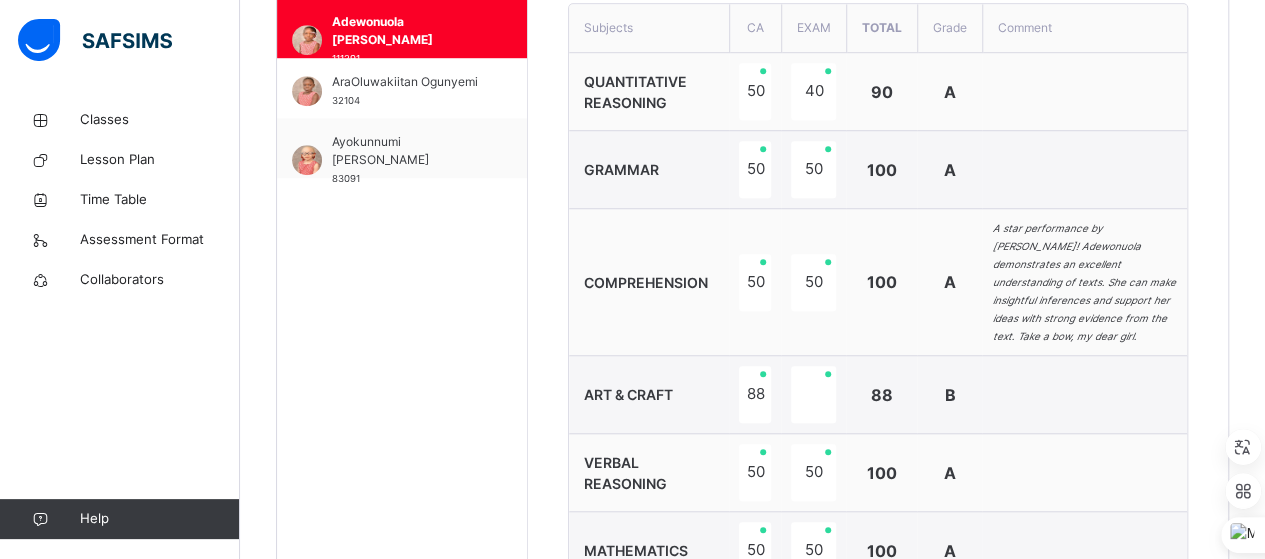 scroll, scrollTop: 713, scrollLeft: 0, axis: vertical 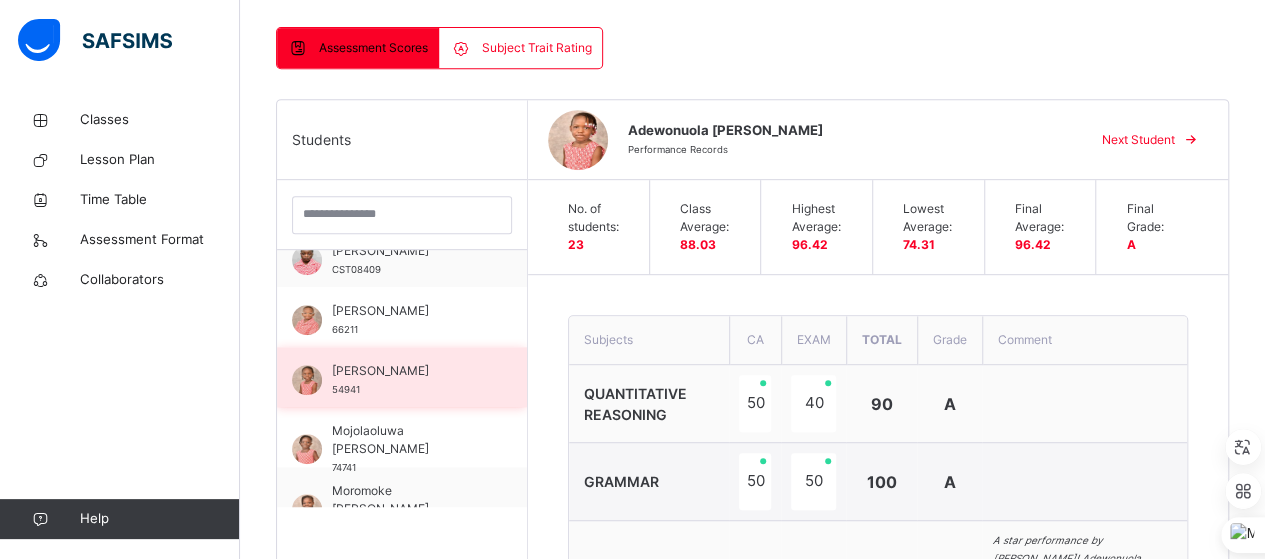 click on "[PERSON_NAME] 54941" at bounding box center [402, 377] 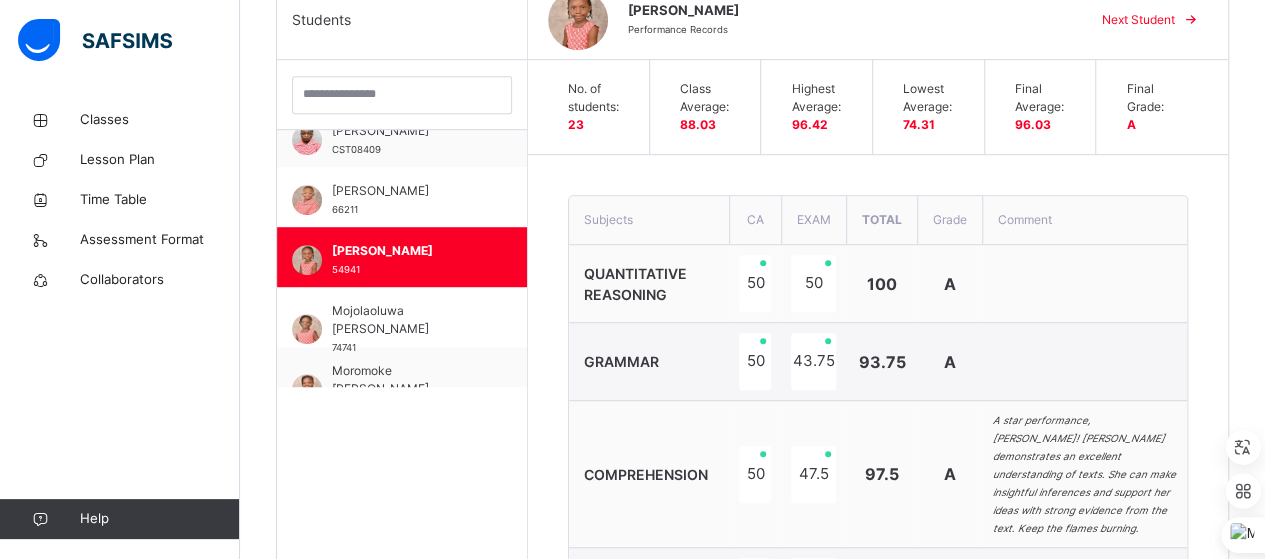 scroll, scrollTop: 528, scrollLeft: 0, axis: vertical 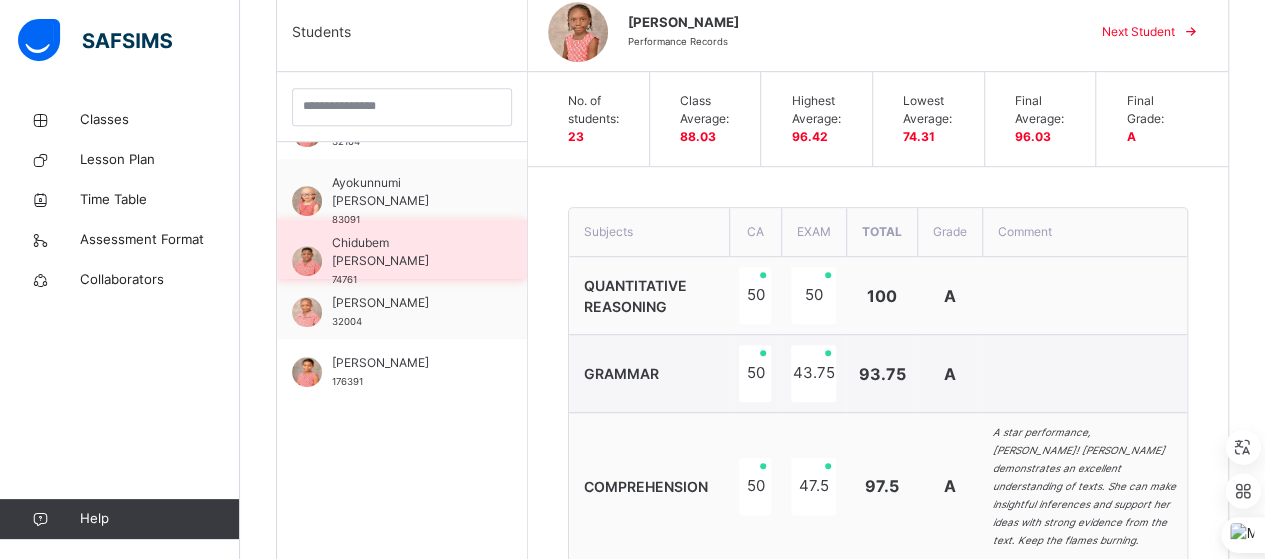 click on "Chidubem [PERSON_NAME] 74761" at bounding box center [402, 249] 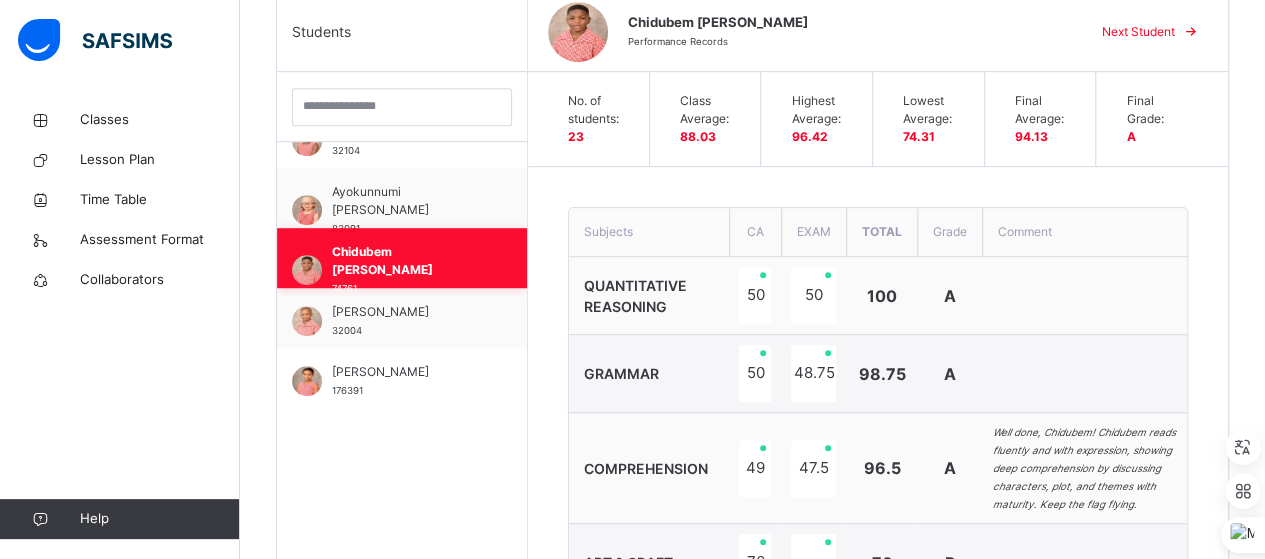scroll, scrollTop: 163, scrollLeft: 0, axis: vertical 